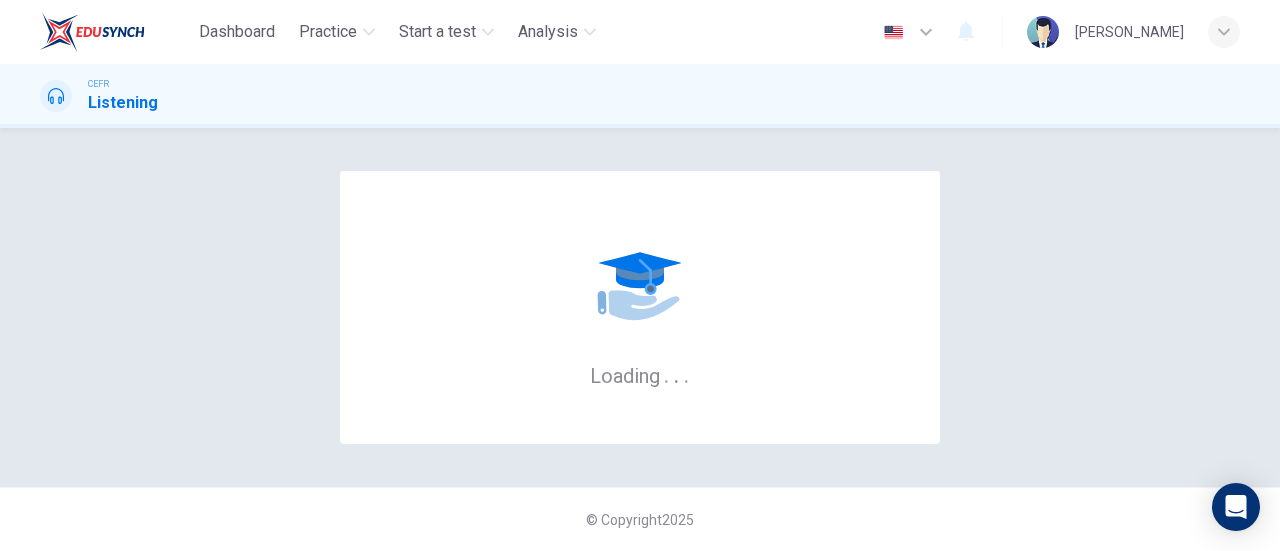 scroll, scrollTop: 0, scrollLeft: 0, axis: both 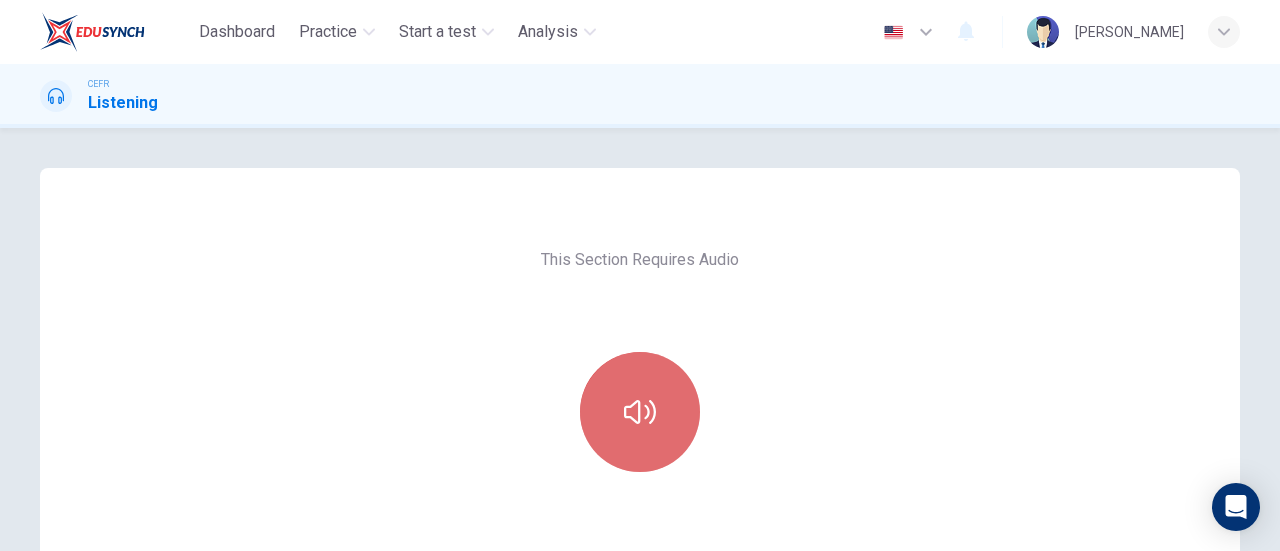 click 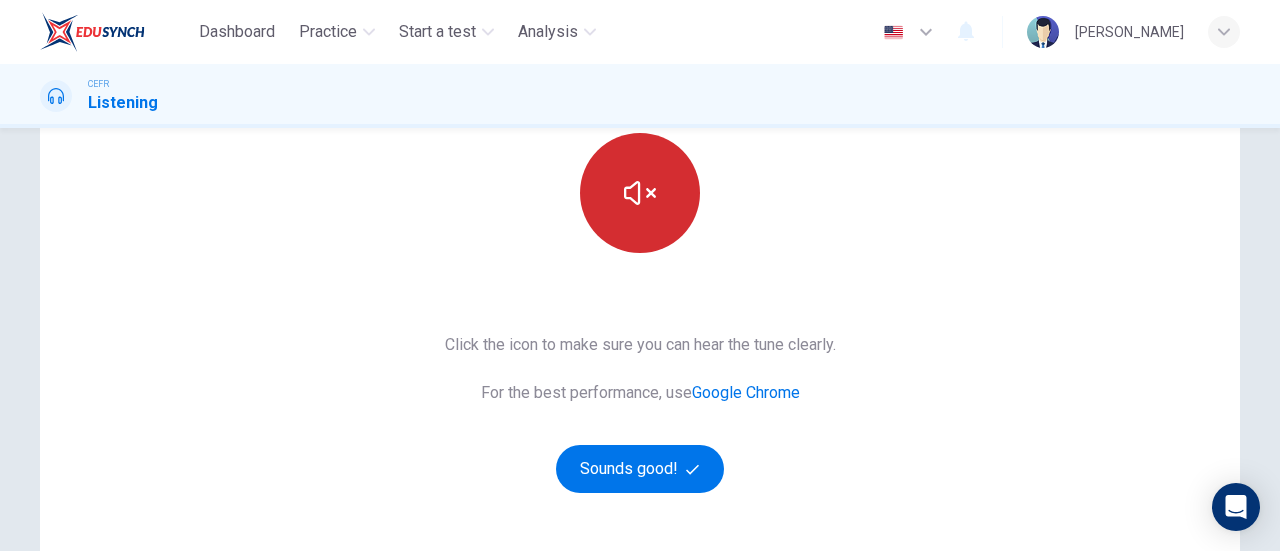 scroll, scrollTop: 224, scrollLeft: 0, axis: vertical 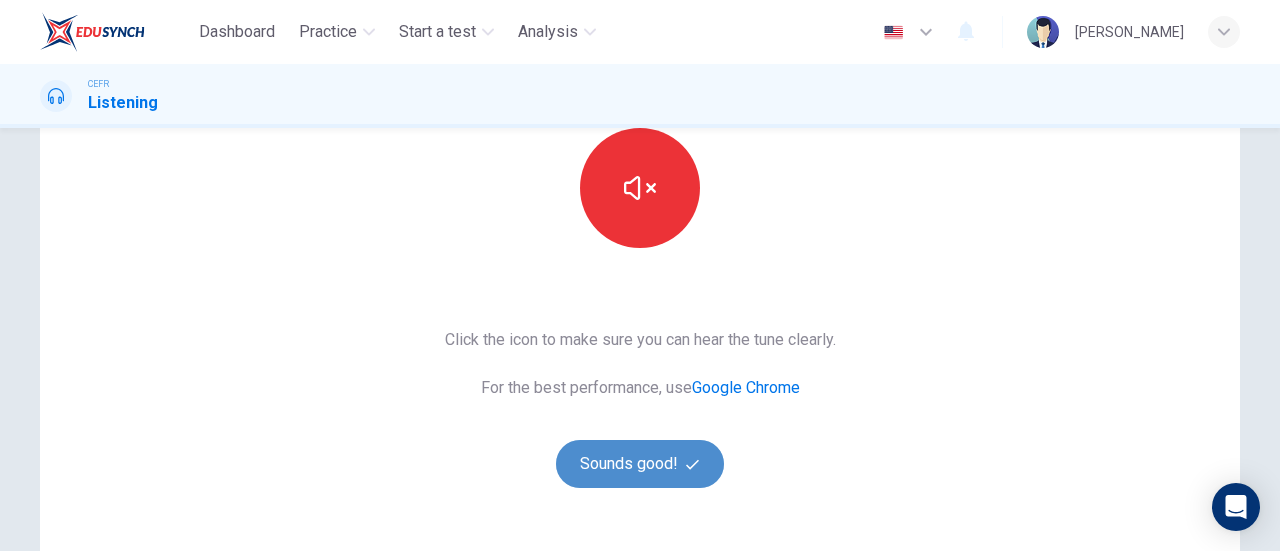 click on "Sounds good!" at bounding box center (640, 464) 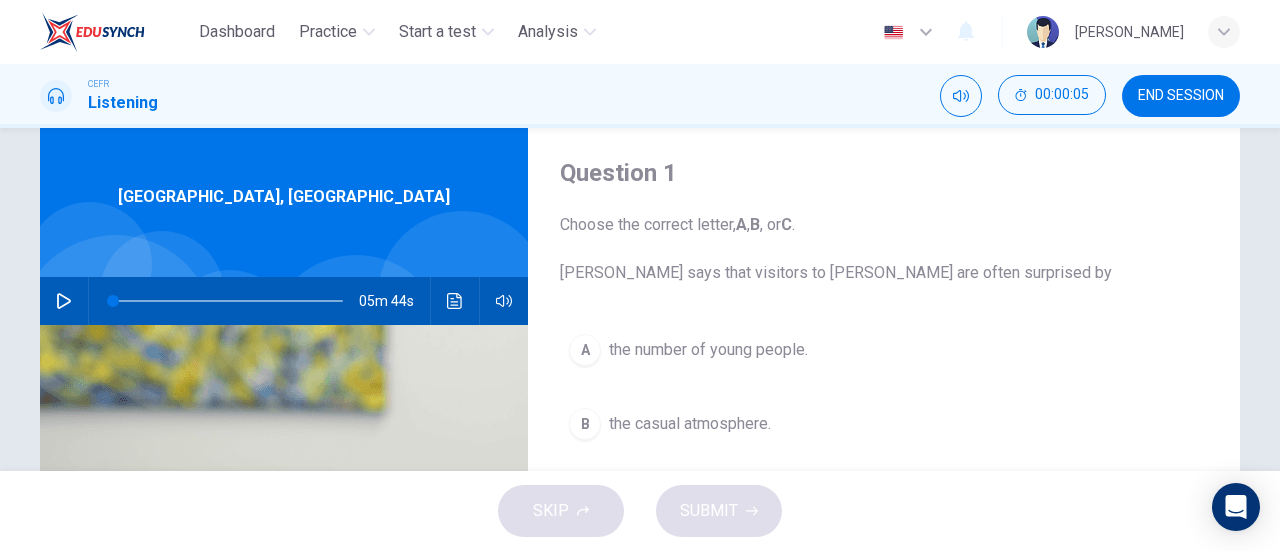 scroll, scrollTop: 50, scrollLeft: 0, axis: vertical 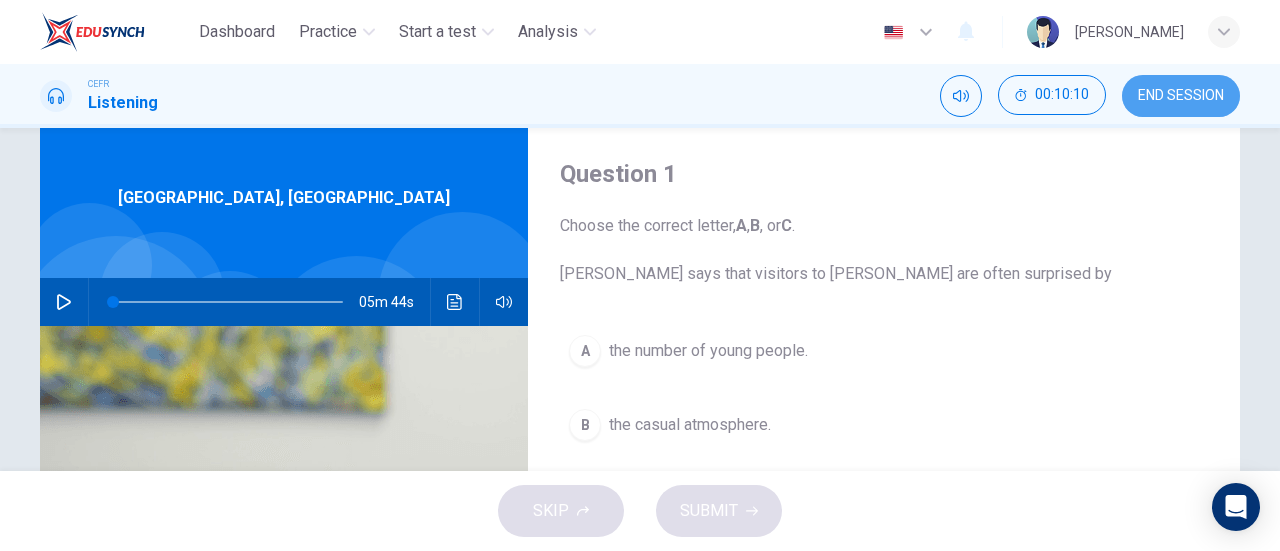 click on "END SESSION" at bounding box center [1181, 96] 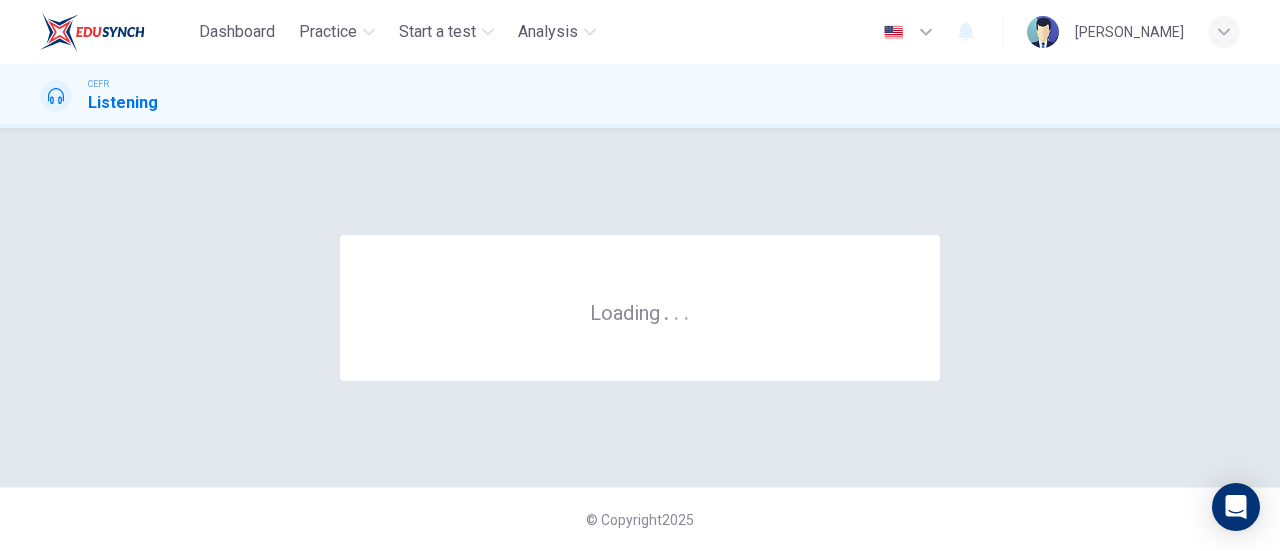 scroll, scrollTop: 0, scrollLeft: 0, axis: both 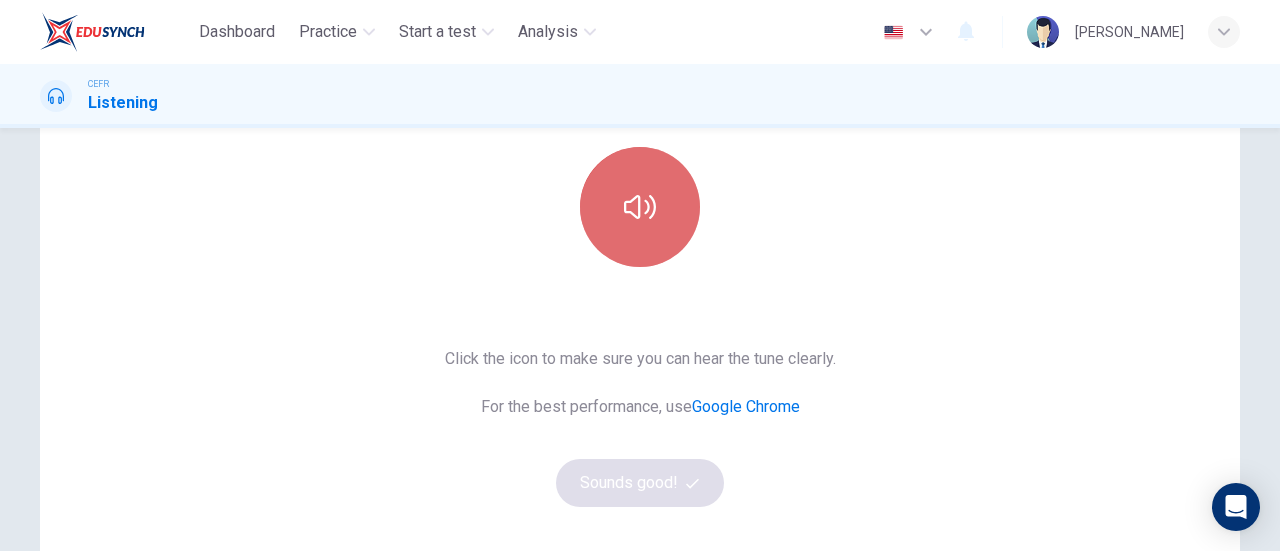 click 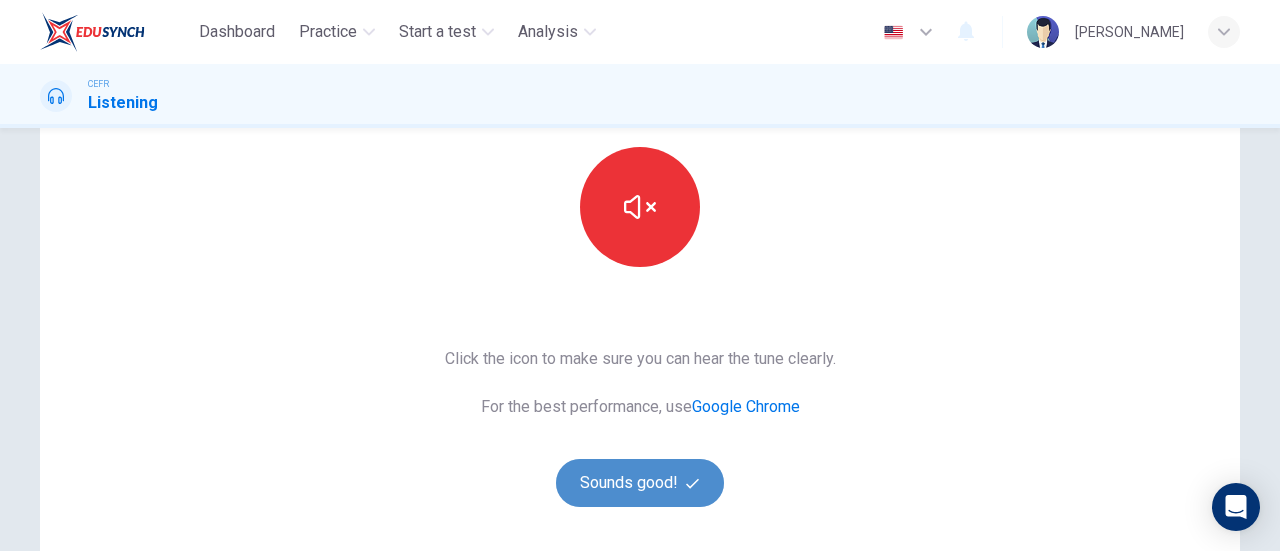 click on "Sounds good!" at bounding box center (640, 483) 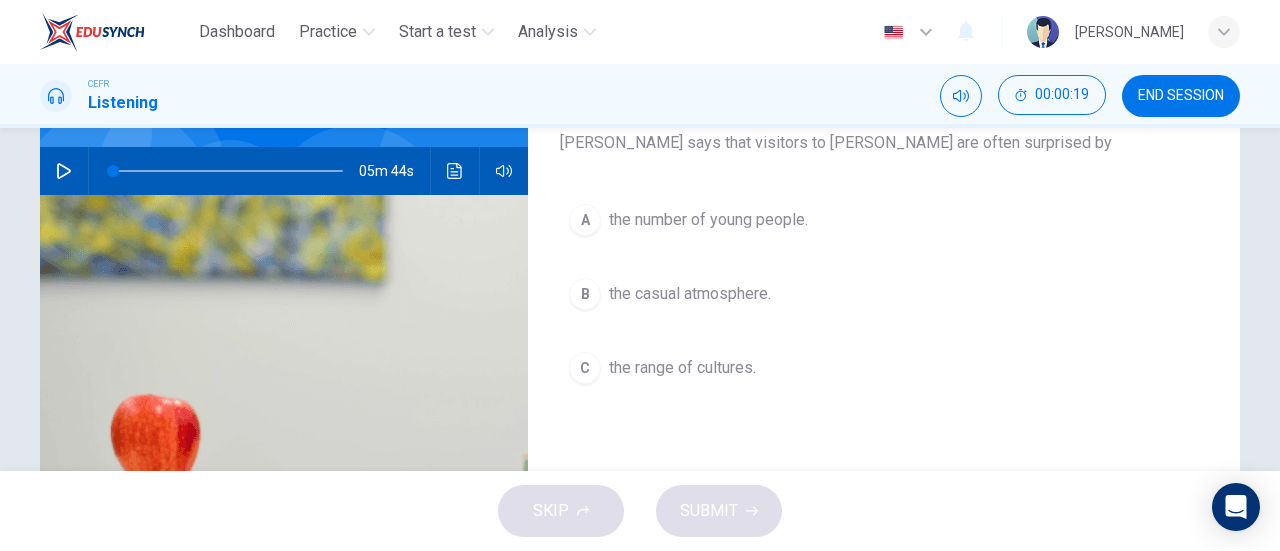 scroll, scrollTop: 119, scrollLeft: 0, axis: vertical 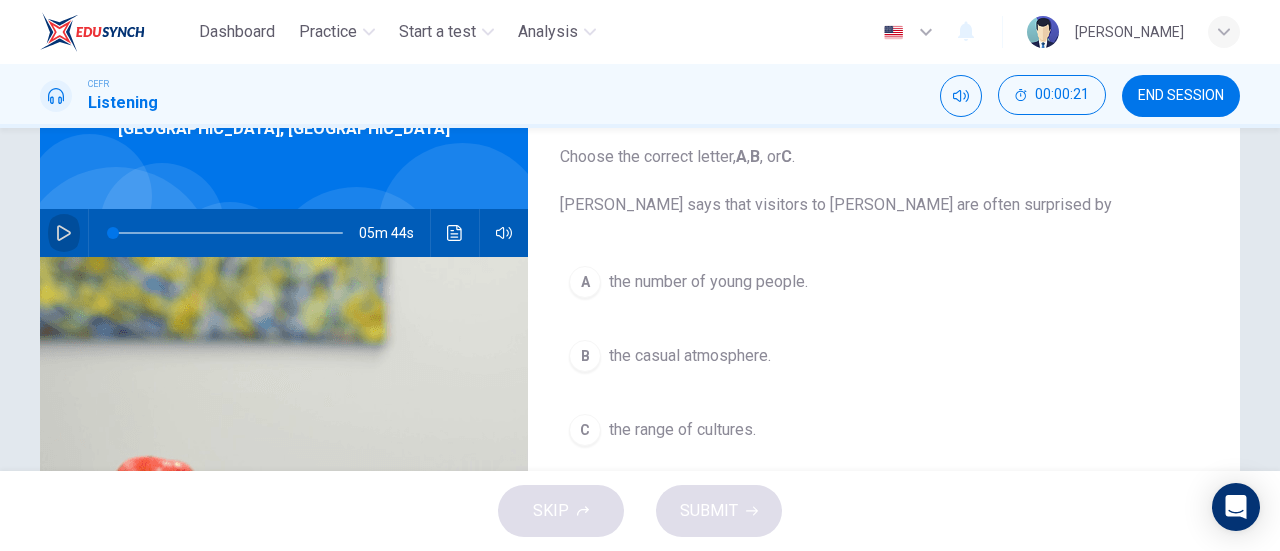click 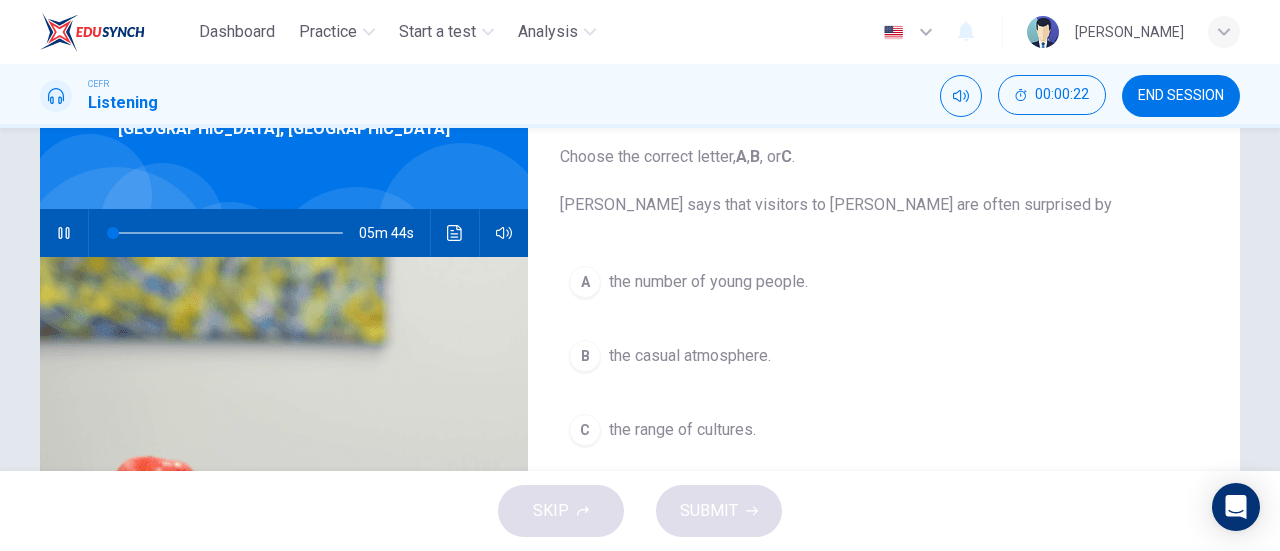 scroll, scrollTop: 89, scrollLeft: 0, axis: vertical 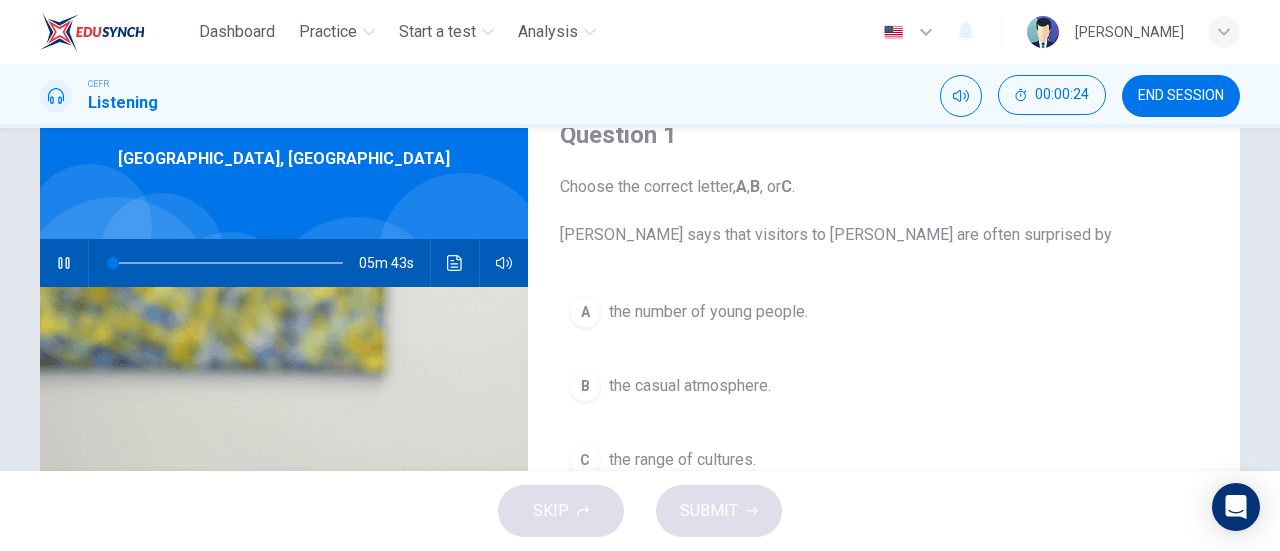 type on "0" 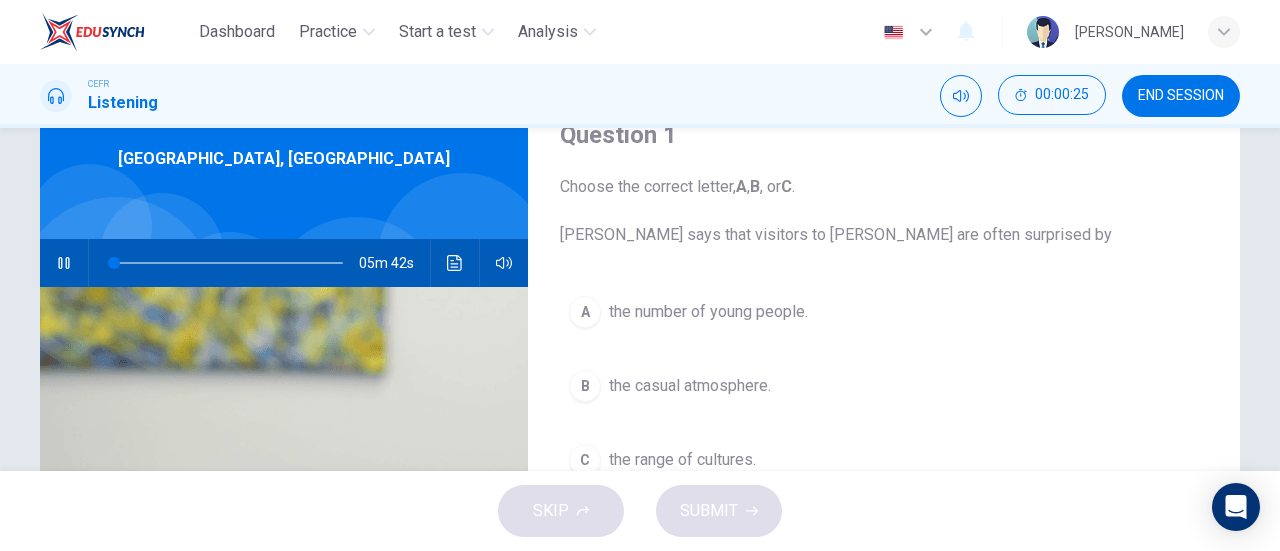 type 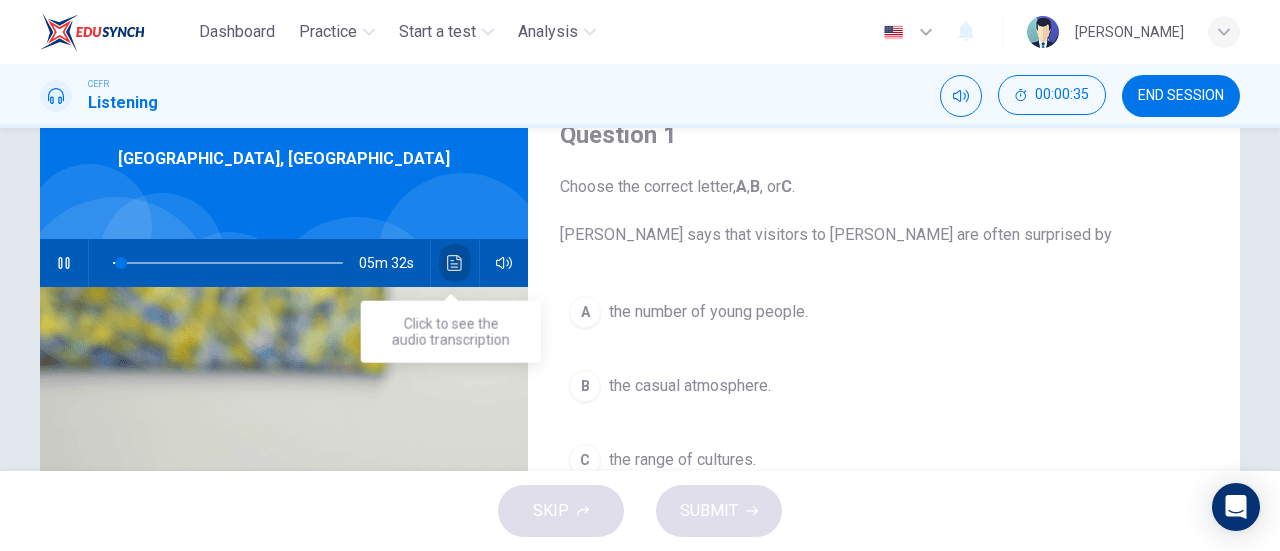 click at bounding box center [455, 263] 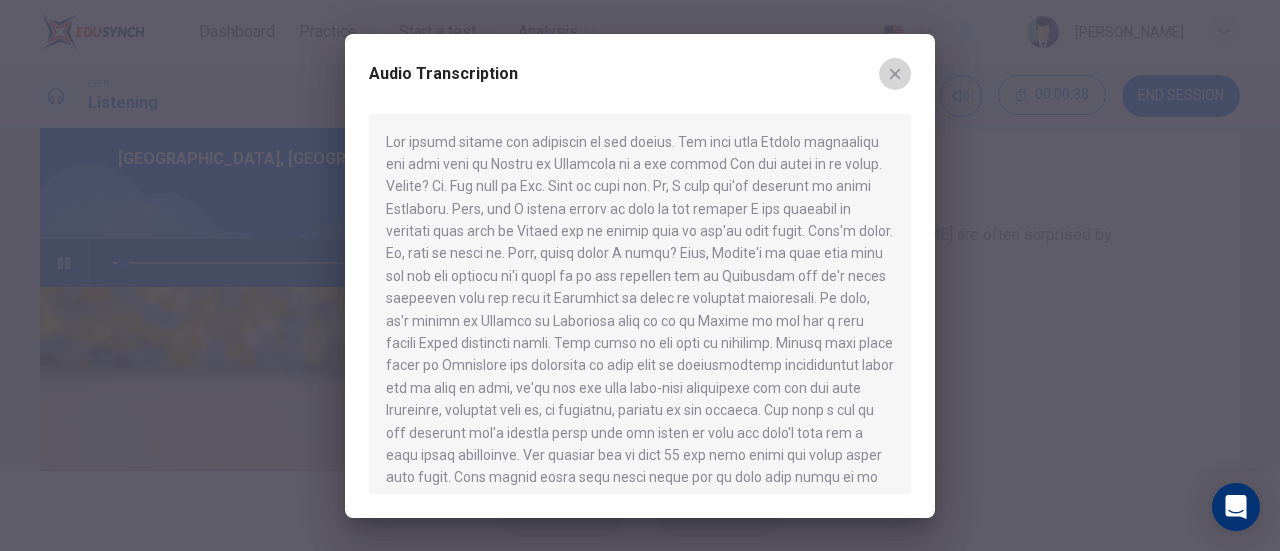 click 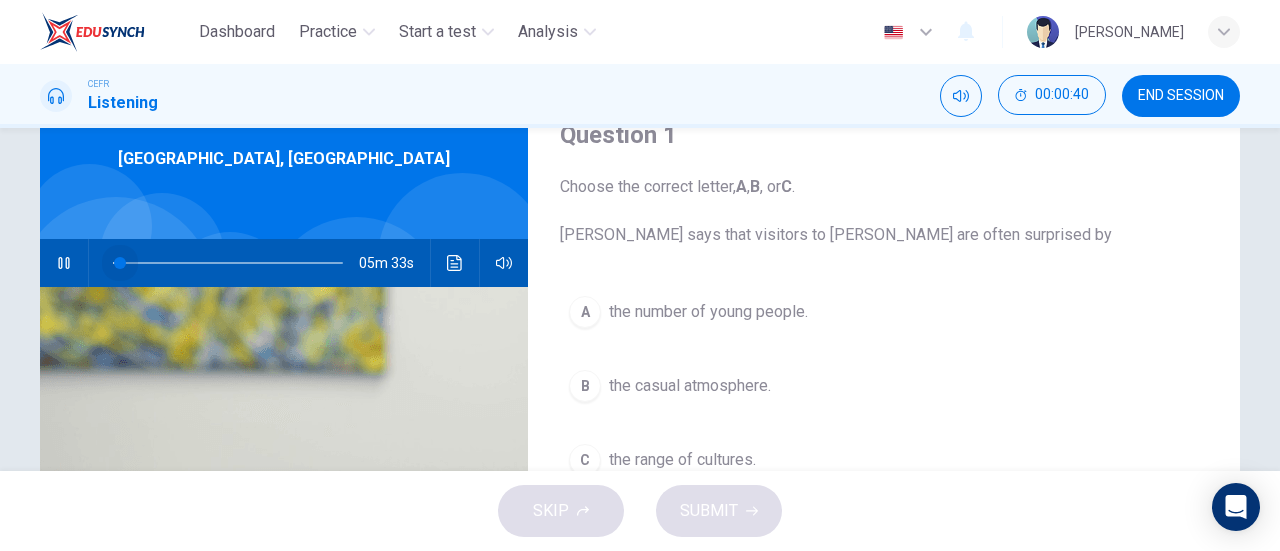 drag, startPoint x: 114, startPoint y: 262, endPoint x: 74, endPoint y: 264, distance: 40.04997 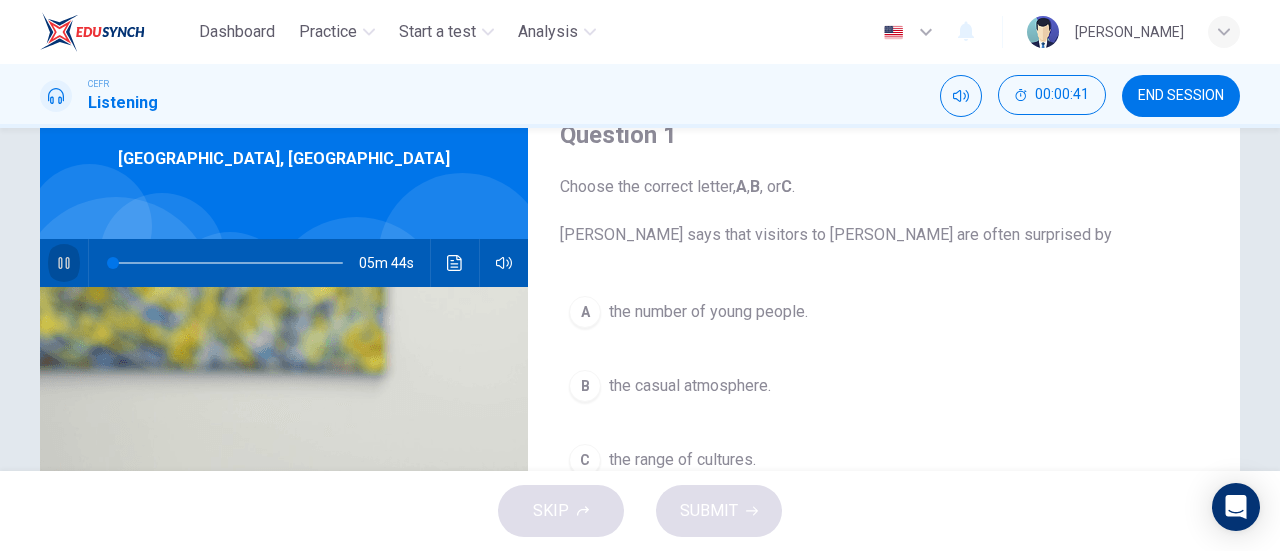 click 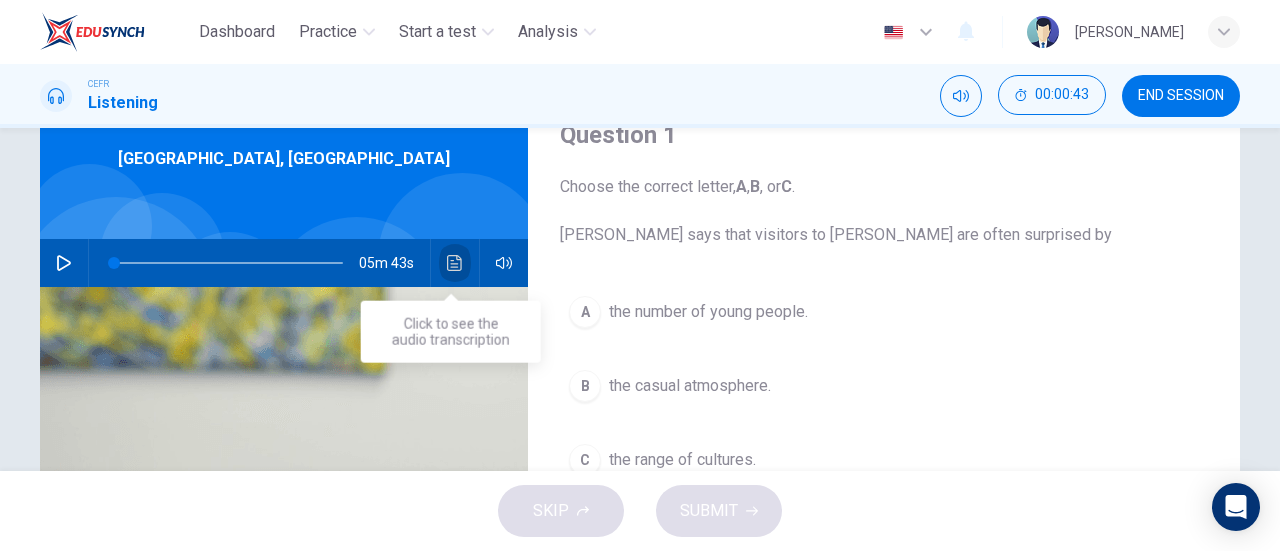 click 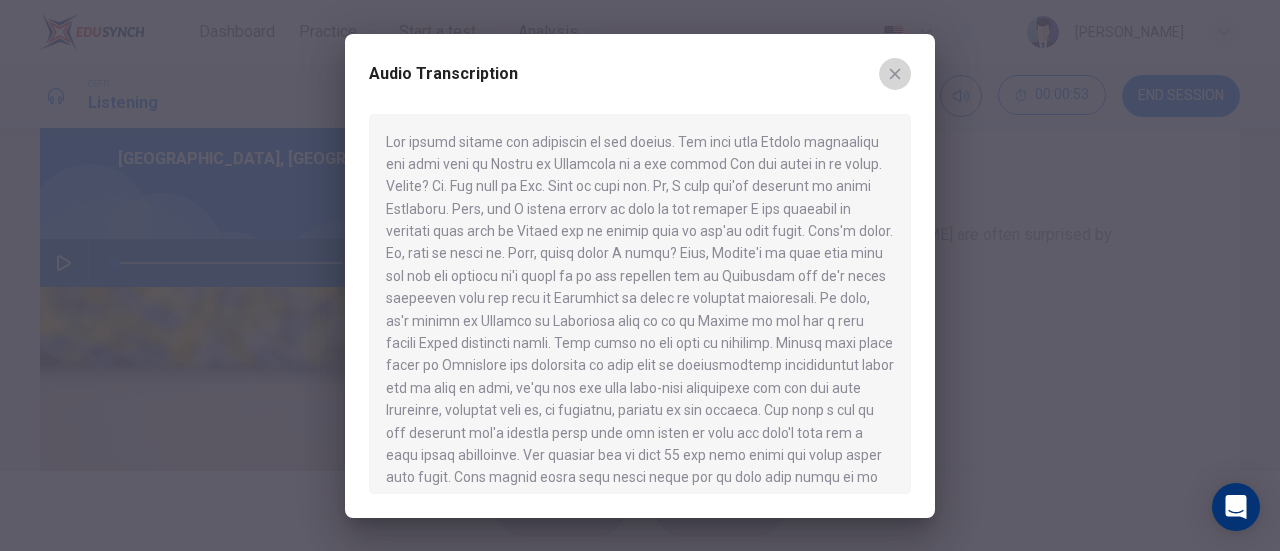 click at bounding box center [895, 74] 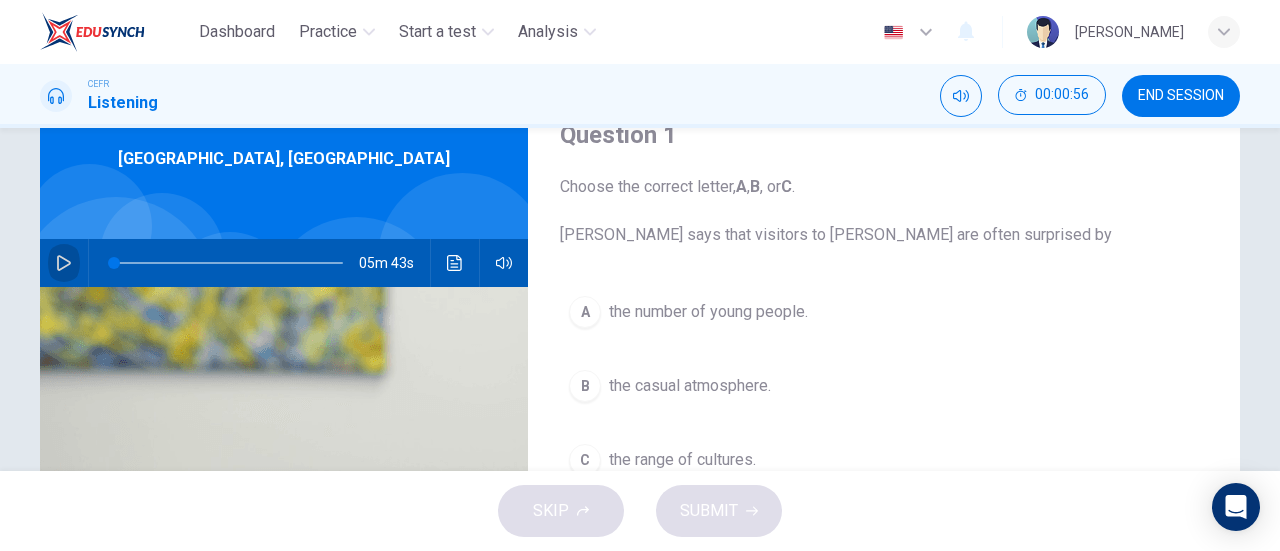 click 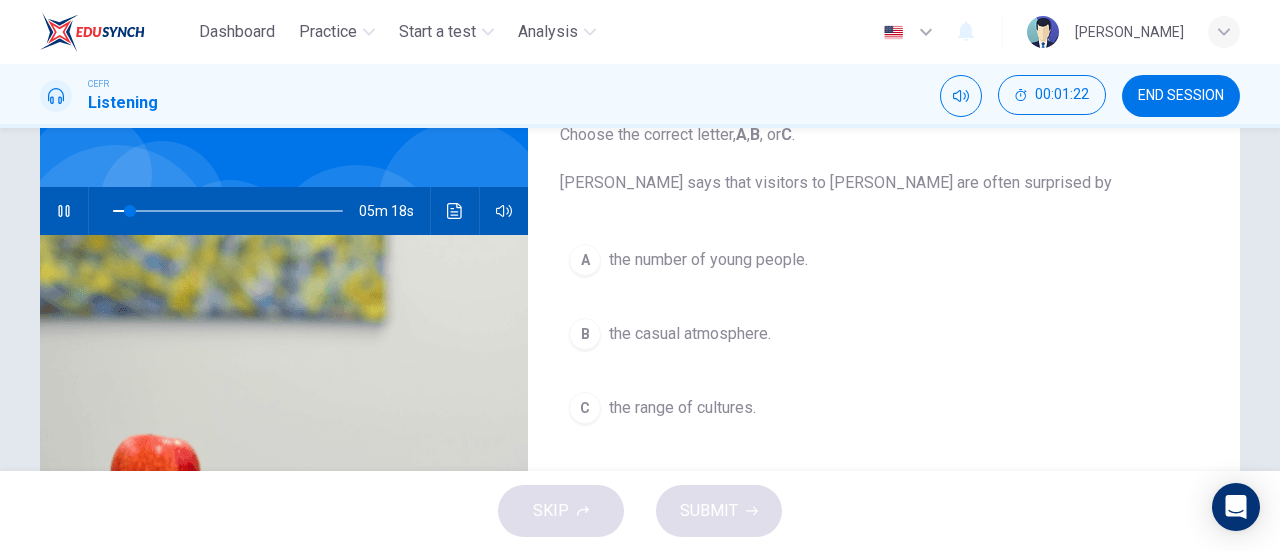 scroll, scrollTop: 143, scrollLeft: 0, axis: vertical 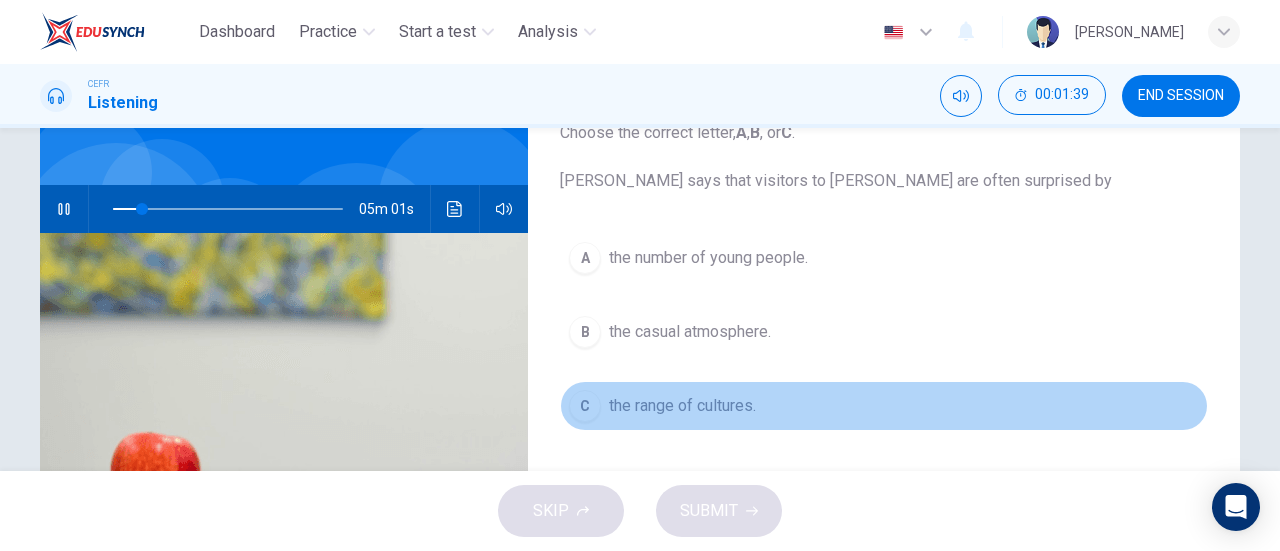 click on "the range of cultures." at bounding box center (682, 406) 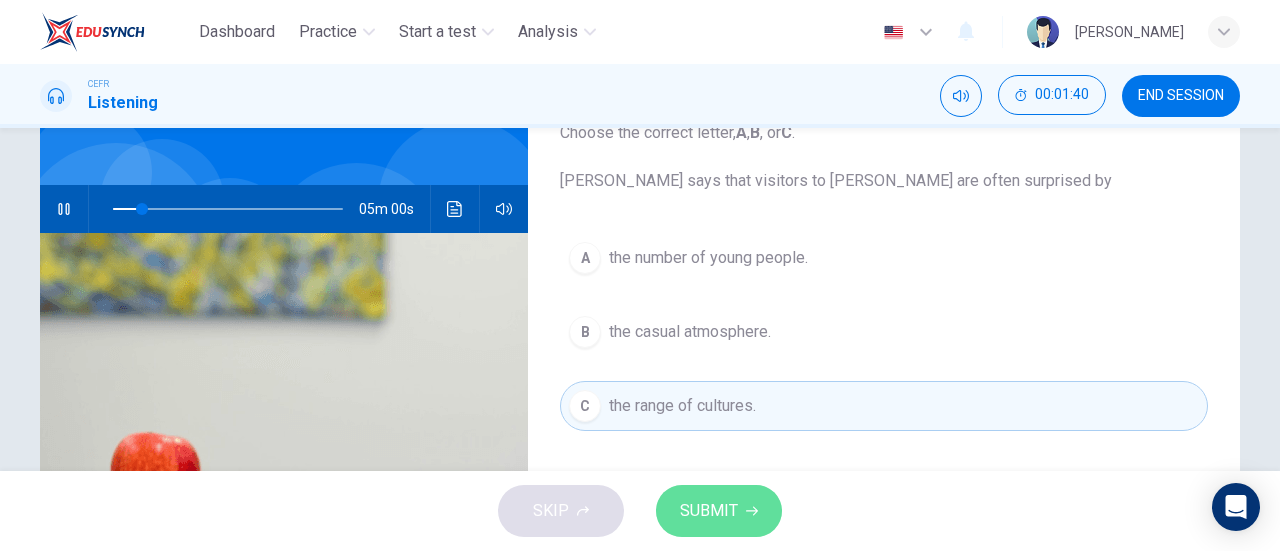 click on "SUBMIT" at bounding box center [719, 511] 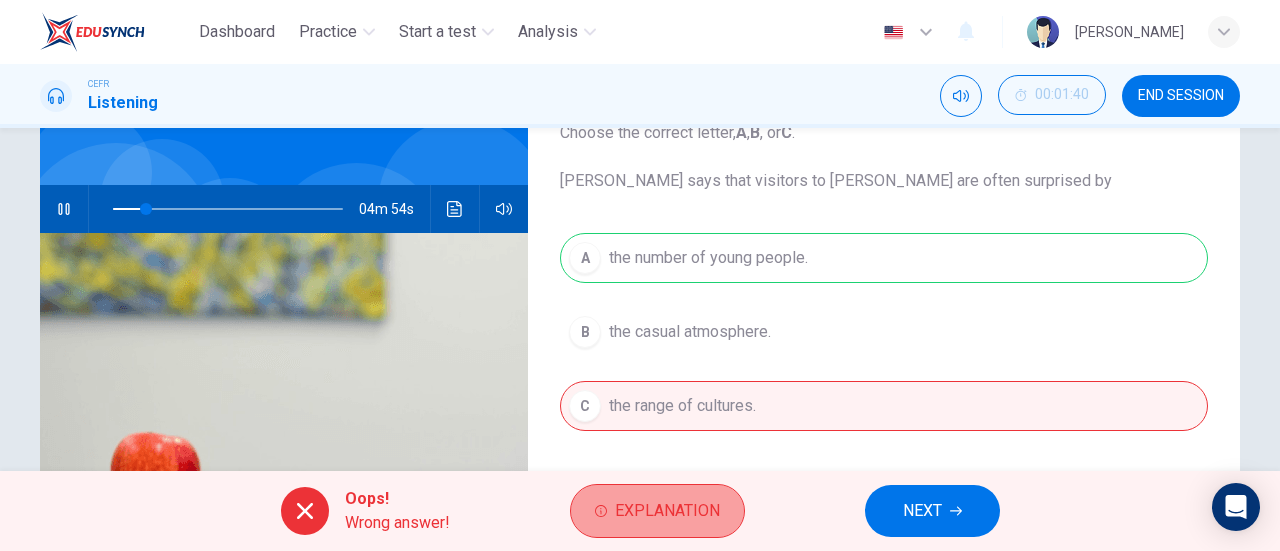 click on "Explanation" at bounding box center [657, 511] 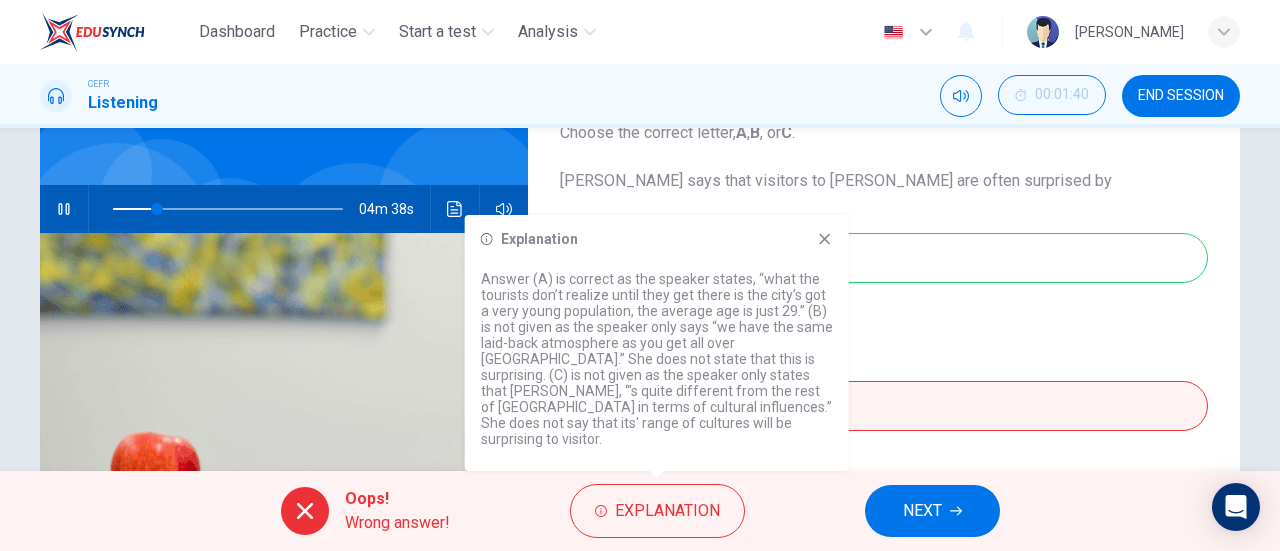 click 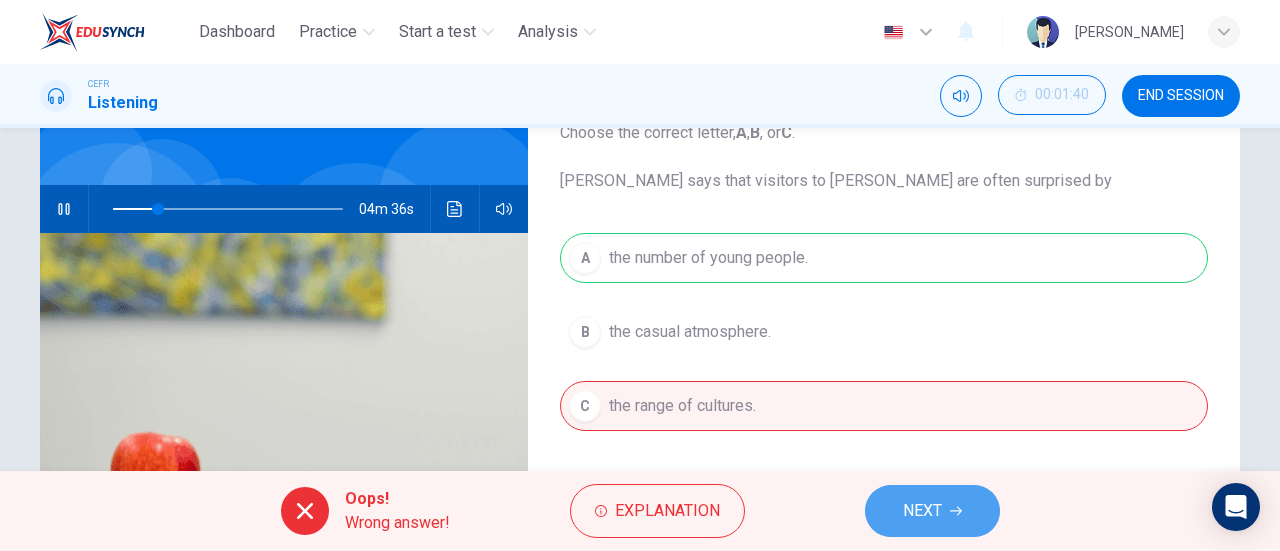 click on "NEXT" at bounding box center (922, 511) 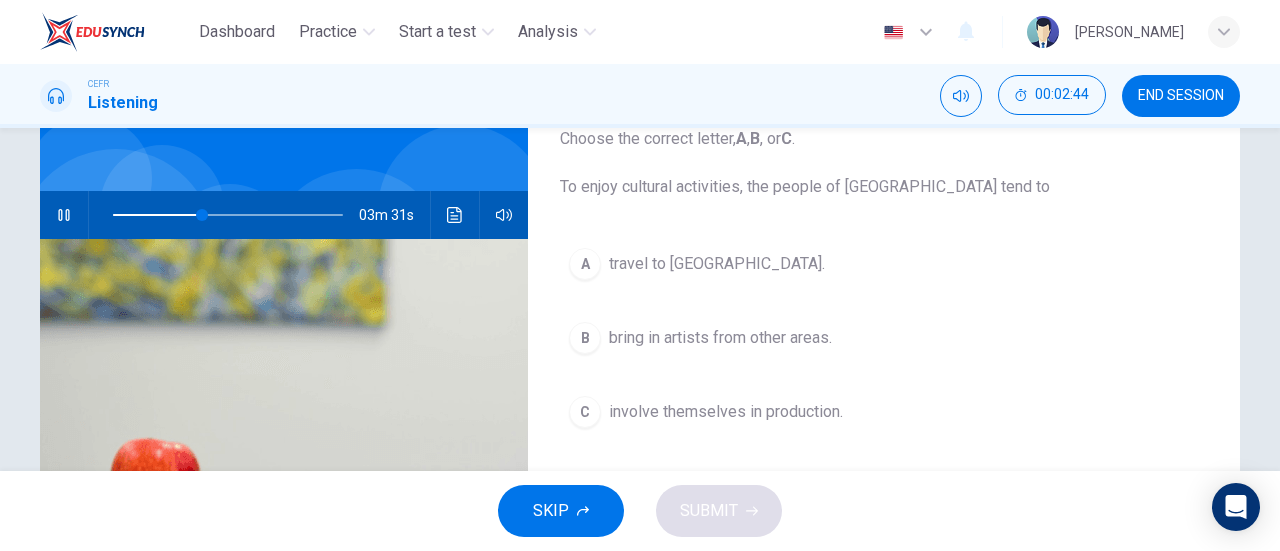 scroll, scrollTop: 146, scrollLeft: 0, axis: vertical 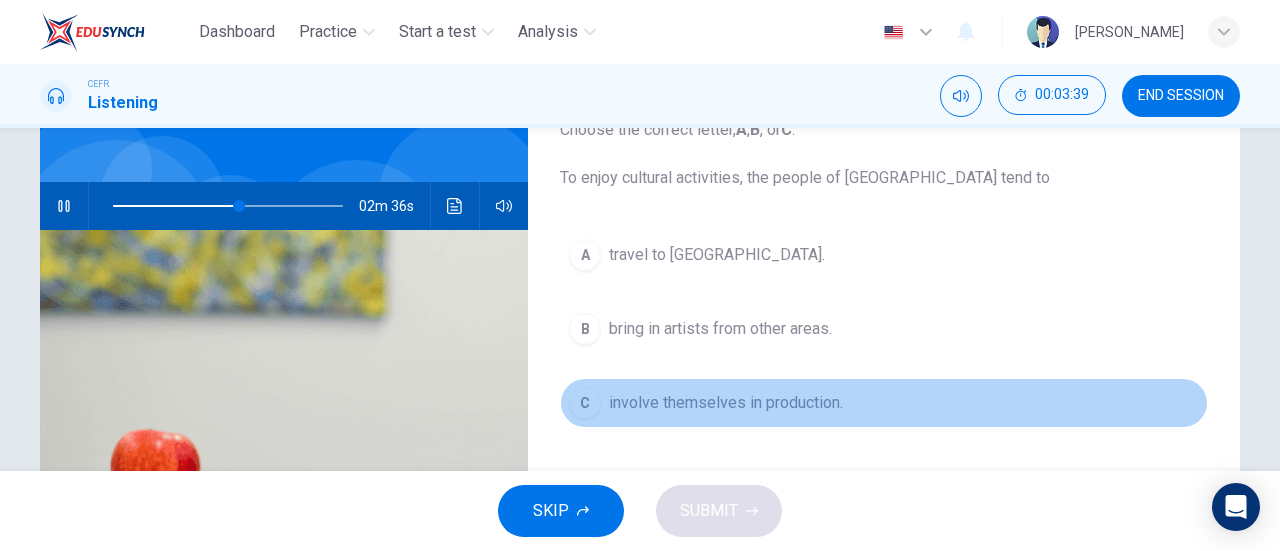 click on "involve themselves in production." at bounding box center [726, 403] 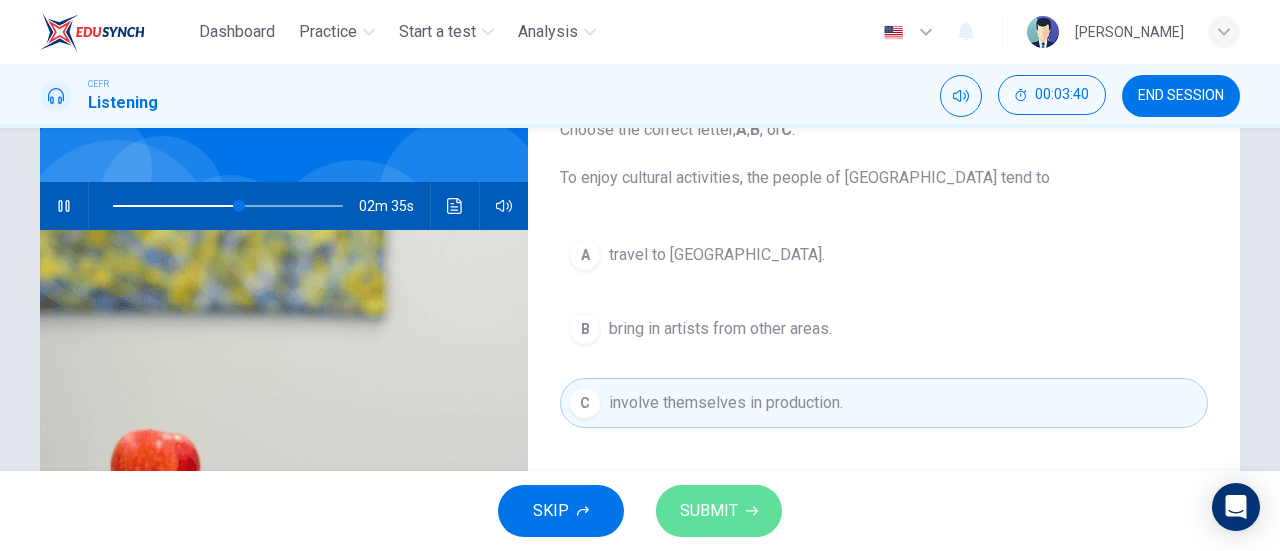click on "SUBMIT" at bounding box center [719, 511] 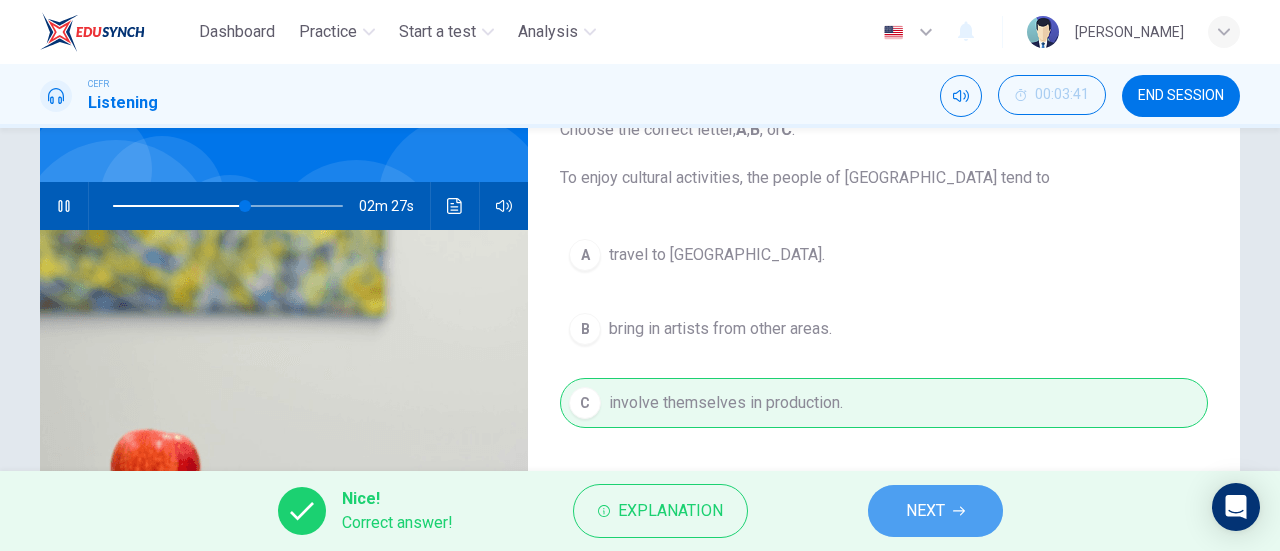 click on "NEXT" at bounding box center (935, 511) 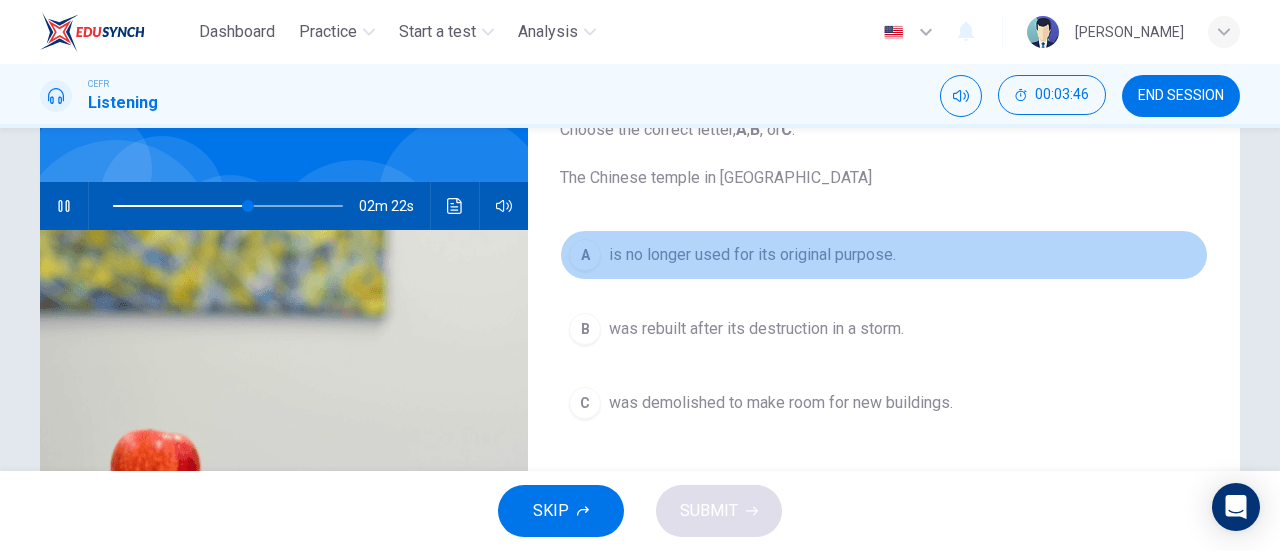 click on "is no longer used for its original purpose." at bounding box center (752, 255) 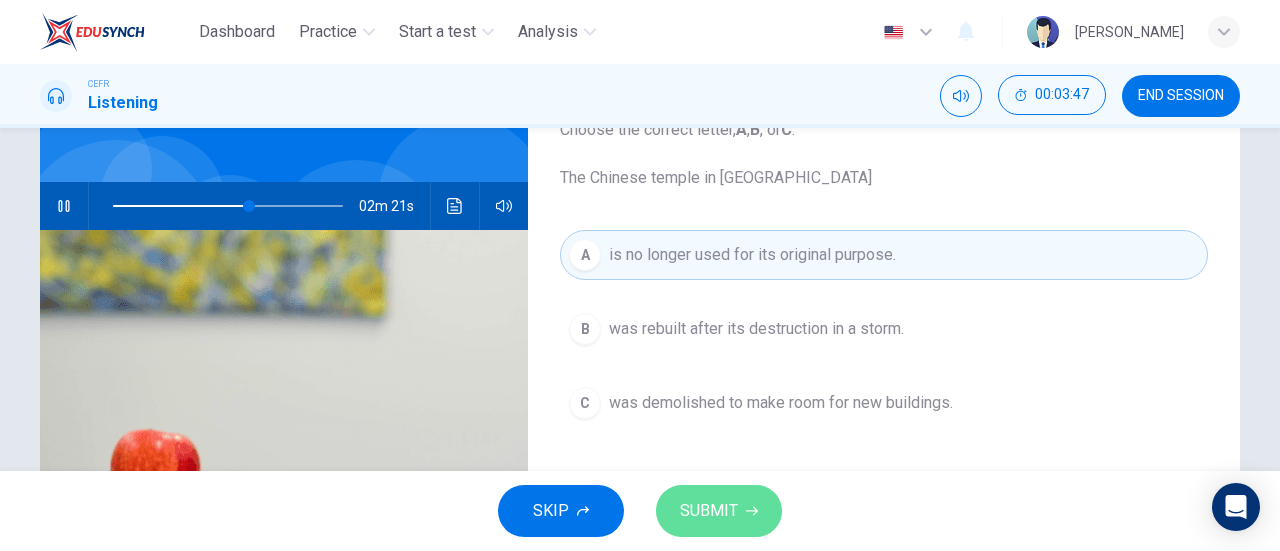 click on "SUBMIT" at bounding box center [719, 511] 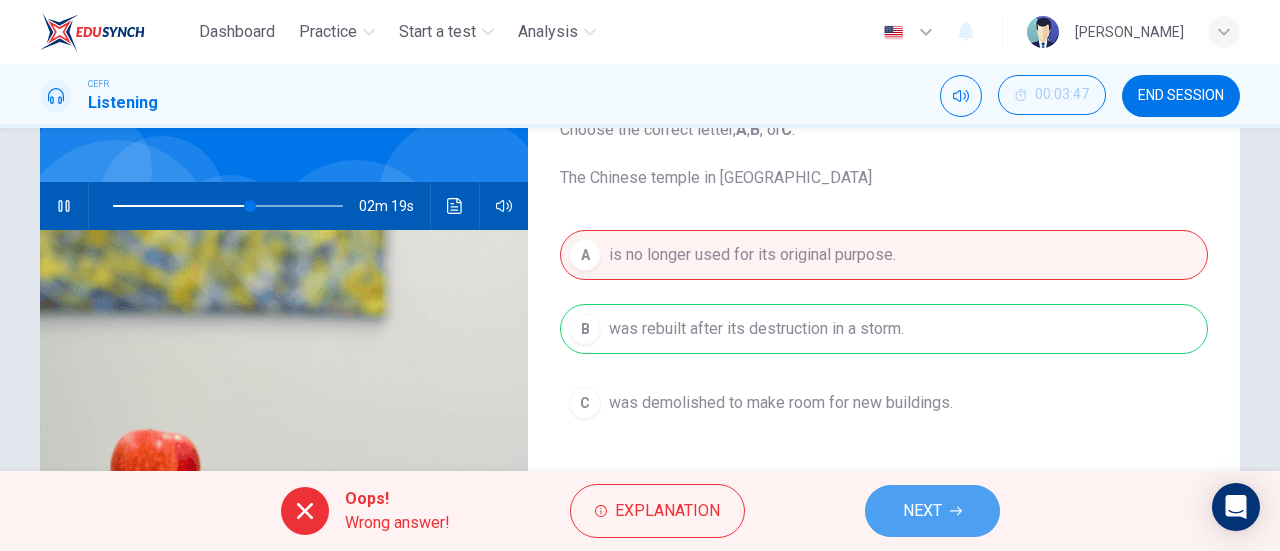 click on "NEXT" at bounding box center [932, 511] 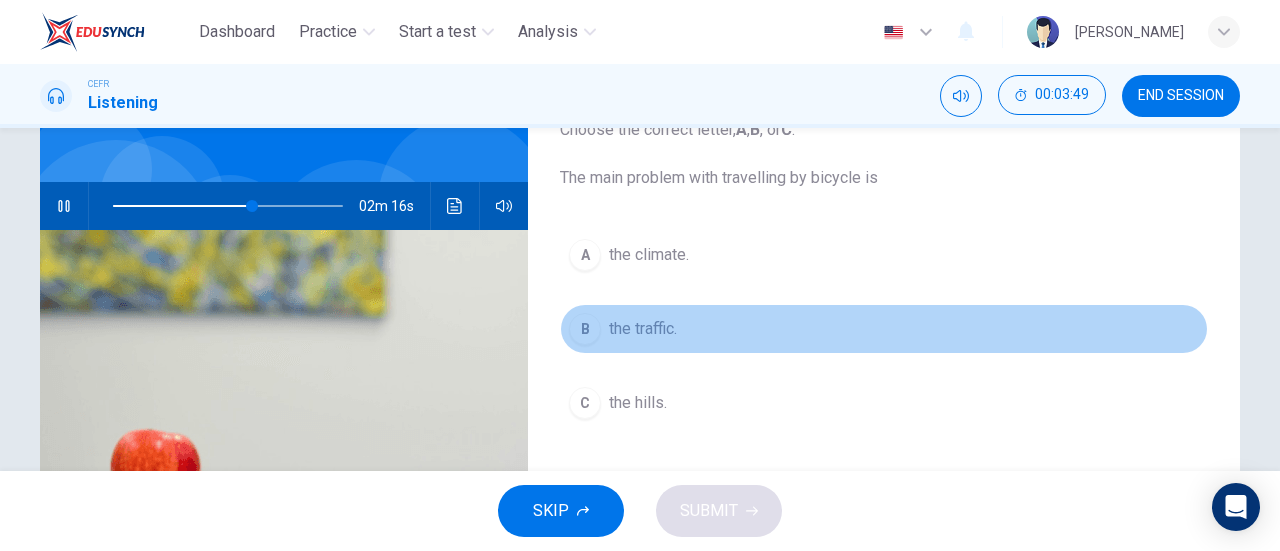 click on "the traffic." at bounding box center (643, 329) 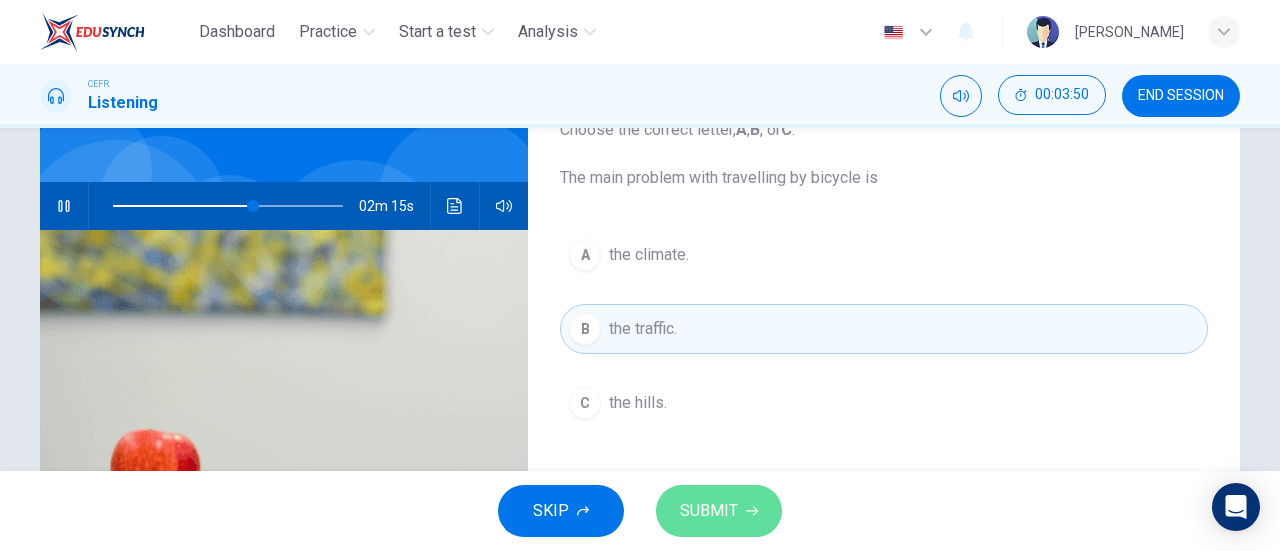click on "SUBMIT" at bounding box center [719, 511] 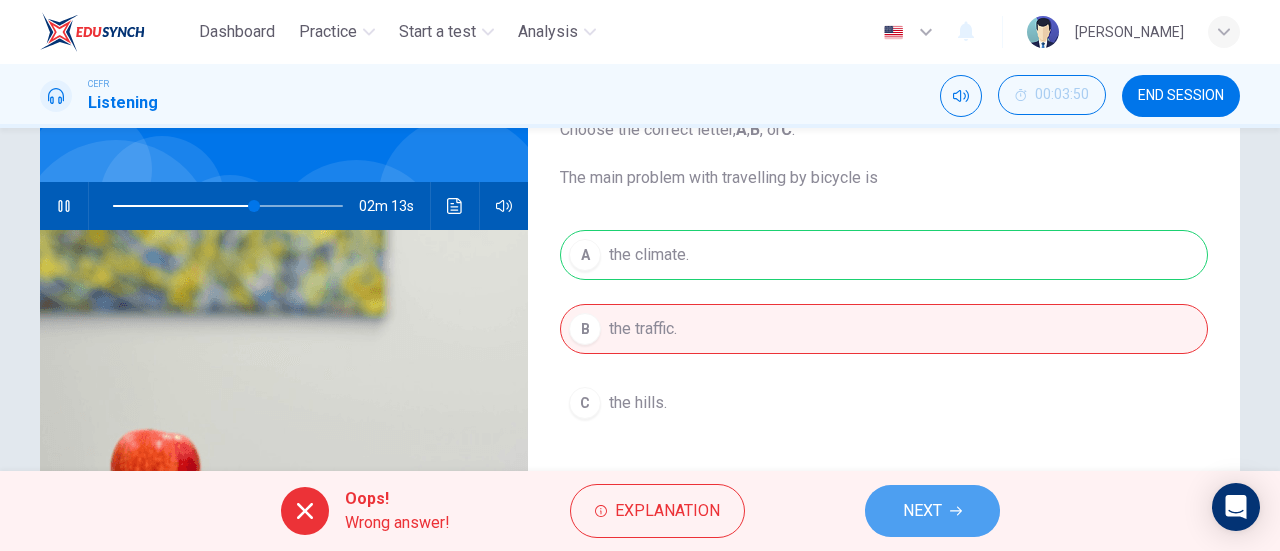 click on "NEXT" at bounding box center [922, 511] 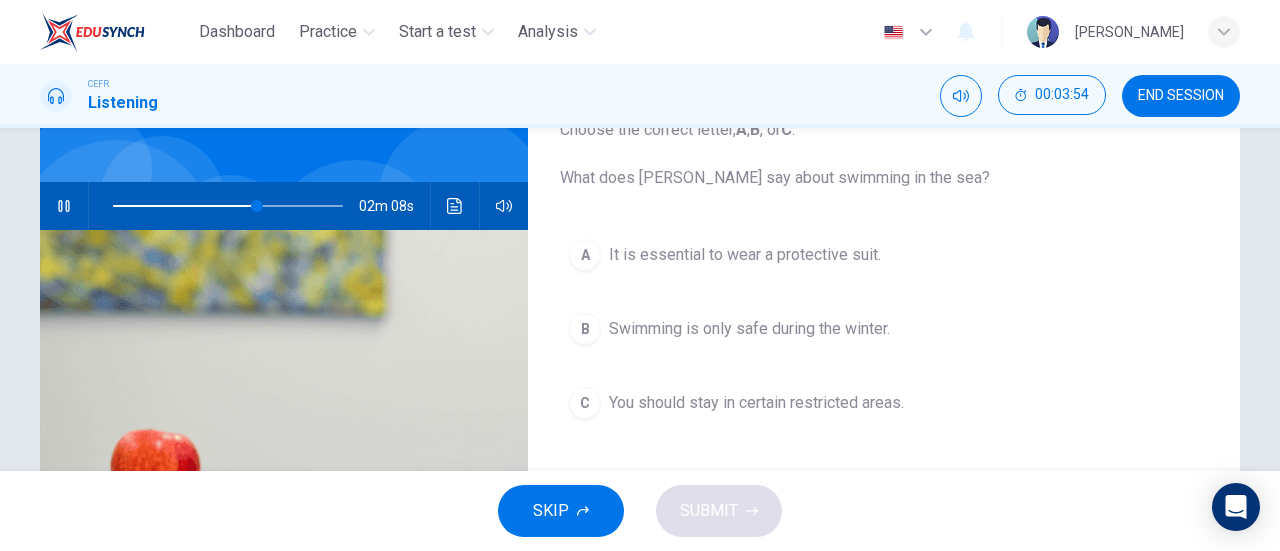 scroll, scrollTop: 150, scrollLeft: 0, axis: vertical 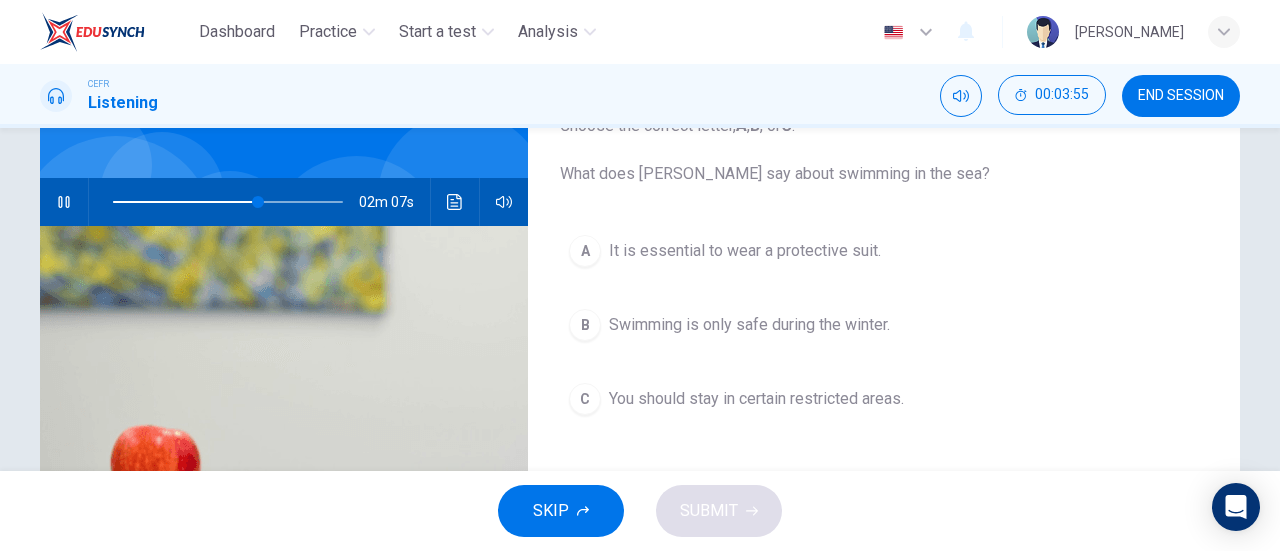 click on "It is essential to wear a protective suit." at bounding box center [745, 251] 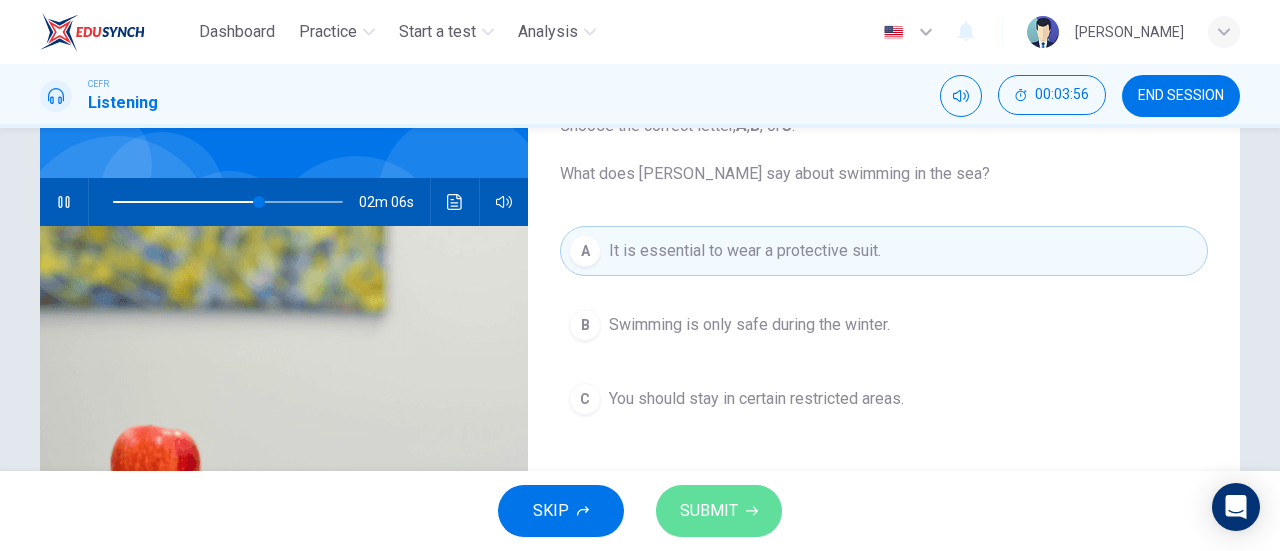 click on "SUBMIT" at bounding box center [719, 511] 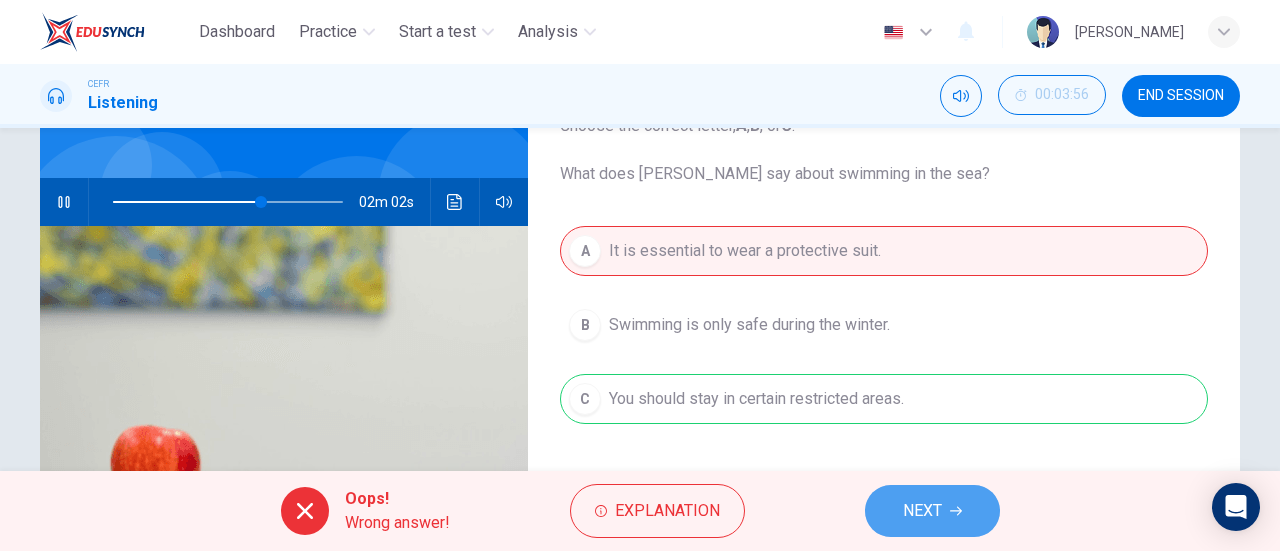 click on "NEXT" at bounding box center [922, 511] 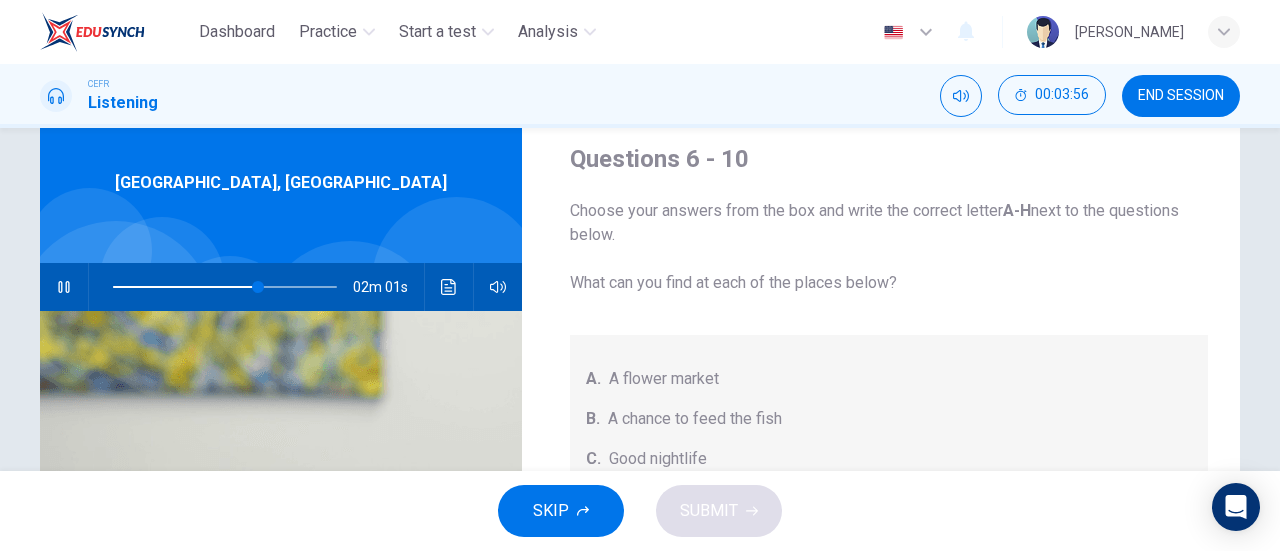 scroll, scrollTop: 62, scrollLeft: 0, axis: vertical 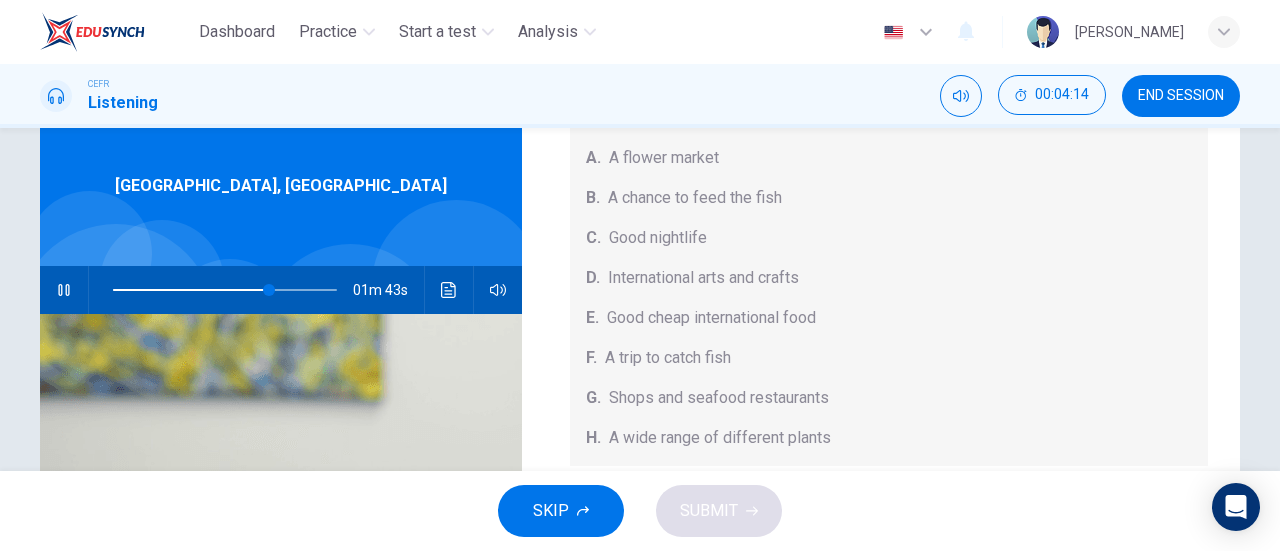 click on "Good cheap international food" at bounding box center [711, 318] 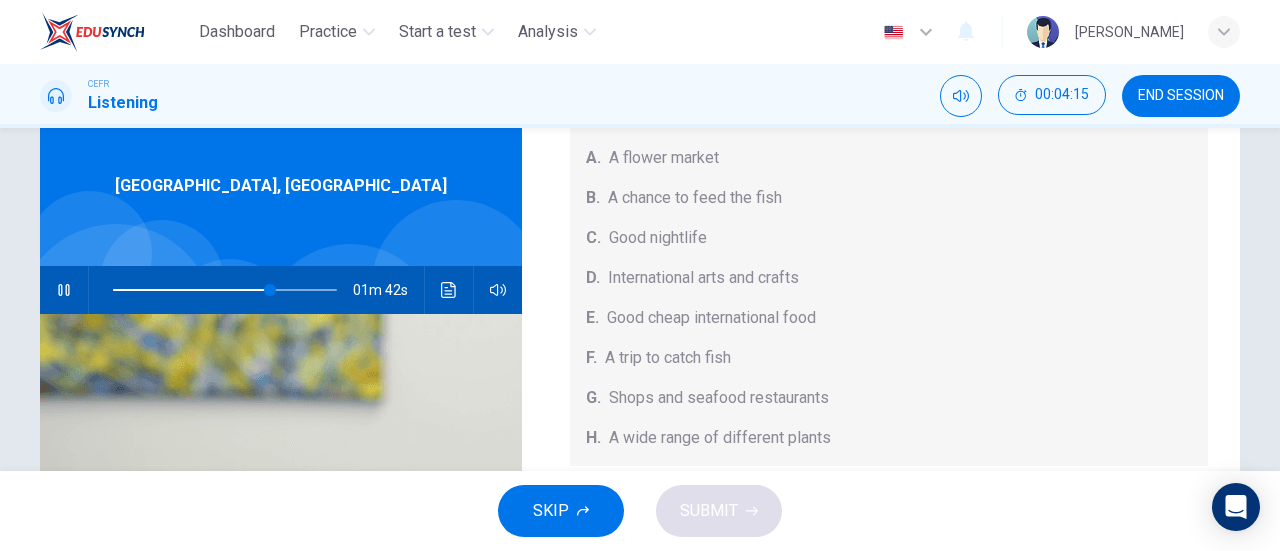 click on "E." at bounding box center (592, 318) 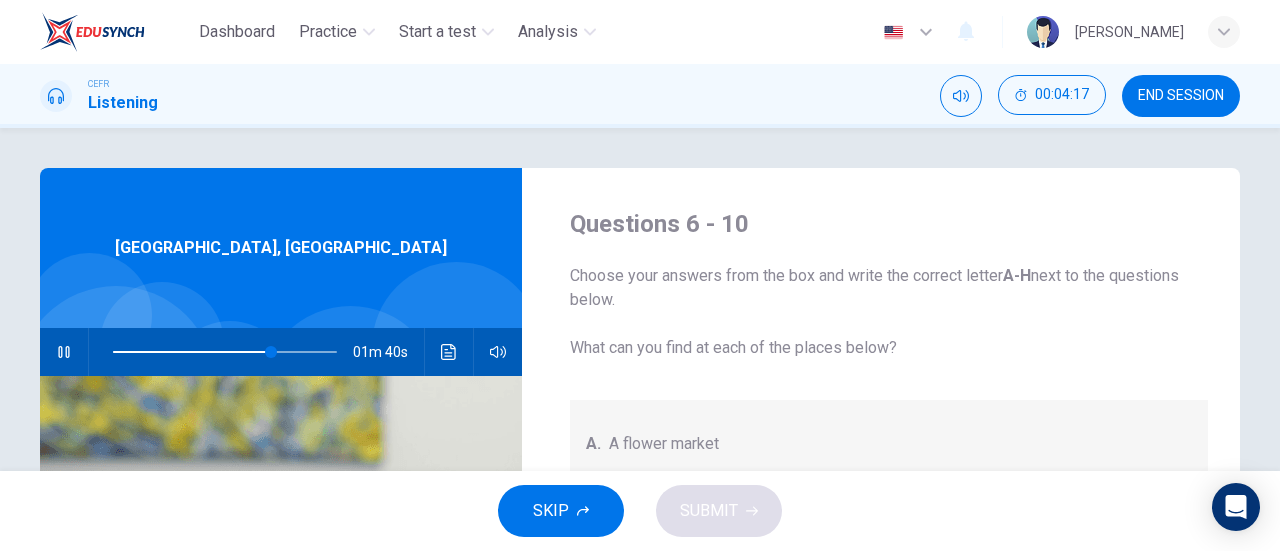 scroll, scrollTop: 224, scrollLeft: 0, axis: vertical 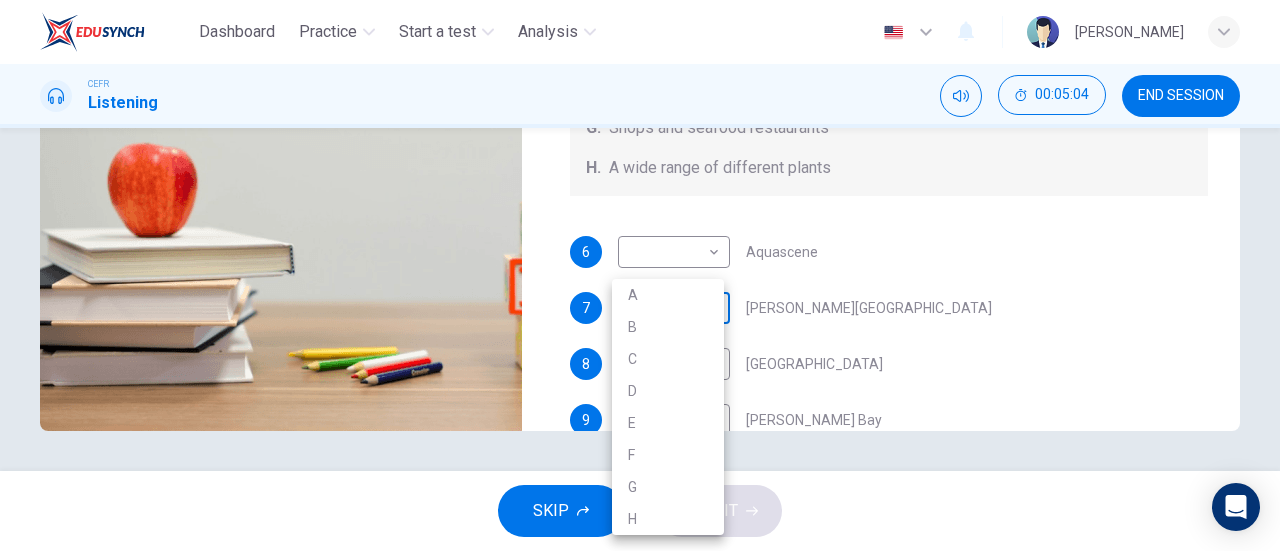 click on "Dashboard Practice Start a test Analysis English en ​ NURUL AQILAH BINTI HARZARI CEFR Listening 00:05:04 END SESSION Questions 6 - 10 Choose your answers from the box and write the correct letter  A-H  next to the questions below.
What can you find at each of the places below? A. A flower market B. A chance to feed the fish C. Good nightlife D. International arts and crafts E. Good cheap international food F. A trip to catch fish G. Shops and seafood restaurants H. A wide range of different plants 6 ​ ​ Aquascene 7 ​ ​ Smith Street Mall 8 ​ ​ Cullen Bay Marina 9 ​ ​ Fannie Bay 10 ​ ​ Mitchell Street Darwin, Australia 00m 53s SKIP SUBMIT EduSynch - Online Language Proficiency Testing
Dashboard Practice Start a test Analysis Notifications © Copyright  2025 A B C D E F G H" at bounding box center (640, 275) 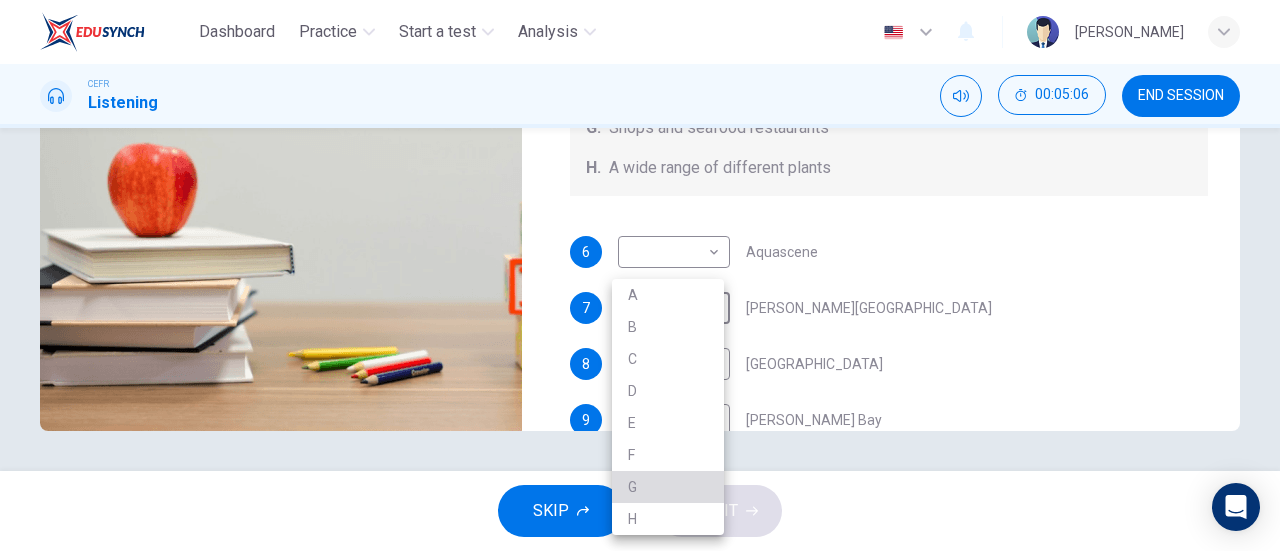 click on "G" at bounding box center [668, 487] 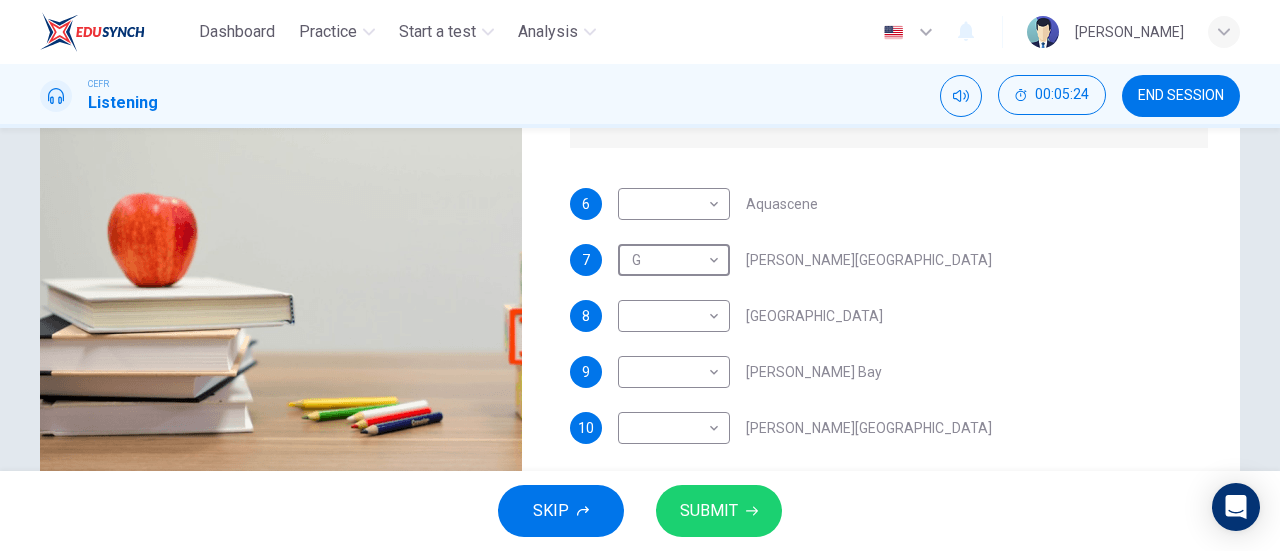 scroll, scrollTop: 224, scrollLeft: 0, axis: vertical 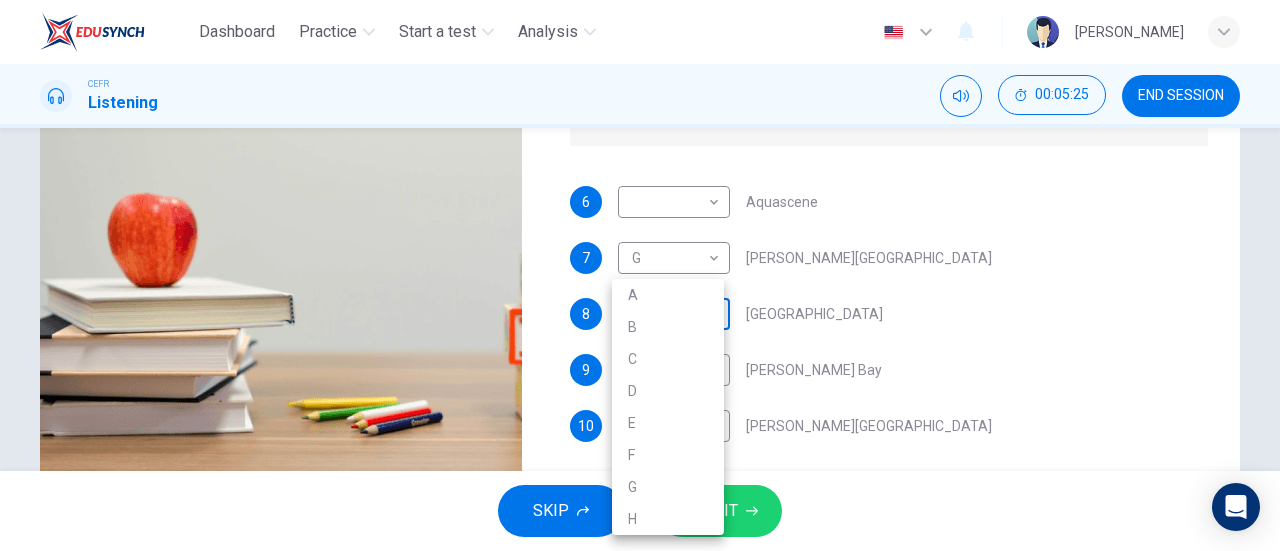 click on "Dashboard Practice Start a test Analysis English en ​ NURUL AQILAH BINTI HARZARI CEFR Listening 00:05:25 END SESSION Questions 6 - 10 Choose your answers from the box and write the correct letter  A-H  next to the questions below.
What can you find at each of the places below? A. A flower market B. A chance to feed the fish C. Good nightlife D. International arts and crafts E. Good cheap international food F. A trip to catch fish G. Shops and seafood restaurants H. A wide range of different plants 6 ​ ​ Aquascene 7 G G ​ Smith Street Mall 8 ​ ​ Cullen Bay Marina 9 ​ ​ Fannie Bay 10 ​ ​ Mitchell Street Darwin, Australia 00m 32s SKIP SUBMIT EduSynch - Online Language Proficiency Testing
Dashboard Practice Start a test Analysis Notifications © Copyright  2025 A B C D E F G H" at bounding box center (640, 275) 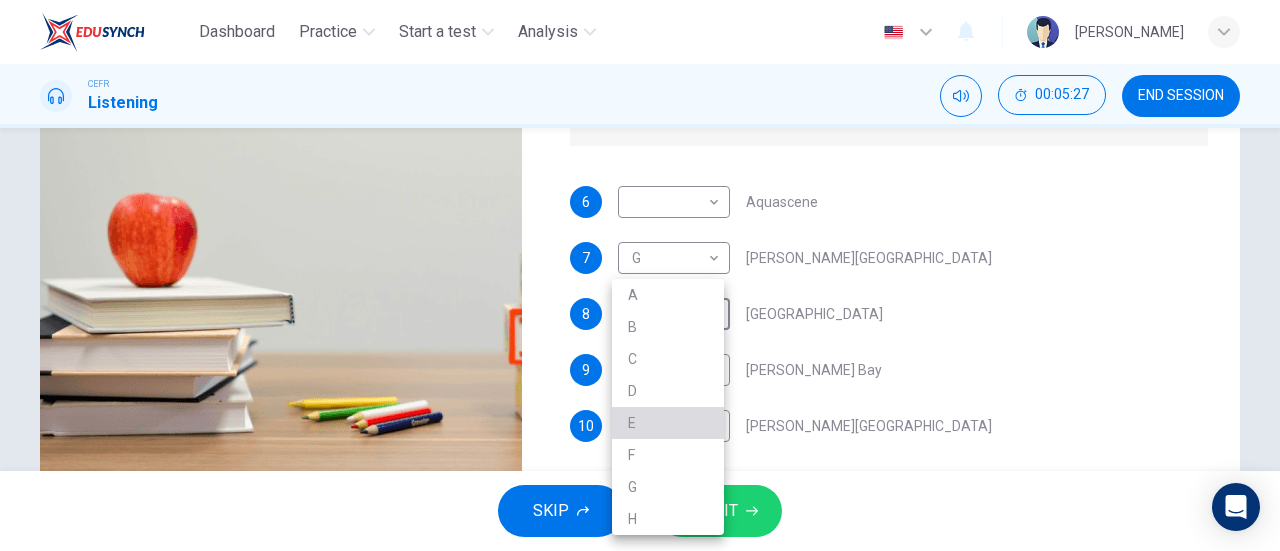 click on "E" at bounding box center (668, 423) 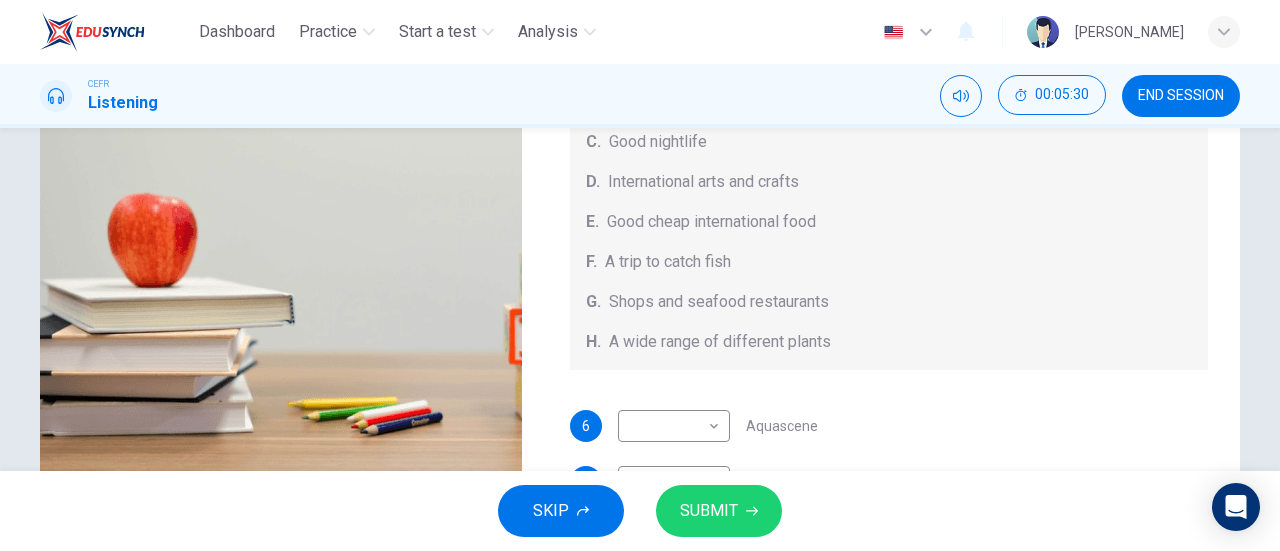 scroll, scrollTop: 0, scrollLeft: 0, axis: both 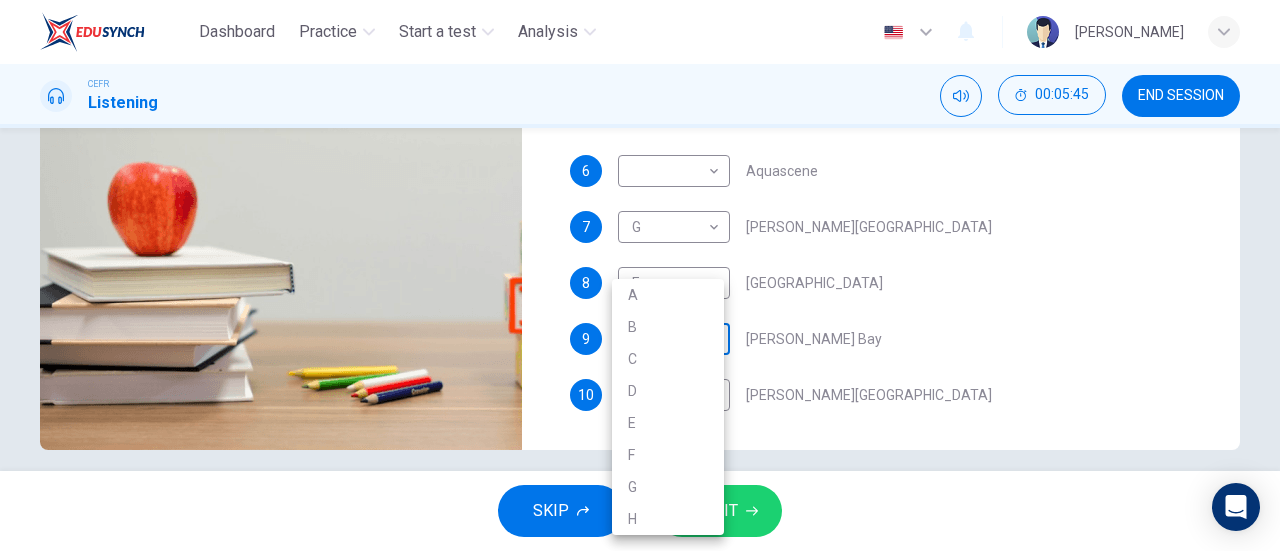 click on "Dashboard Practice Start a test Analysis English en ​ NURUL AQILAH BINTI HARZARI CEFR Listening 00:05:45 END SESSION Questions 6 - 10 Choose your answers from the box and write the correct letter  A-H  next to the questions below.
What can you find at each of the places below? A. A flower market B. A chance to feed the fish C. Good nightlife D. International arts and crafts E. Good cheap international food F. A trip to catch fish G. Shops and seafood restaurants H. A wide range of different plants 6 ​ ​ Aquascene 7 G G ​ Smith Street Mall 8 E E ​ Cullen Bay Marina 9 ​ ​ Fannie Bay 10 ​ ​ Mitchell Street Darwin, Australia 00m 12s SKIP SUBMIT EduSynch - Online Language Proficiency Testing
Dashboard Practice Start a test Analysis Notifications © Copyright  2025 A B C D E F G H" at bounding box center (640, 275) 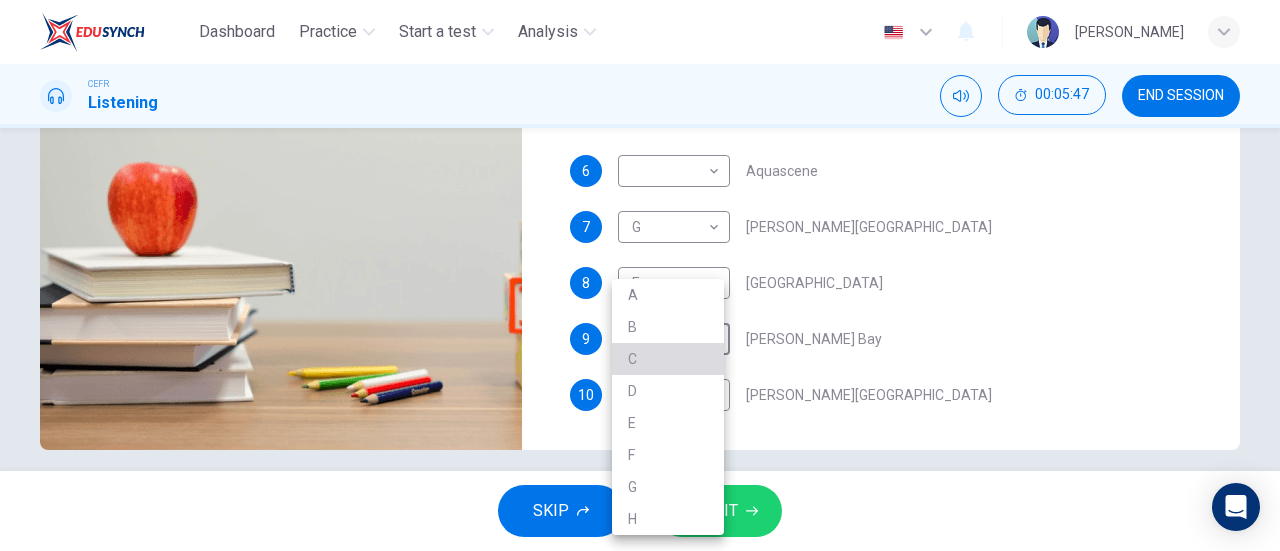 click on "C" at bounding box center [668, 359] 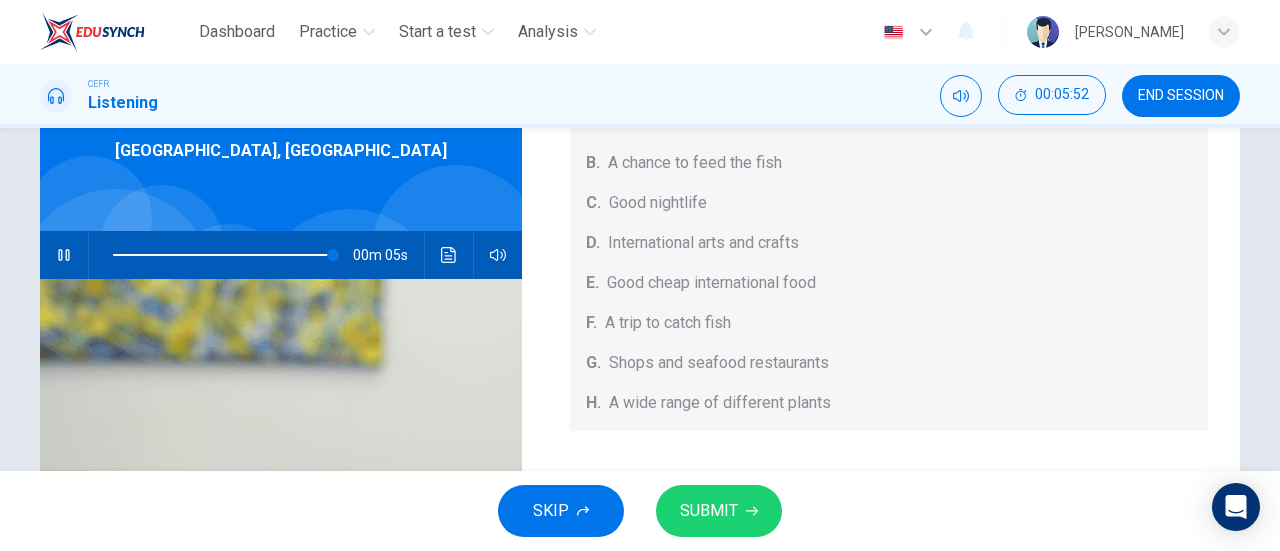 scroll, scrollTop: 432, scrollLeft: 0, axis: vertical 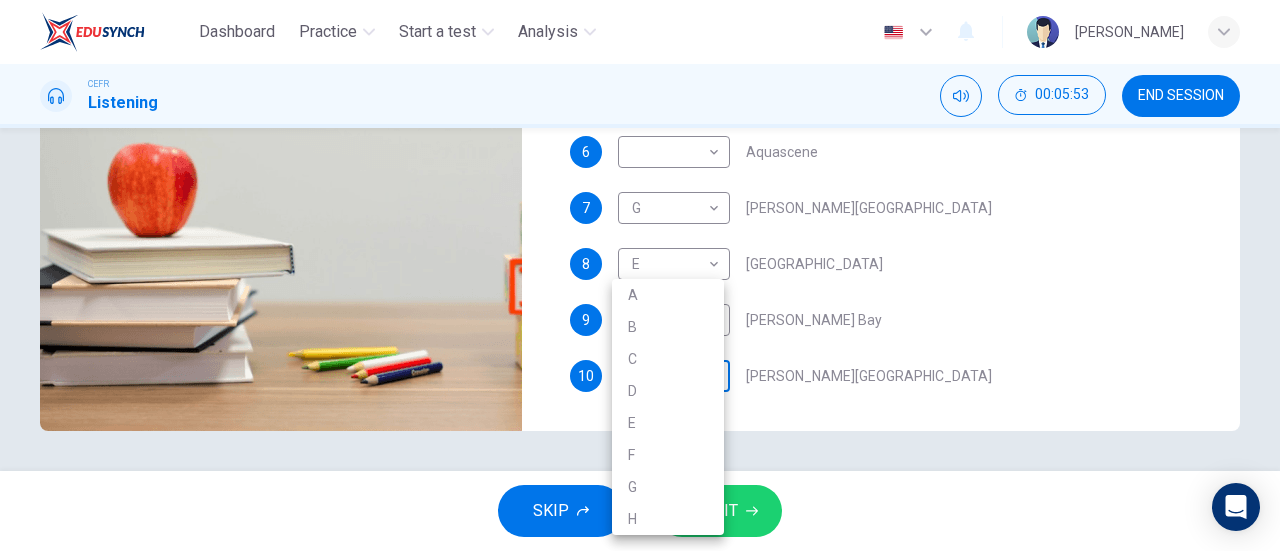 click on "Dashboard Practice Start a test Analysis English en ​ NURUL AQILAH BINTI HARZARI CEFR Listening 00:05:53 END SESSION Questions 6 - 10 Choose your answers from the box and write the correct letter  A-H  next to the questions below.
What can you find at each of the places below? A. A flower market B. A chance to feed the fish C. Good nightlife D. International arts and crafts E. Good cheap international food F. A trip to catch fish G. Shops and seafood restaurants H. A wide range of different plants 6 ​ ​ Aquascene 7 G G ​ Smith Street Mall 8 E E ​ Cullen Bay Marina 9 C C ​ Fannie Bay 10 ​ ​ Mitchell Street Darwin, Australia 00m 04s SKIP SUBMIT EduSynch - Online Language Proficiency Testing
Dashboard Practice Start a test Analysis Notifications © Copyright  2025 A B C D E F G H" at bounding box center [640, 275] 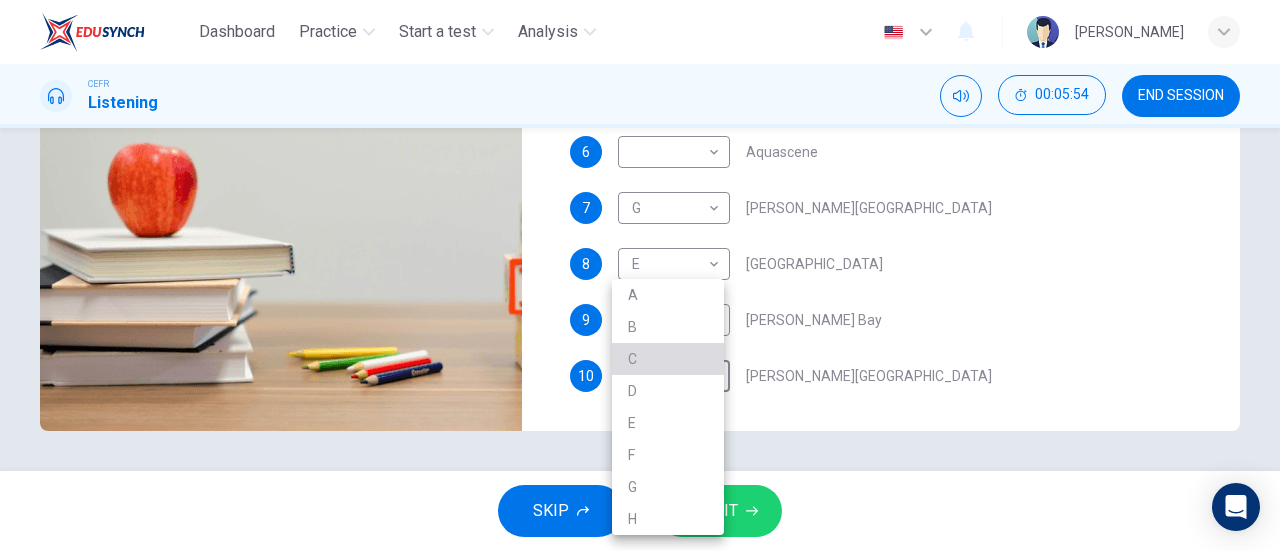 click on "C" at bounding box center [668, 359] 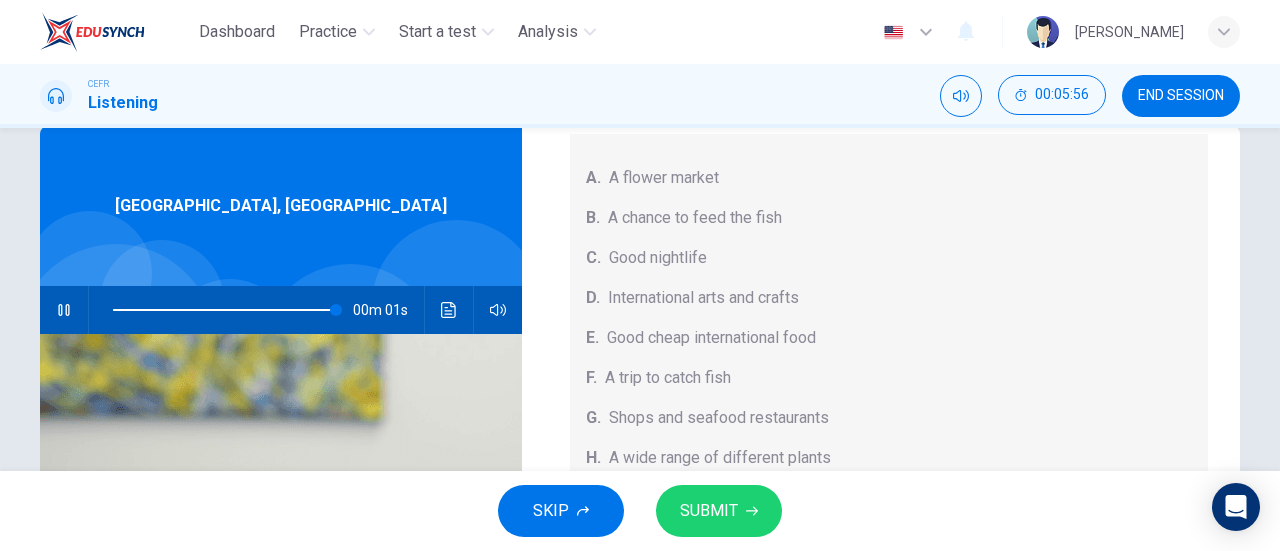 scroll, scrollTop: 0, scrollLeft: 0, axis: both 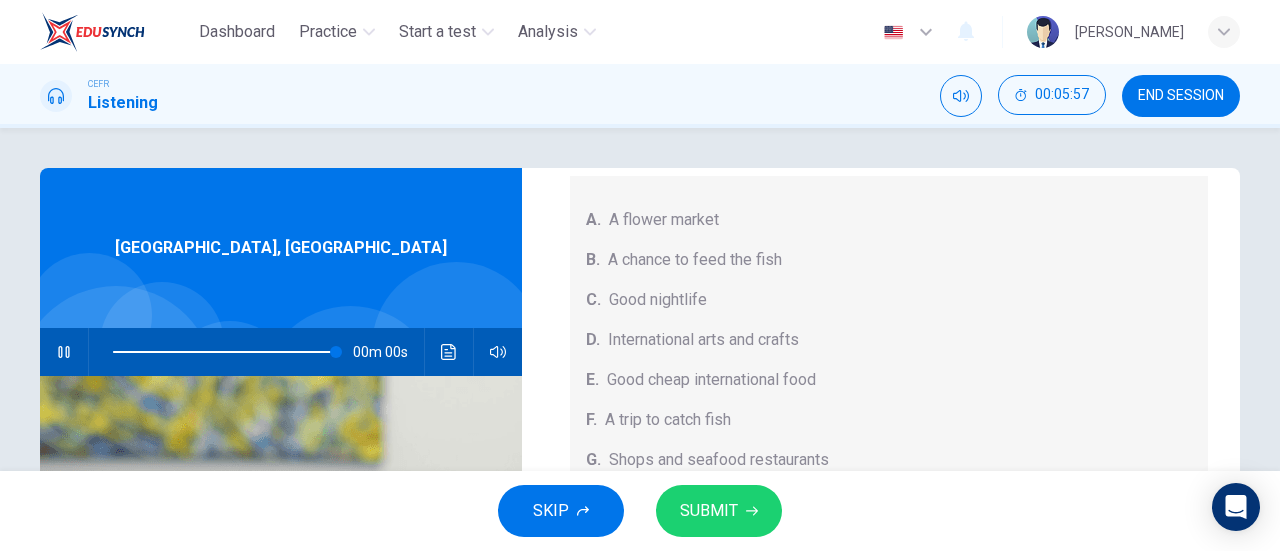 type on "0" 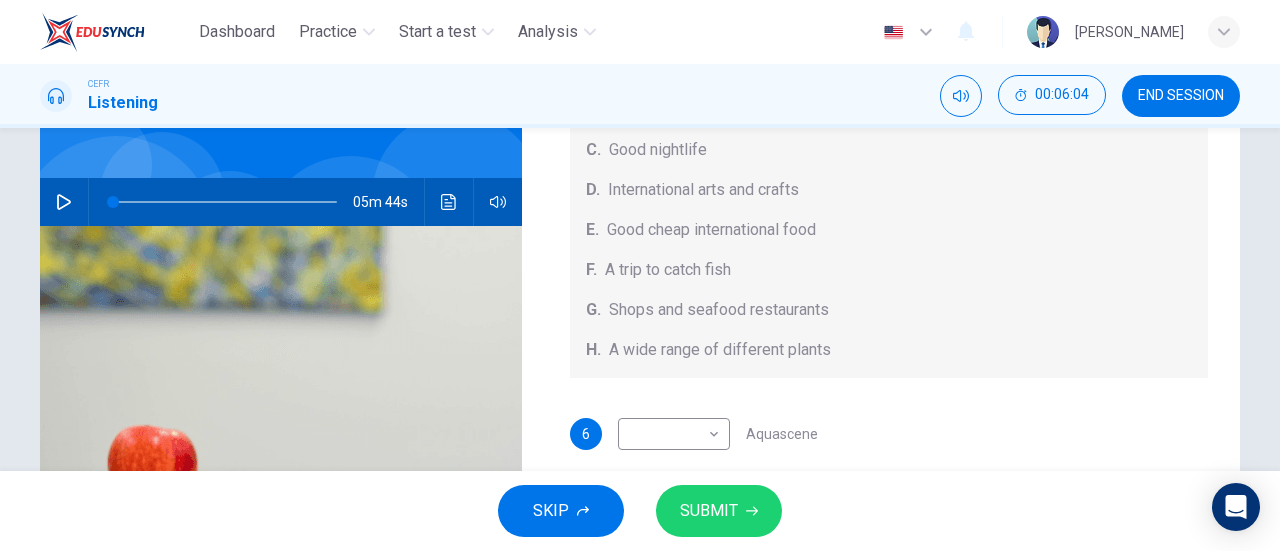 scroll, scrollTop: 151, scrollLeft: 0, axis: vertical 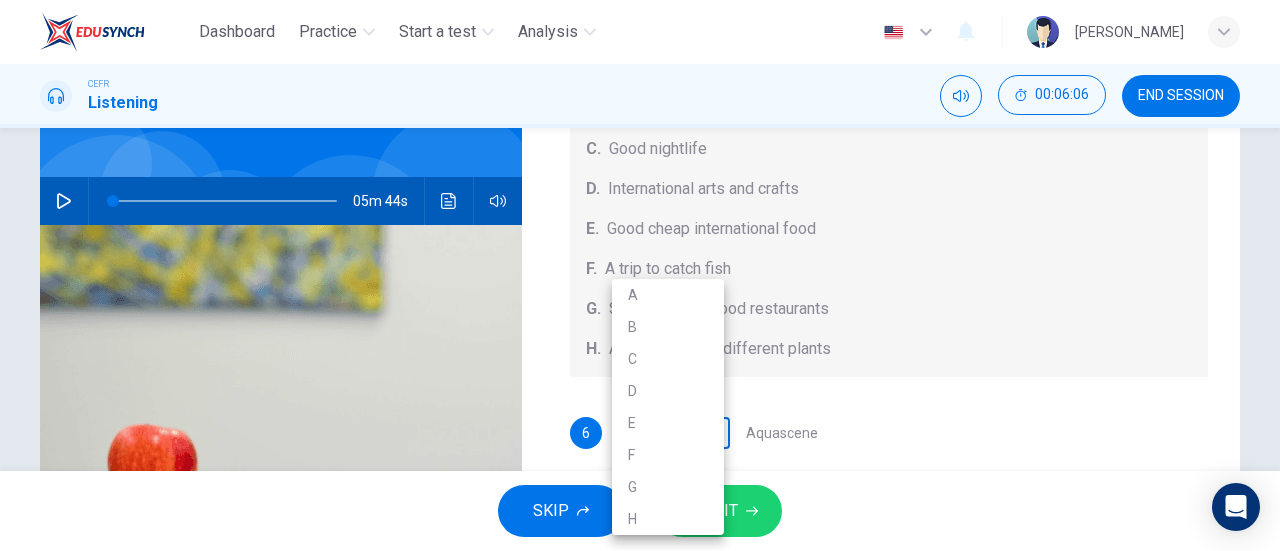 click on "Dashboard Practice Start a test Analysis English en ​ NURUL AQILAH BINTI HARZARI CEFR Listening 00:06:06 END SESSION Questions 6 - 10 Choose your answers from the box and write the correct letter  A-H  next to the questions below.
What can you find at each of the places below? A. A flower market B. A chance to feed the fish C. Good nightlife D. International arts and crafts E. Good cheap international food F. A trip to catch fish G. Shops and seafood restaurants H. A wide range of different plants 6 ​ ​ Aquascene 7 G G ​ Smith Street Mall 8 E E ​ Cullen Bay Marina 9 C C ​ Fannie Bay 10 C C ​ Mitchell Street Darwin, Australia 05m 44s SKIP SUBMIT EduSynch - Online Language Proficiency Testing
Dashboard Practice Start a test Analysis Notifications © Copyright  2025 A B C D E F G H" at bounding box center (640, 275) 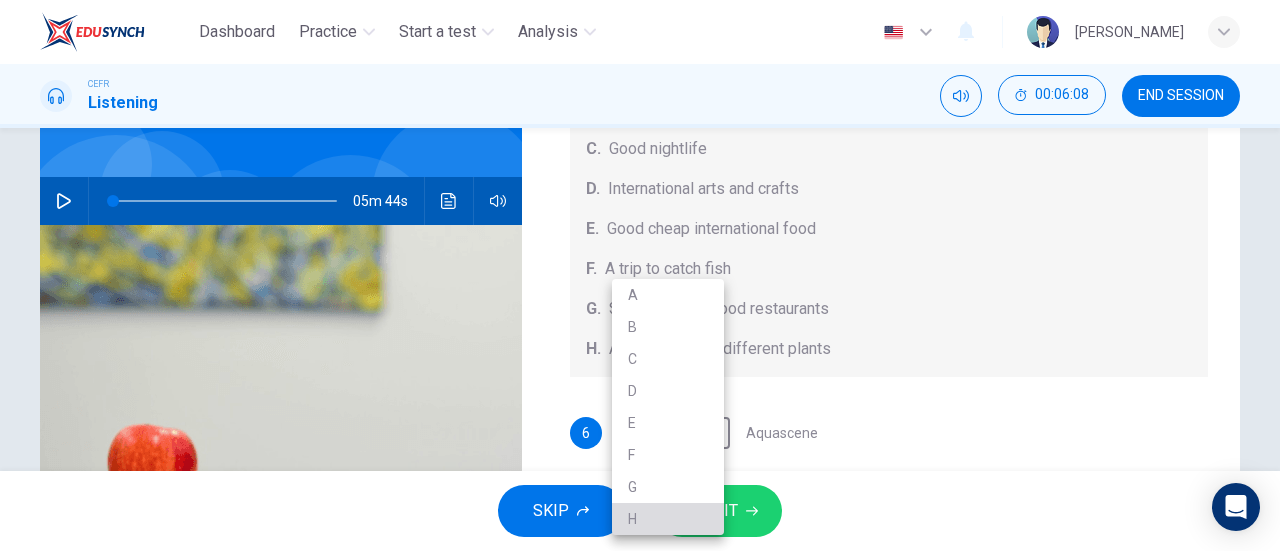 click on "H" at bounding box center (668, 519) 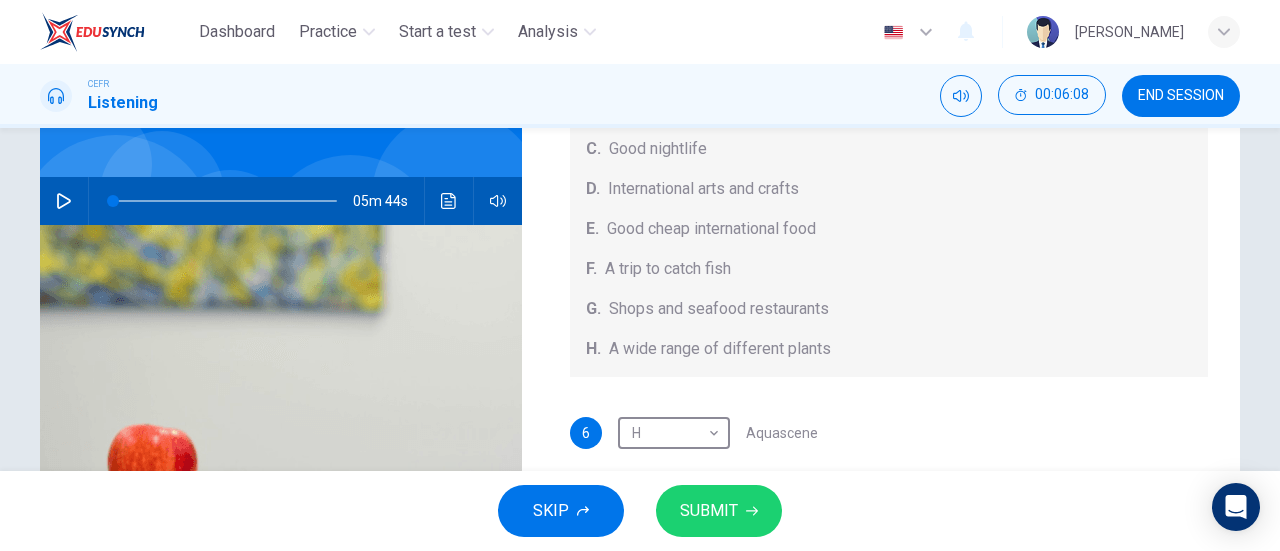 scroll, scrollTop: 432, scrollLeft: 0, axis: vertical 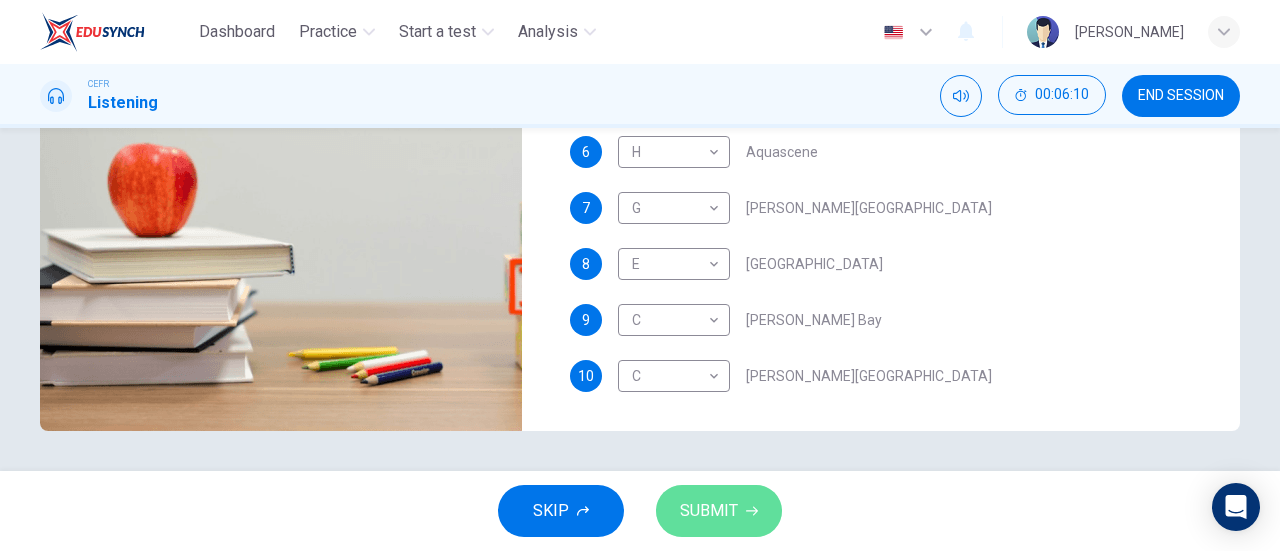 click on "SUBMIT" at bounding box center [709, 511] 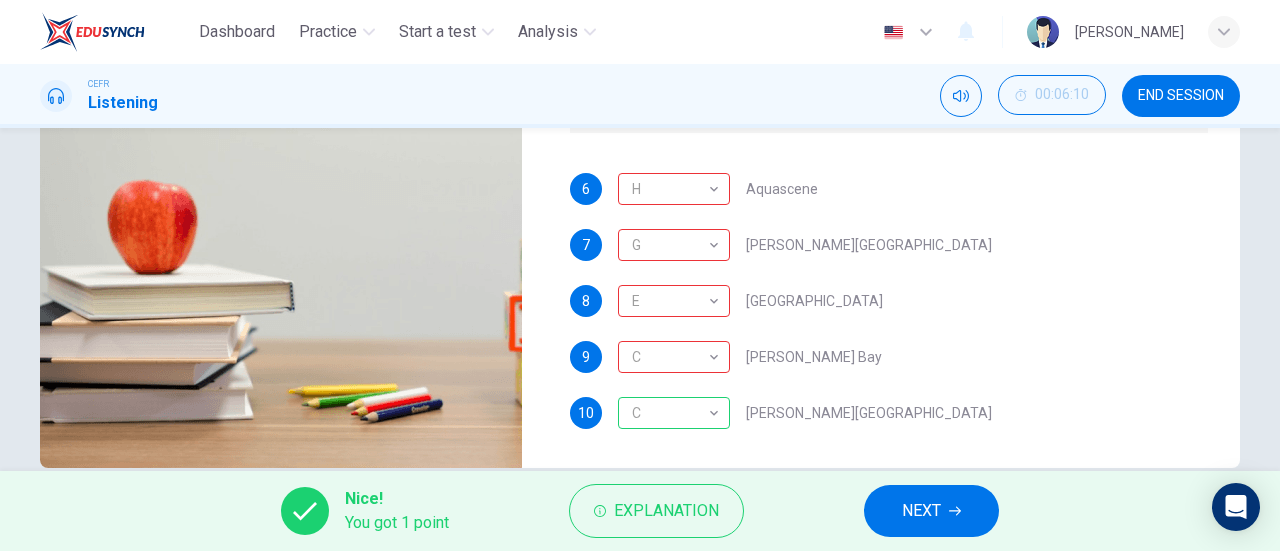 scroll, scrollTop: 411, scrollLeft: 0, axis: vertical 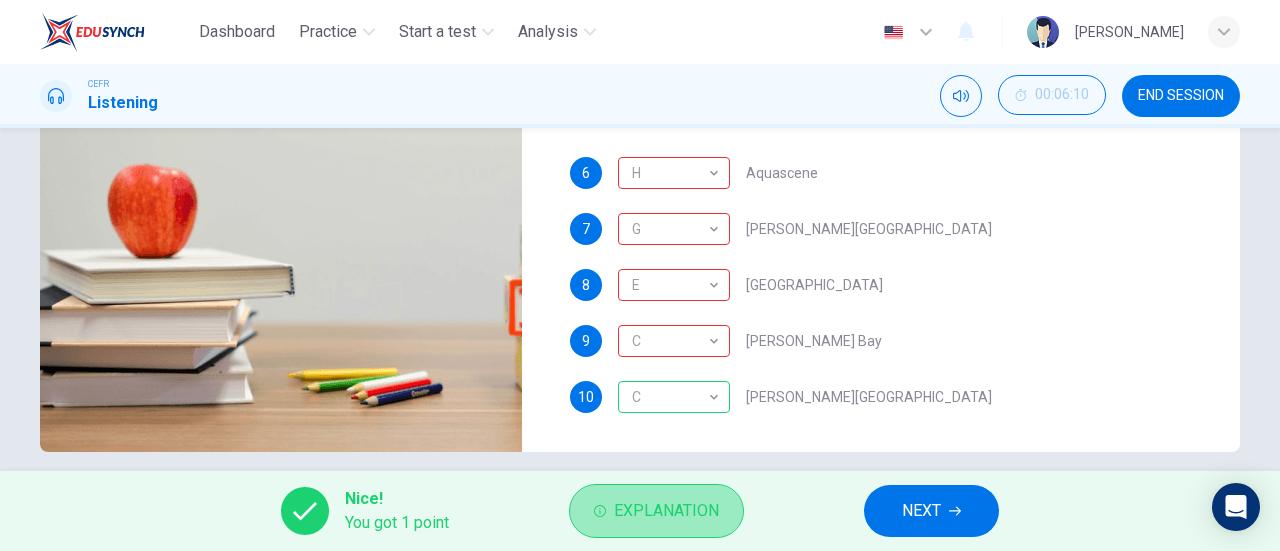 click on "Explanation" at bounding box center (666, 511) 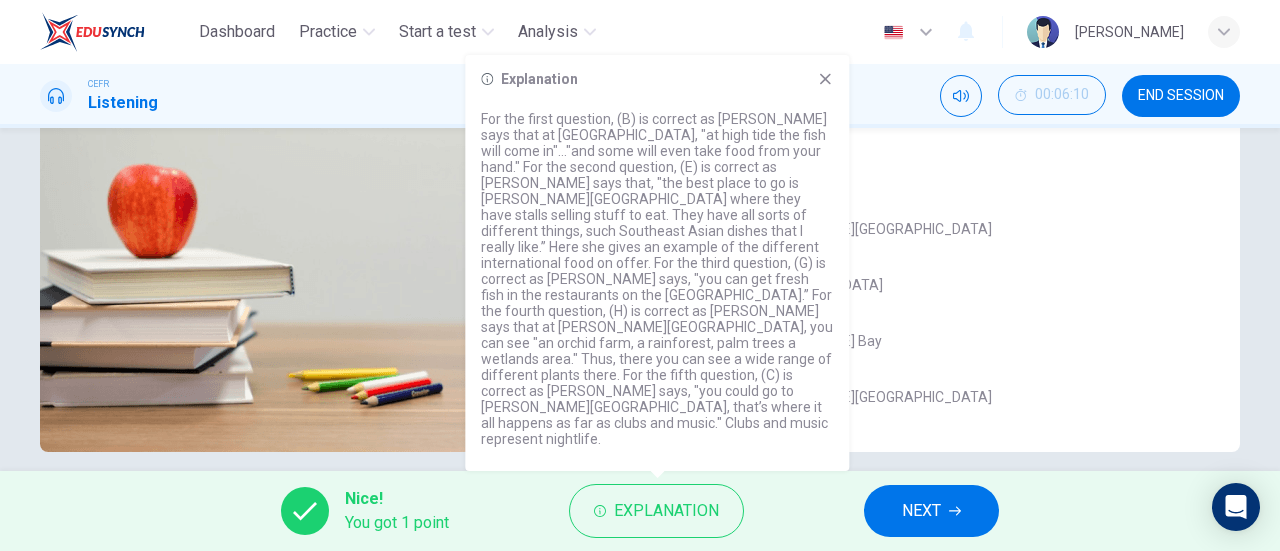 click on "Explanation For the first question, (B) is correct as Joanne says that at Aquascene, "at high tide the fish will come in"..."and some will even take food from your hand."
For the second question, (E) is correct as Joanne says that, "the best place to go is Smith Street Mall where they have stalls selling stuff to eat. They have all sorts of different things, such Southeast Asian dishes that I really like.” Here she gives an example of the different international food on offer.
For the third question, (G) is correct as Joanne says, "you can get fresh fish in the restaurants on the Cullen Bay Marina.”
For the fourth question, (H) is correct as Joanne says that at Fannie Bay, you can see "an orchid farm, a rainforest, palm trees a wetlands area." Thus, there you can see a wide range of different plants there.
For the fifth question, (C) is correct as Joanne says, "you could go to Mitchell Street, that’s where it all happens as far as clubs and music." Clubs and music represent nightlife." at bounding box center [657, 263] 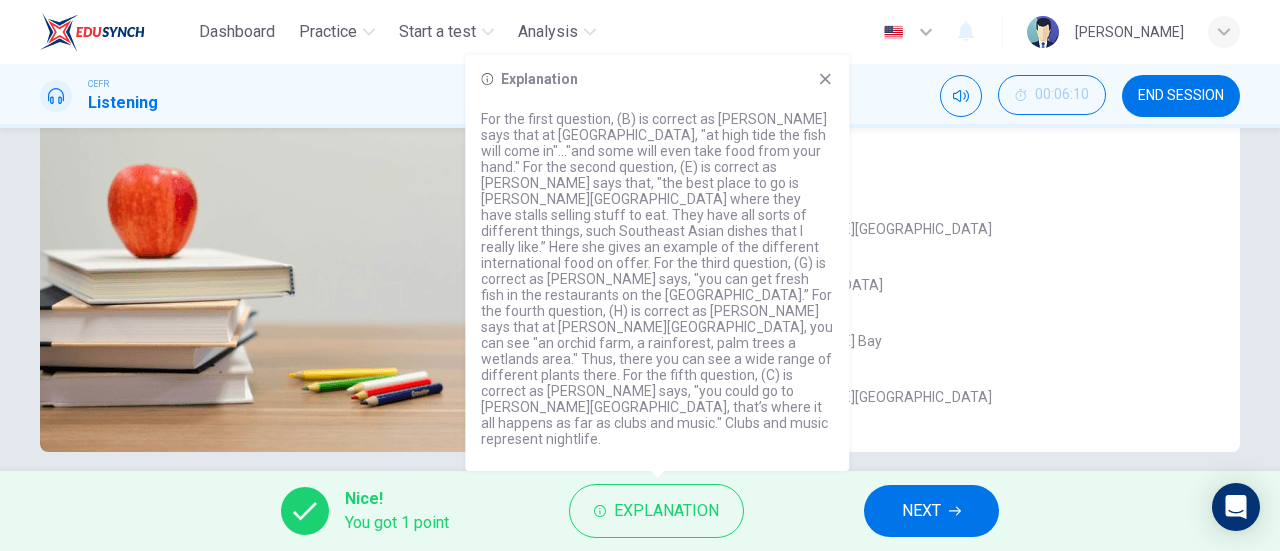 click 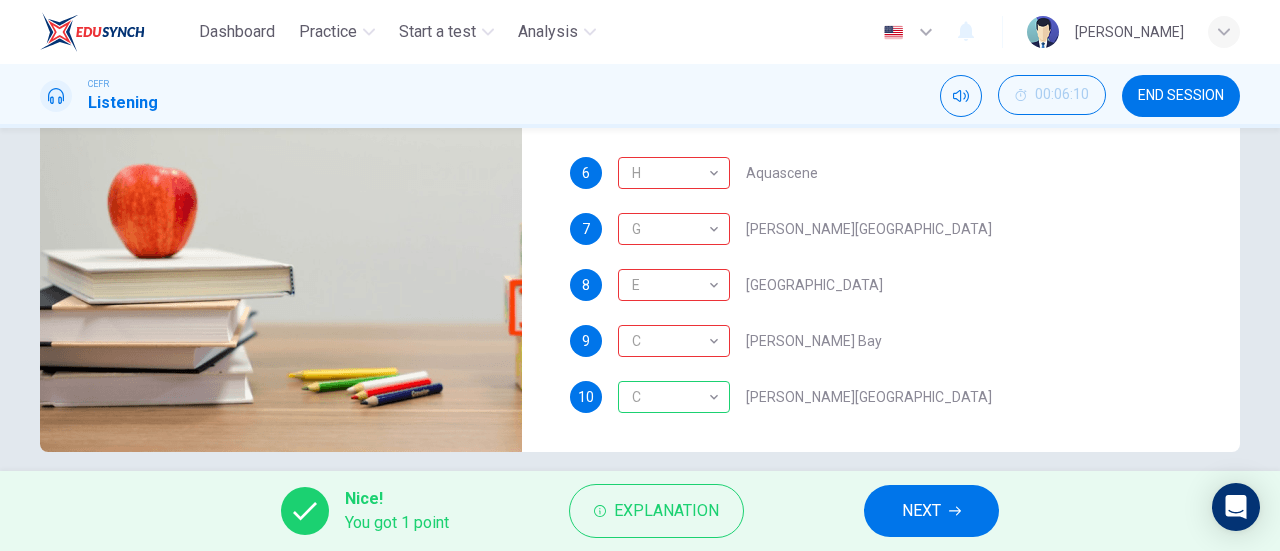 click on "NEXT" at bounding box center [921, 511] 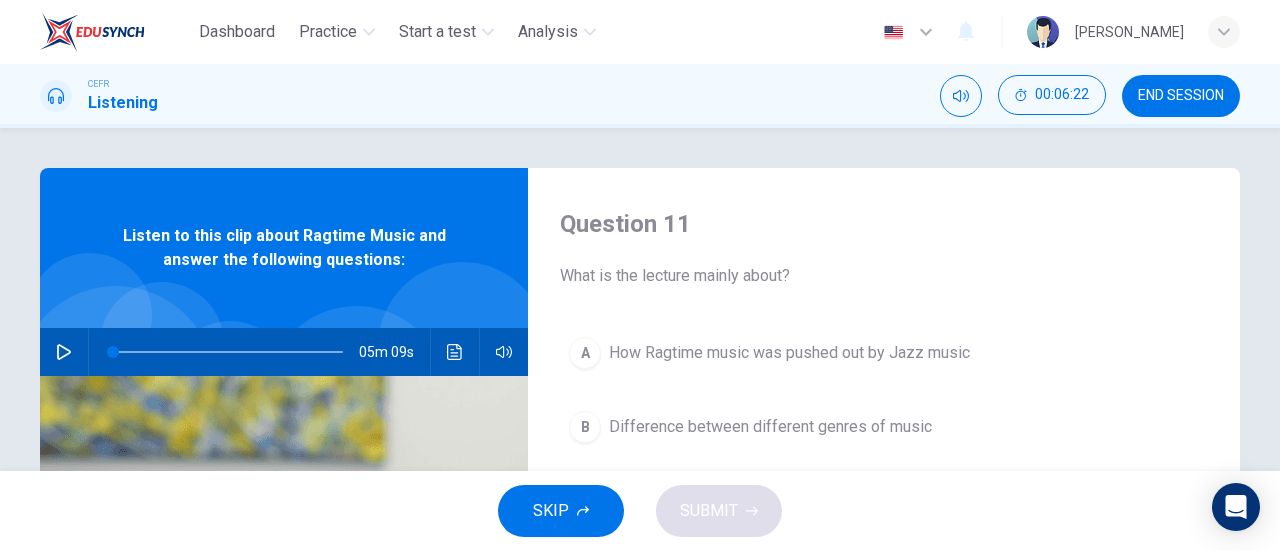 scroll, scrollTop: 12, scrollLeft: 0, axis: vertical 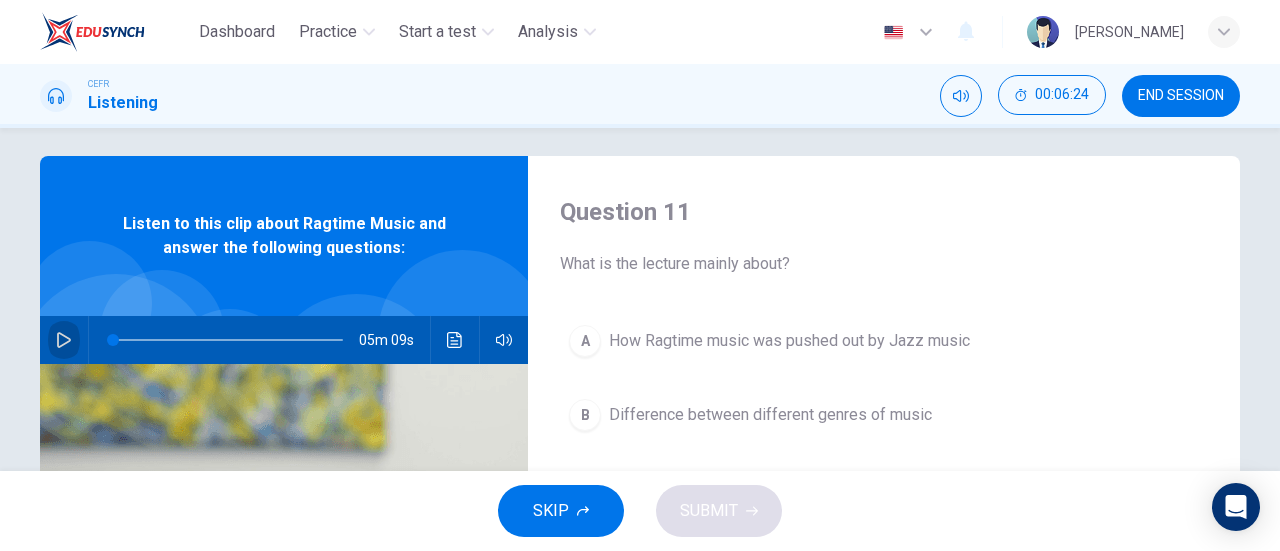 click 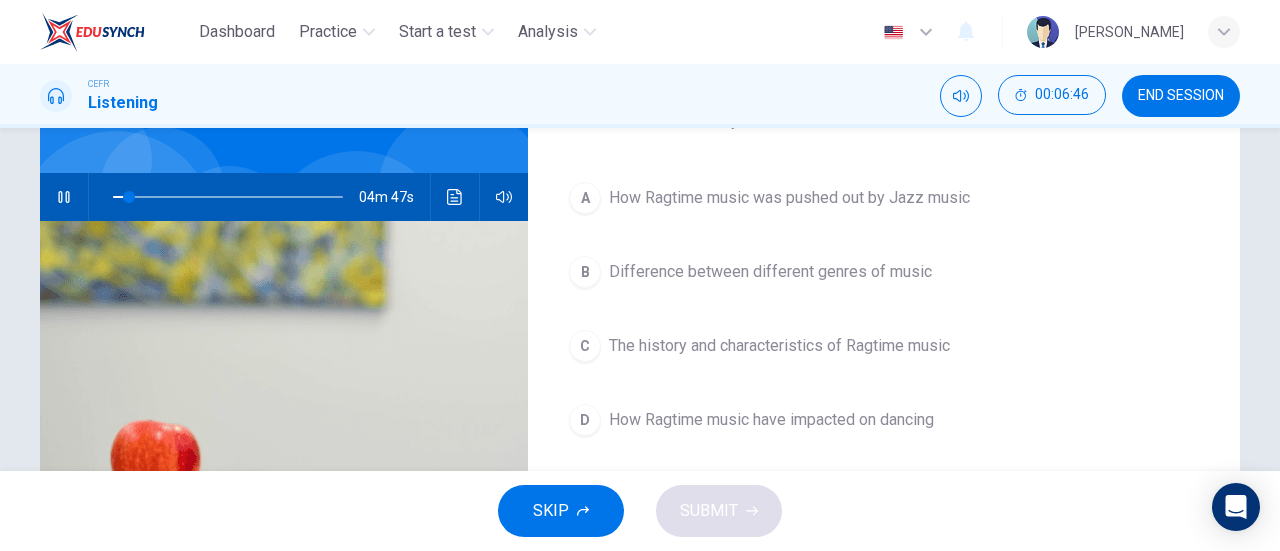 scroll, scrollTop: 152, scrollLeft: 0, axis: vertical 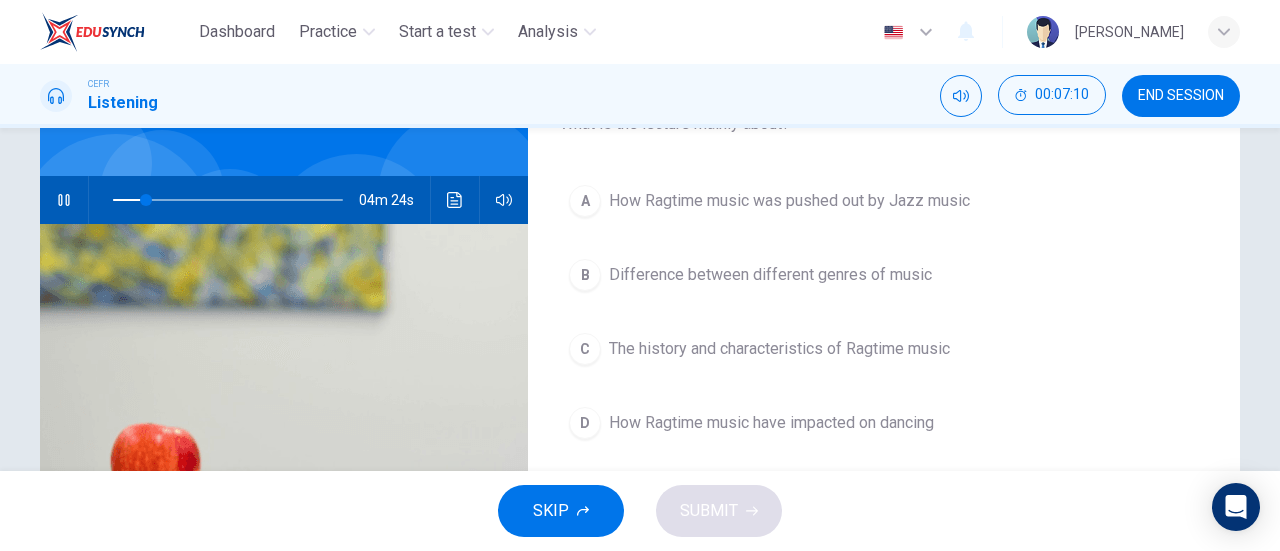 click on "C The history and characteristics of Ragtime music" at bounding box center [884, 349] 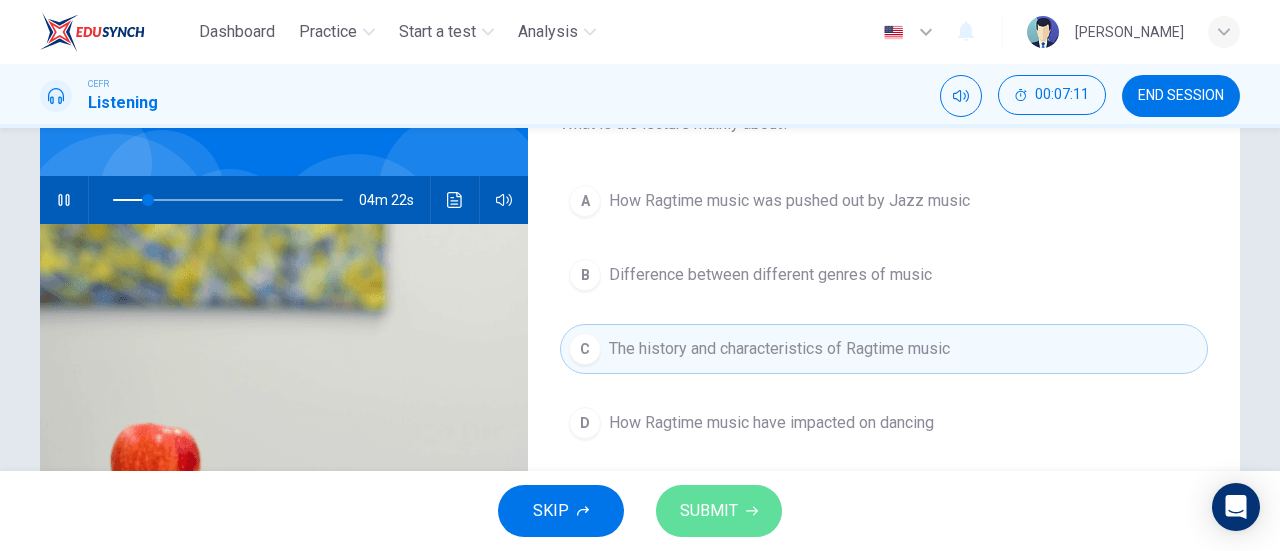 click on "SUBMIT" at bounding box center [719, 511] 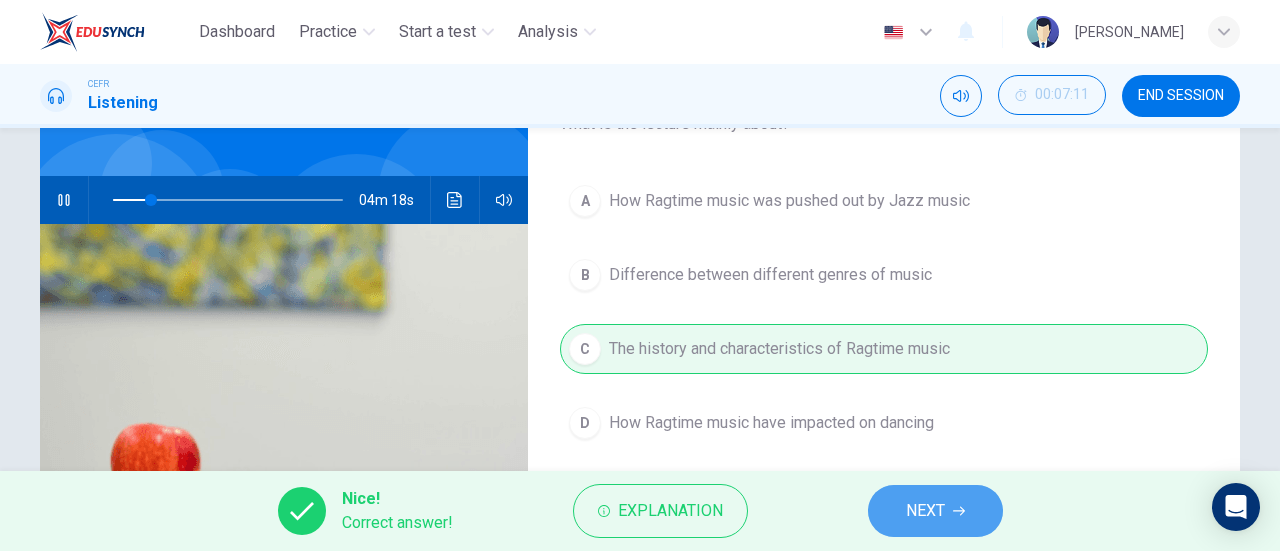 click on "NEXT" at bounding box center [925, 511] 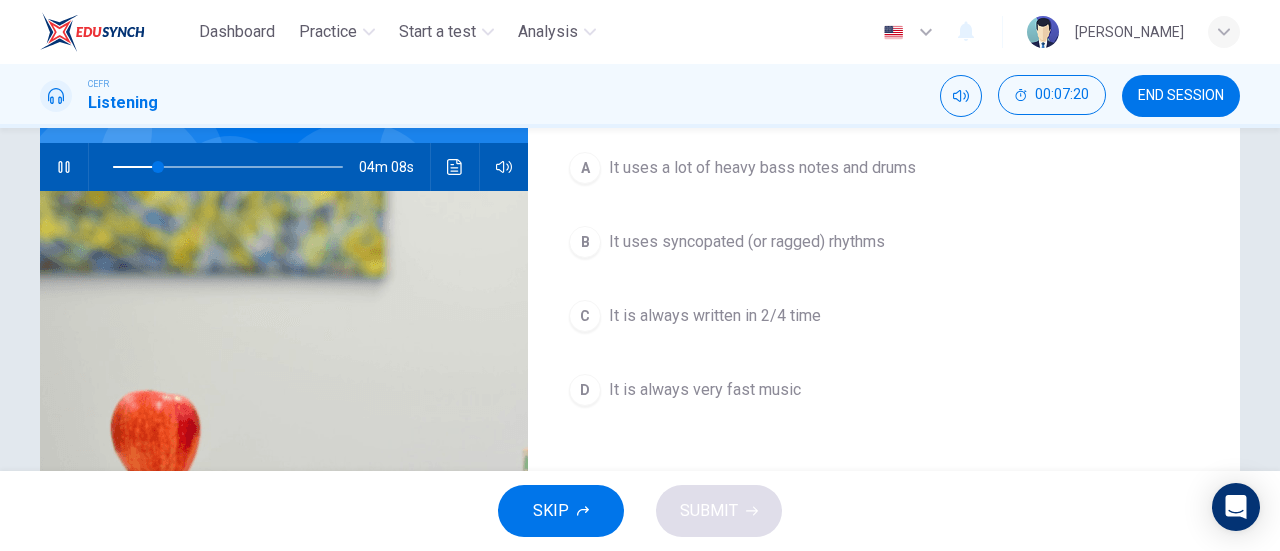 scroll, scrollTop: 184, scrollLeft: 0, axis: vertical 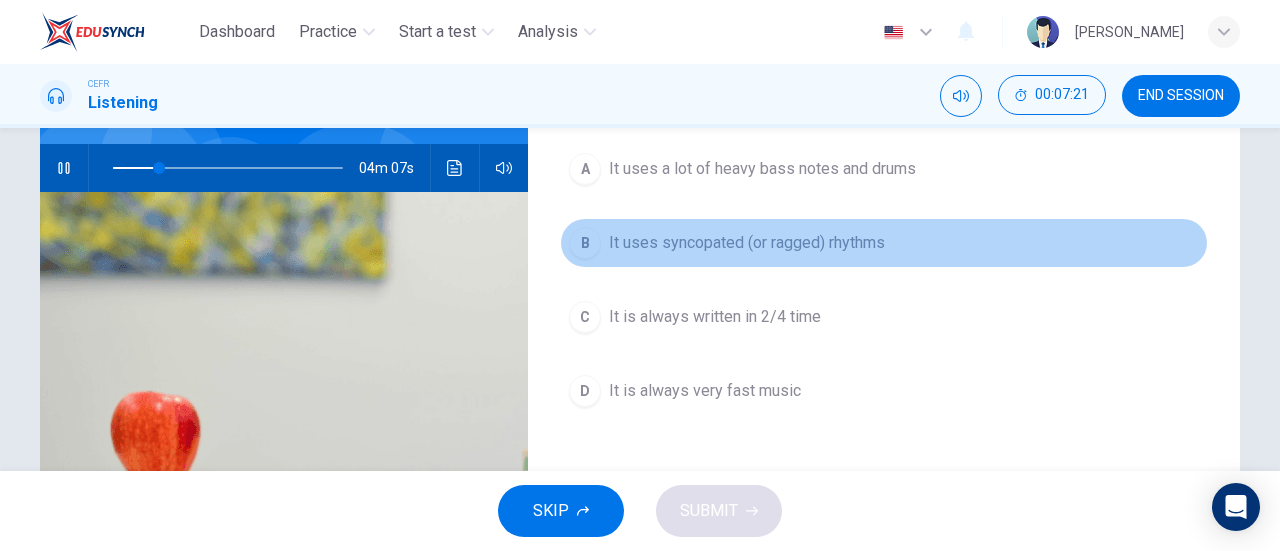 click on "It uses syncopated (or ragged) rhythms" at bounding box center [747, 243] 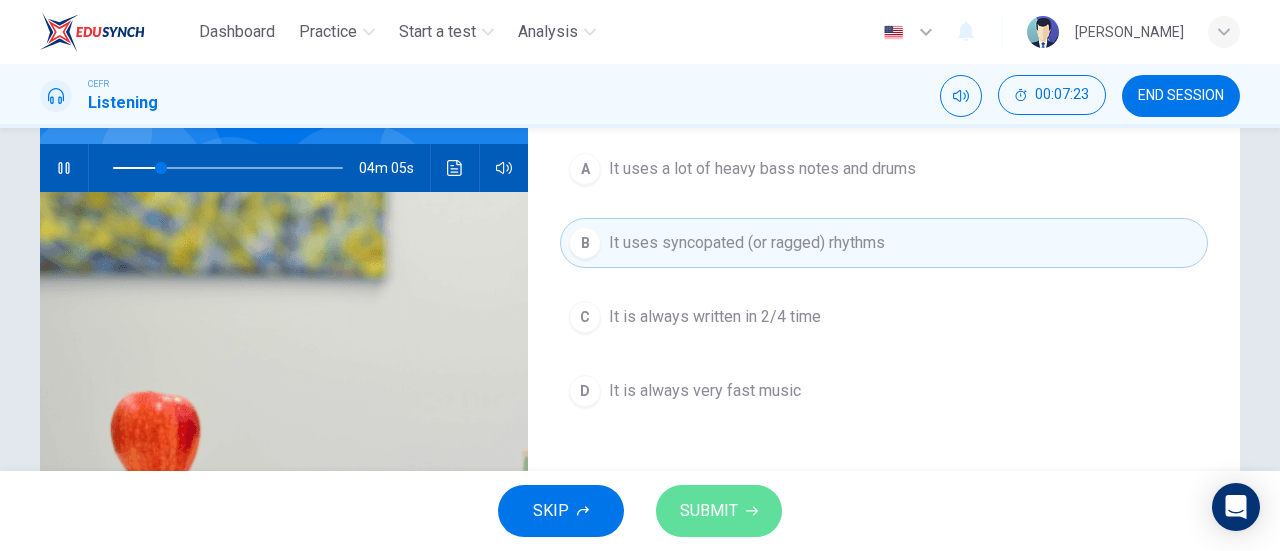 click on "SUBMIT" at bounding box center [709, 511] 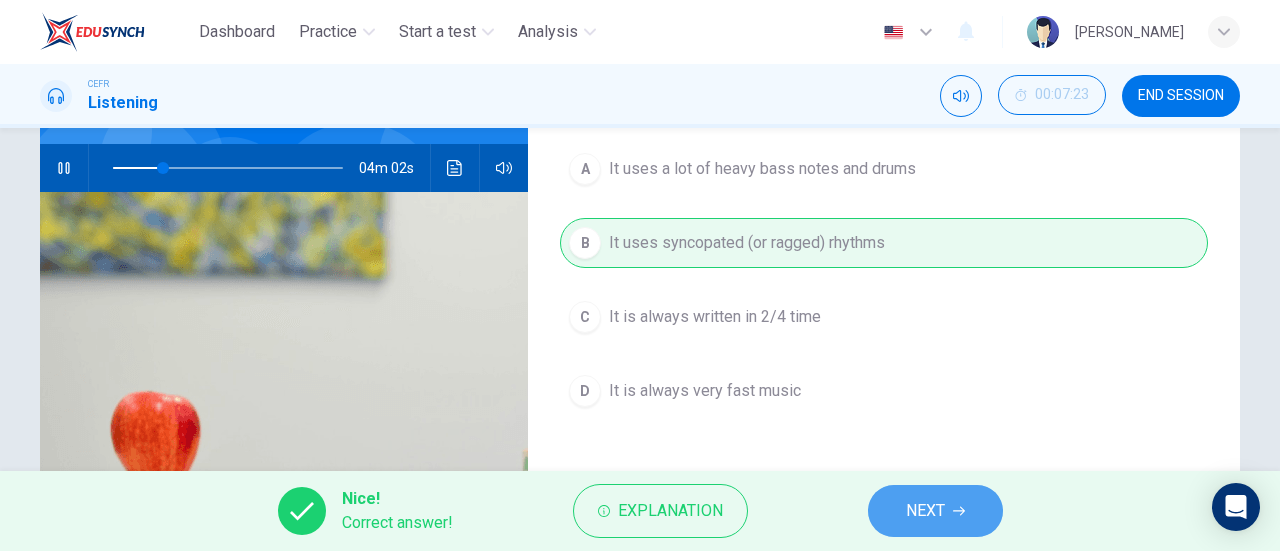 click on "NEXT" at bounding box center [925, 511] 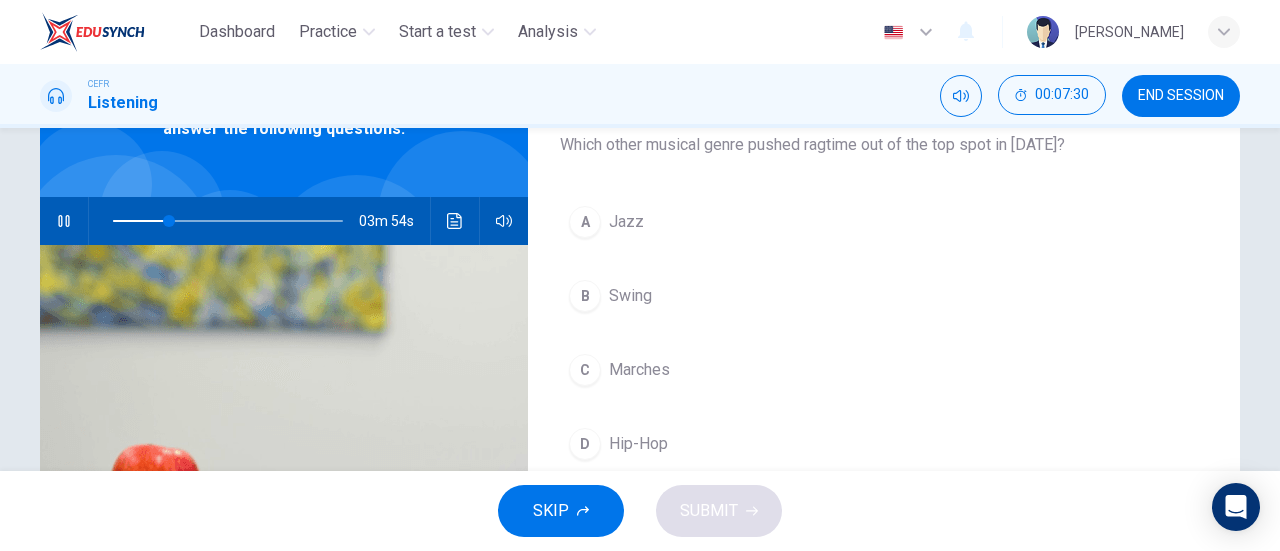 scroll, scrollTop: 131, scrollLeft: 0, axis: vertical 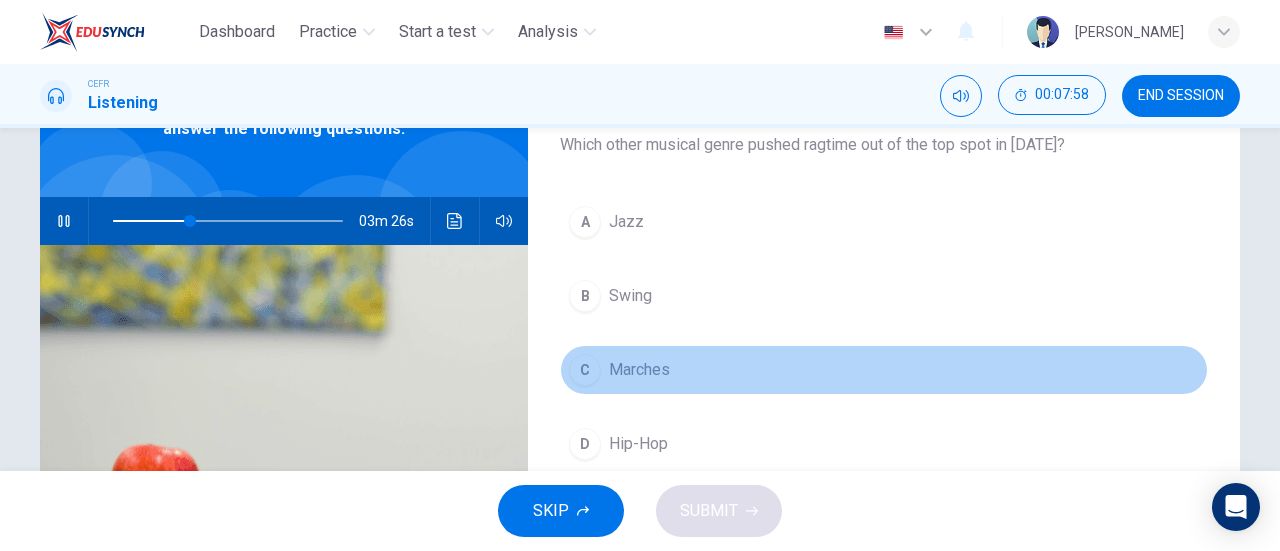 click on "Marches" at bounding box center [639, 370] 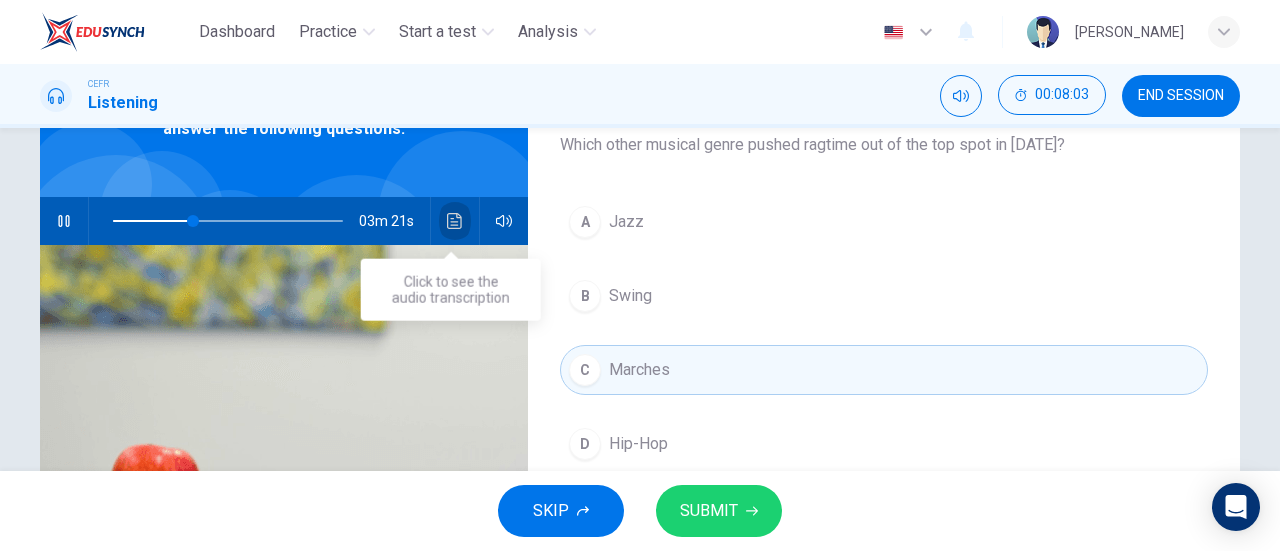 click 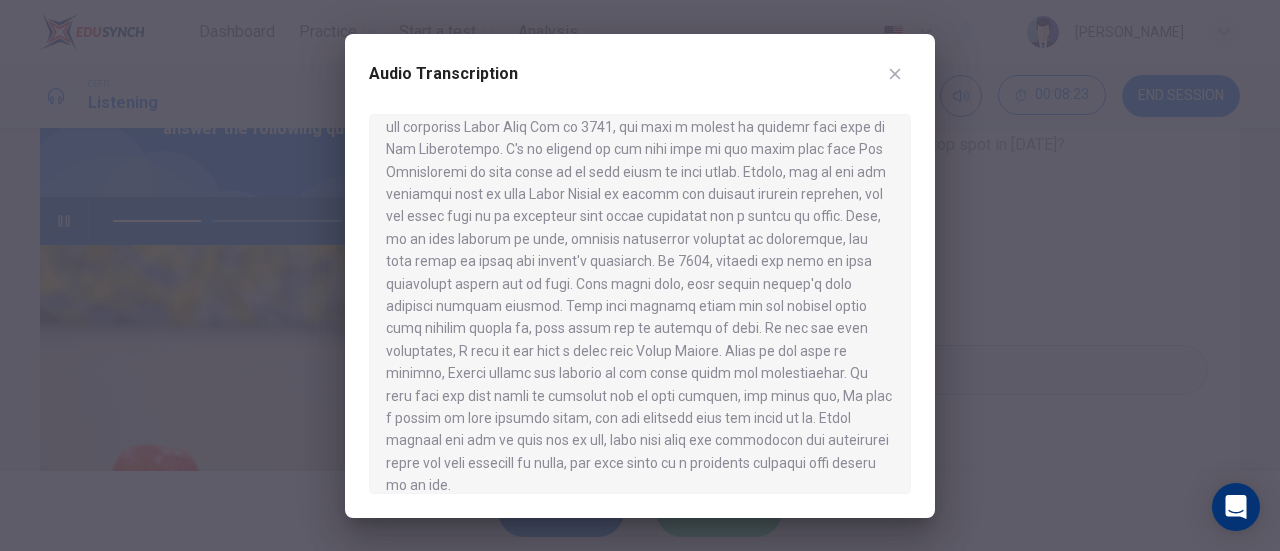 scroll, scrollTop: 956, scrollLeft: 0, axis: vertical 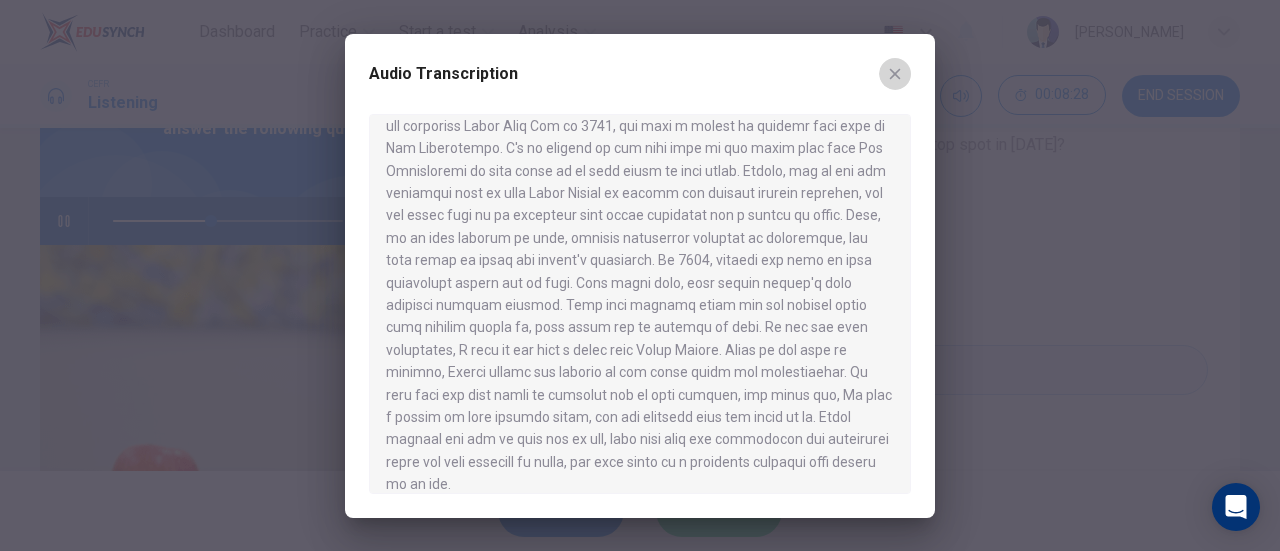 click 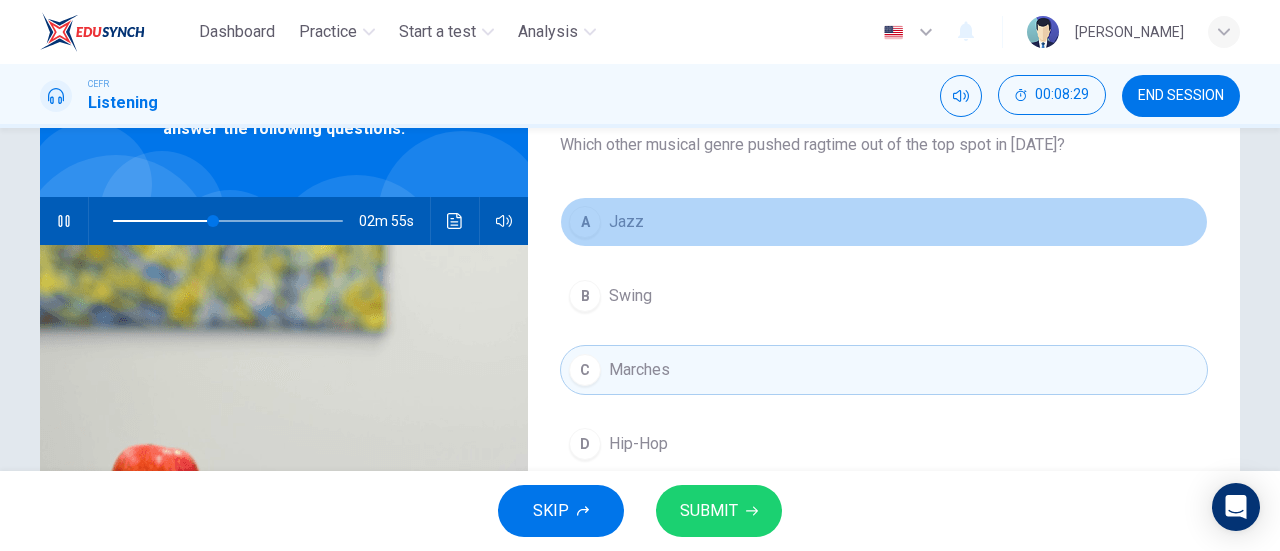 click on "A Jazz" at bounding box center (884, 222) 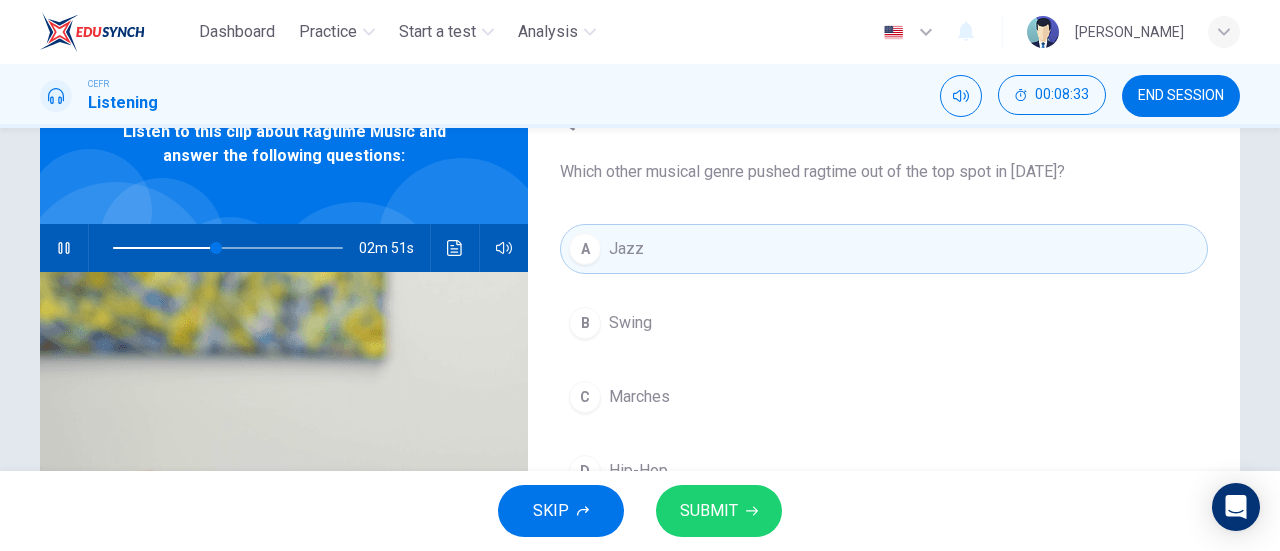 scroll, scrollTop: 103, scrollLeft: 0, axis: vertical 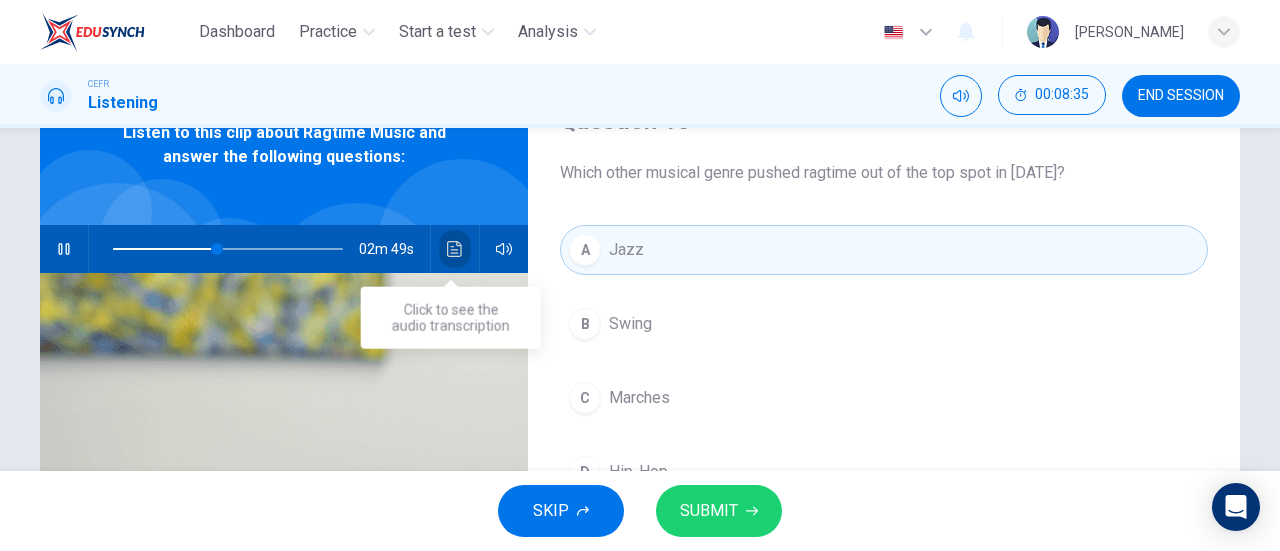 click 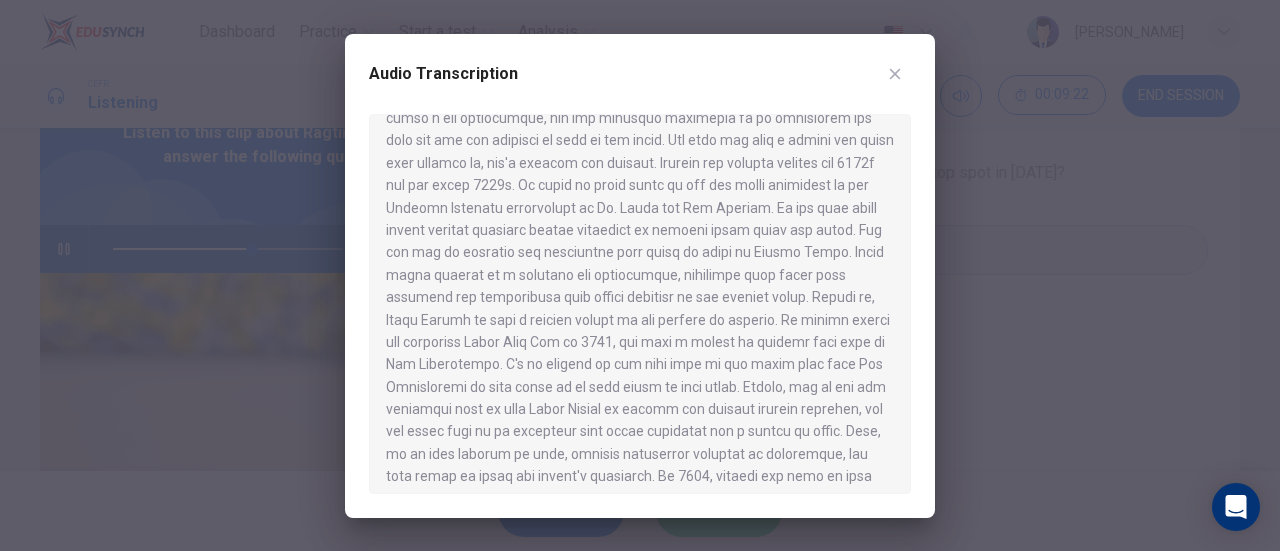 scroll, scrollTop: 744, scrollLeft: 0, axis: vertical 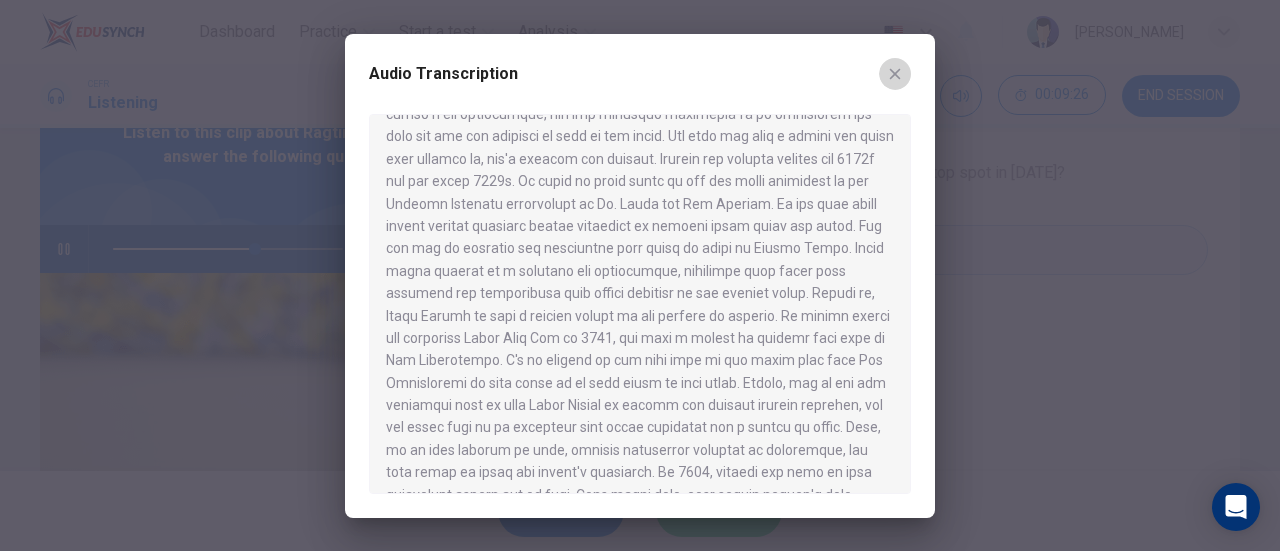 click at bounding box center [895, 74] 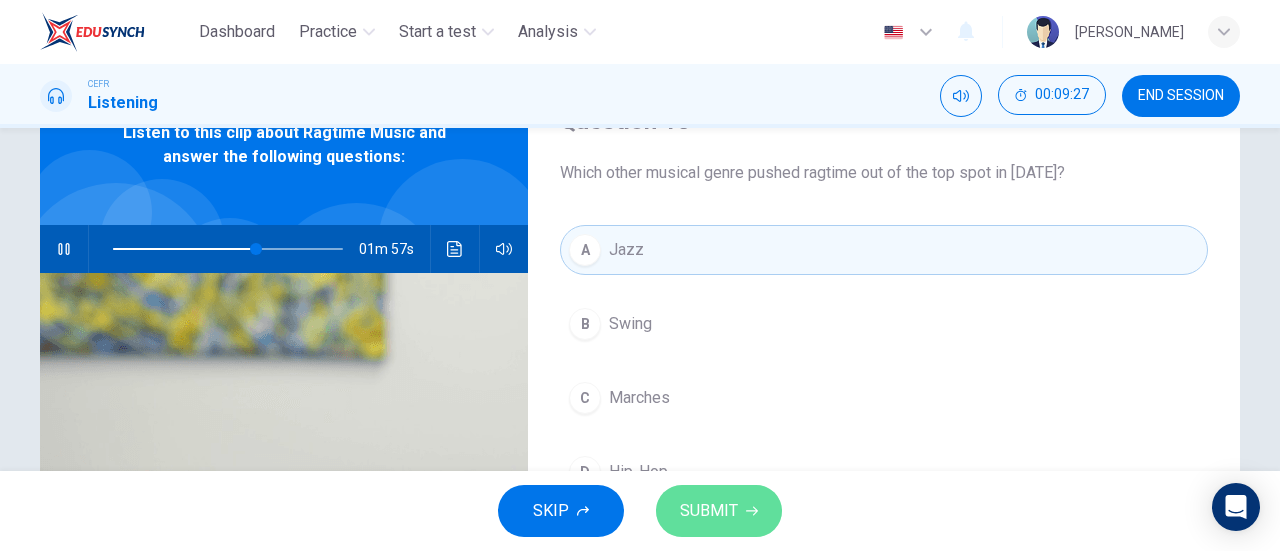 click on "SUBMIT" at bounding box center [709, 511] 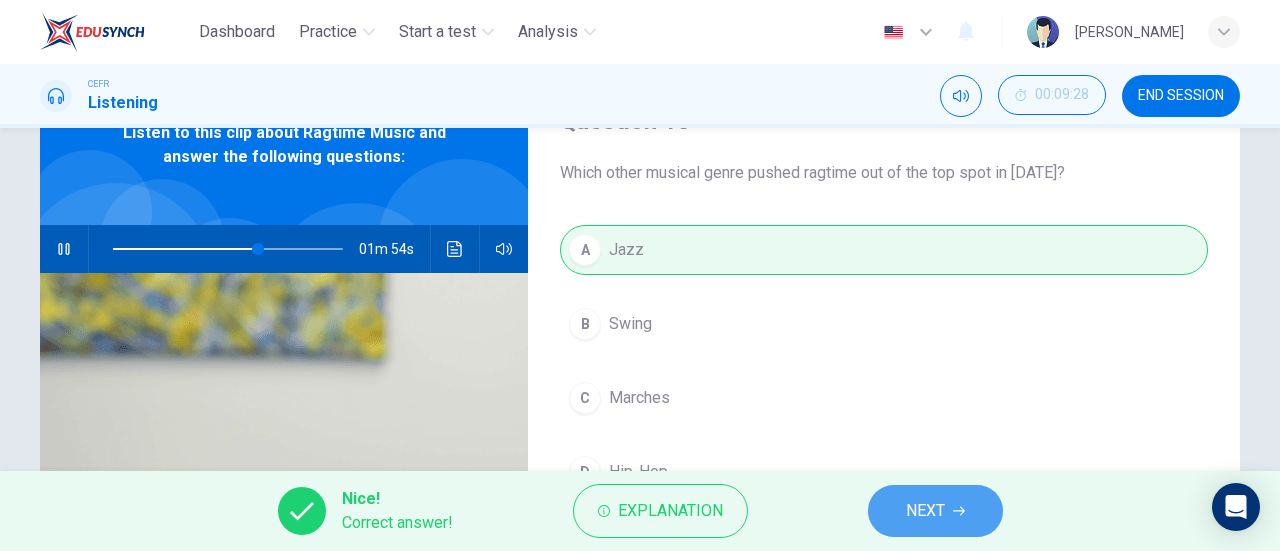 click on "NEXT" at bounding box center [935, 511] 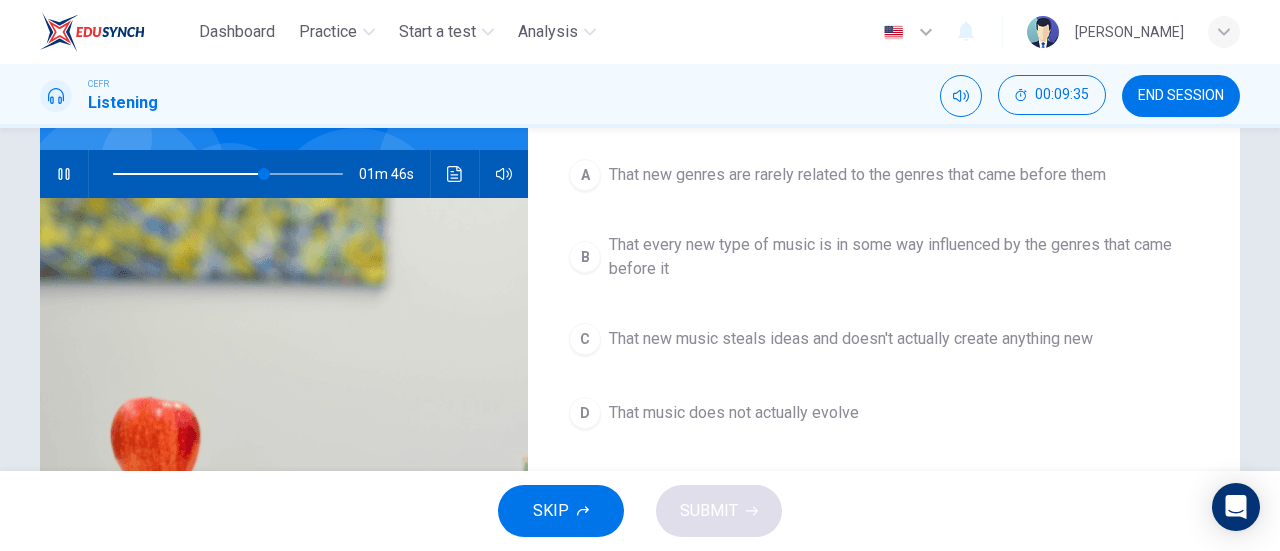 scroll, scrollTop: 179, scrollLeft: 0, axis: vertical 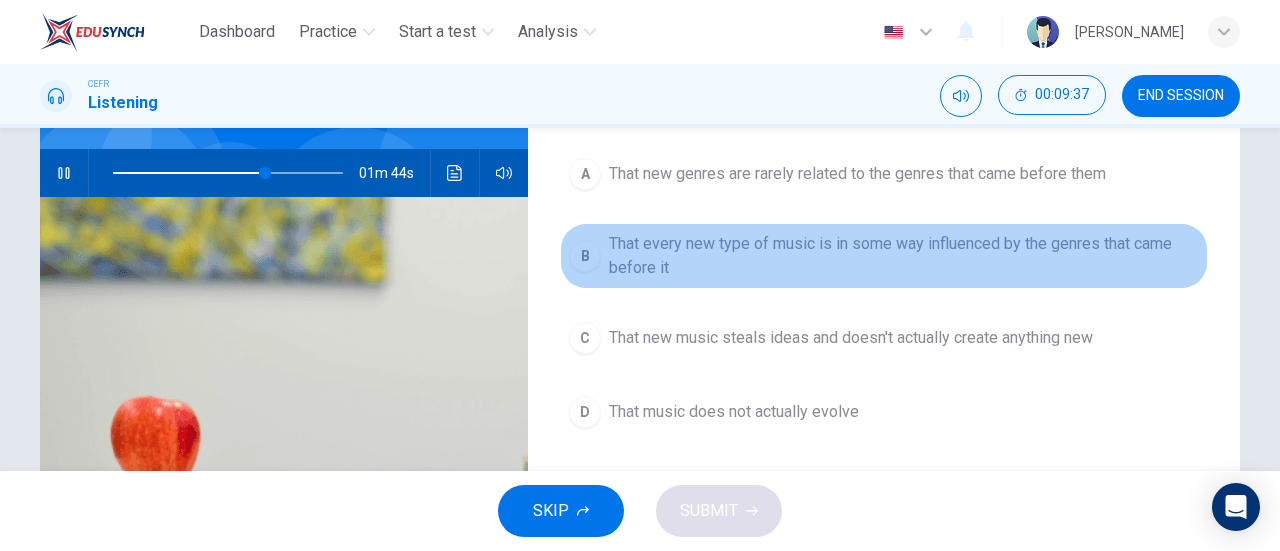 click on "B That every new type of music is in some way influenced by the genres that came before it" at bounding box center [884, 256] 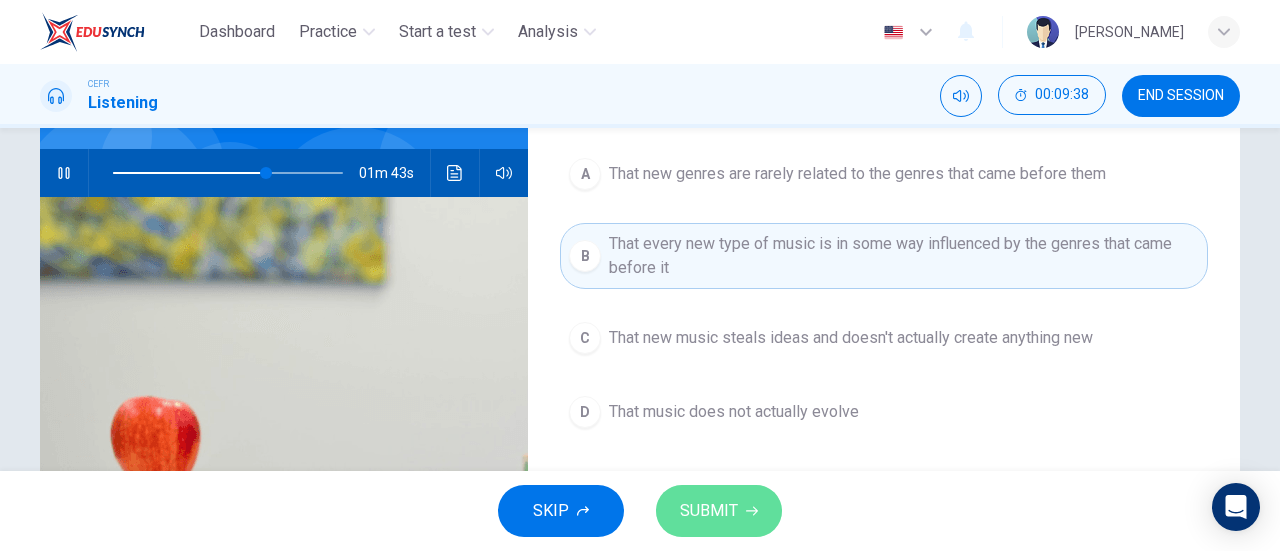 click on "SUBMIT" at bounding box center [719, 511] 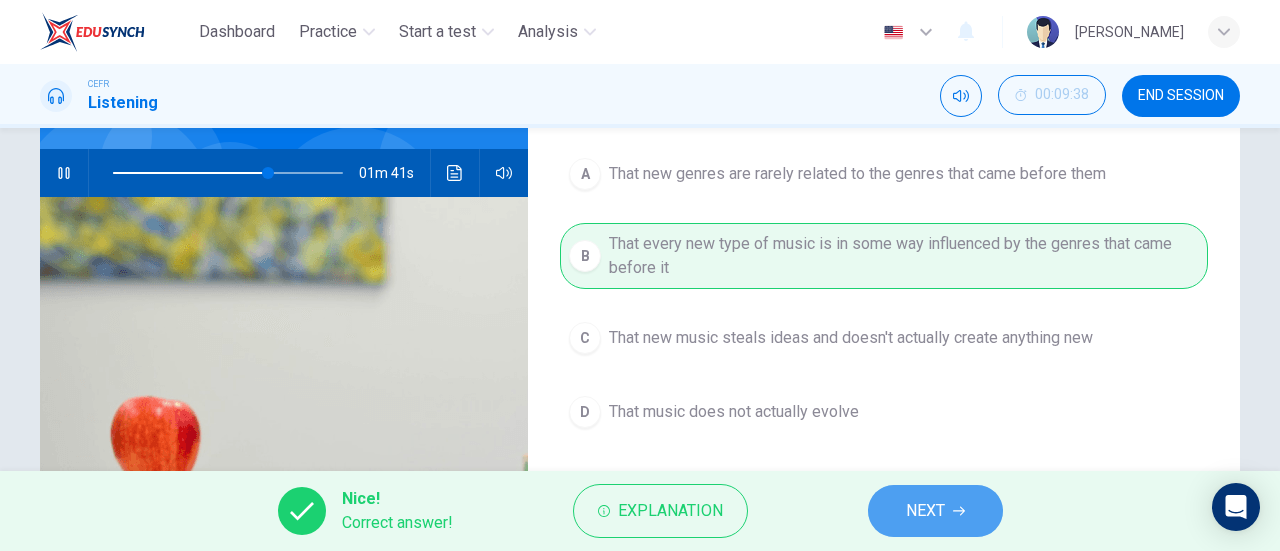click on "NEXT" at bounding box center [925, 511] 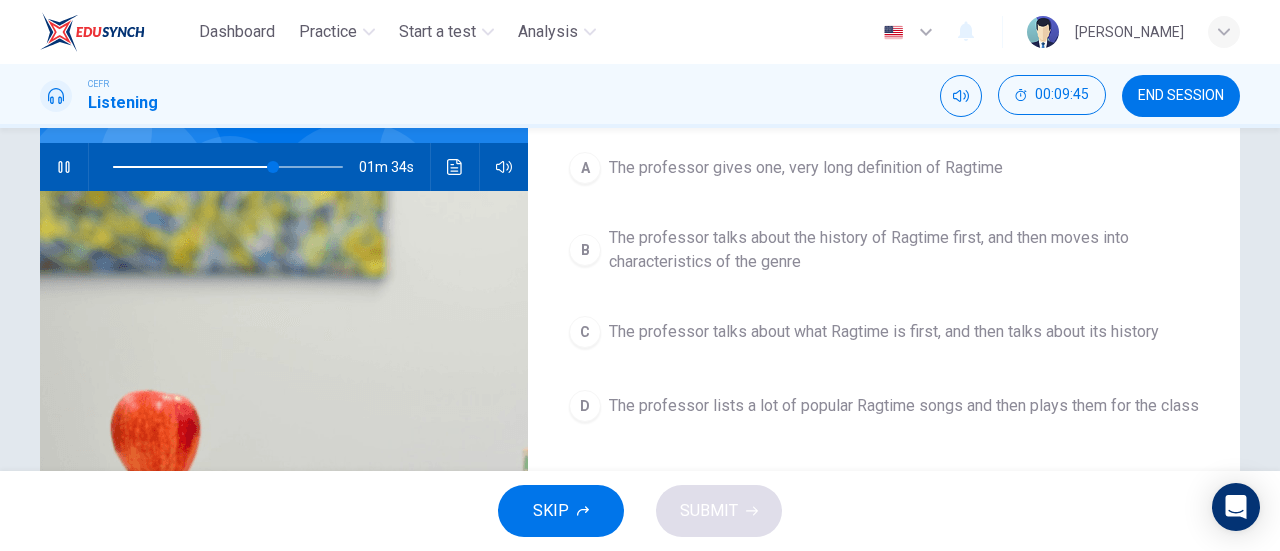 scroll, scrollTop: 186, scrollLeft: 0, axis: vertical 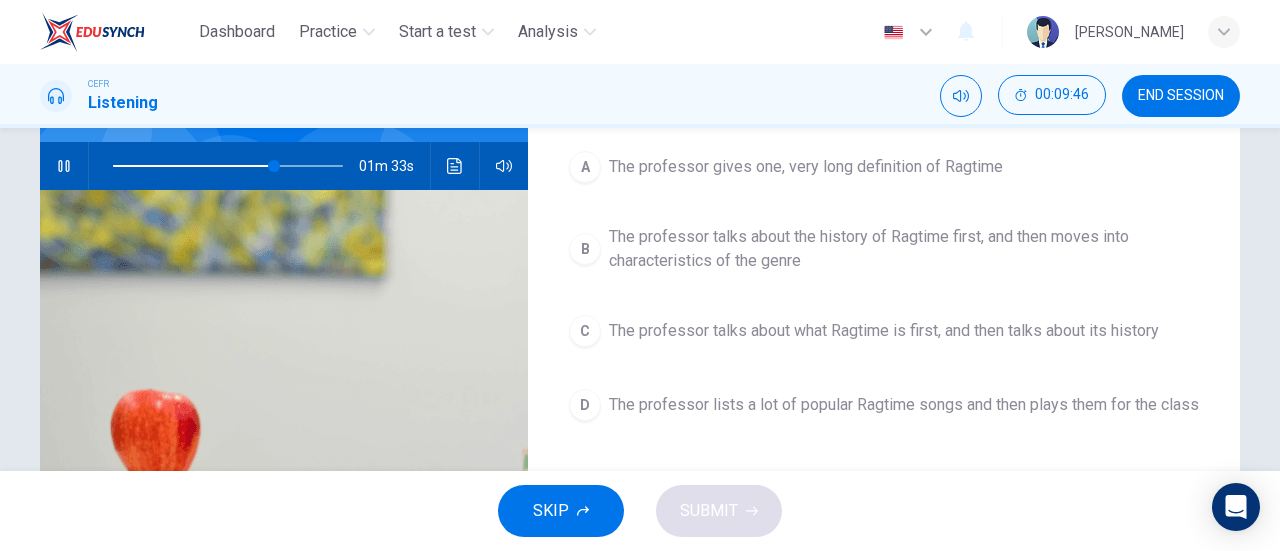 click on "The professor talks about the history of Ragtime first, and then moves into characteristics of the genre" at bounding box center (904, 249) 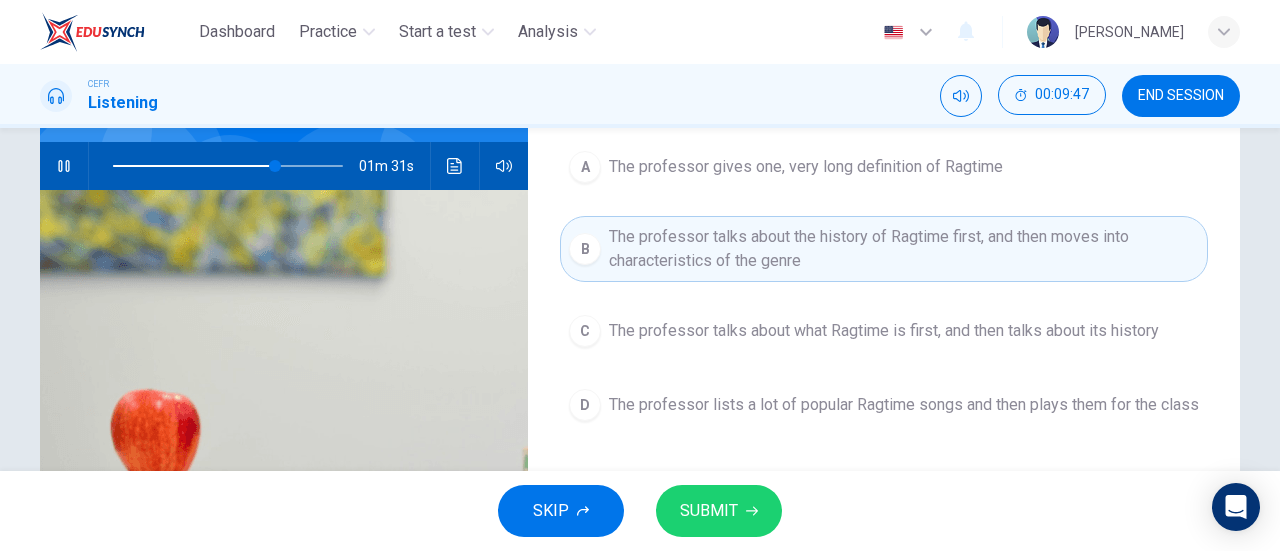 click 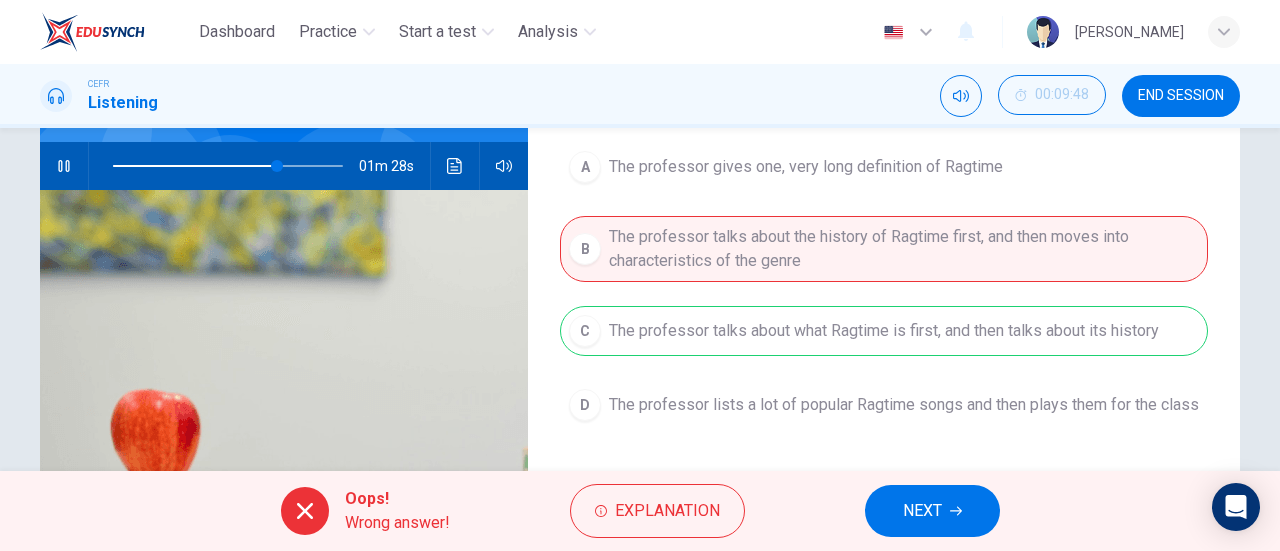 type on "72" 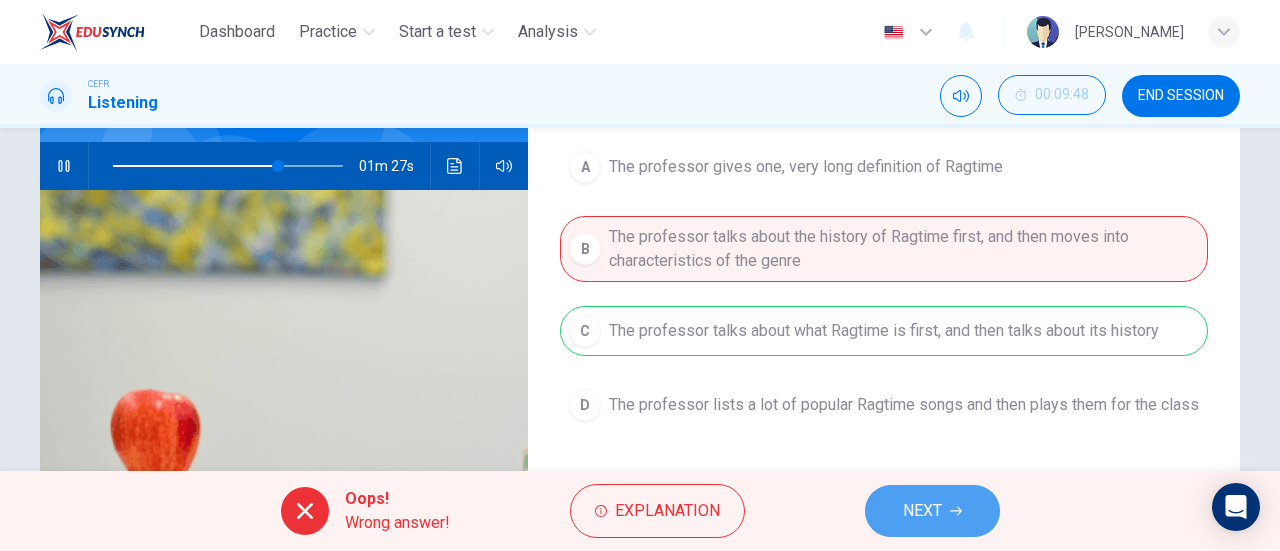 click on "NEXT" at bounding box center [922, 511] 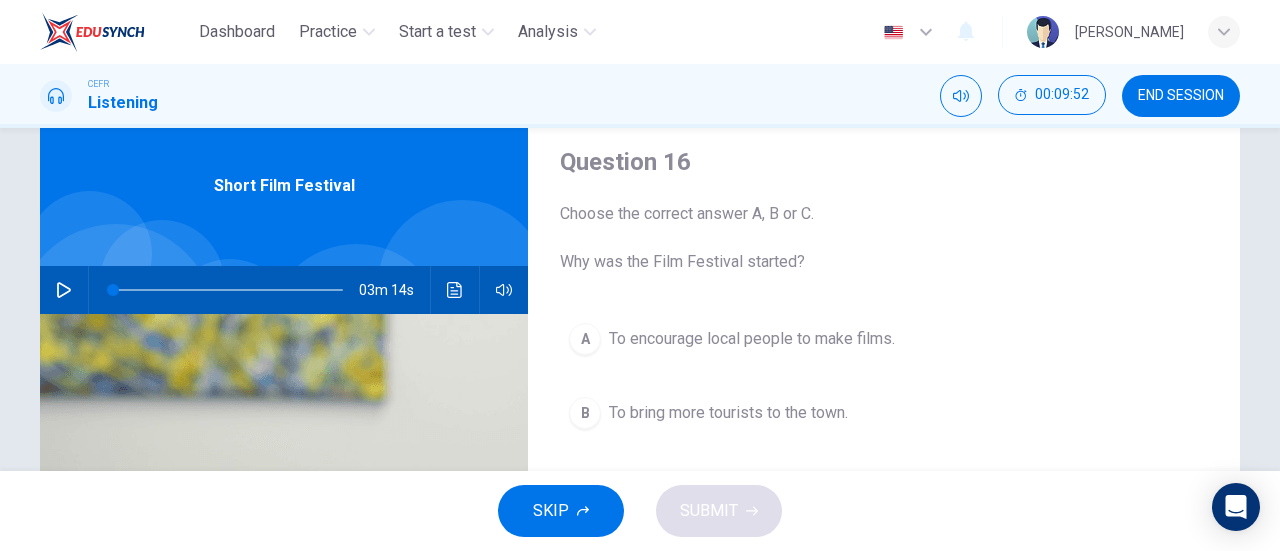 scroll, scrollTop: 124, scrollLeft: 0, axis: vertical 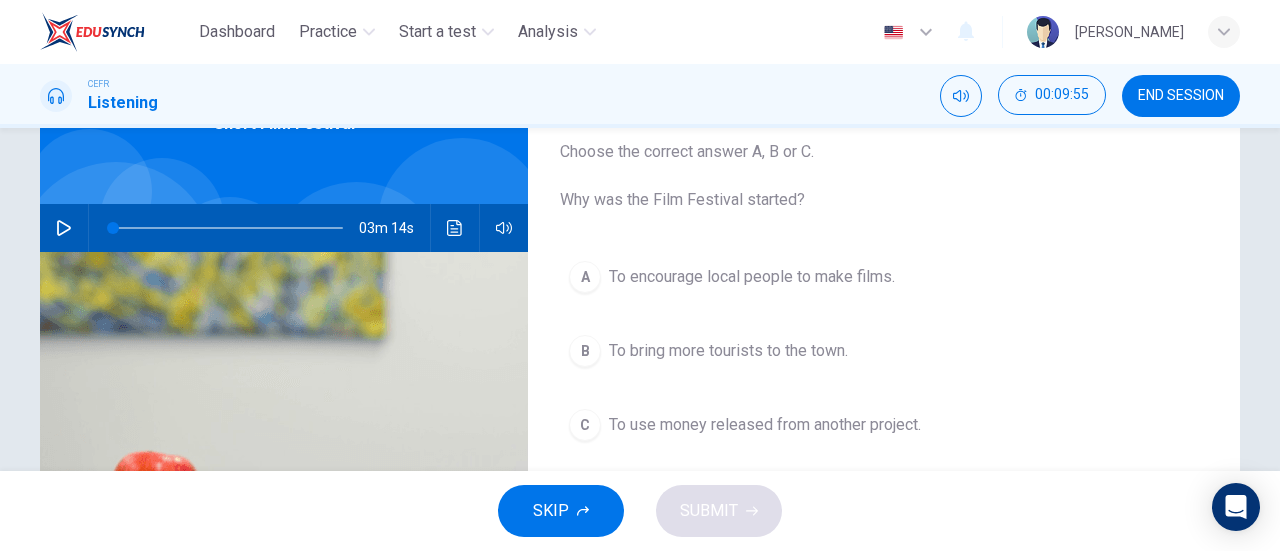 drag, startPoint x: 33, startPoint y: 219, endPoint x: 45, endPoint y: 227, distance: 14.422205 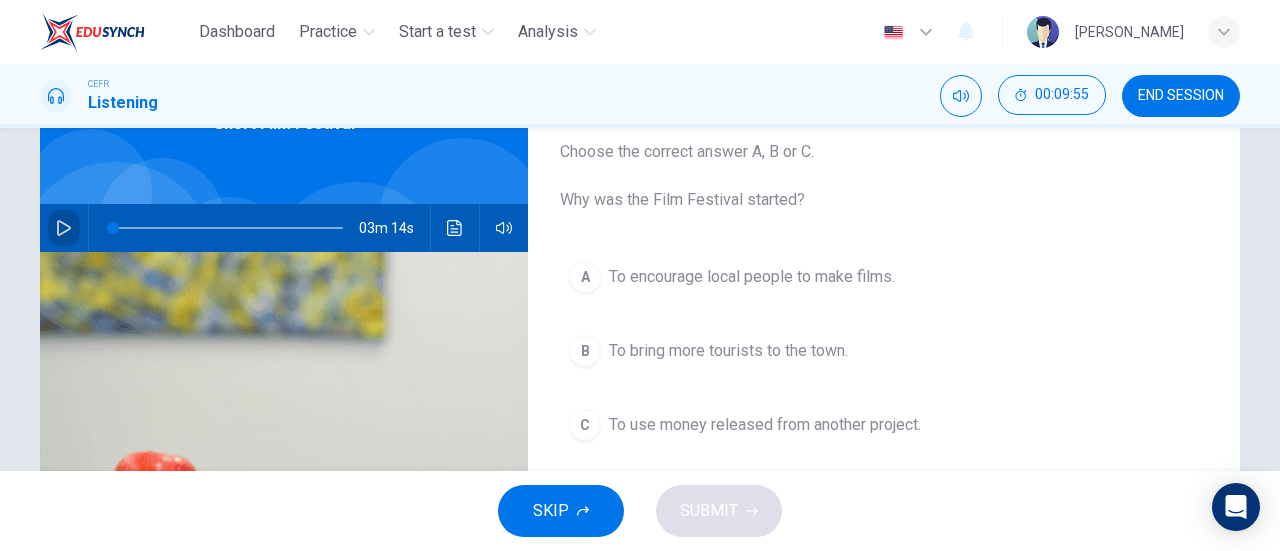 click at bounding box center (64, 228) 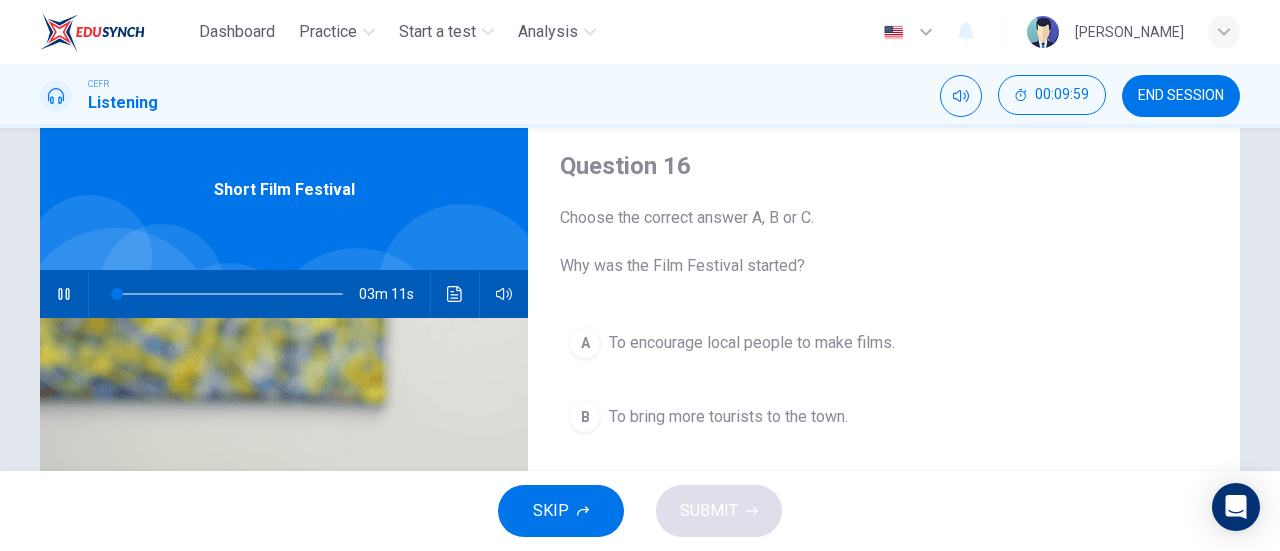 scroll, scrollTop: 56, scrollLeft: 0, axis: vertical 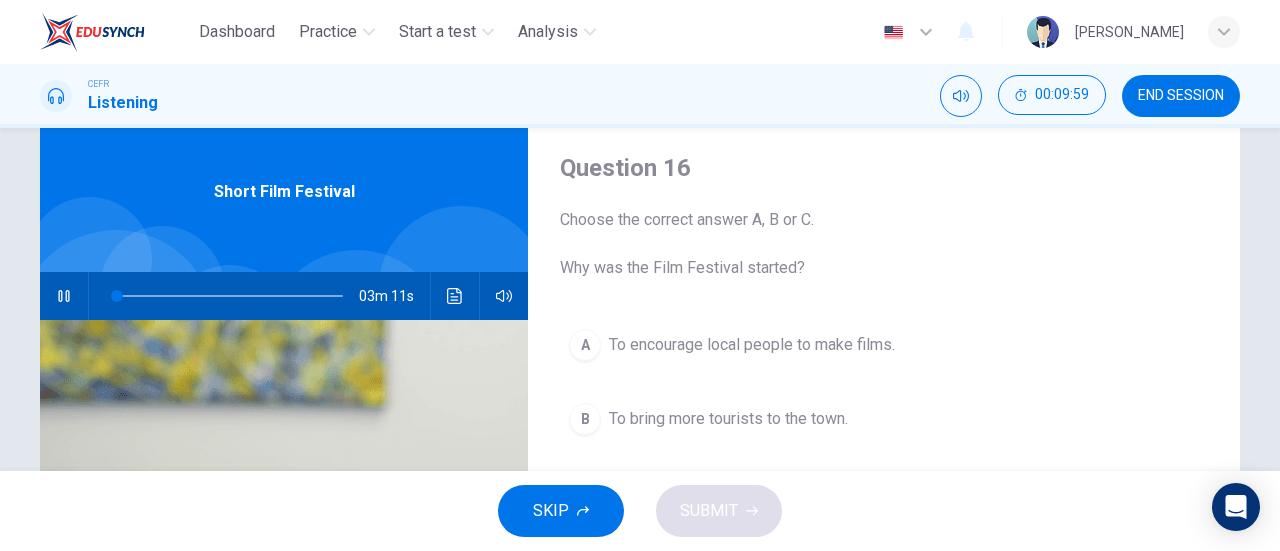 type on "2" 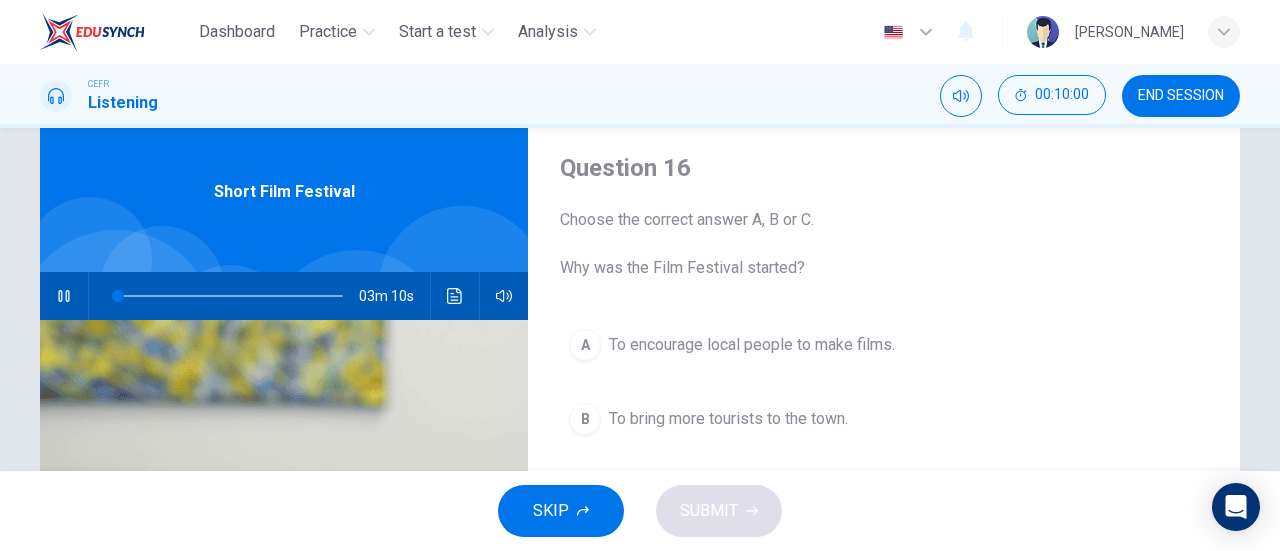 type 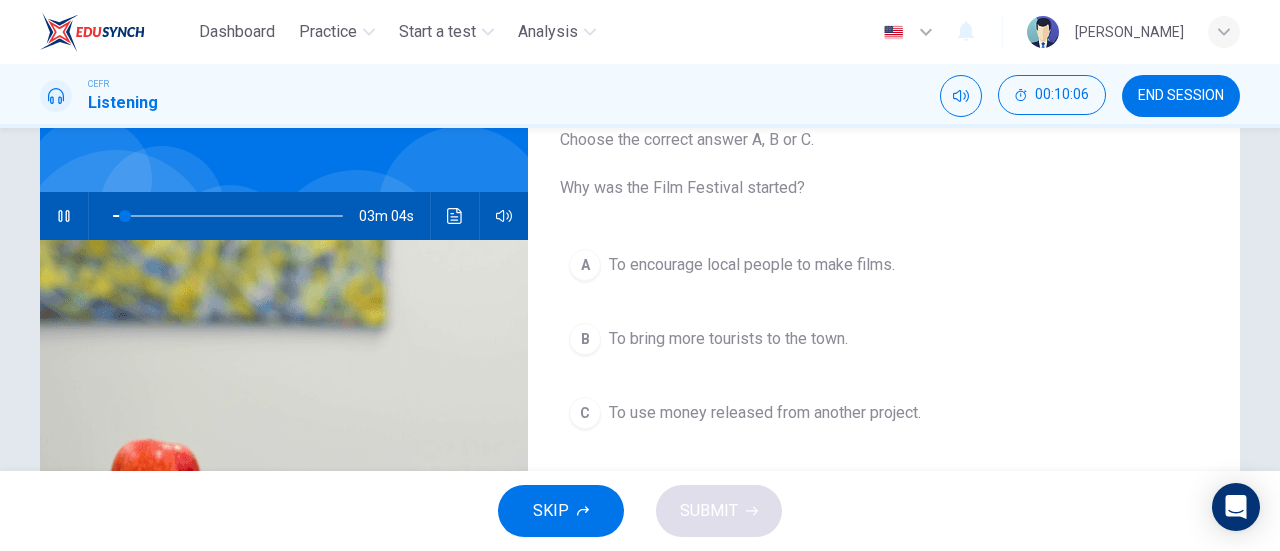 scroll, scrollTop: 137, scrollLeft: 0, axis: vertical 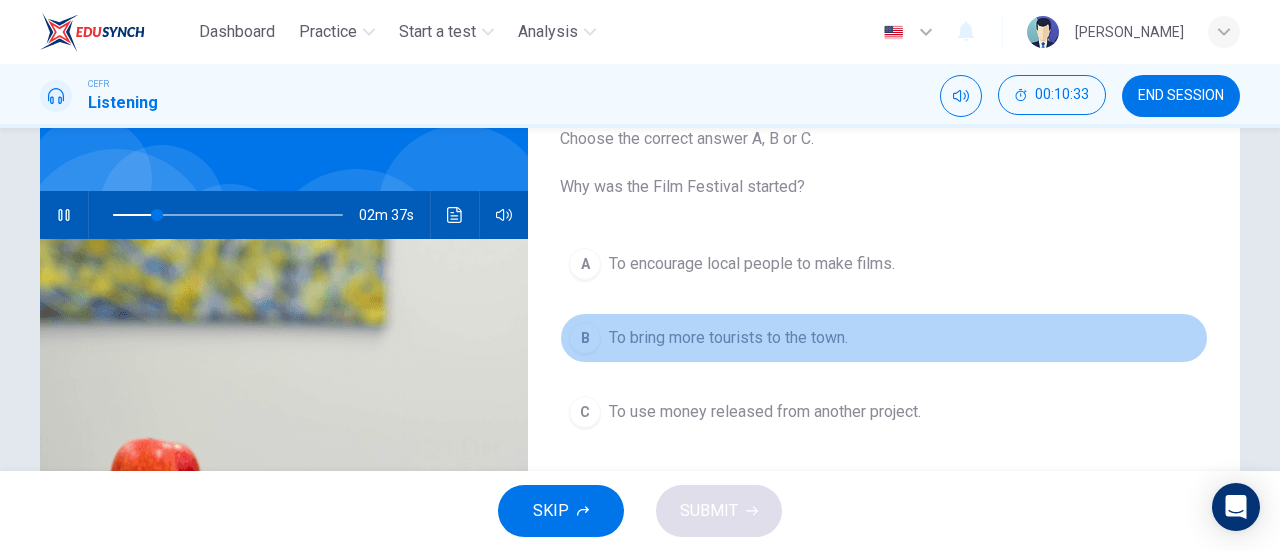 click on "To bring more tourists to the town." at bounding box center [728, 338] 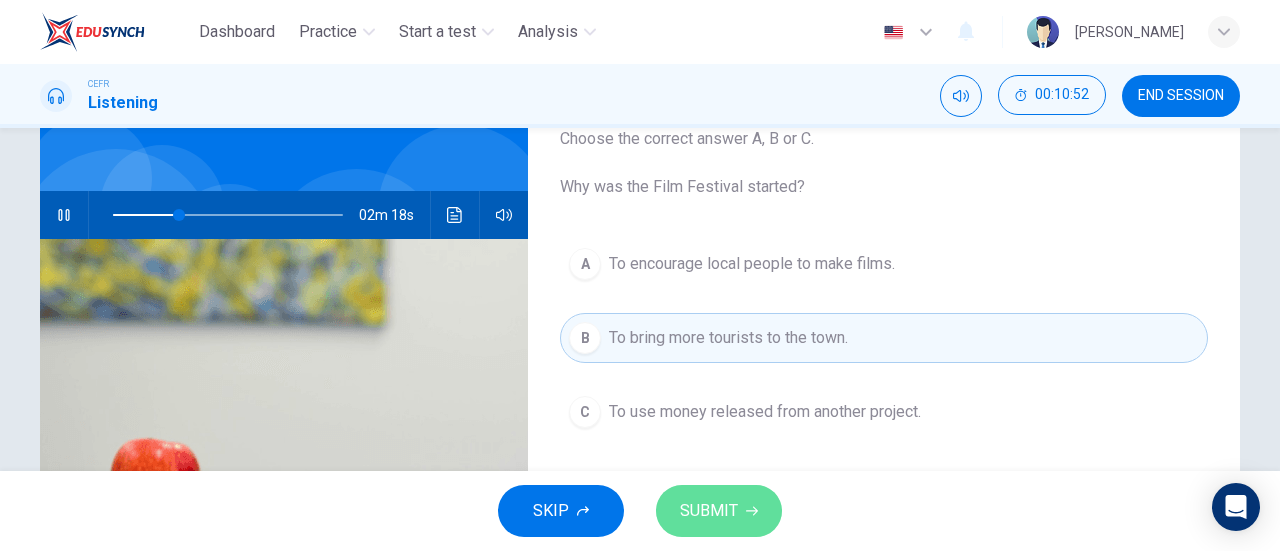 click on "SUBMIT" at bounding box center [709, 511] 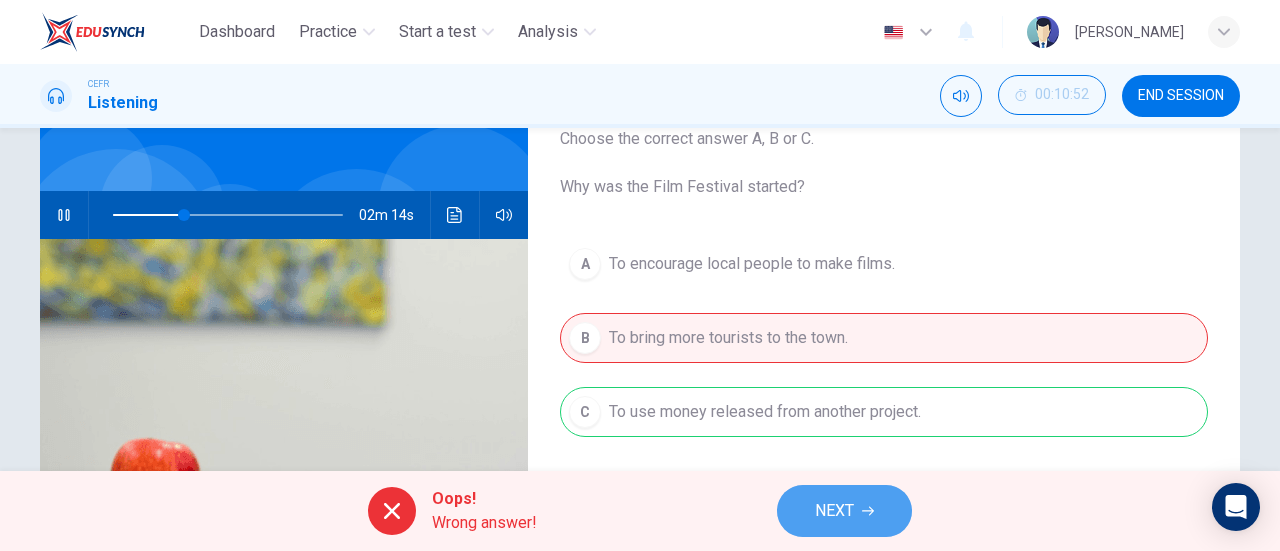click on "NEXT" at bounding box center [844, 511] 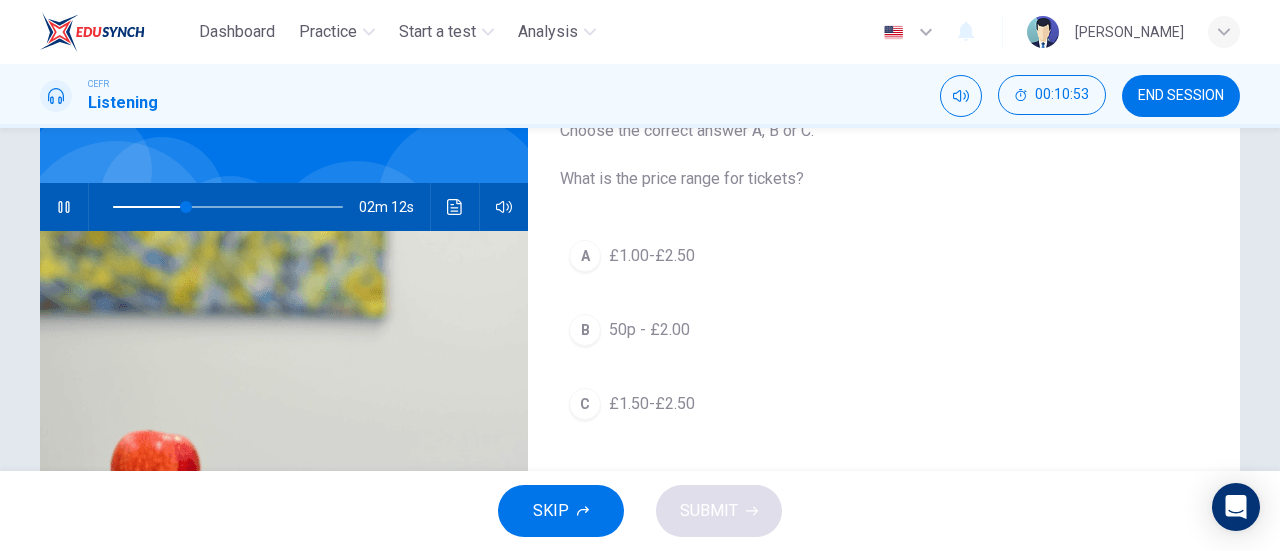 scroll, scrollTop: 144, scrollLeft: 0, axis: vertical 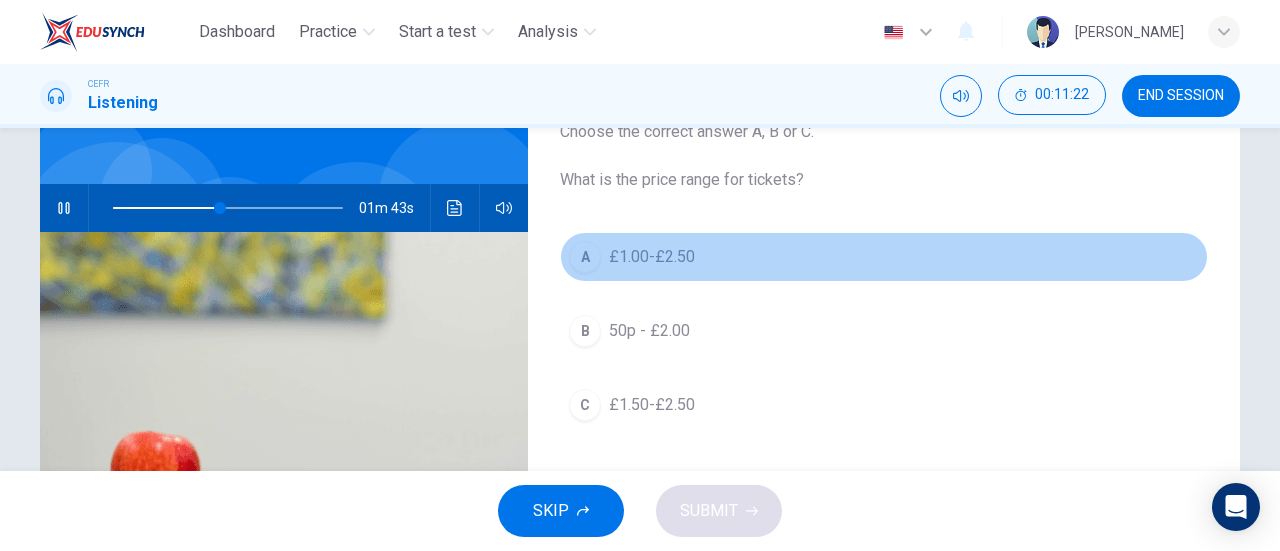 click on "£1.00-£2.50" at bounding box center (652, 257) 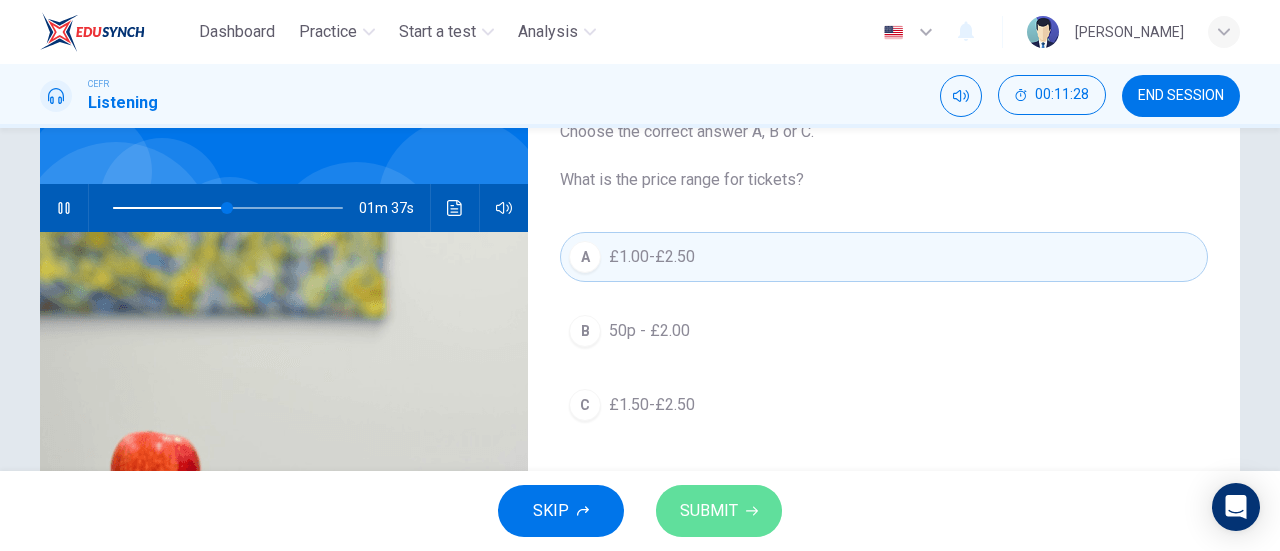 click on "SUBMIT" at bounding box center [709, 511] 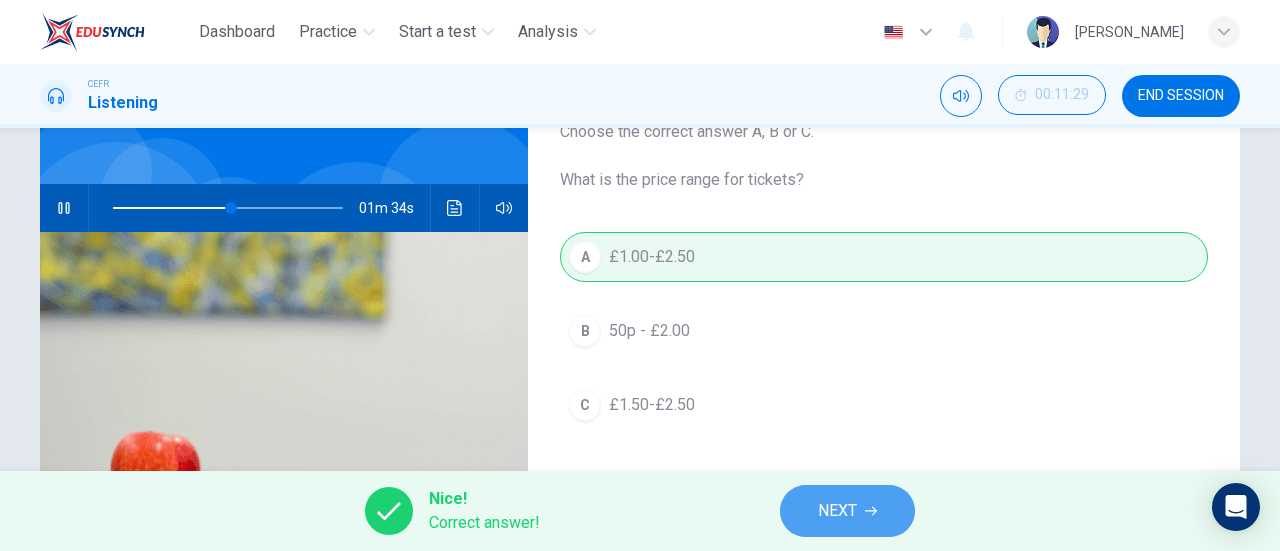 click on "NEXT" at bounding box center [847, 511] 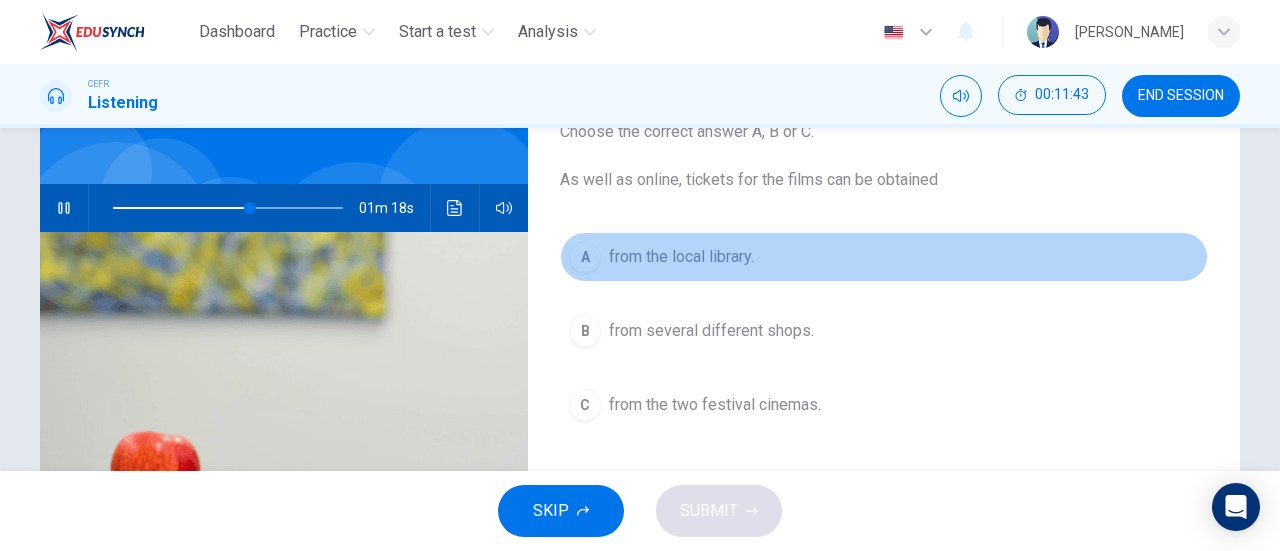 click on "from the local library." at bounding box center [681, 257] 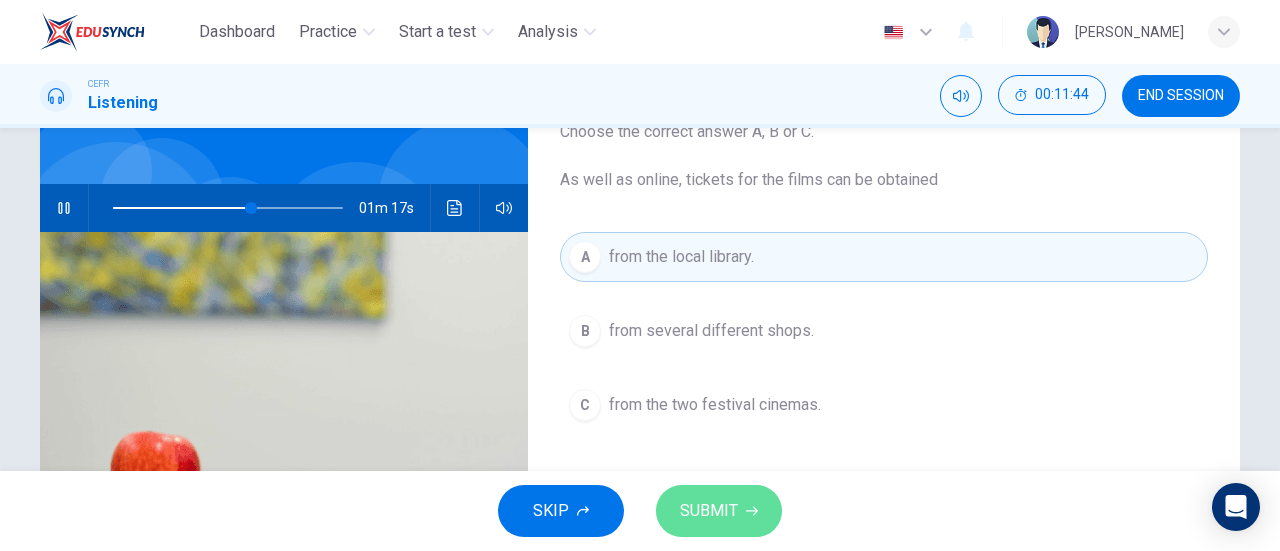 click on "SUBMIT" at bounding box center (709, 511) 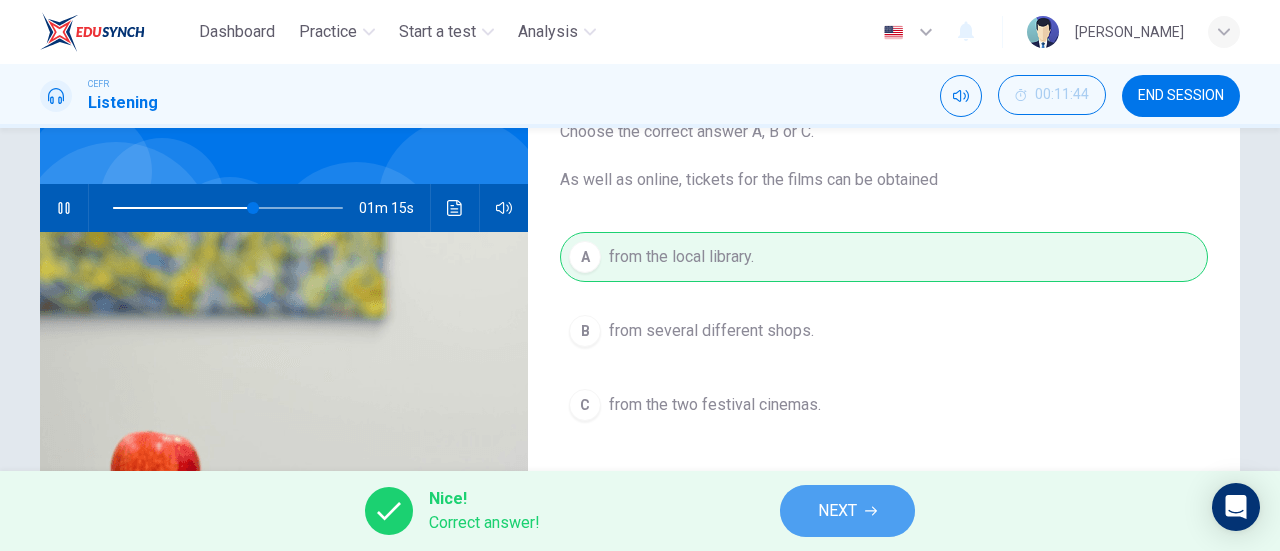 click 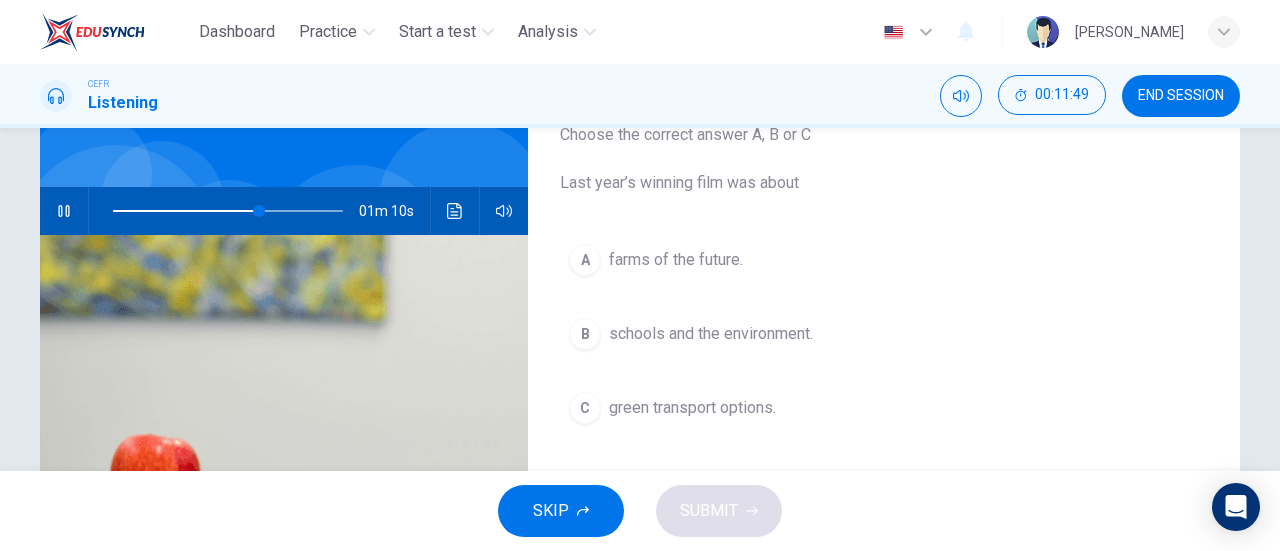 scroll, scrollTop: 140, scrollLeft: 0, axis: vertical 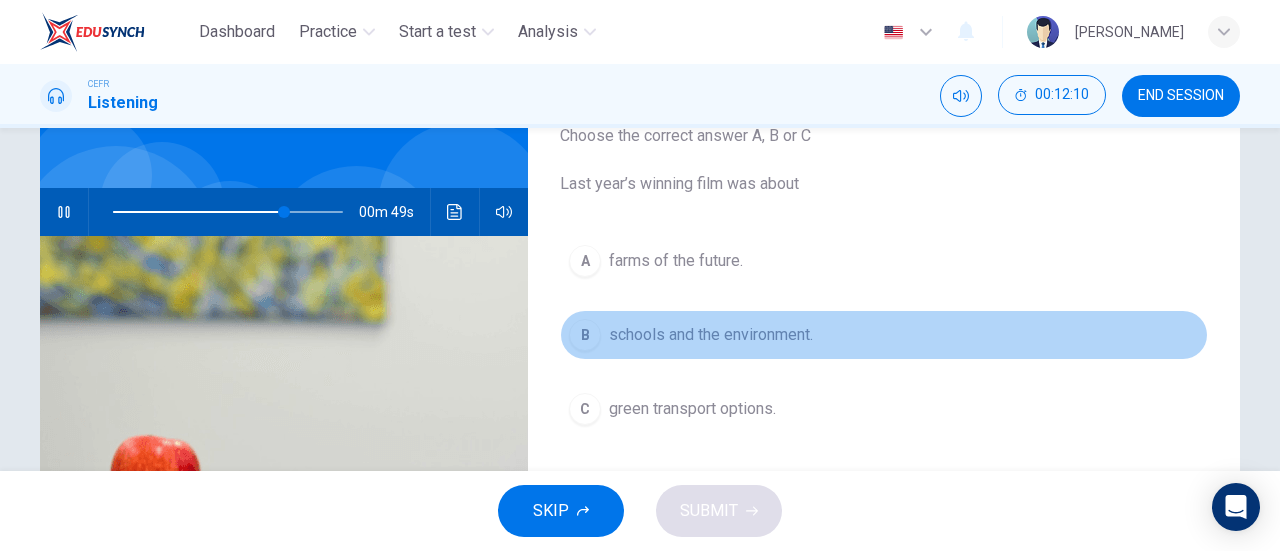 click on "schools and the environment." at bounding box center (711, 335) 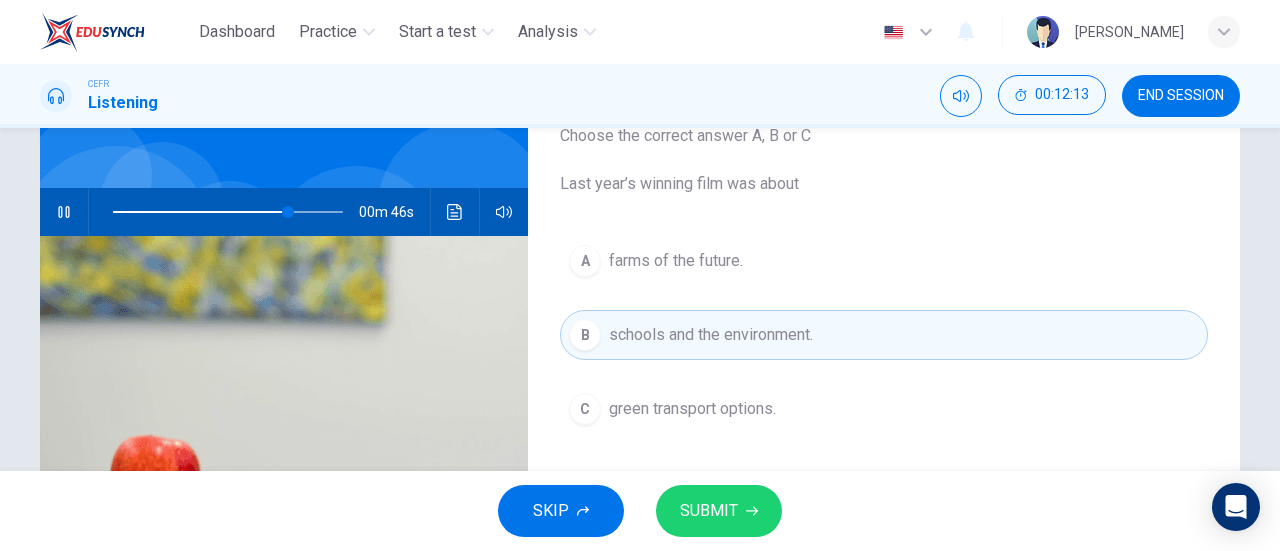 click on "SUBMIT" at bounding box center [709, 511] 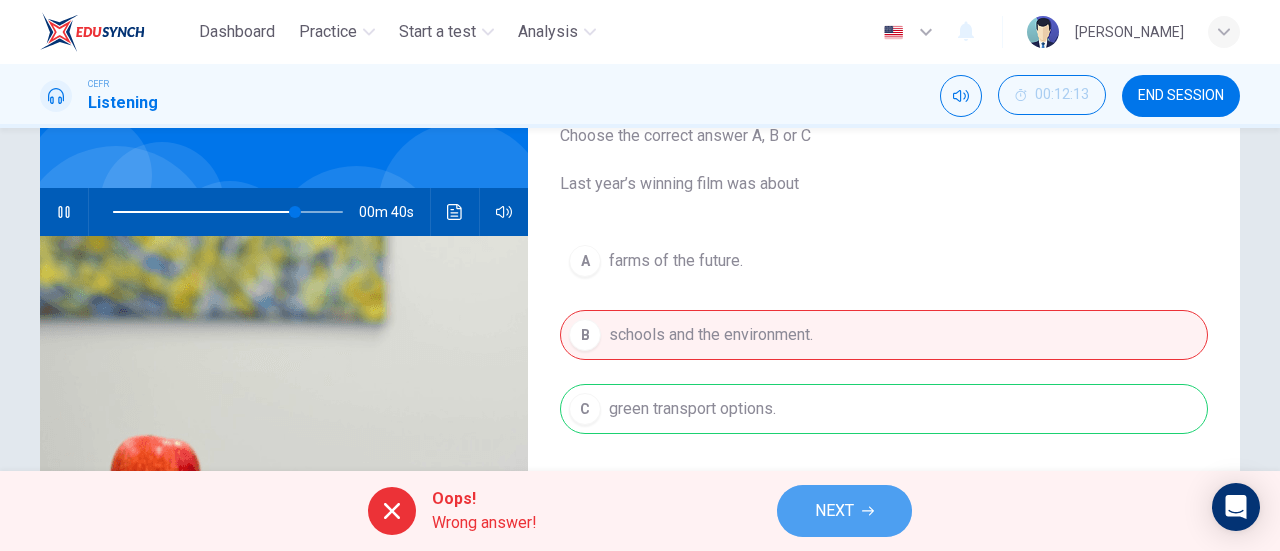 click on "NEXT" at bounding box center [834, 511] 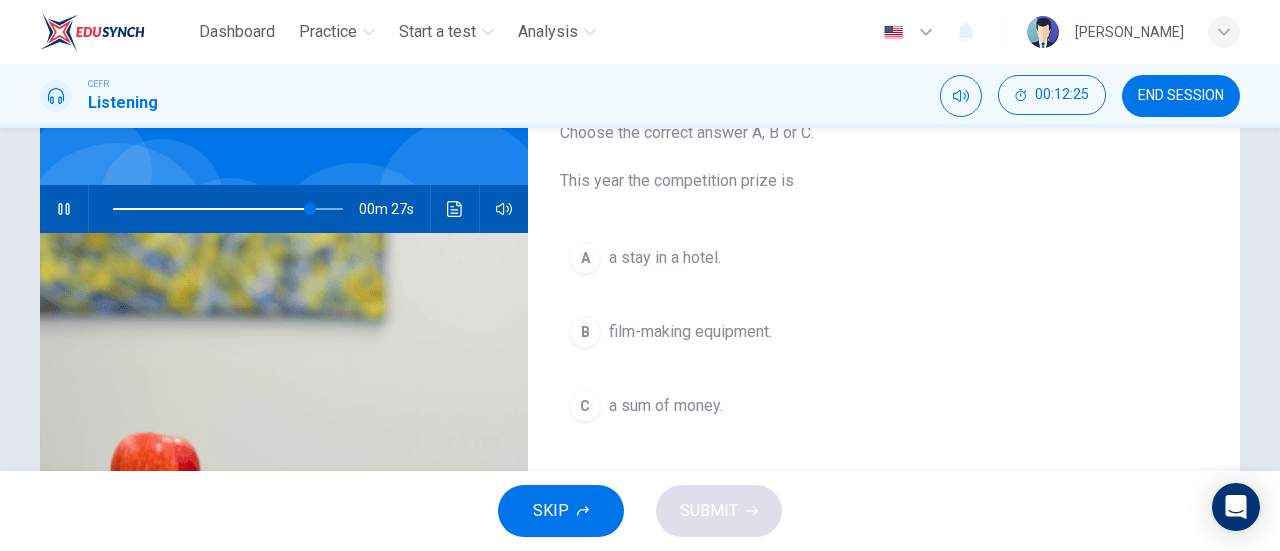 scroll, scrollTop: 140, scrollLeft: 0, axis: vertical 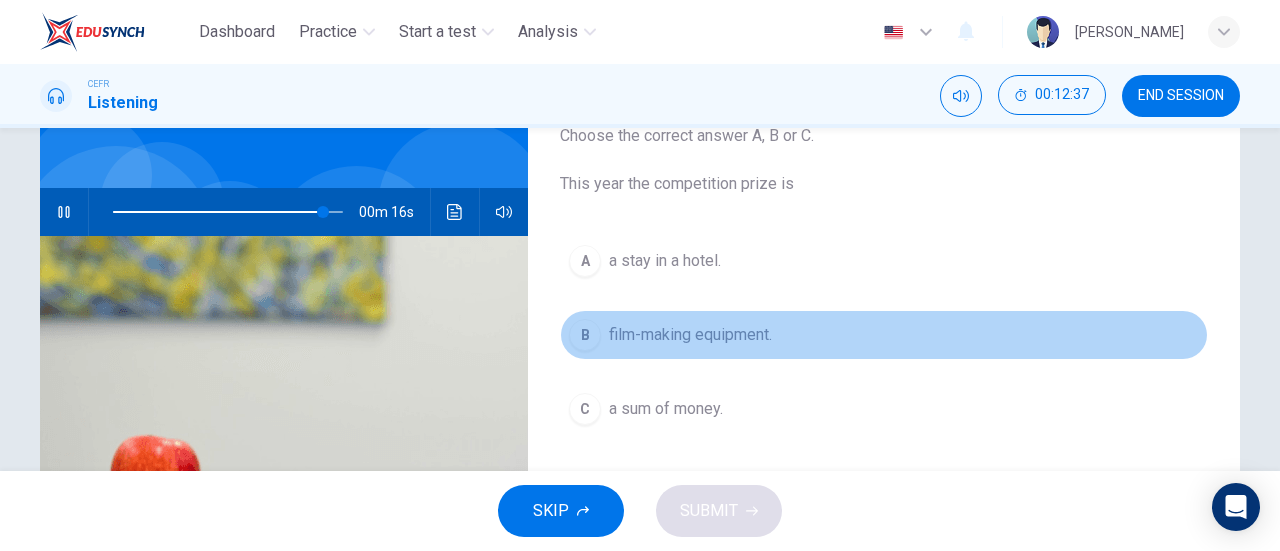 click on "film-making equipment." at bounding box center [690, 335] 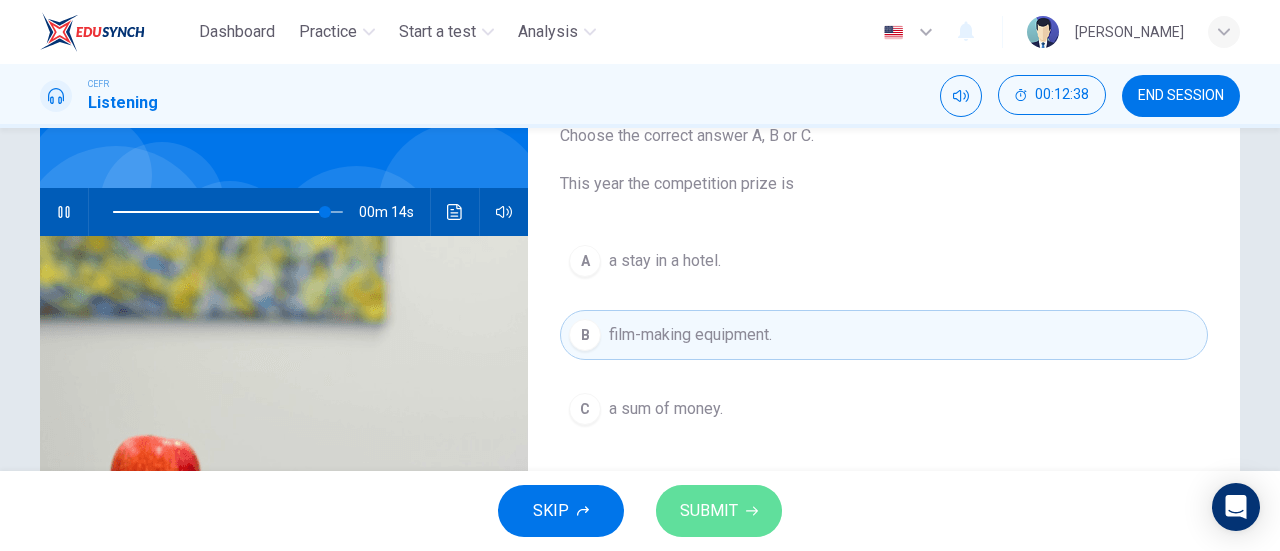 click on "SUBMIT" at bounding box center [709, 511] 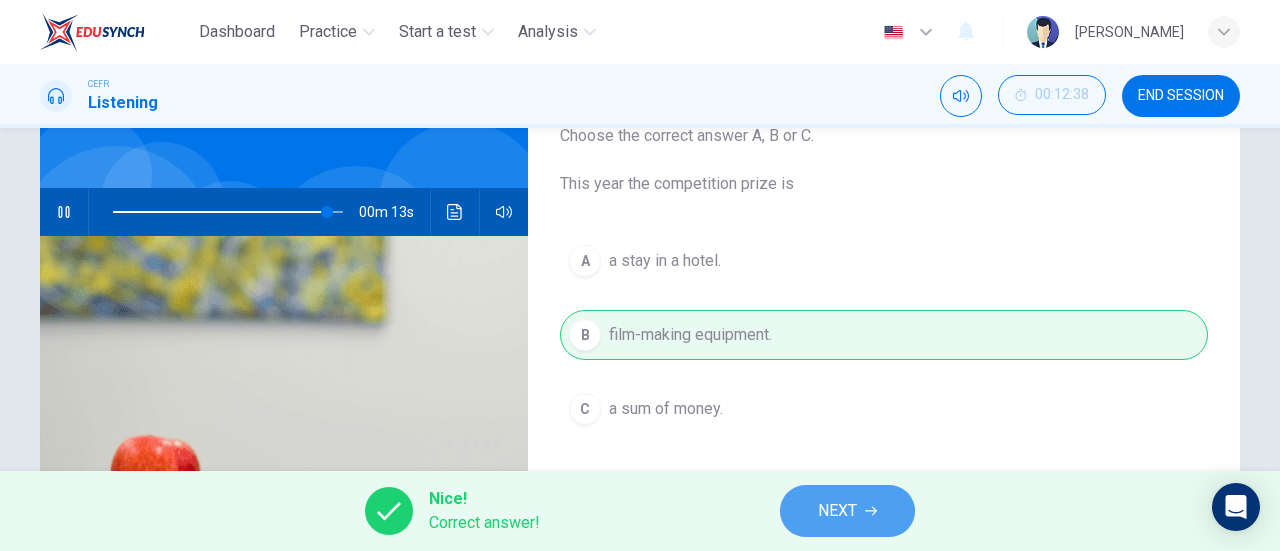 click on "NEXT" at bounding box center [837, 511] 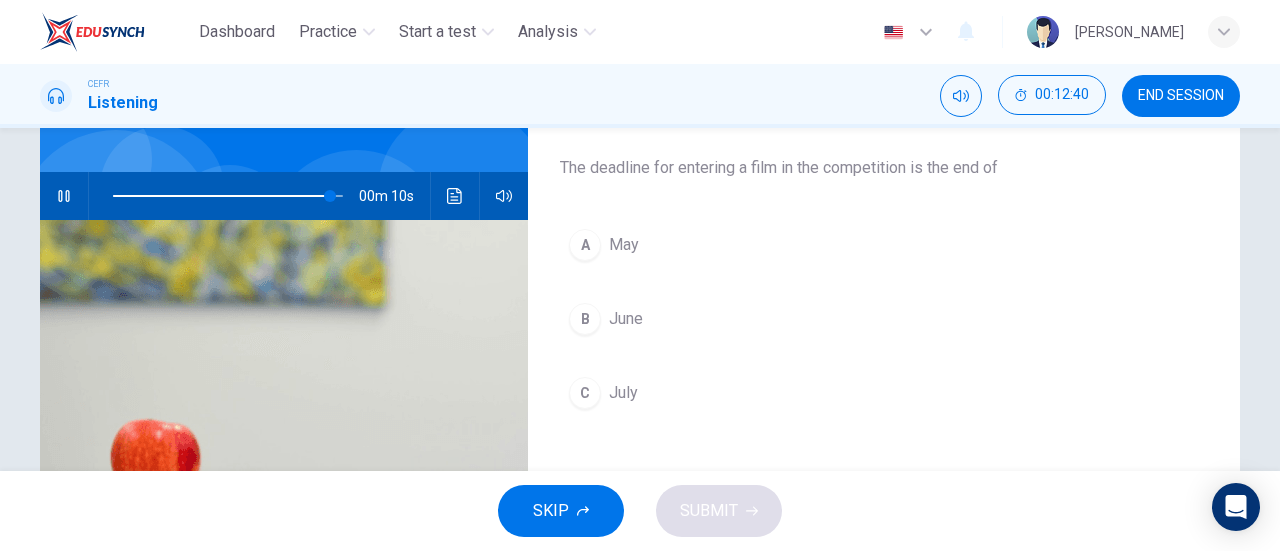 scroll, scrollTop: 155, scrollLeft: 0, axis: vertical 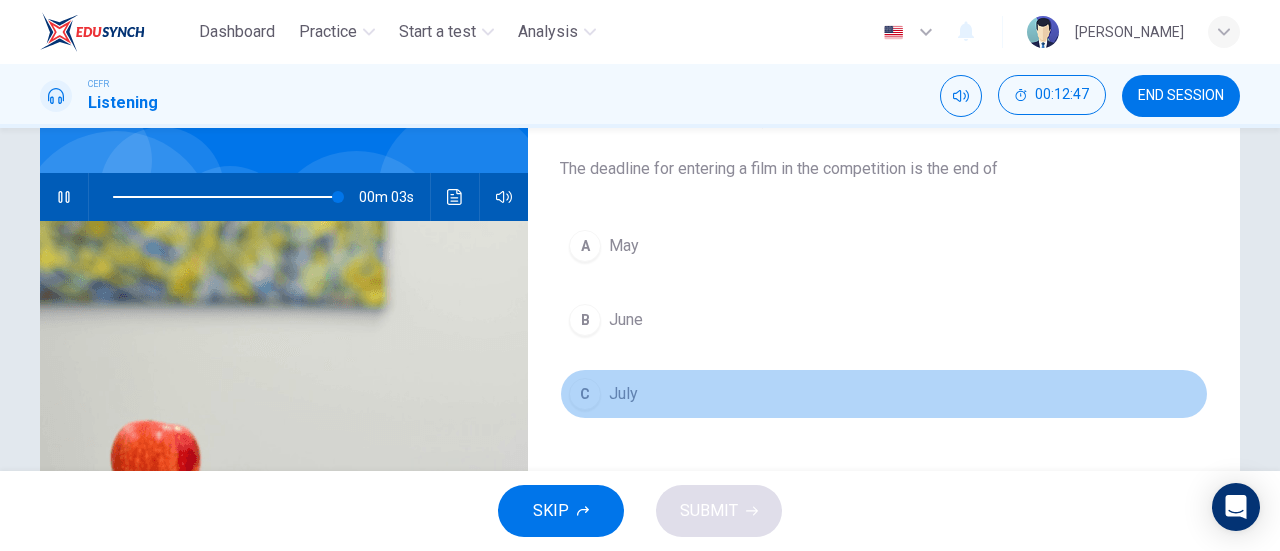 click on "July" at bounding box center (623, 394) 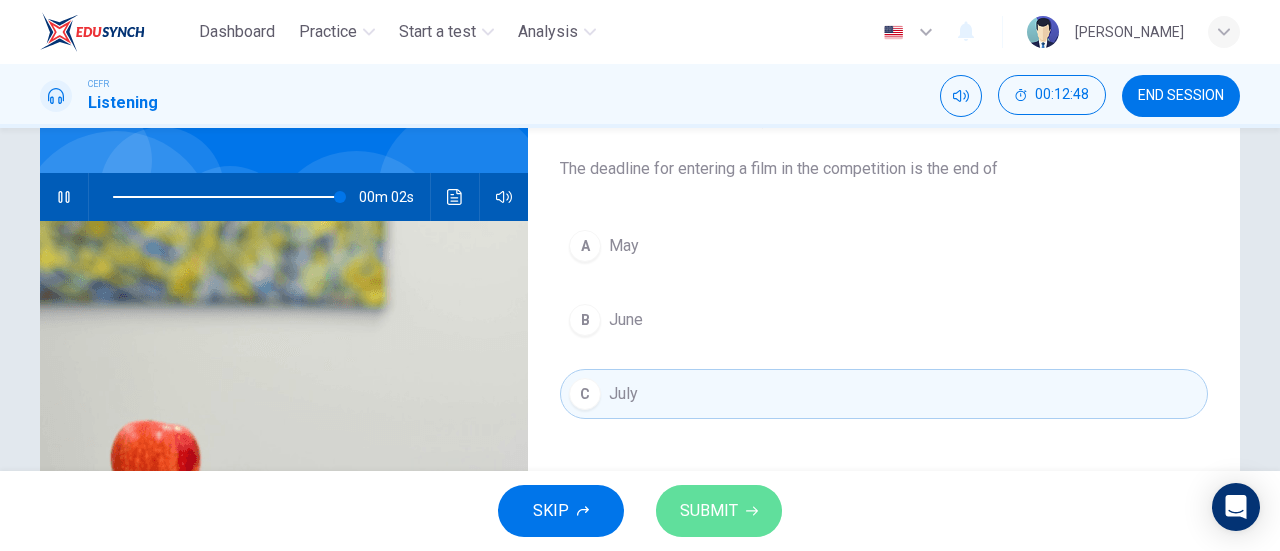 click 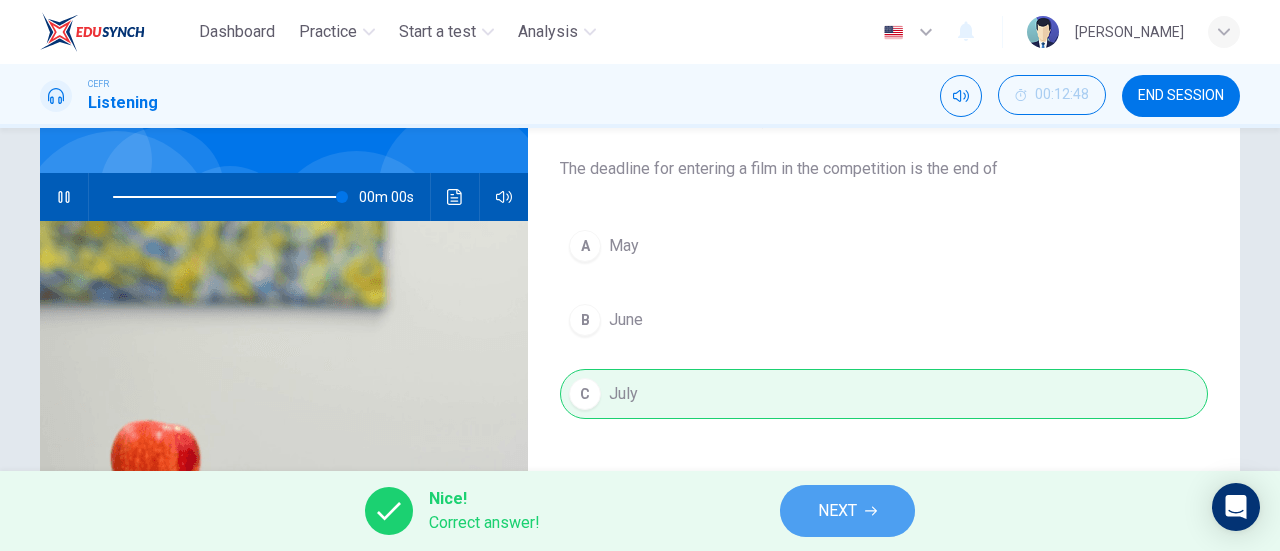 click on "NEXT" at bounding box center [837, 511] 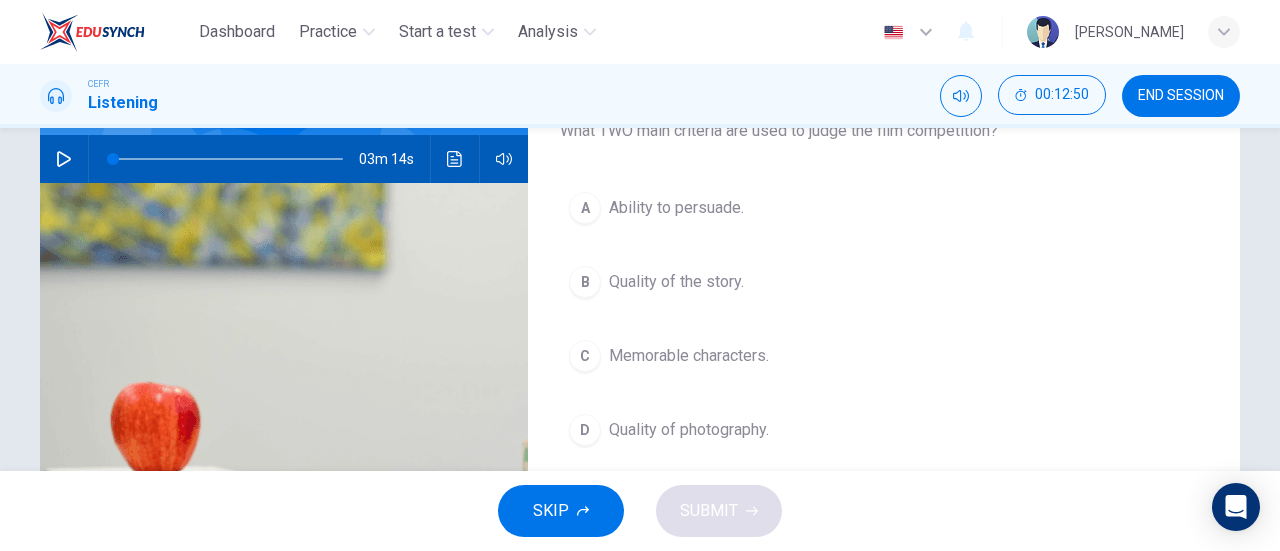 scroll, scrollTop: 195, scrollLeft: 0, axis: vertical 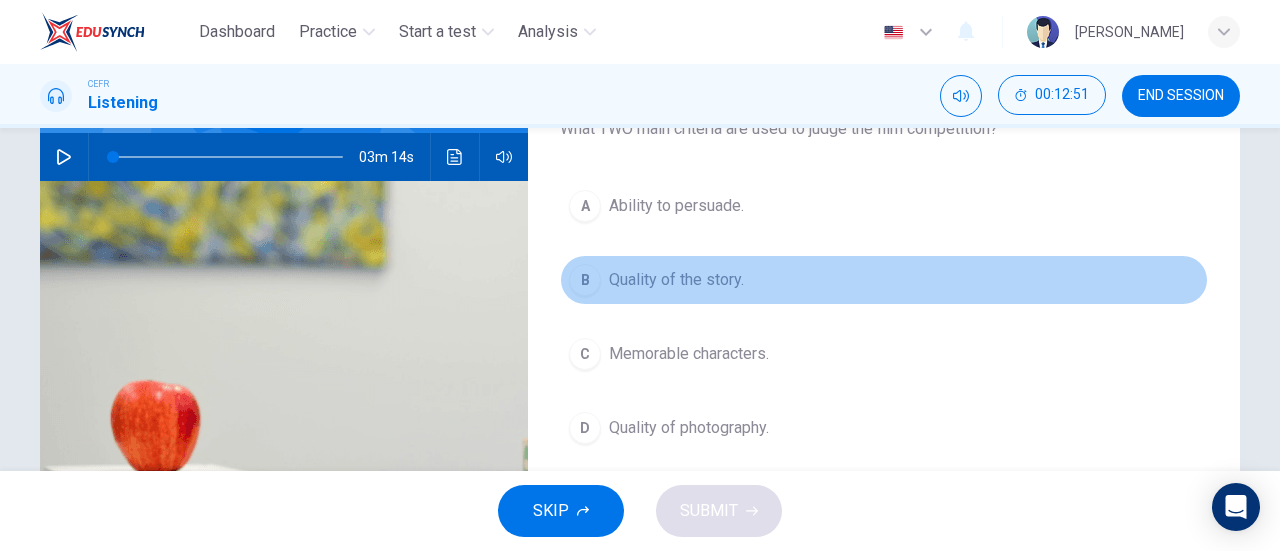 click on "B Quality of the story." at bounding box center [884, 280] 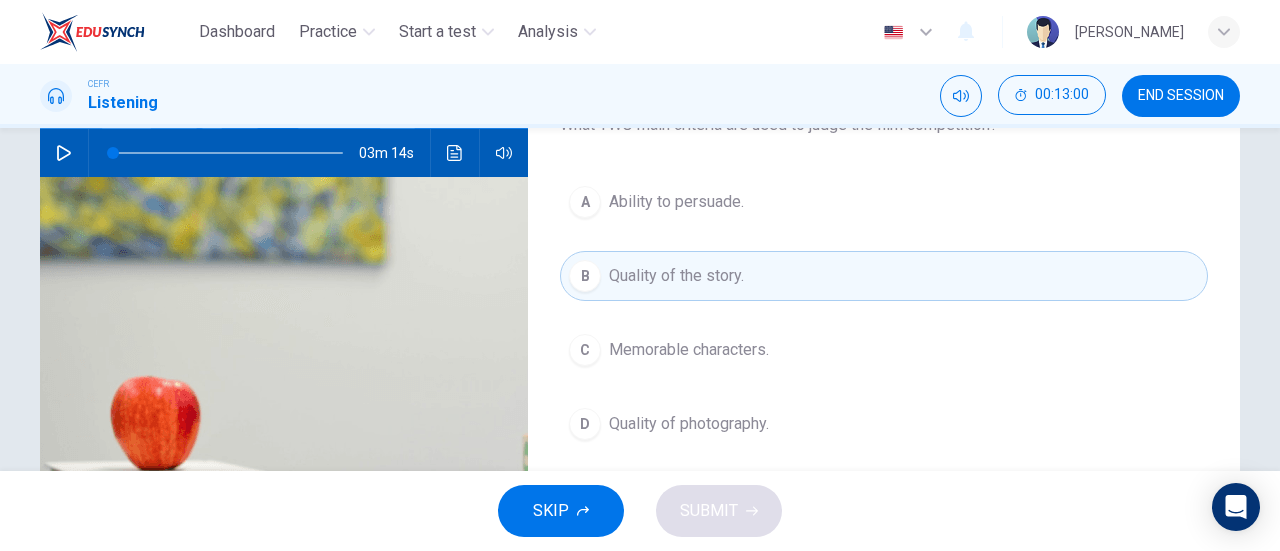 scroll, scrollTop: 200, scrollLeft: 0, axis: vertical 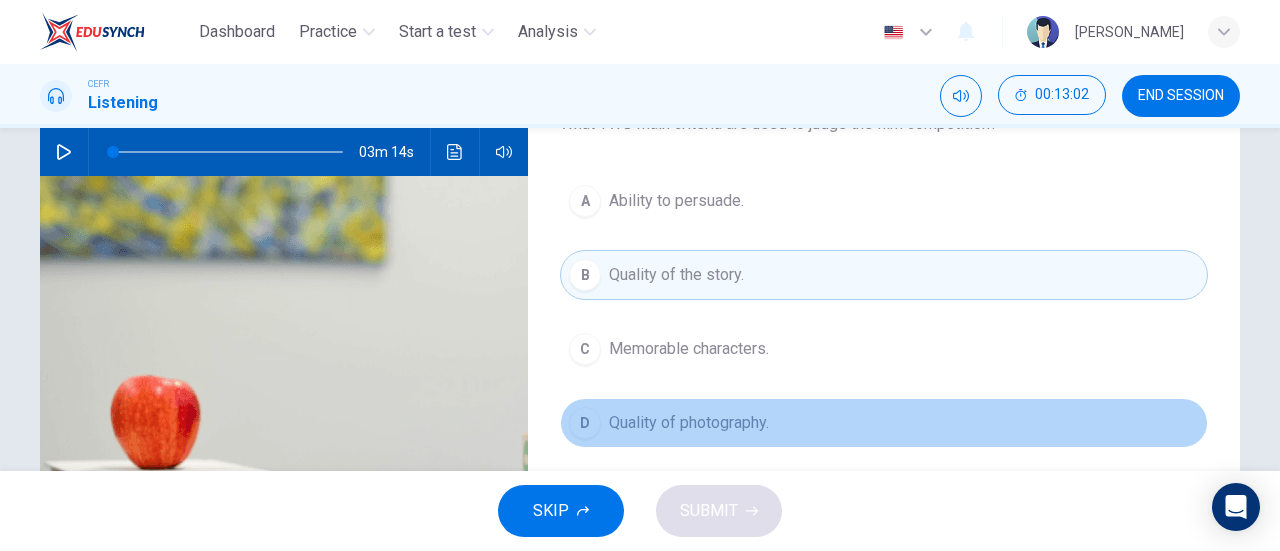 click on "Quality of photography." at bounding box center [689, 423] 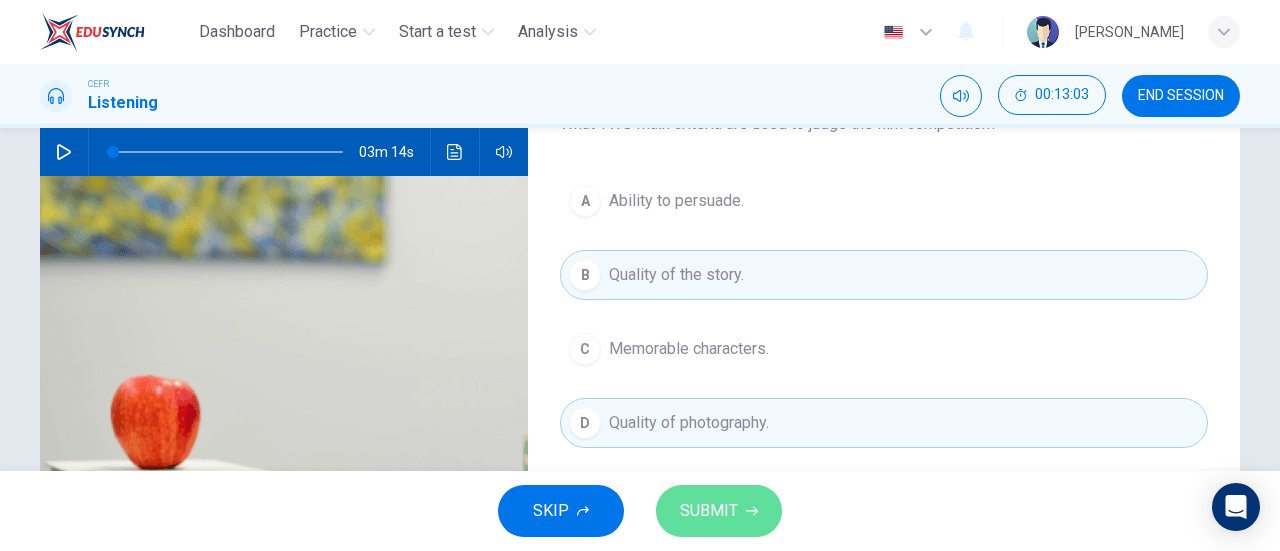 click on "SUBMIT" at bounding box center (719, 511) 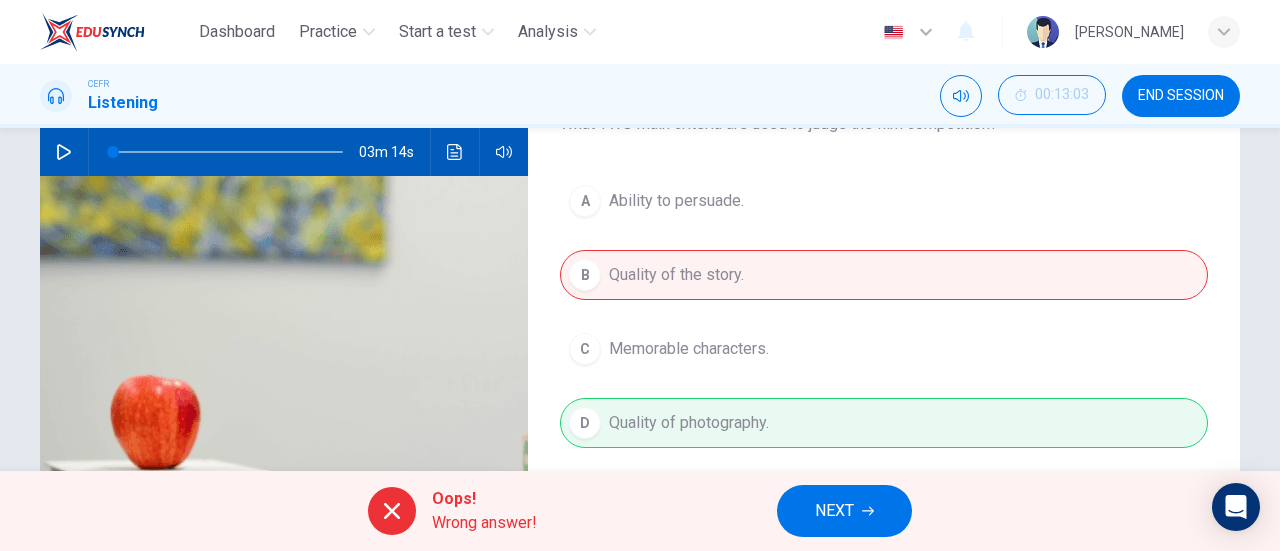 scroll, scrollTop: 285, scrollLeft: 0, axis: vertical 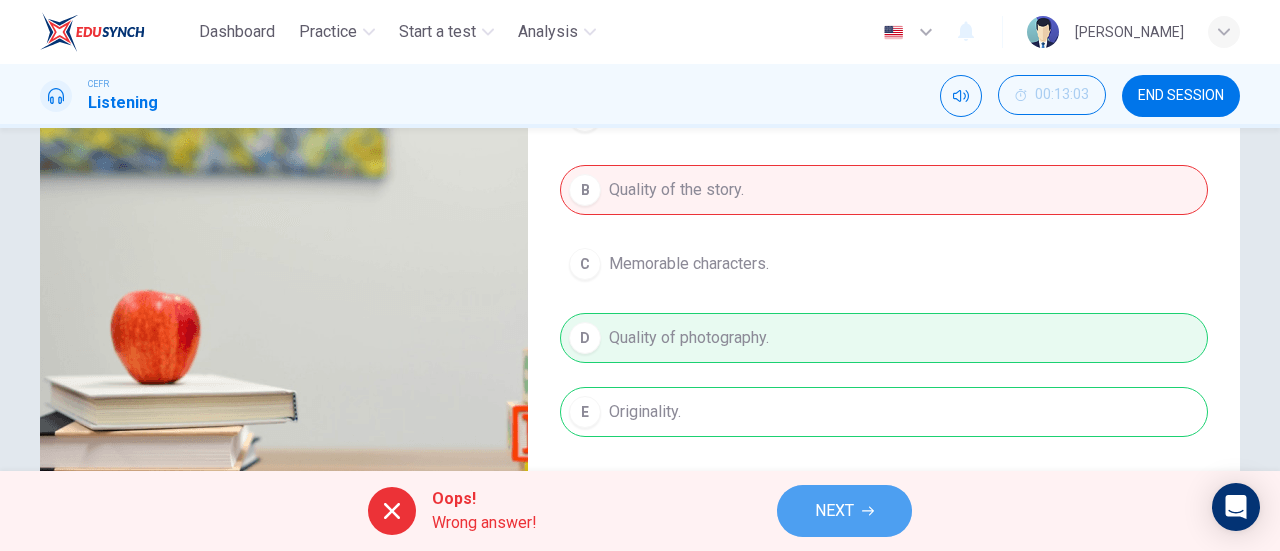 click on "NEXT" at bounding box center [844, 511] 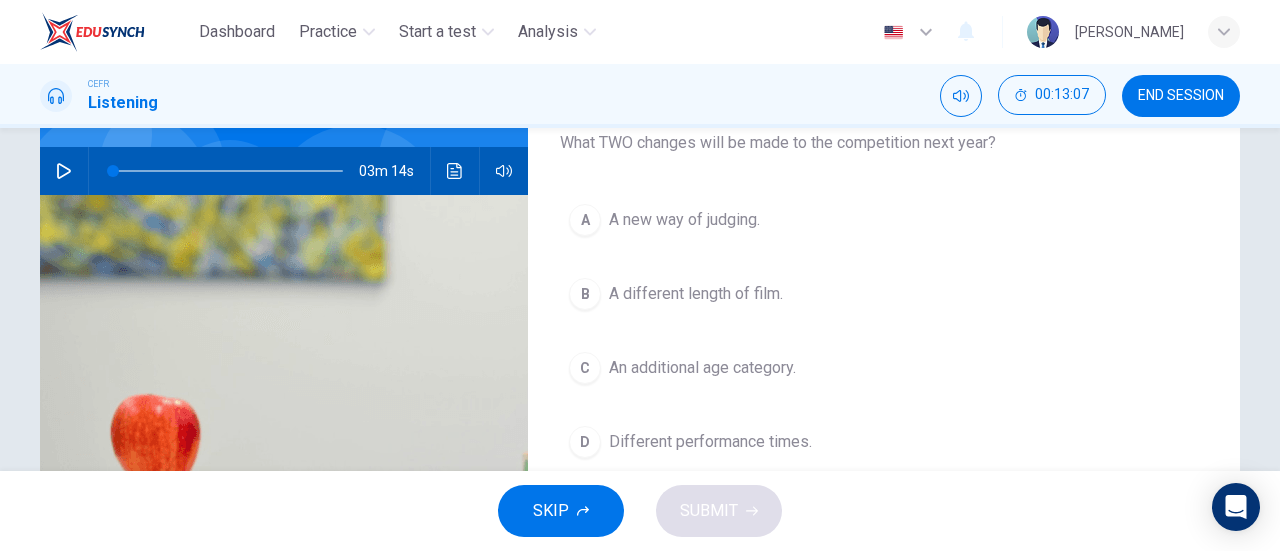 scroll, scrollTop: 191, scrollLeft: 0, axis: vertical 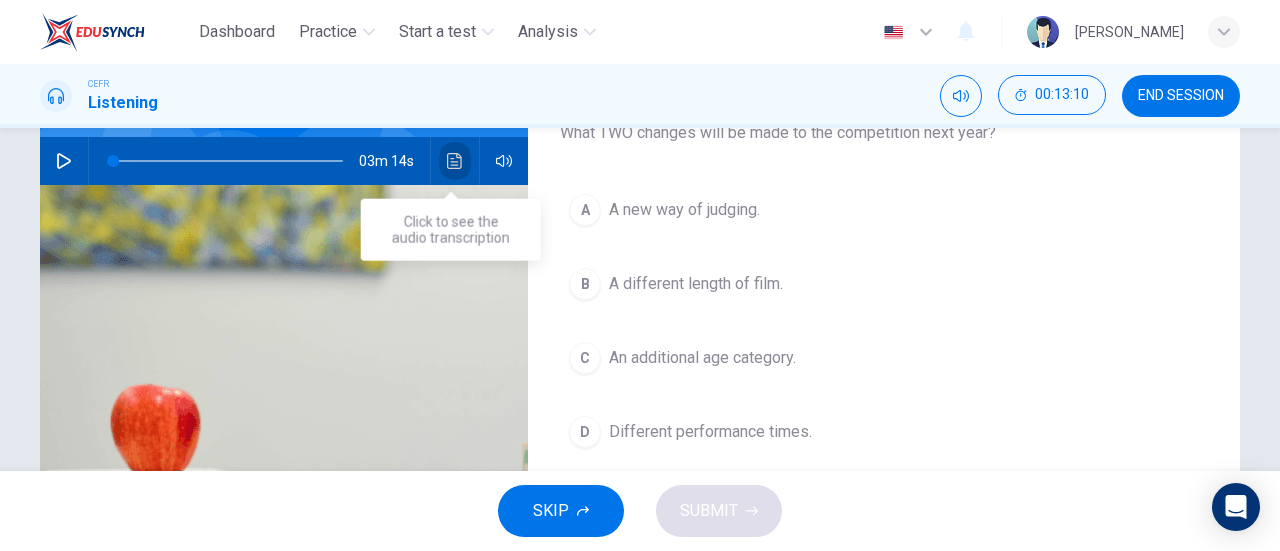 click at bounding box center (455, 161) 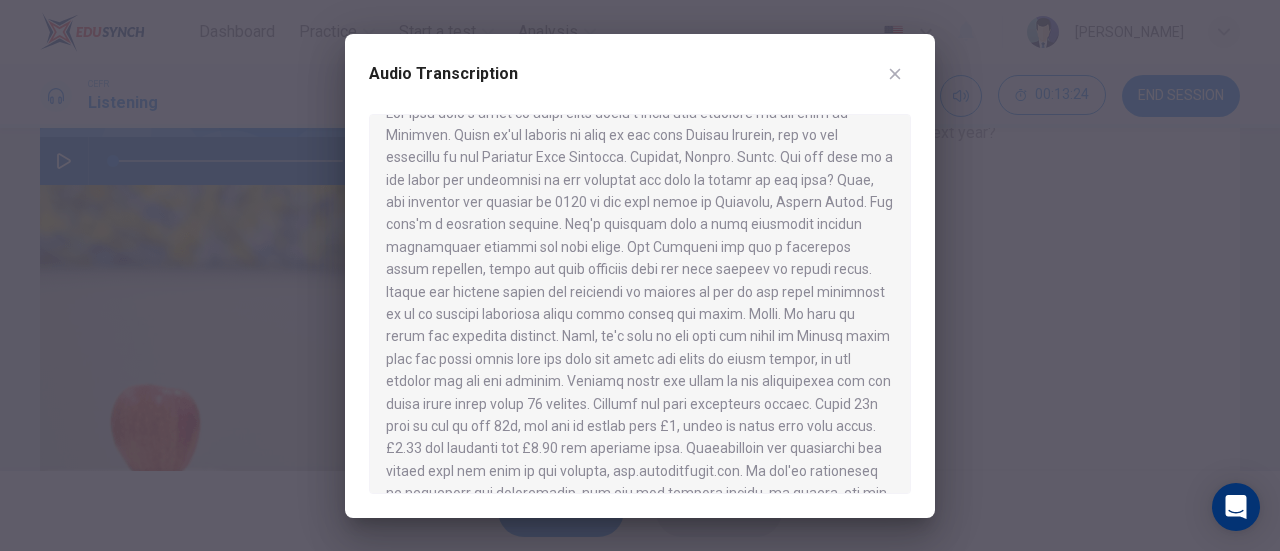 scroll, scrollTop: 0, scrollLeft: 0, axis: both 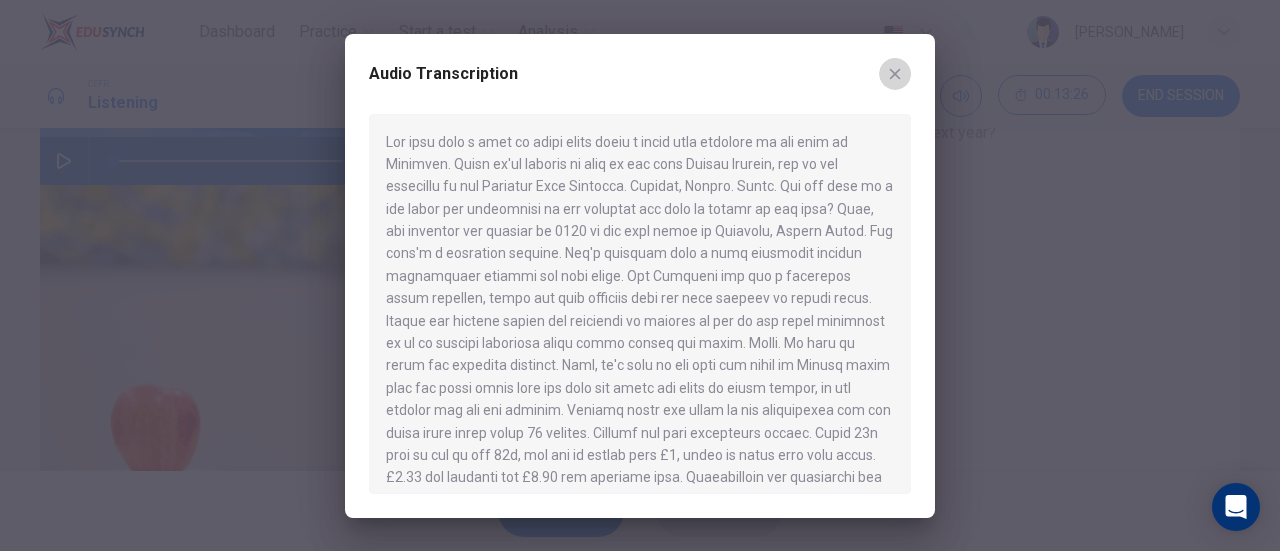 click 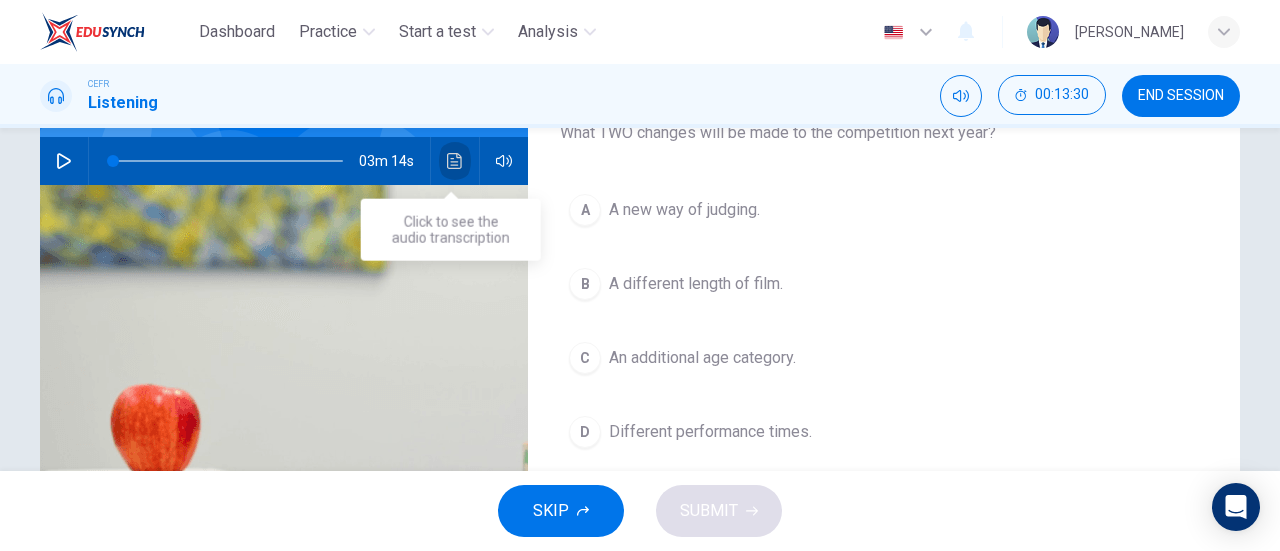 click 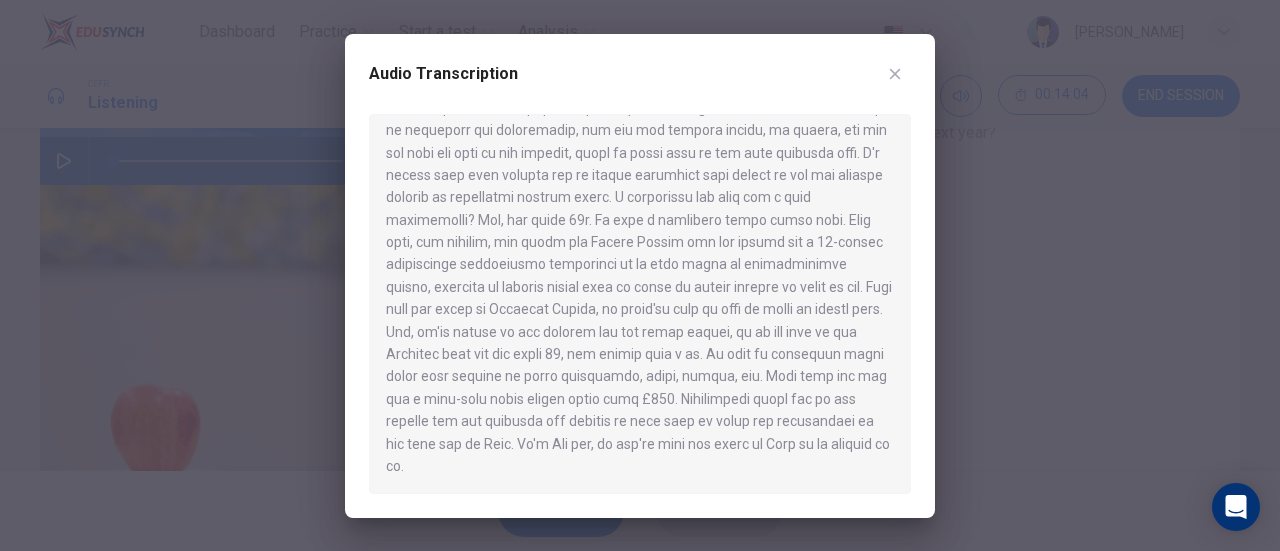 scroll, scrollTop: 0, scrollLeft: 0, axis: both 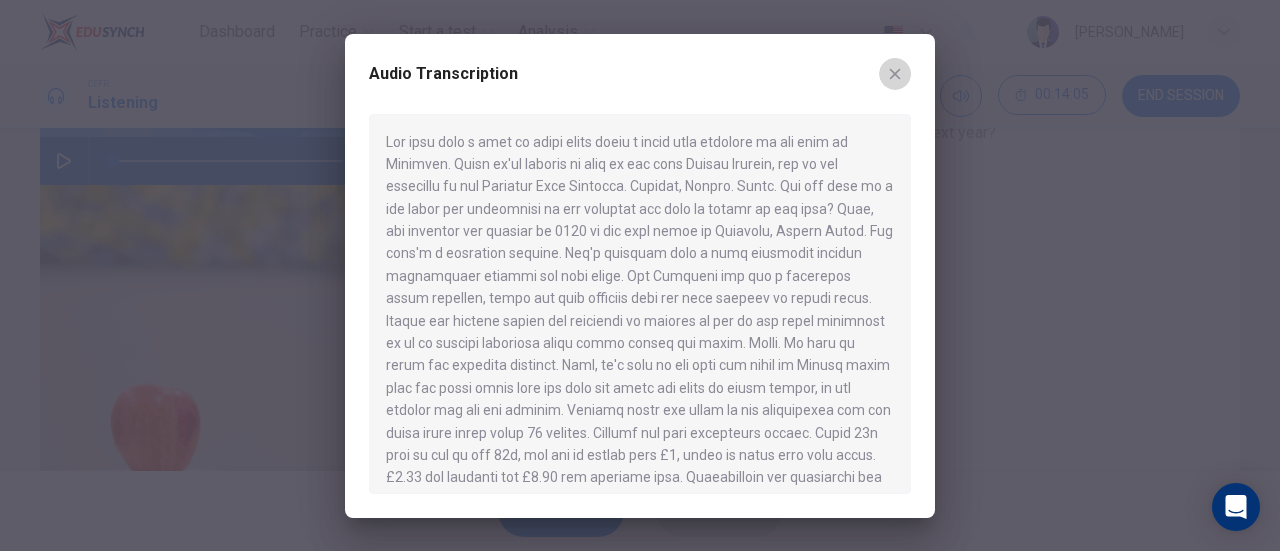 click 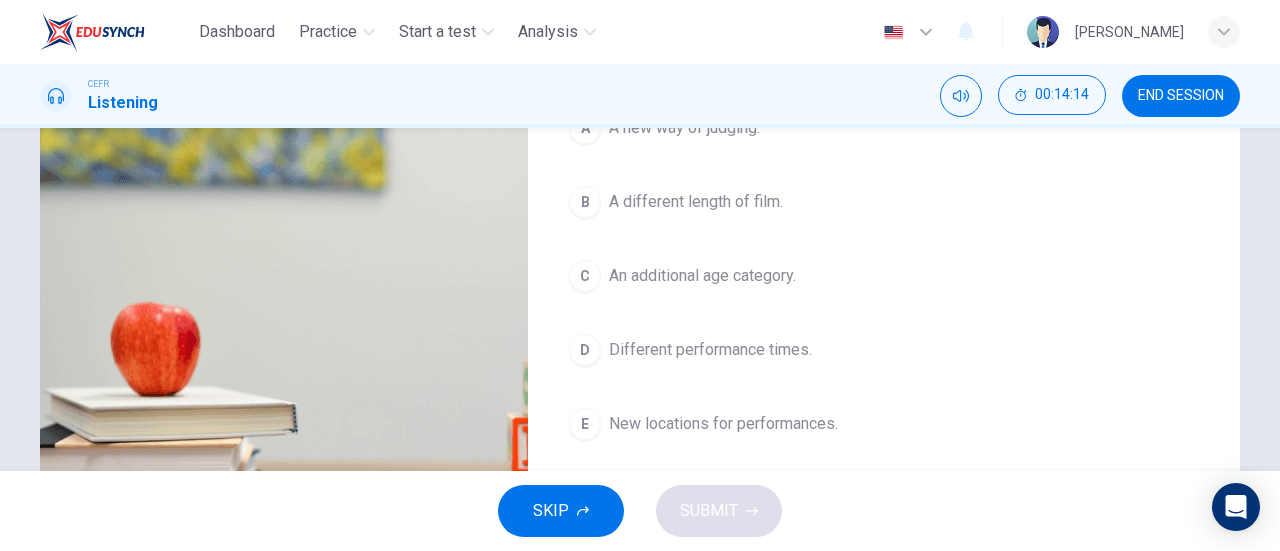 scroll, scrollTop: 294, scrollLeft: 0, axis: vertical 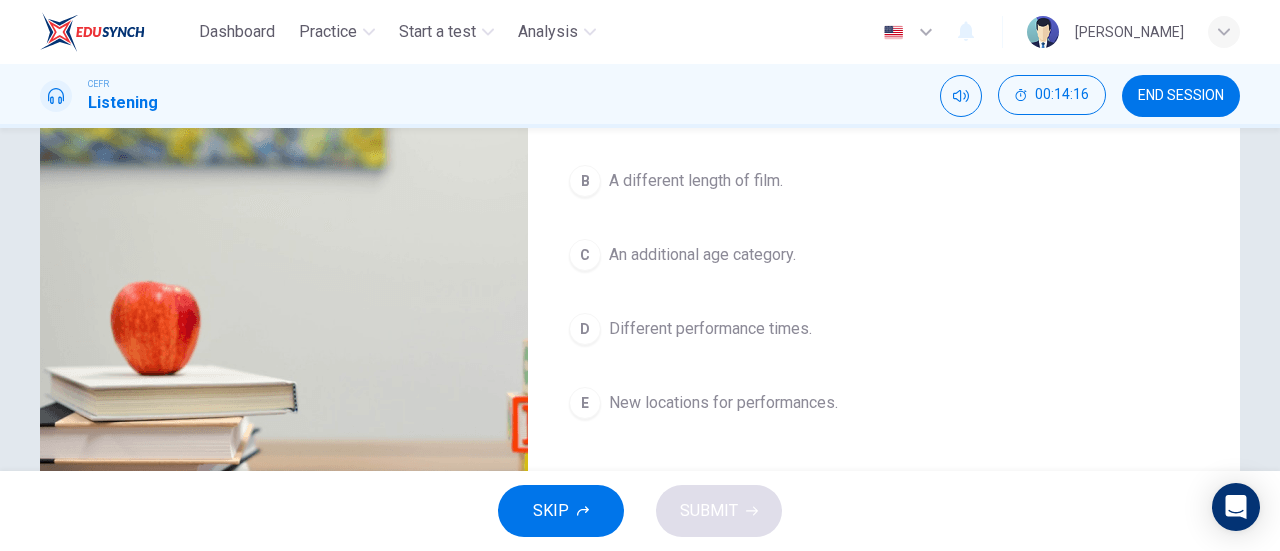 click on "An additional age category." at bounding box center (702, 255) 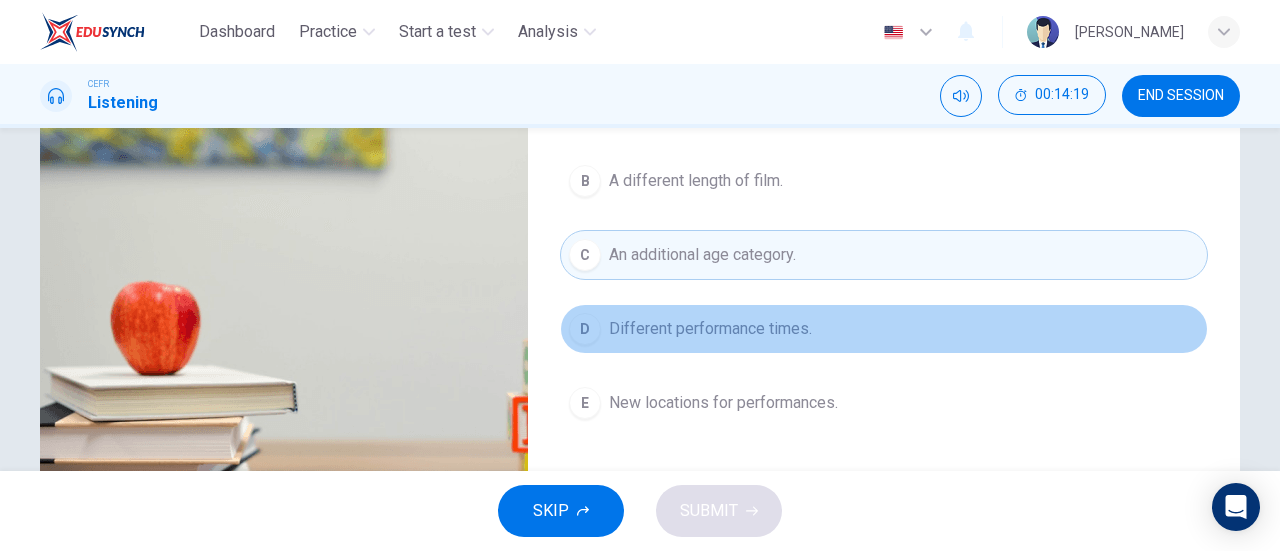 click on "D Different performance times." at bounding box center [884, 329] 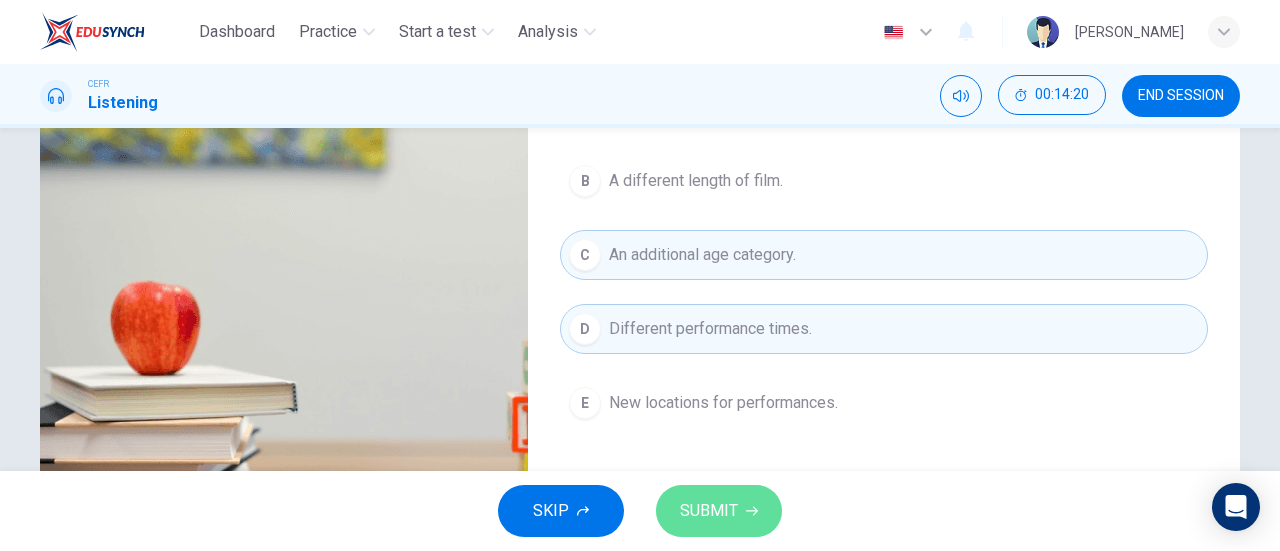 click on "SUBMIT" at bounding box center [719, 511] 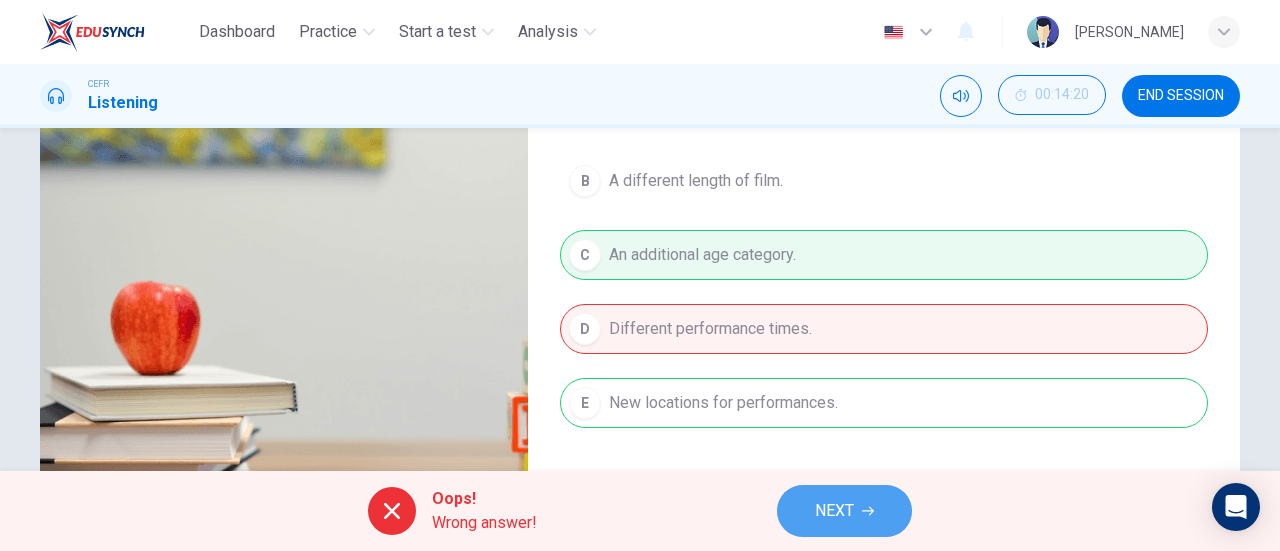 click on "NEXT" at bounding box center [844, 511] 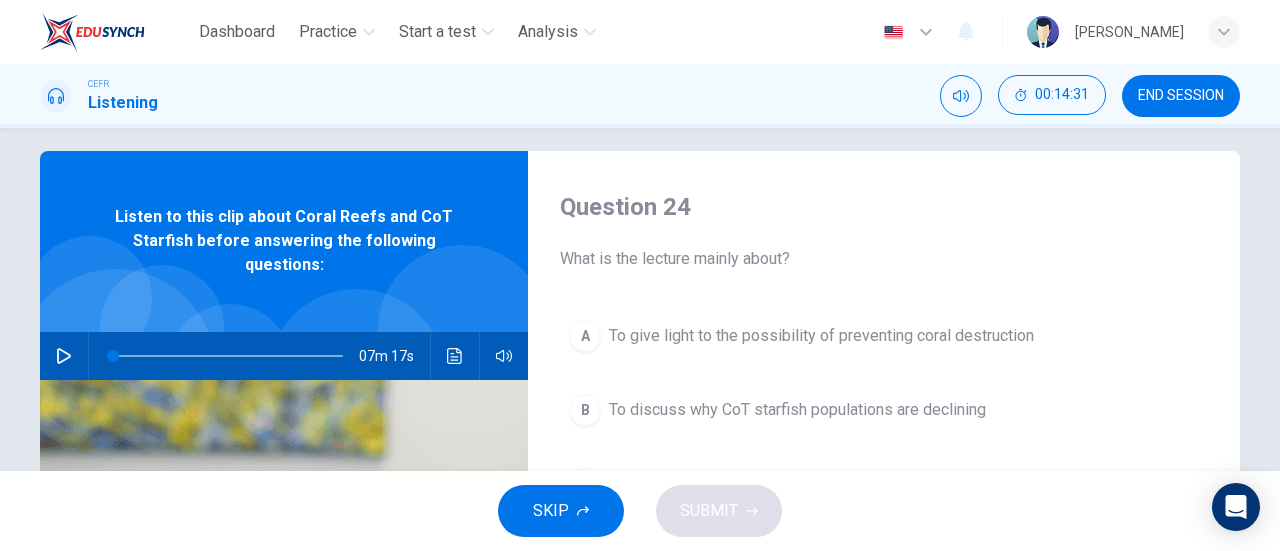 scroll, scrollTop: 0, scrollLeft: 0, axis: both 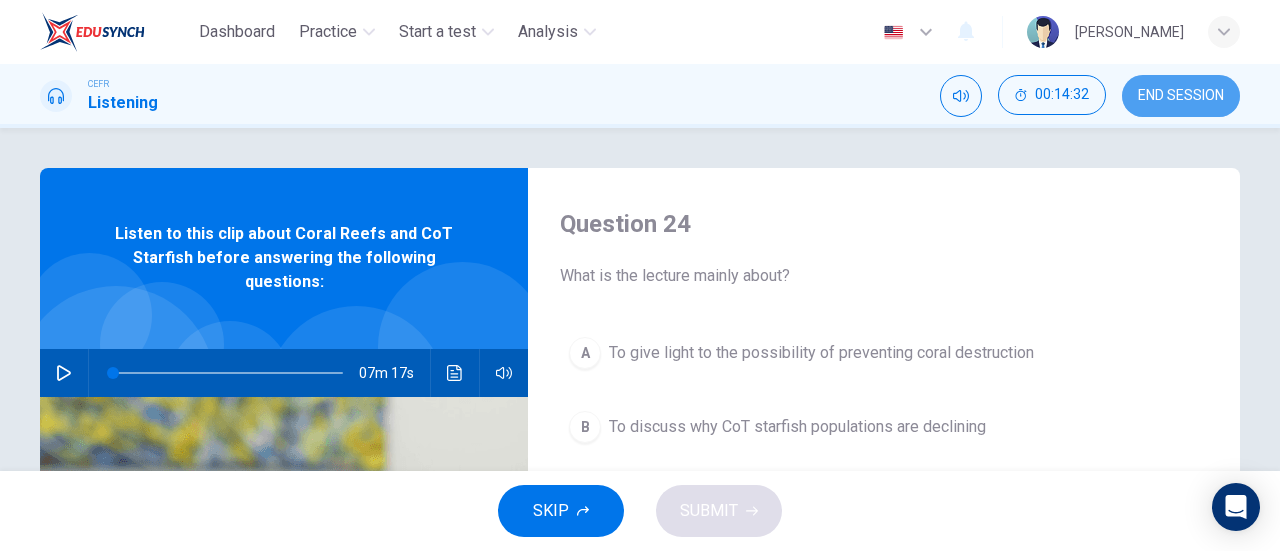 click on "END SESSION" at bounding box center (1181, 96) 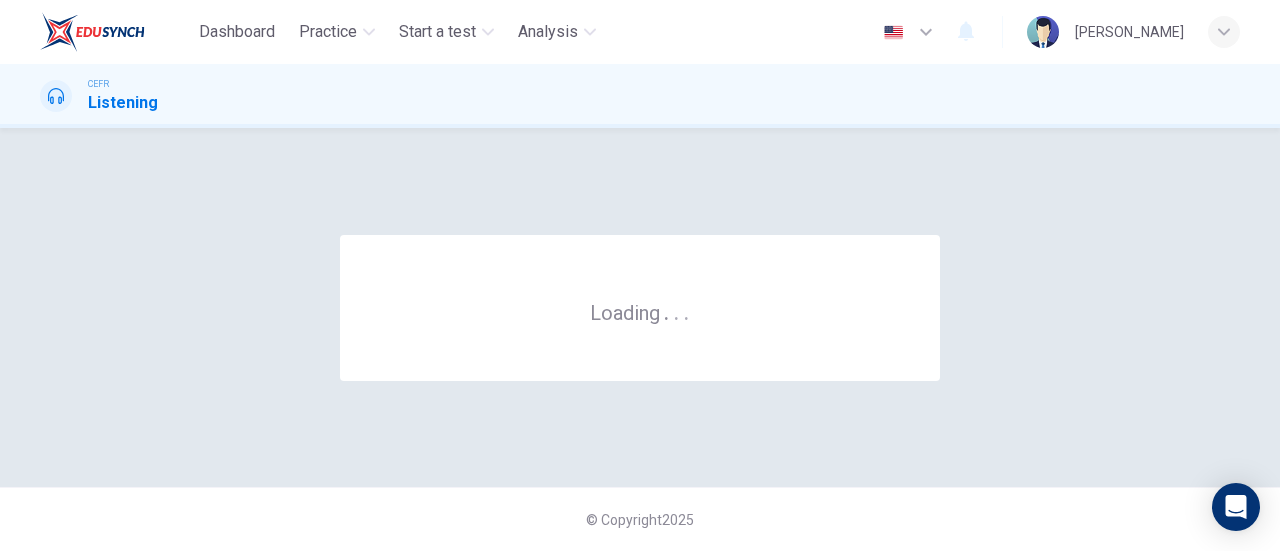 scroll, scrollTop: 0, scrollLeft: 0, axis: both 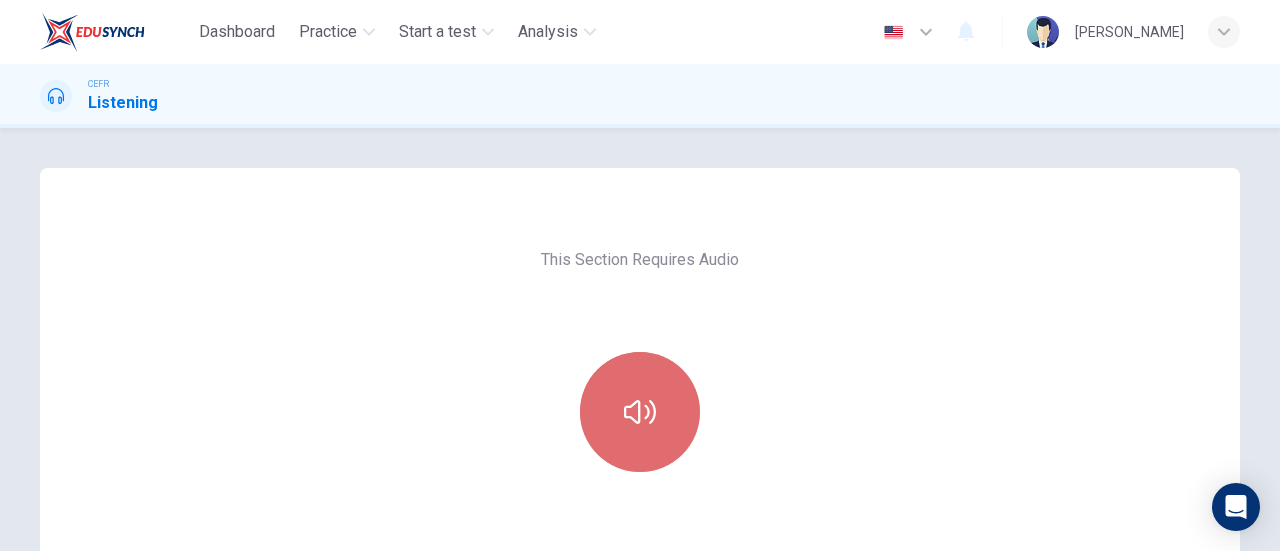 click at bounding box center (640, 412) 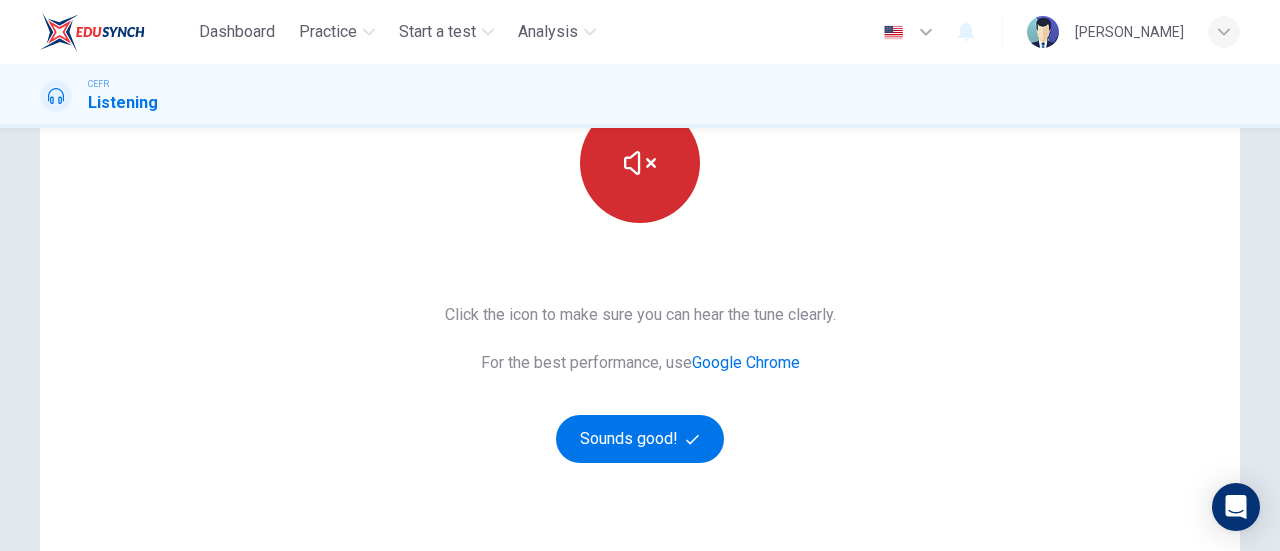 scroll, scrollTop: 250, scrollLeft: 0, axis: vertical 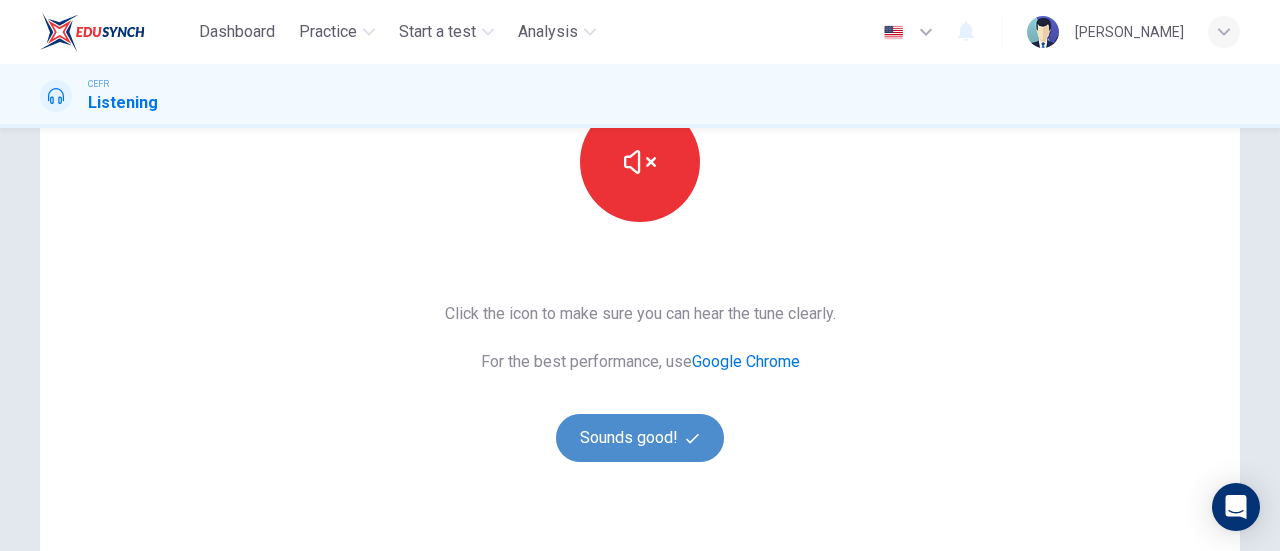 click on "Sounds good!" at bounding box center (640, 438) 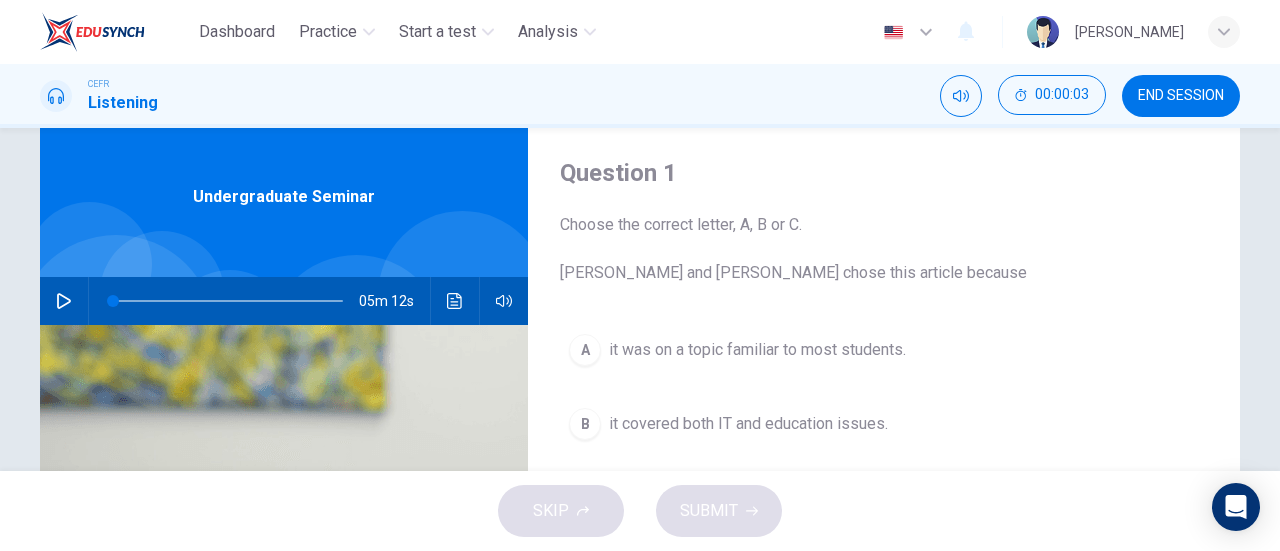 scroll, scrollTop: 0, scrollLeft: 0, axis: both 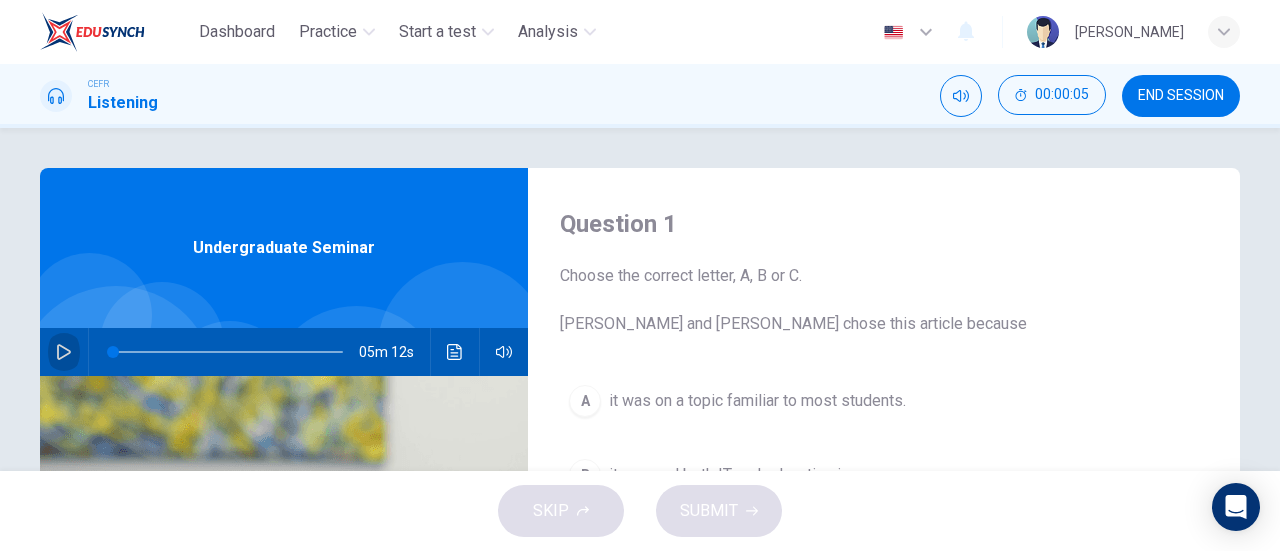 click at bounding box center [64, 352] 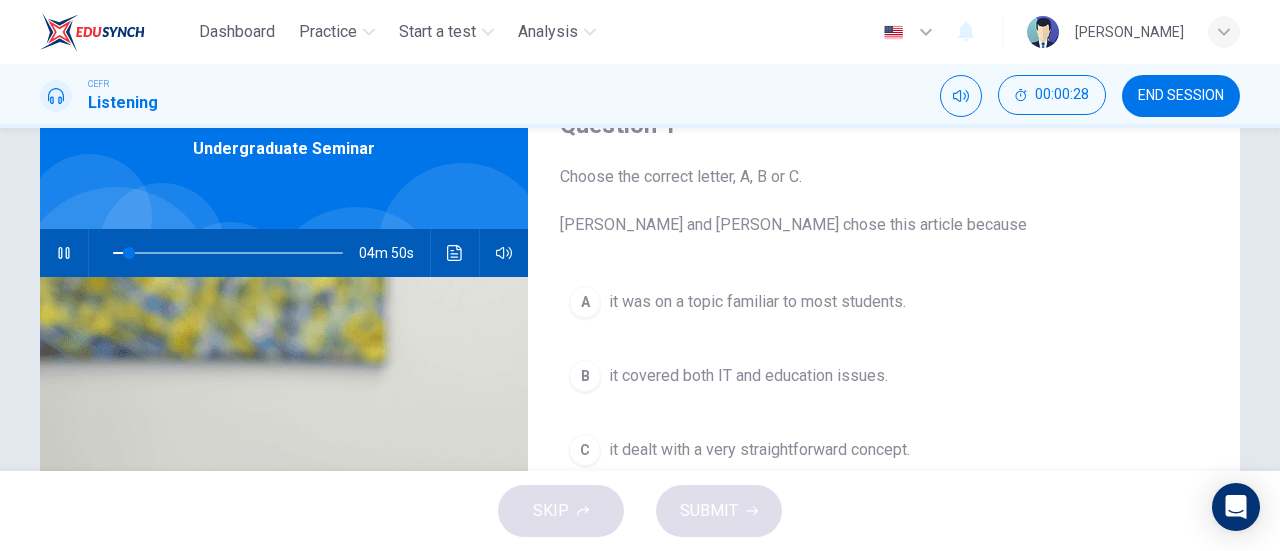 scroll, scrollTop: 98, scrollLeft: 0, axis: vertical 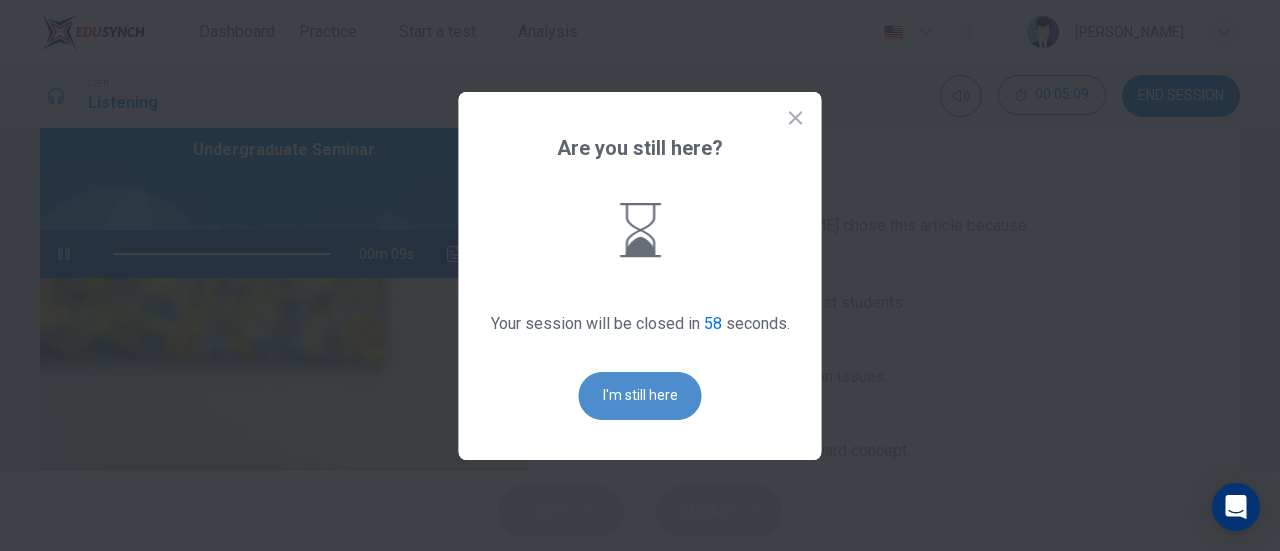 click on "I'm still here" at bounding box center [640, 396] 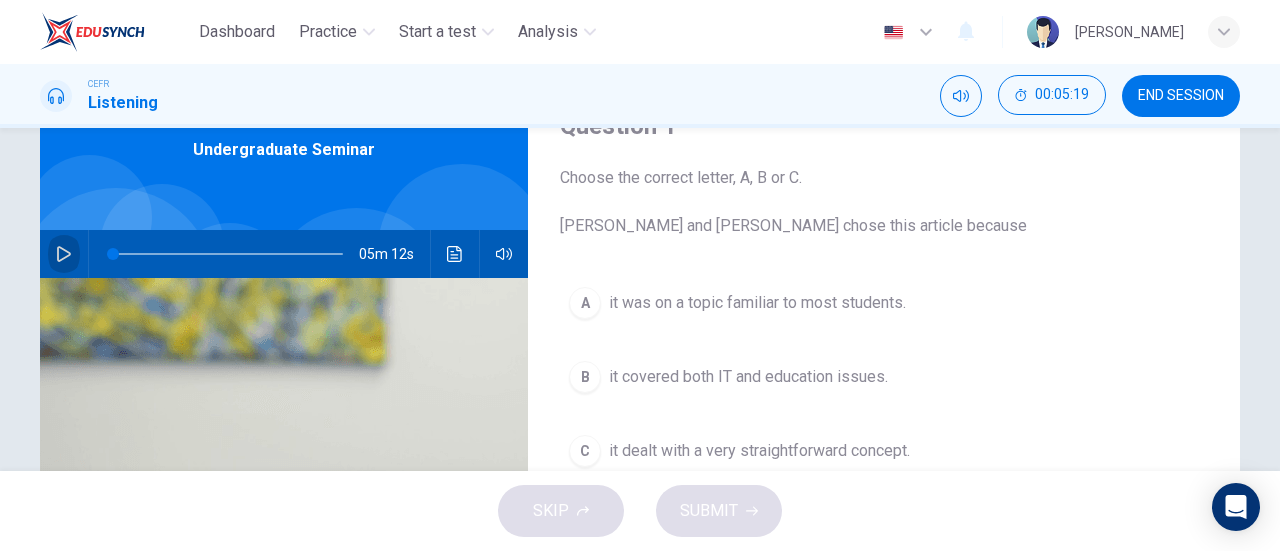 click at bounding box center [64, 254] 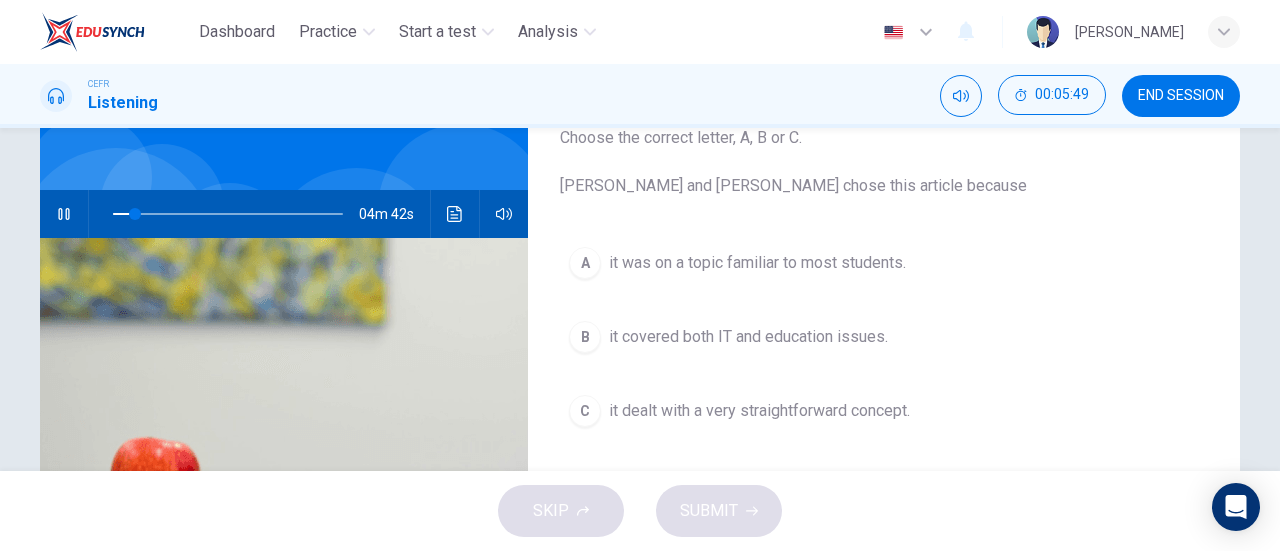 scroll, scrollTop: 139, scrollLeft: 0, axis: vertical 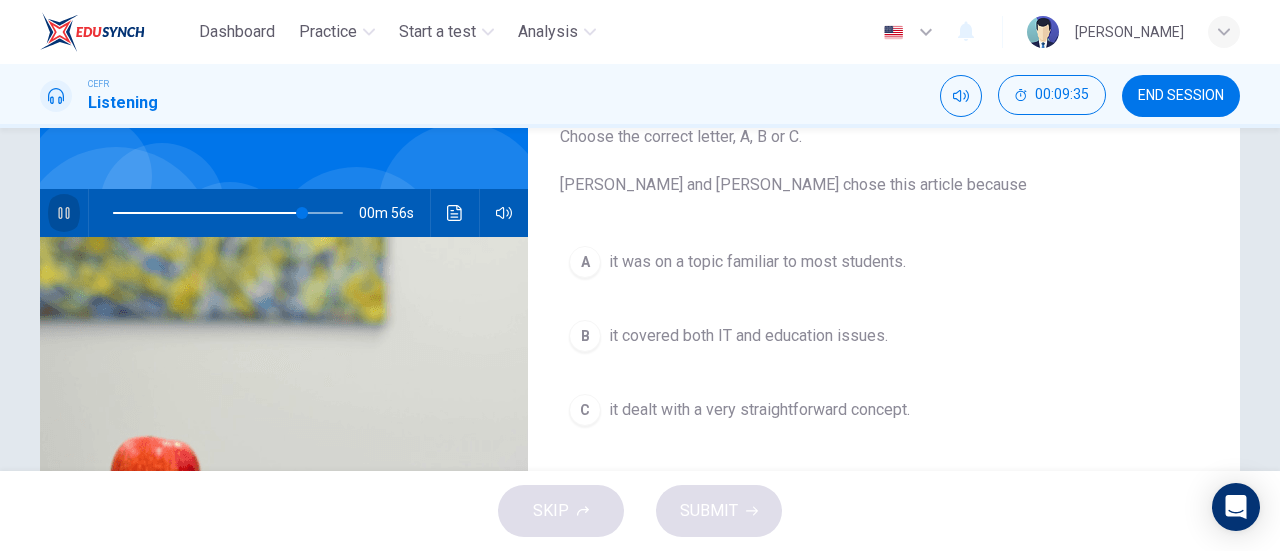 click 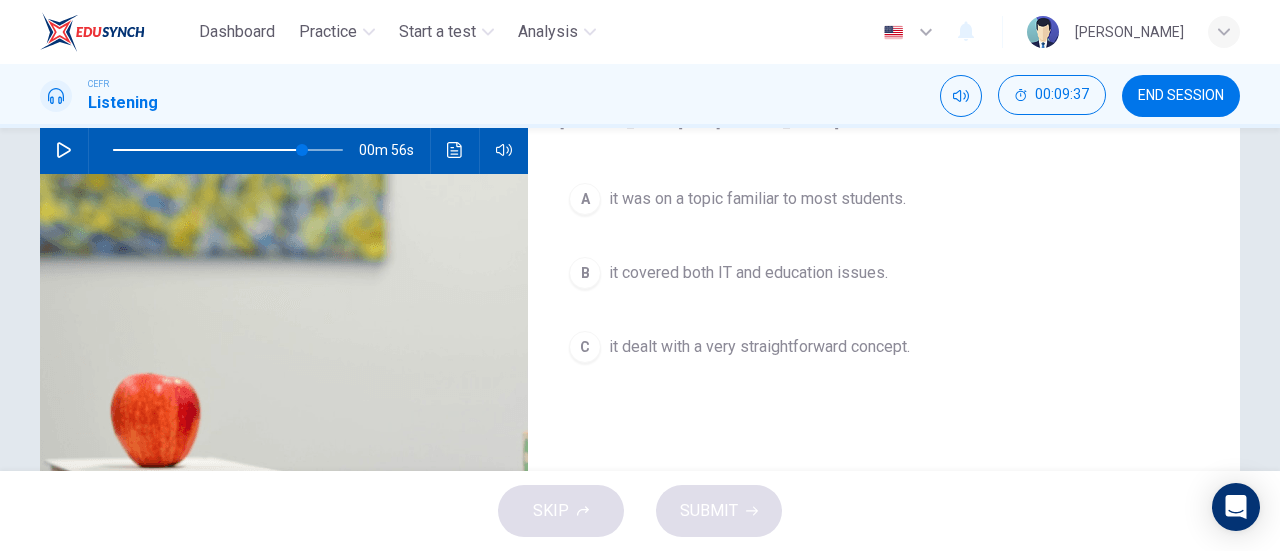 scroll, scrollTop: 203, scrollLeft: 0, axis: vertical 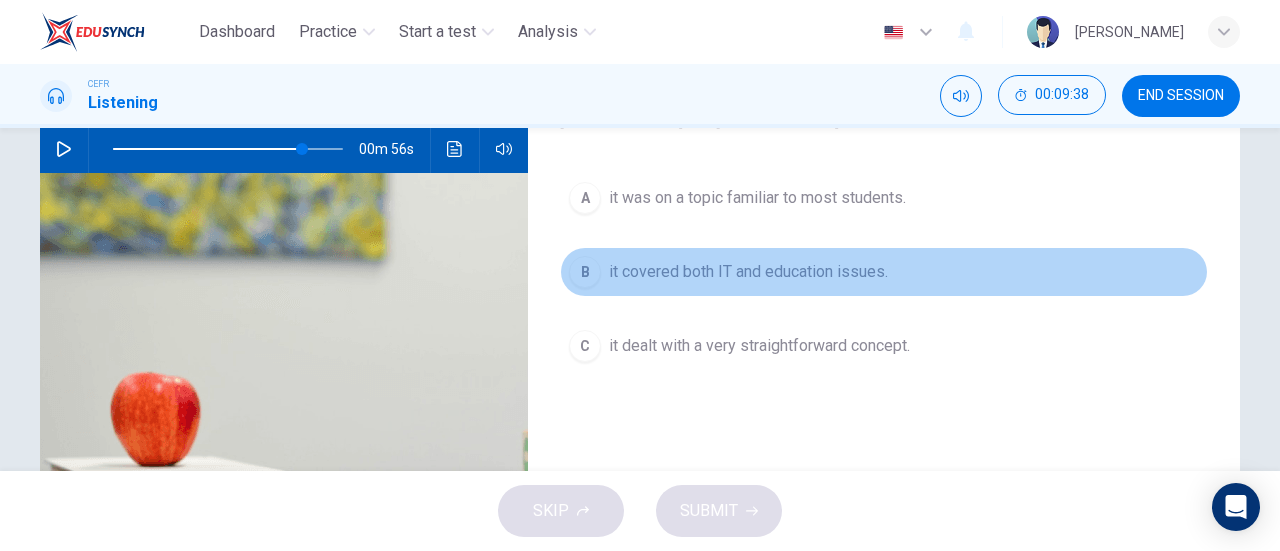 click on "it covered both IT and education issues." at bounding box center (748, 272) 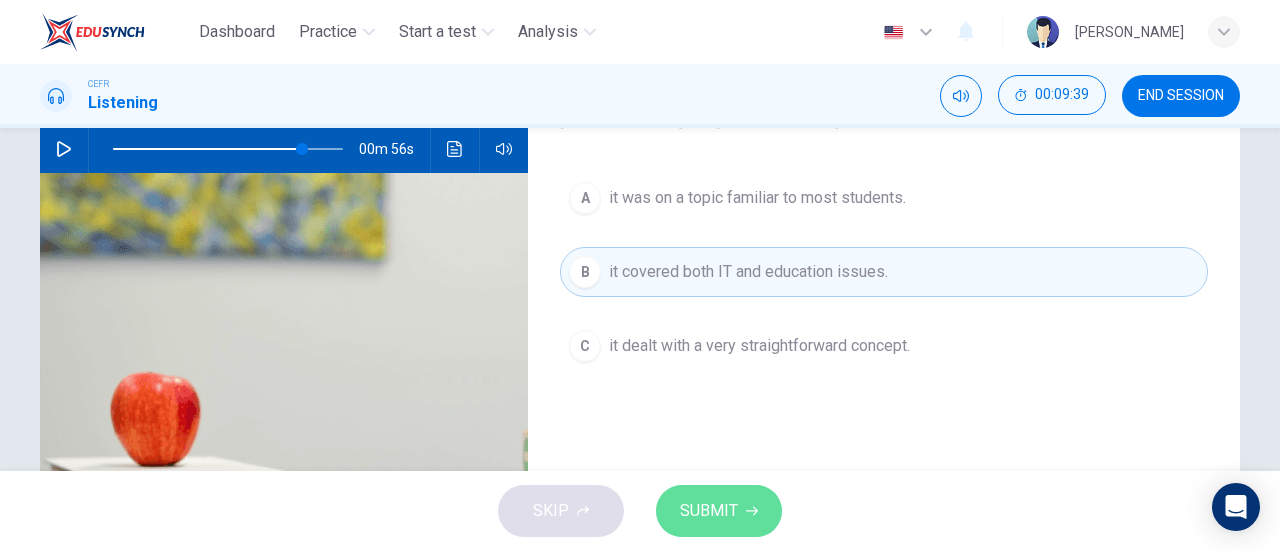 click 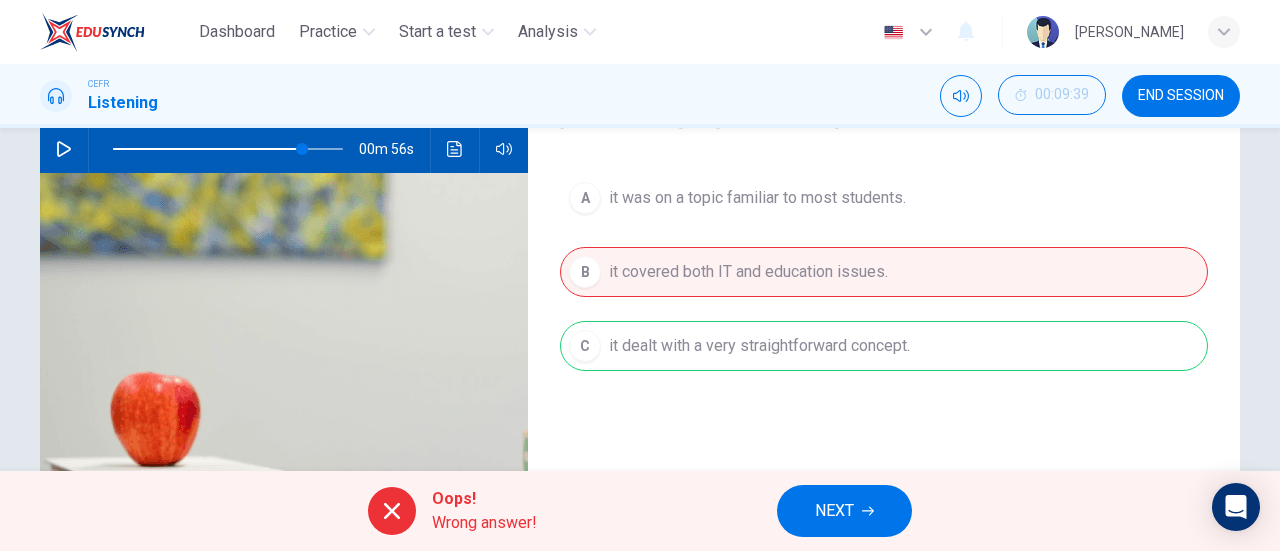 click on "A it was on a topic familiar to most students. B it covered both IT and education issues. C it dealt with a very straightforward concept." at bounding box center [884, 292] 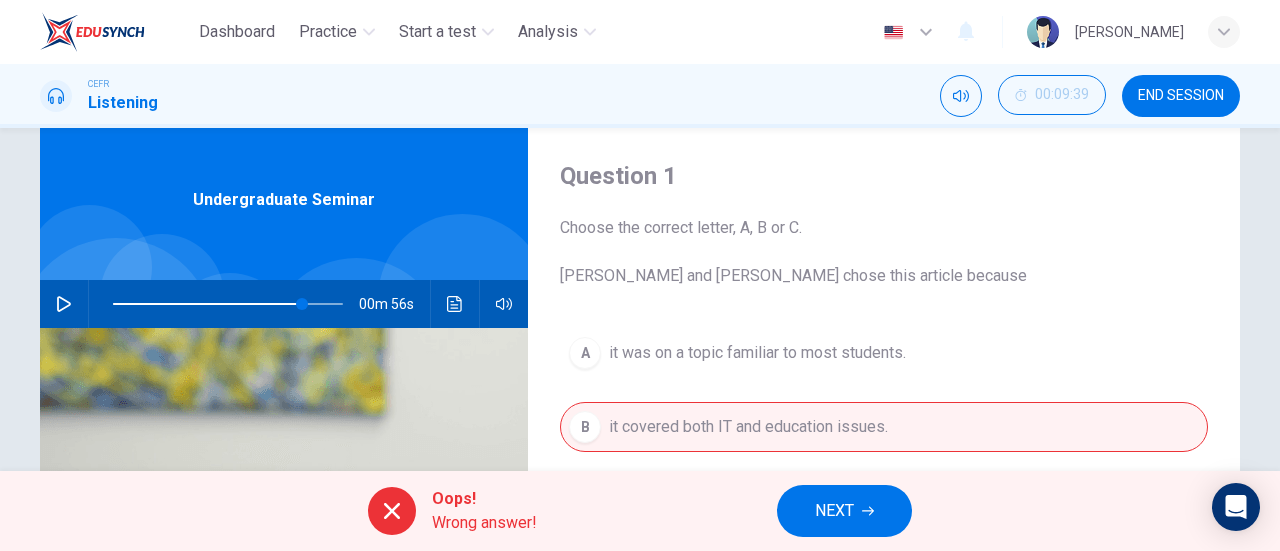 scroll, scrollTop: 45, scrollLeft: 0, axis: vertical 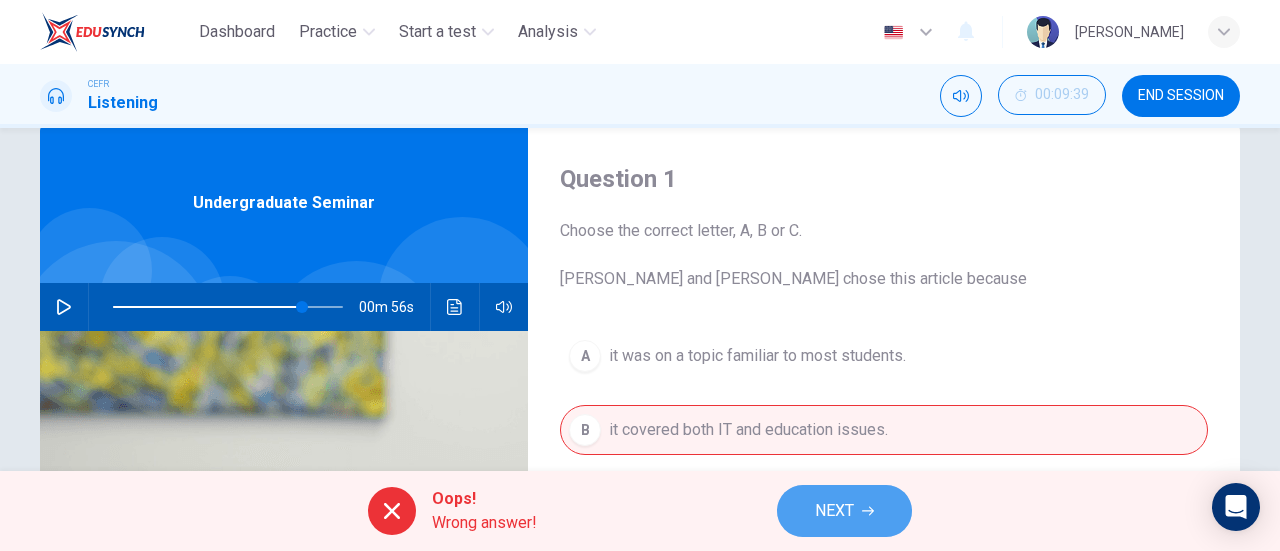 click on "NEXT" at bounding box center [844, 511] 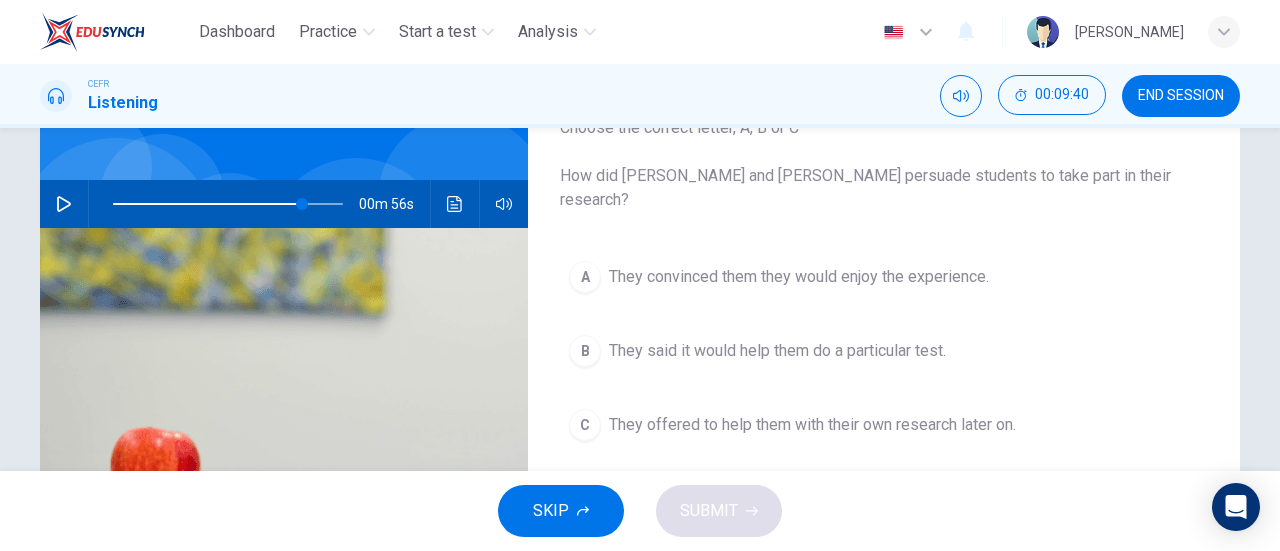 scroll, scrollTop: 147, scrollLeft: 0, axis: vertical 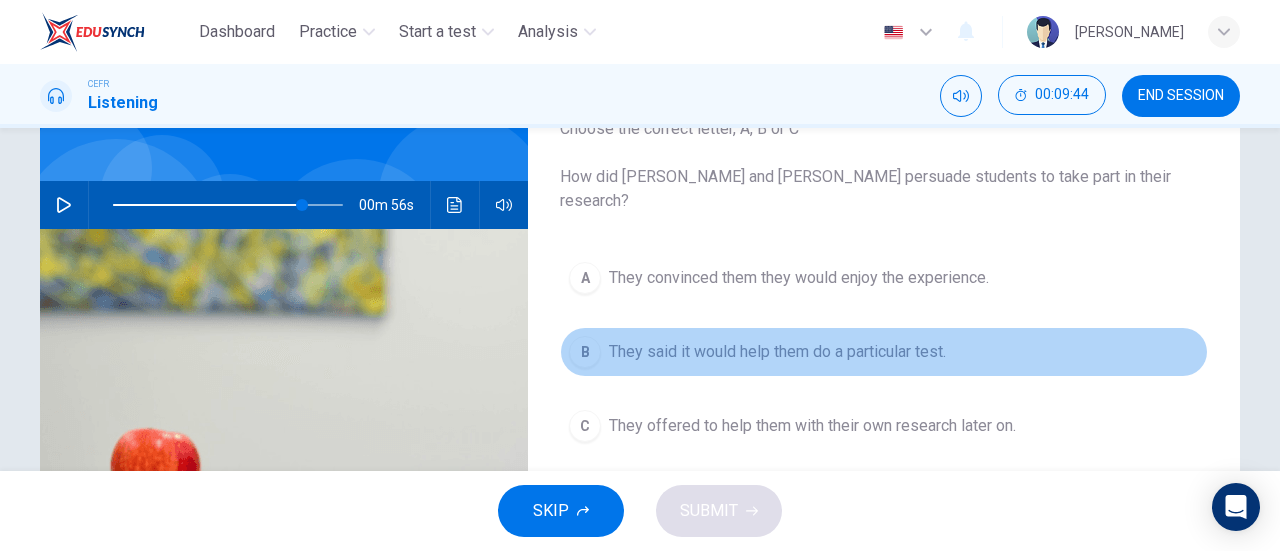 click on "They said it would help them do a particular test." at bounding box center (777, 352) 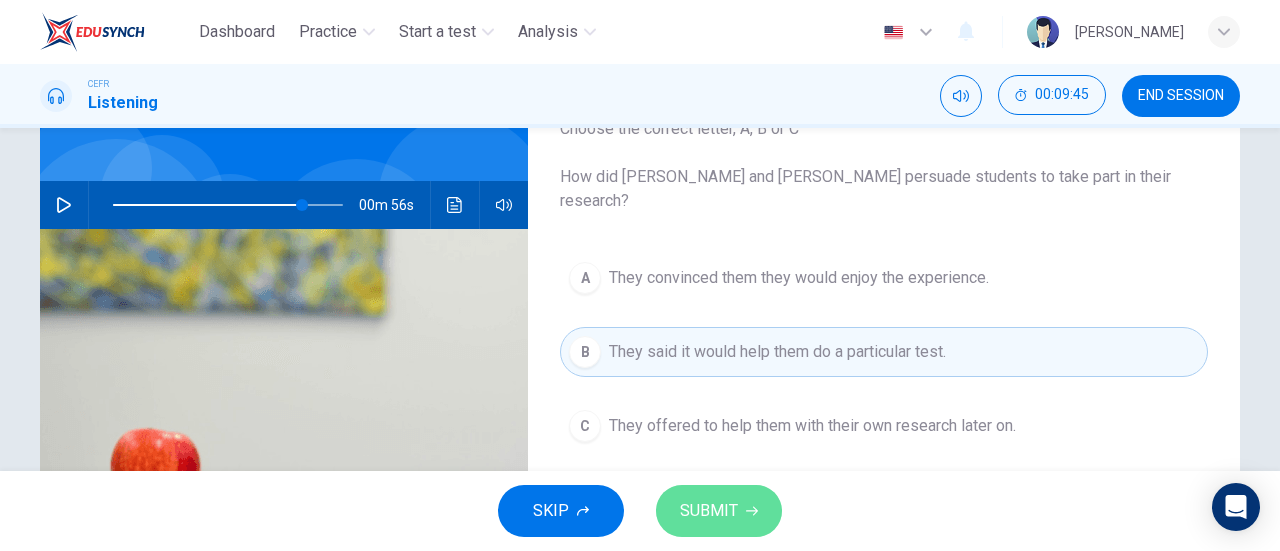 click on "SUBMIT" at bounding box center [709, 511] 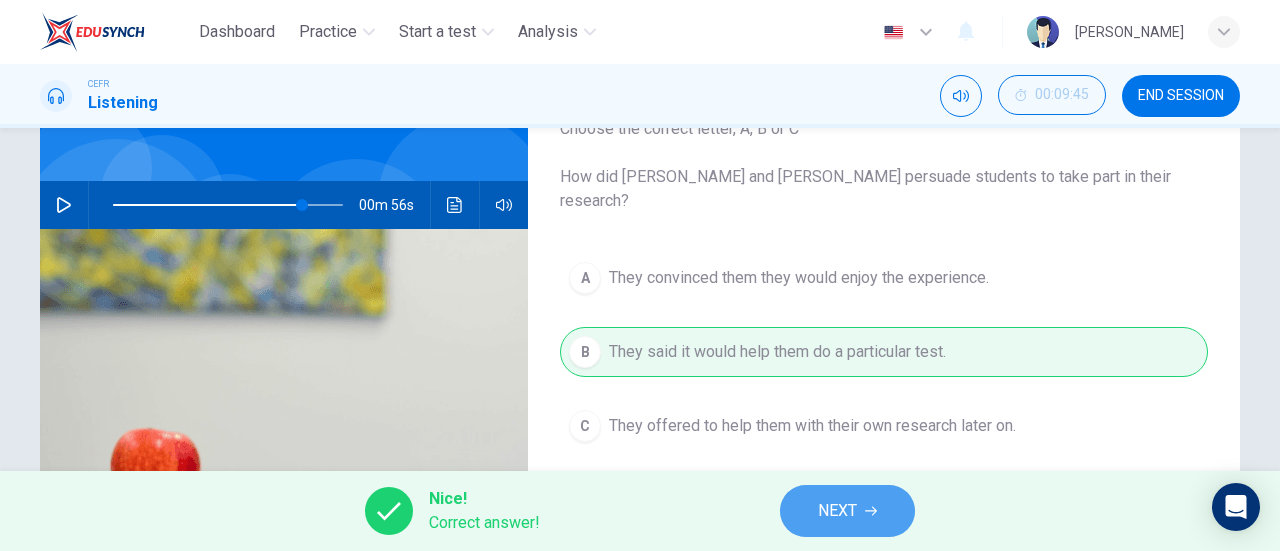 click on "NEXT" at bounding box center [837, 511] 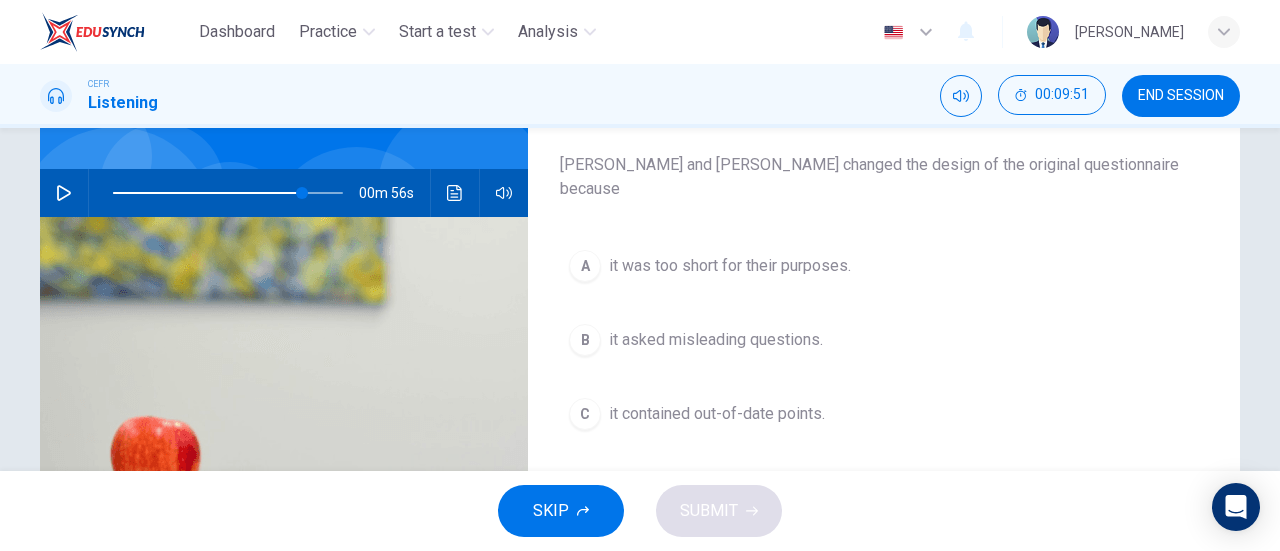 scroll, scrollTop: 158, scrollLeft: 0, axis: vertical 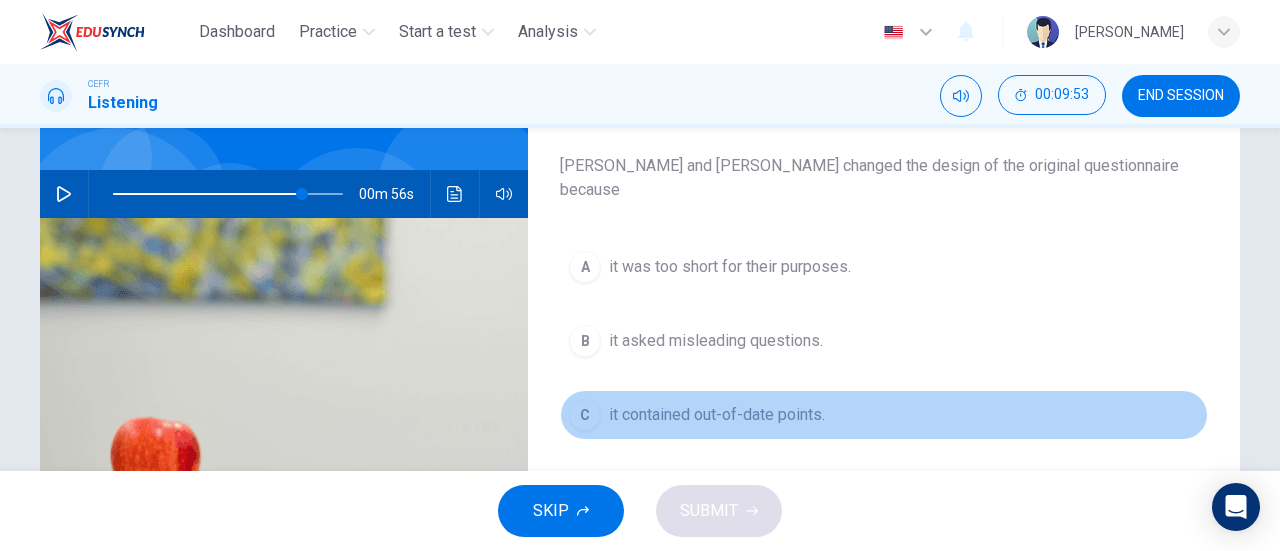 click on "it contained out-of-date points." at bounding box center [717, 415] 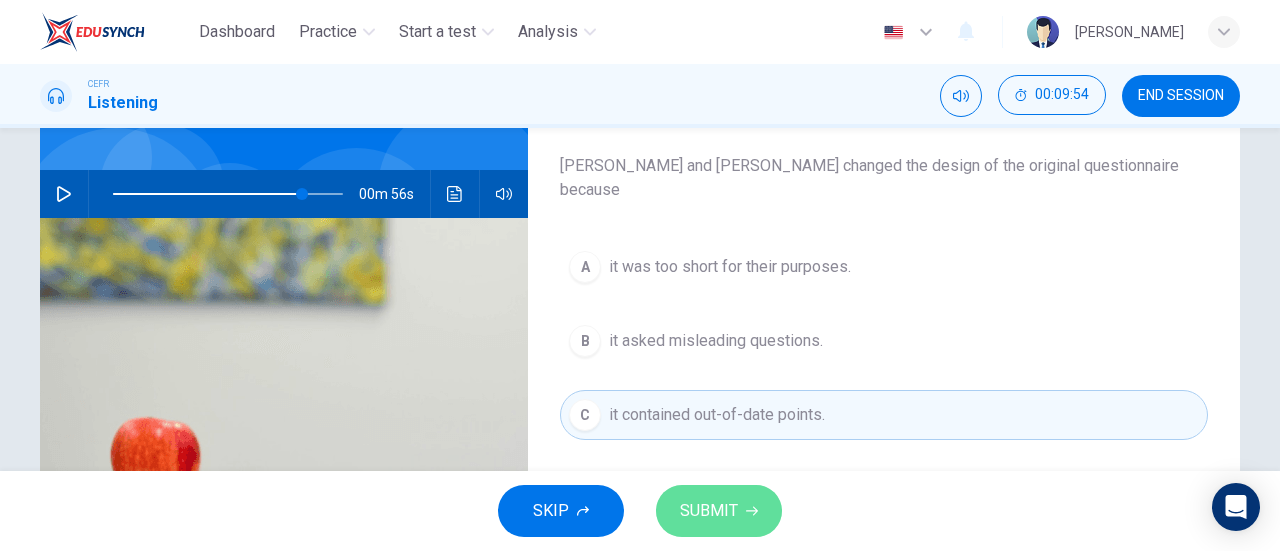 click on "SUBMIT" at bounding box center [719, 511] 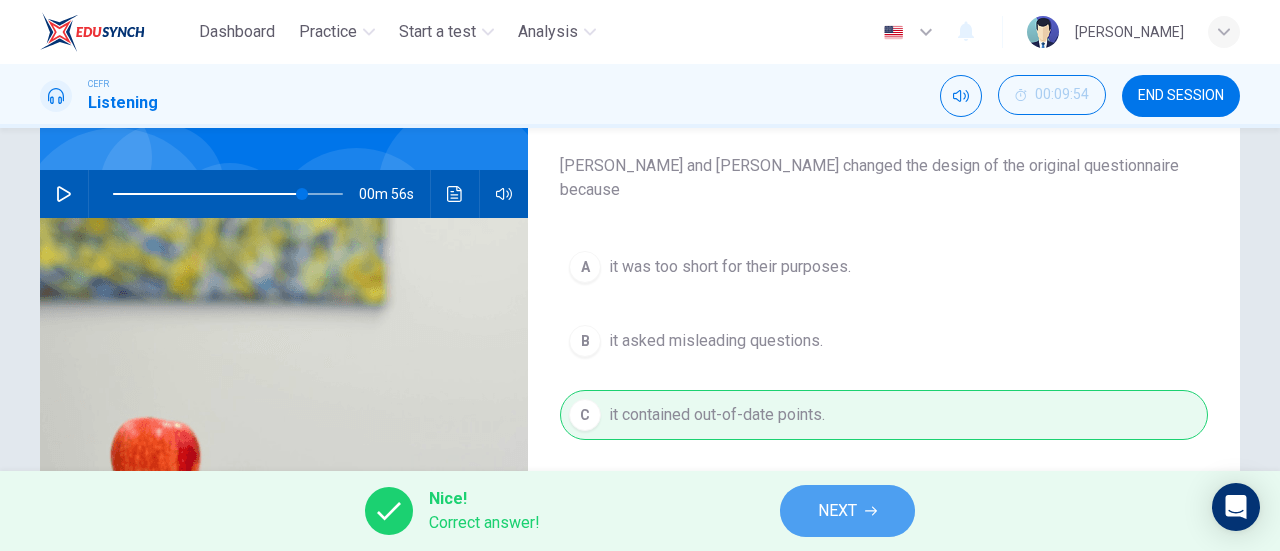 click on "NEXT" at bounding box center [847, 511] 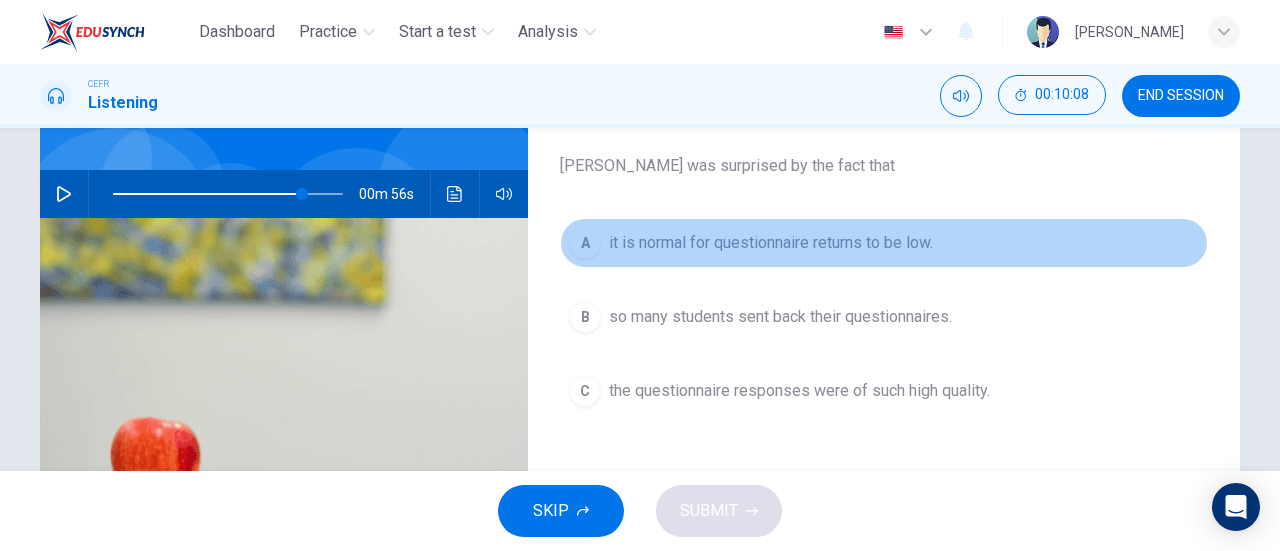 click on "it is normal for questionnaire returns to be low." at bounding box center (771, 243) 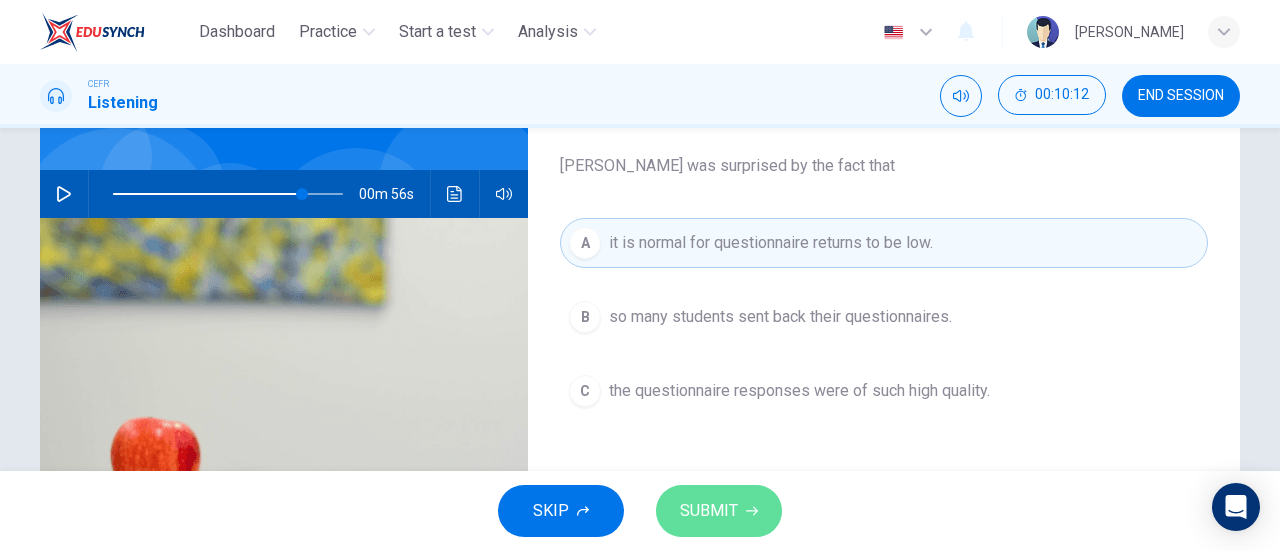 click on "SUBMIT" at bounding box center (709, 511) 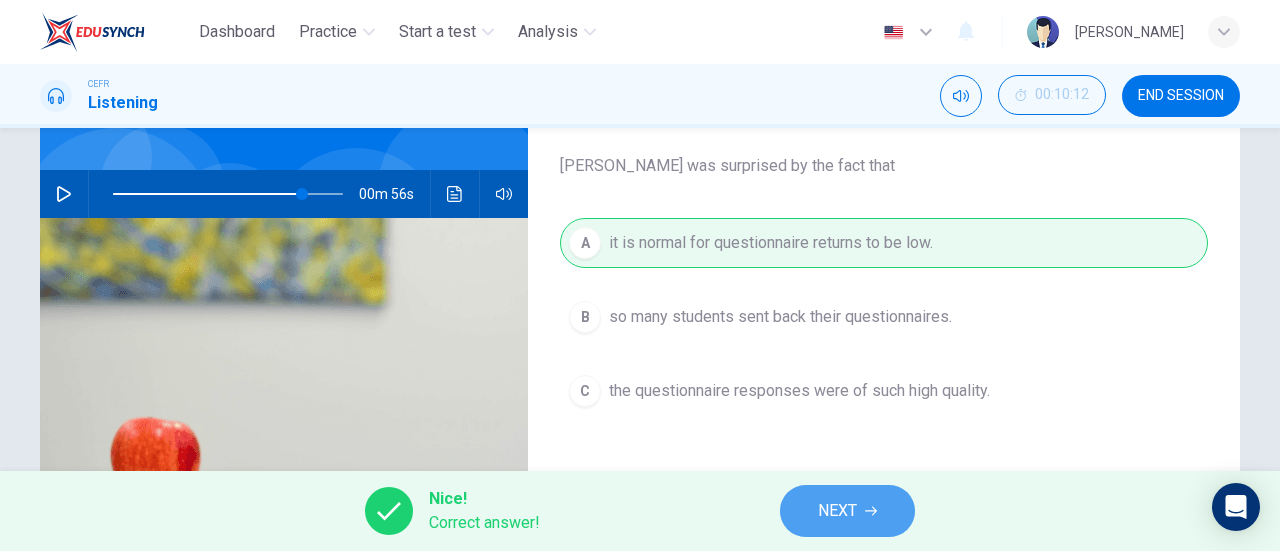 click on "NEXT" at bounding box center (847, 511) 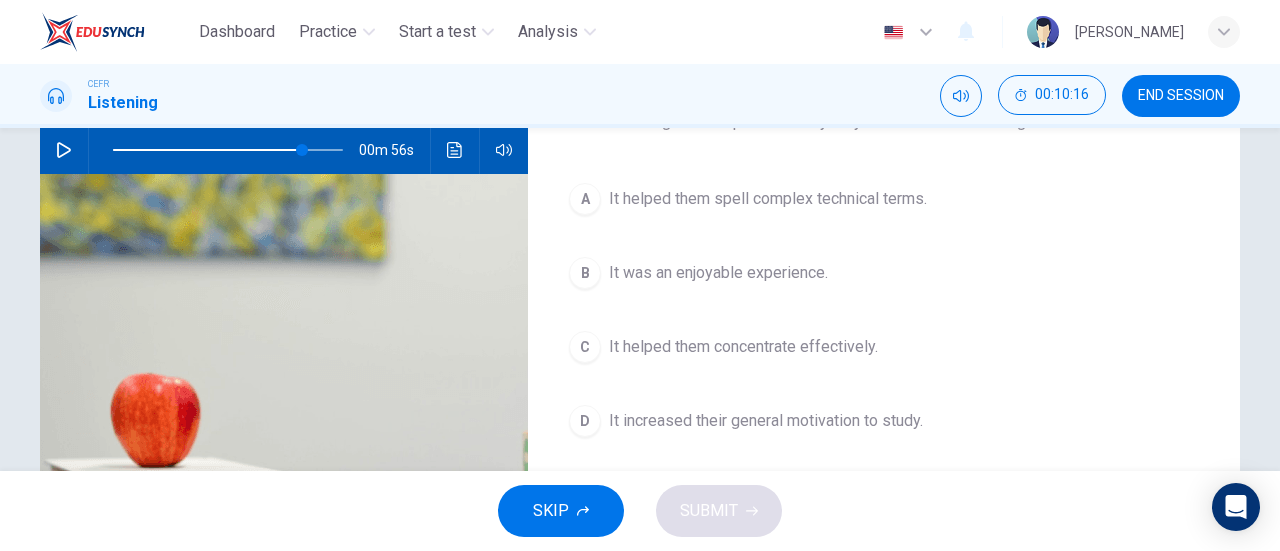 scroll, scrollTop: 204, scrollLeft: 0, axis: vertical 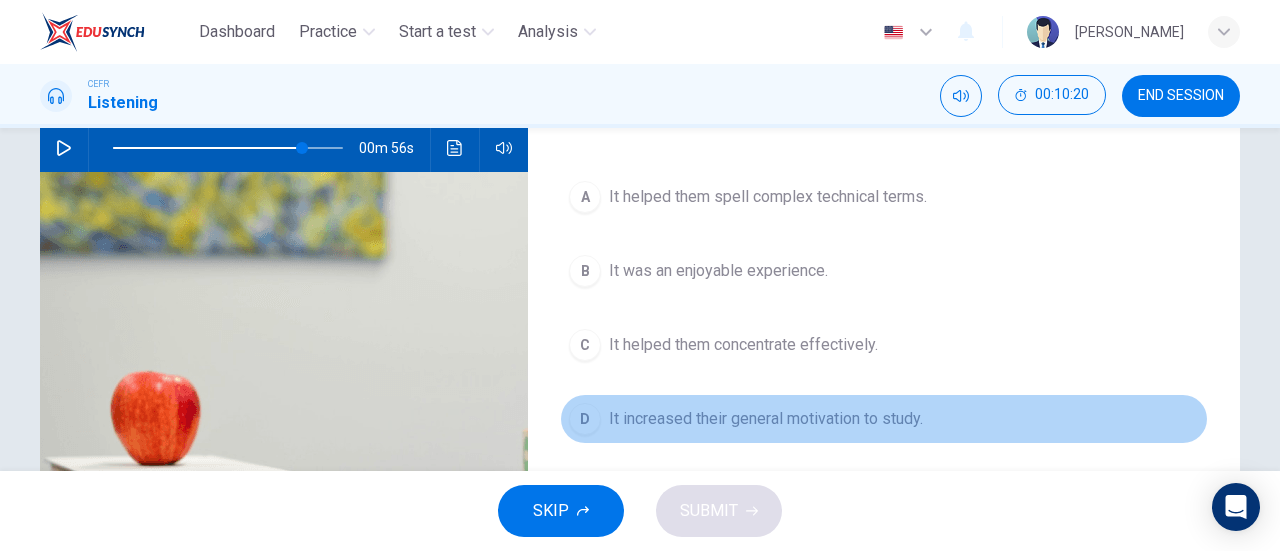 click on "It increased their general motivation to study." at bounding box center (766, 419) 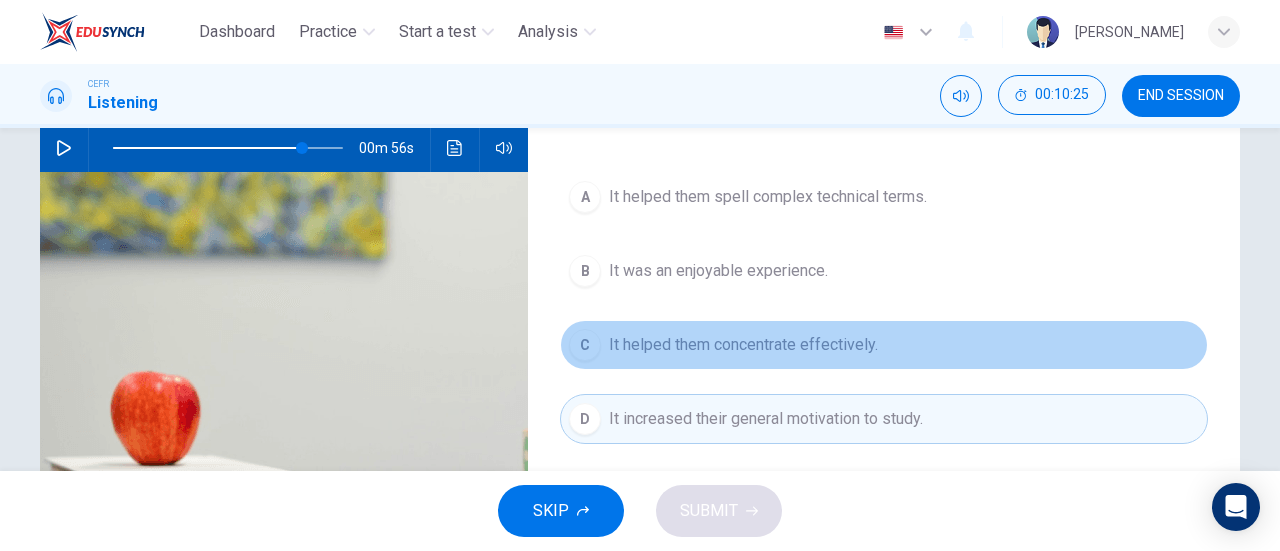 click on "C It helped them concentrate effectively." at bounding box center (884, 345) 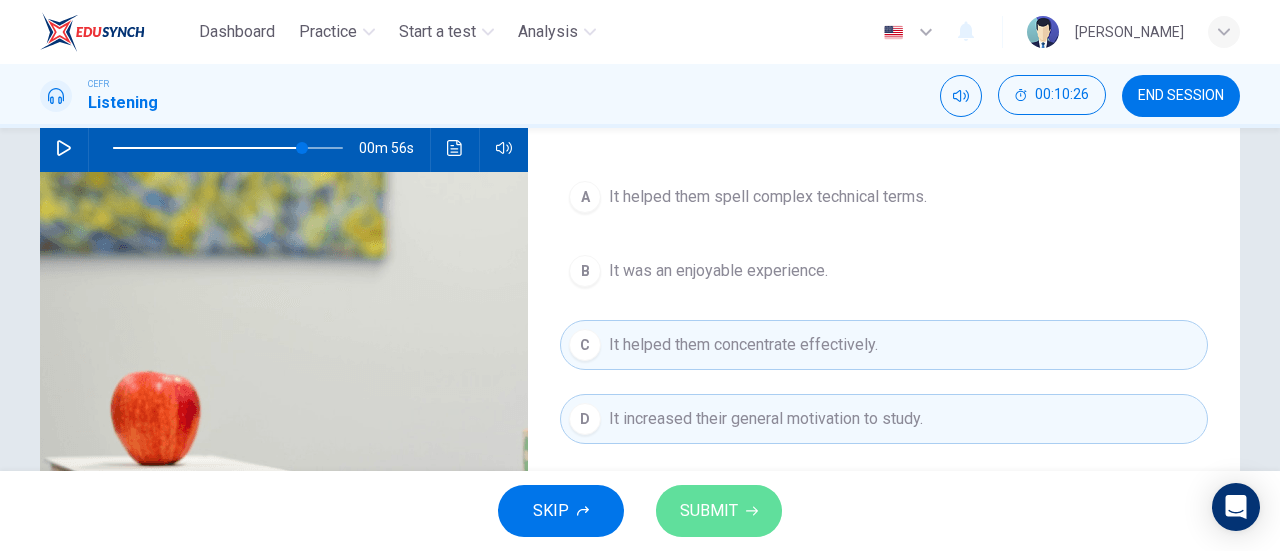 click 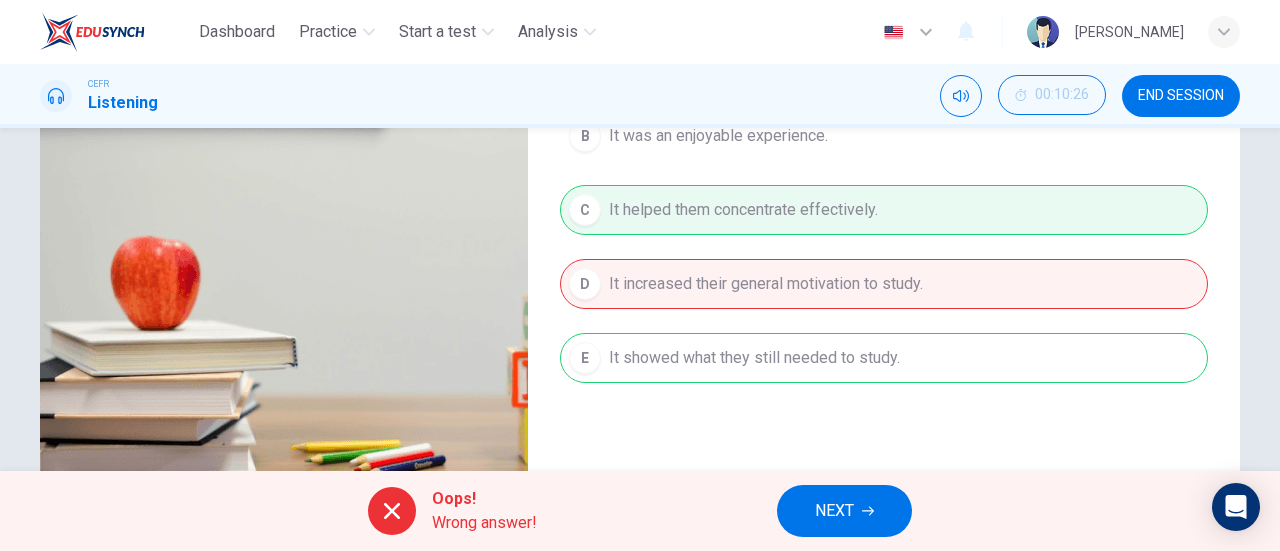 scroll, scrollTop: 353, scrollLeft: 0, axis: vertical 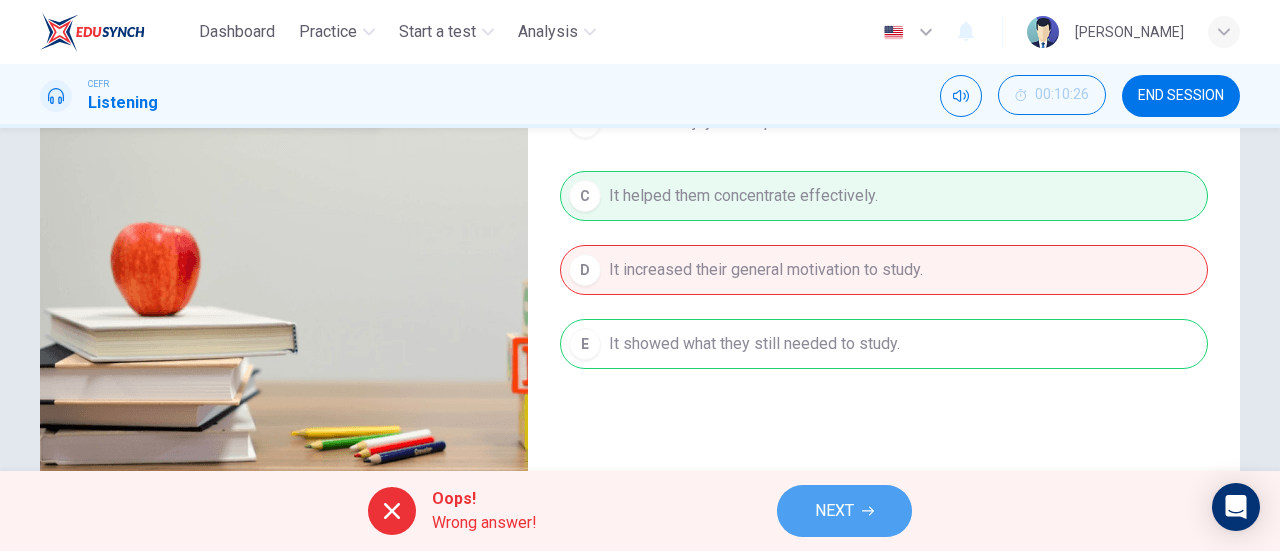 click on "NEXT" at bounding box center [844, 511] 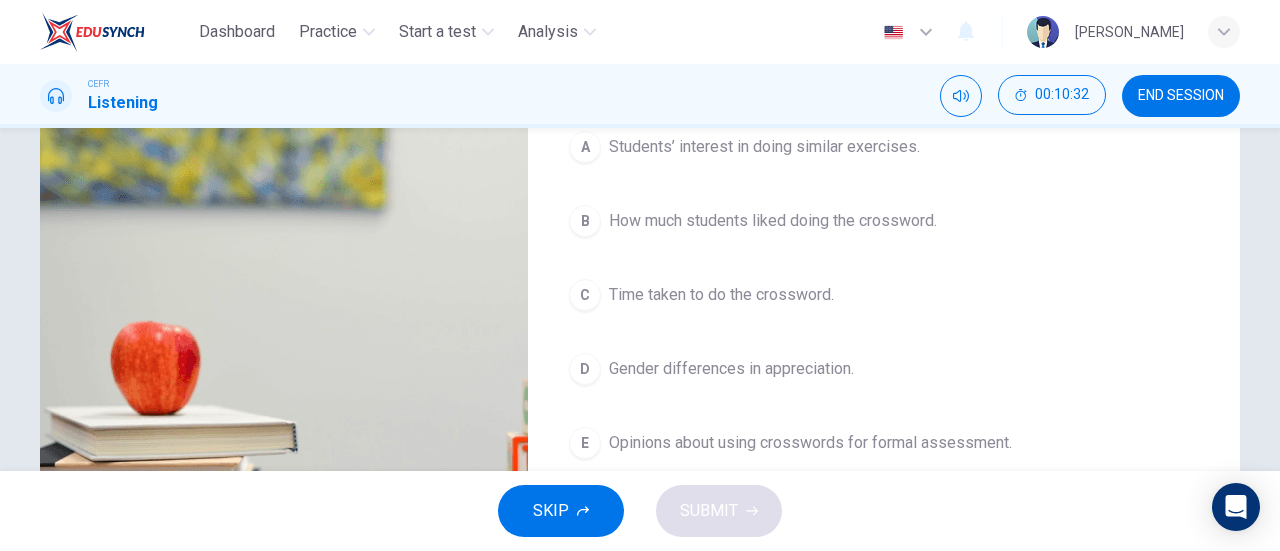 scroll, scrollTop: 256, scrollLeft: 0, axis: vertical 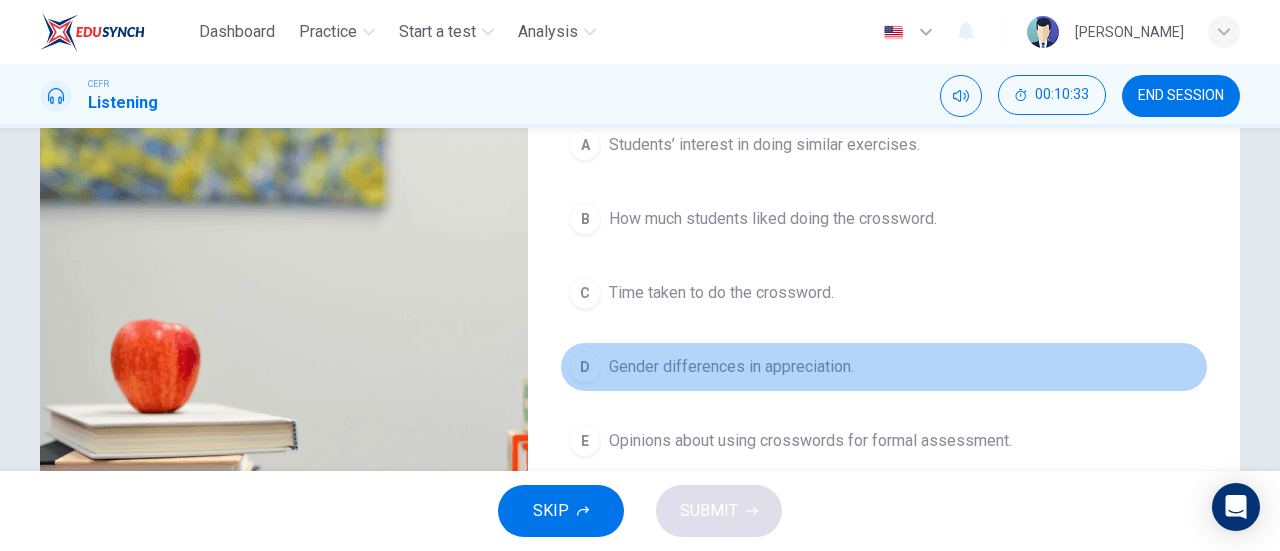 click on "Gender differences in appreciation." at bounding box center (731, 367) 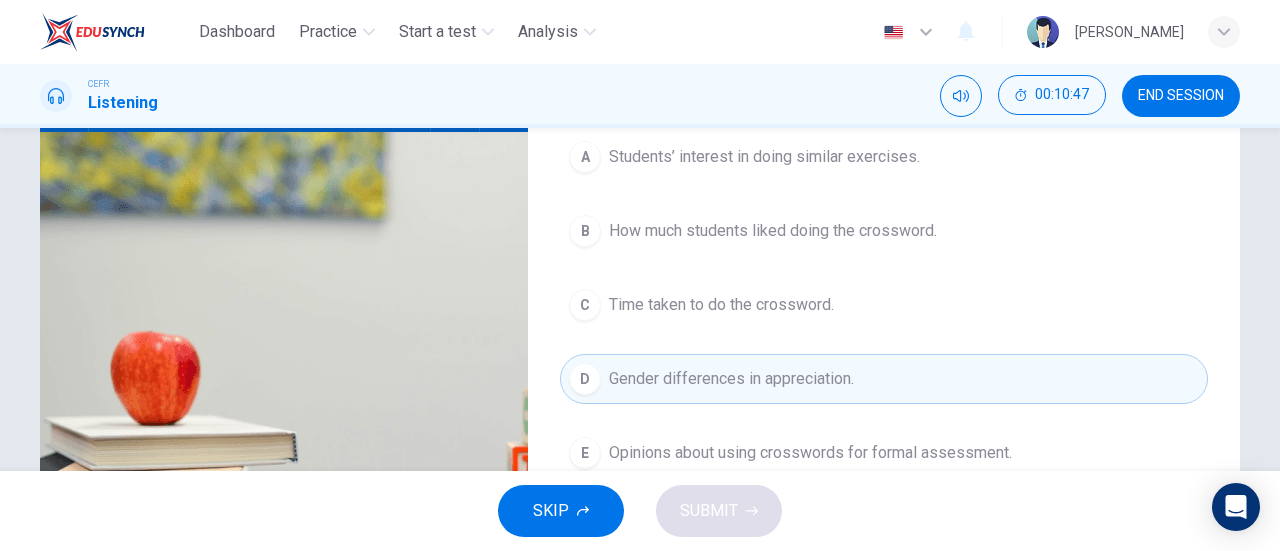 scroll, scrollTop: 258, scrollLeft: 0, axis: vertical 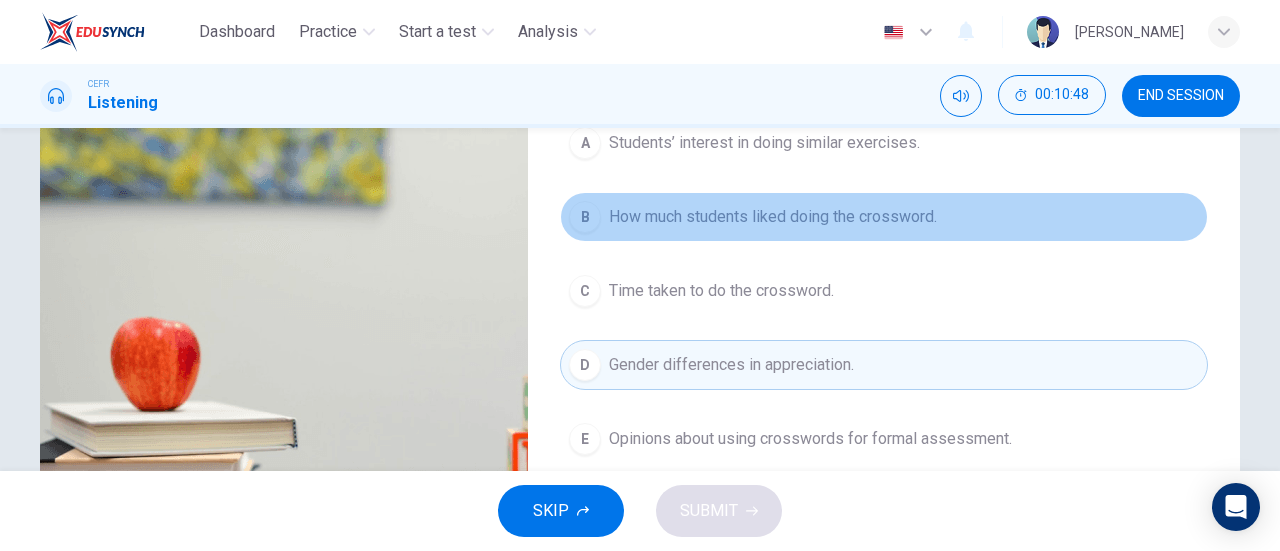 click on "B How much students liked doing the crossword." at bounding box center (884, 217) 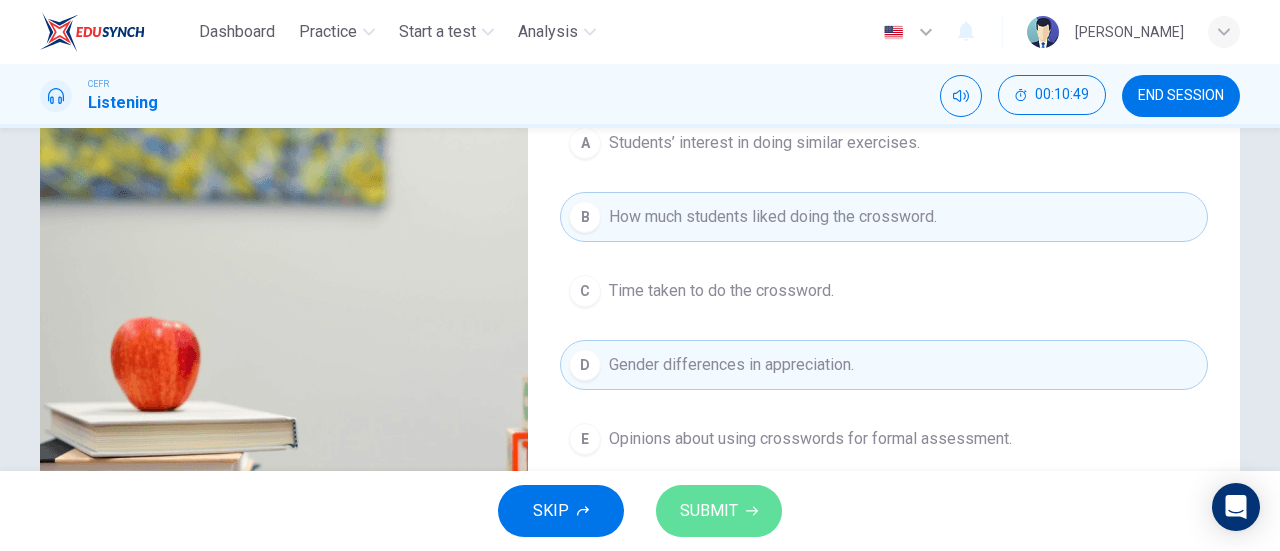click on "SUBMIT" at bounding box center (709, 511) 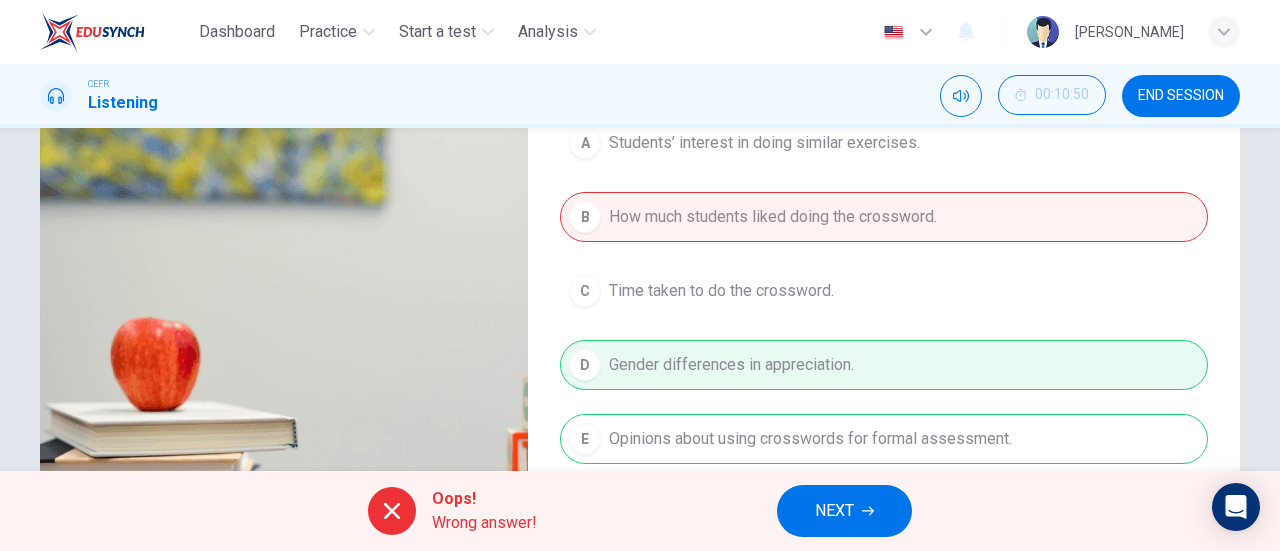 scroll, scrollTop: 303, scrollLeft: 0, axis: vertical 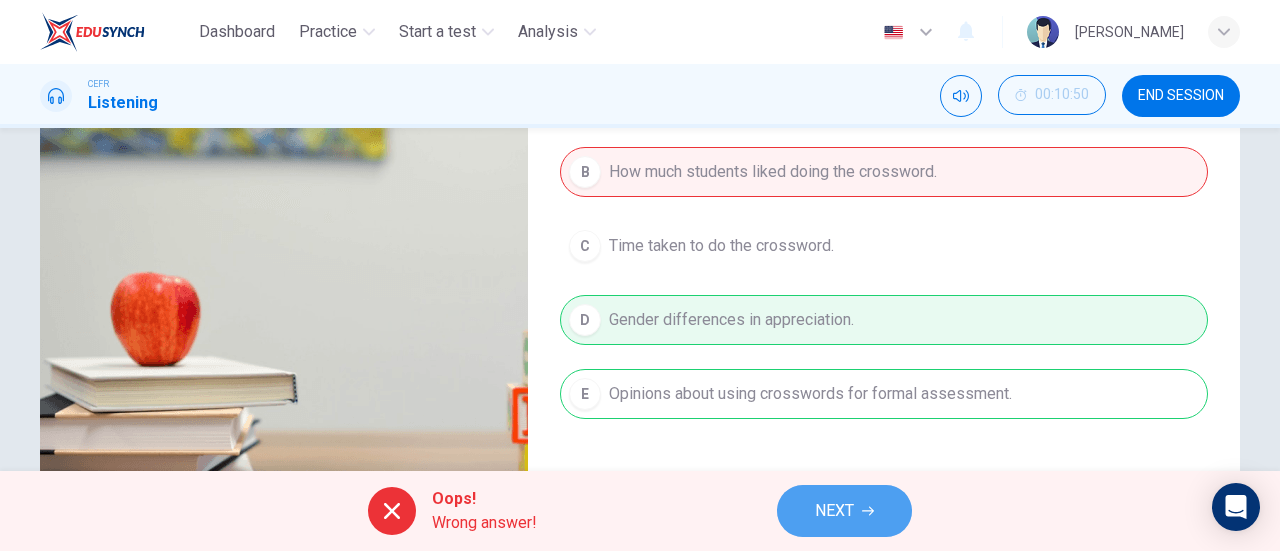 click 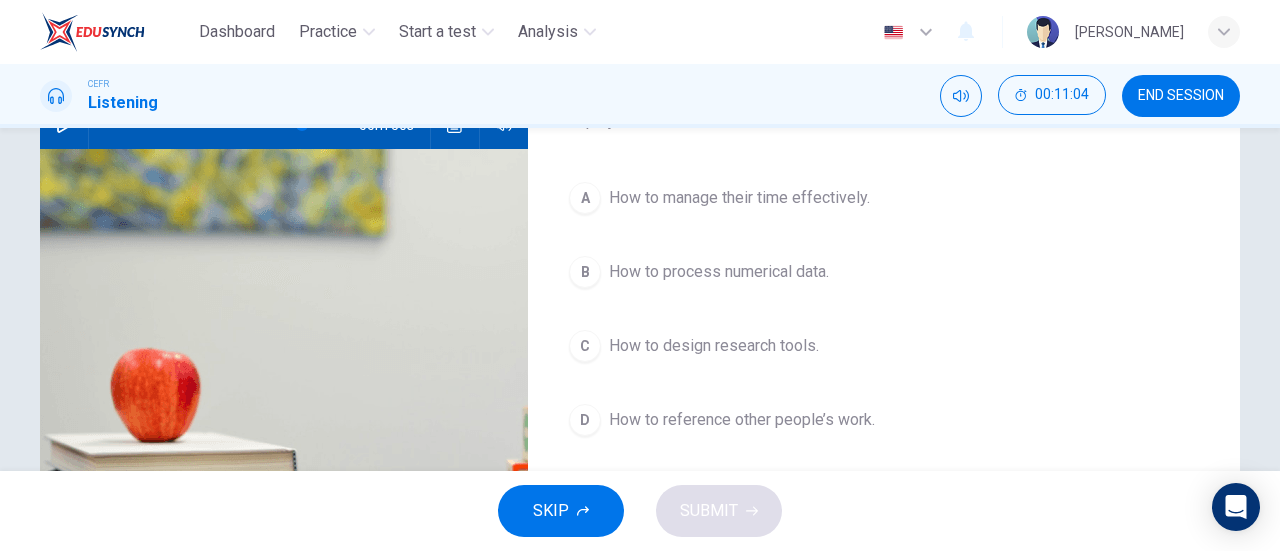 scroll, scrollTop: 231, scrollLeft: 0, axis: vertical 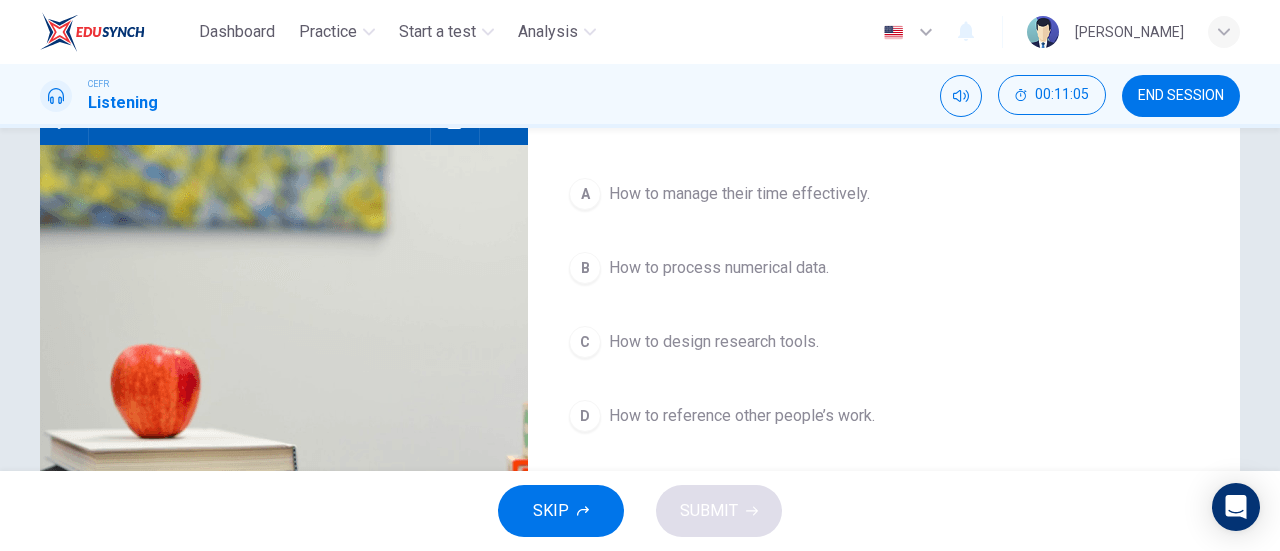 click on "How to process numerical data." at bounding box center [719, 268] 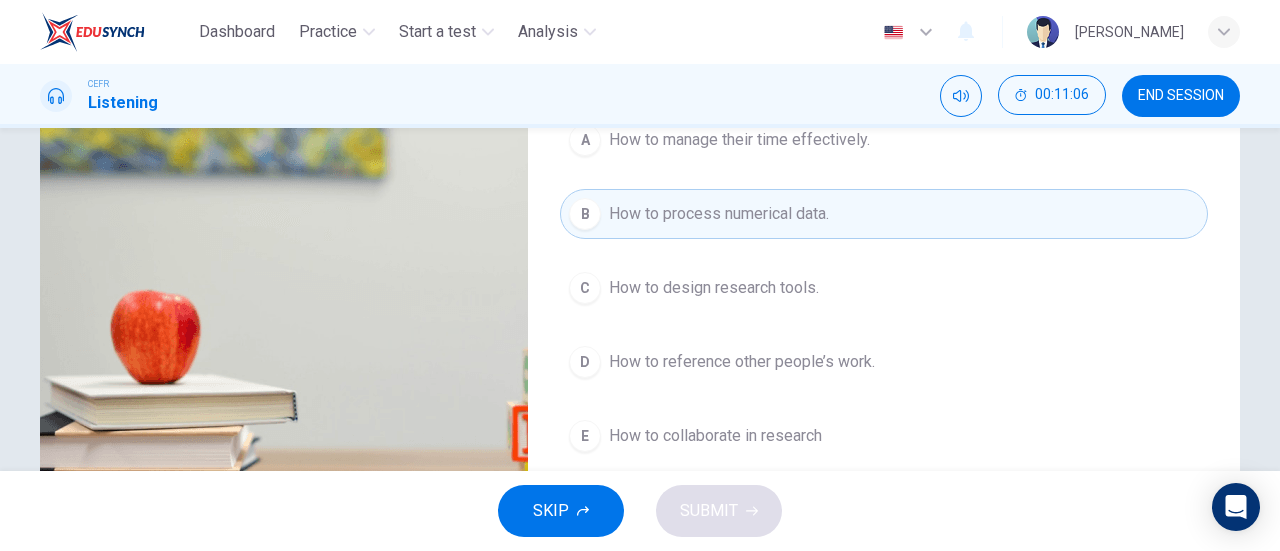 scroll, scrollTop: 287, scrollLeft: 0, axis: vertical 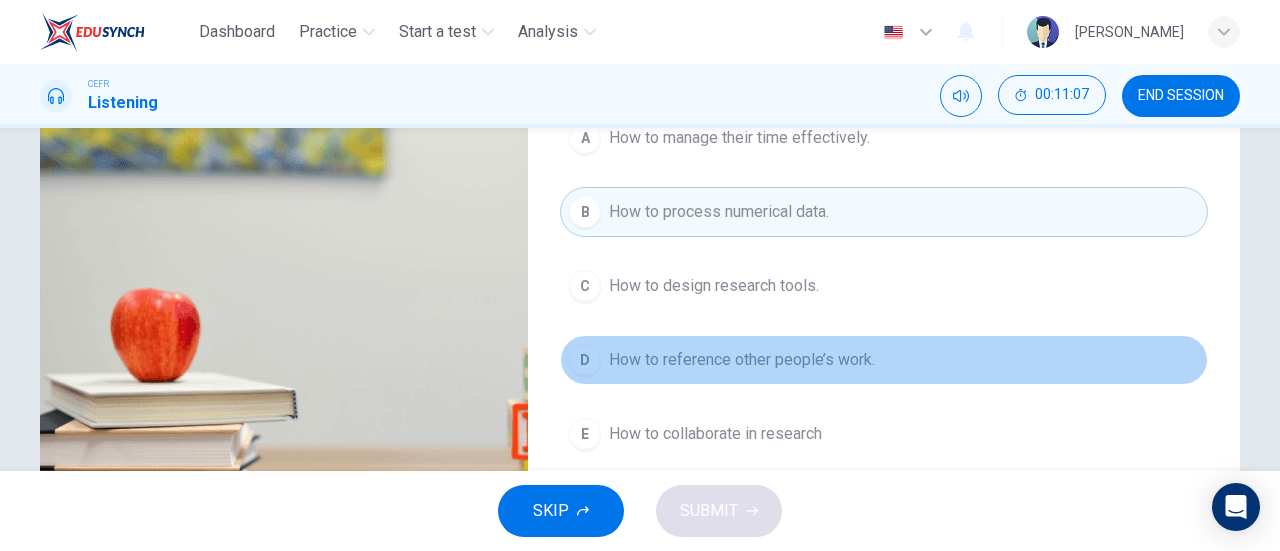 click on "D How to reference other people’s work." at bounding box center (884, 360) 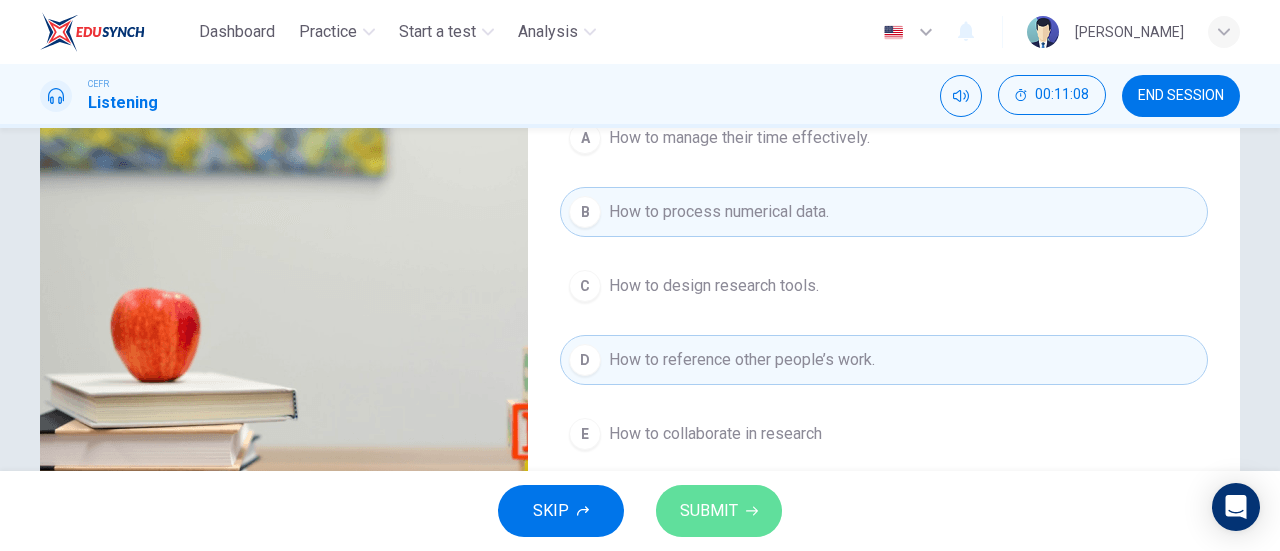 click 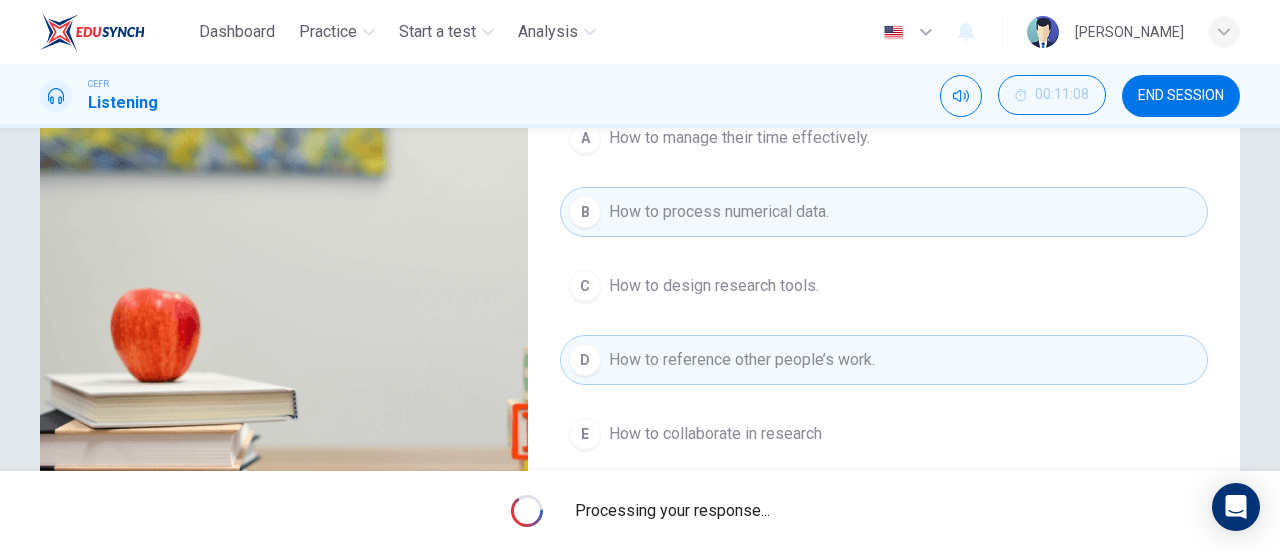 type on "82" 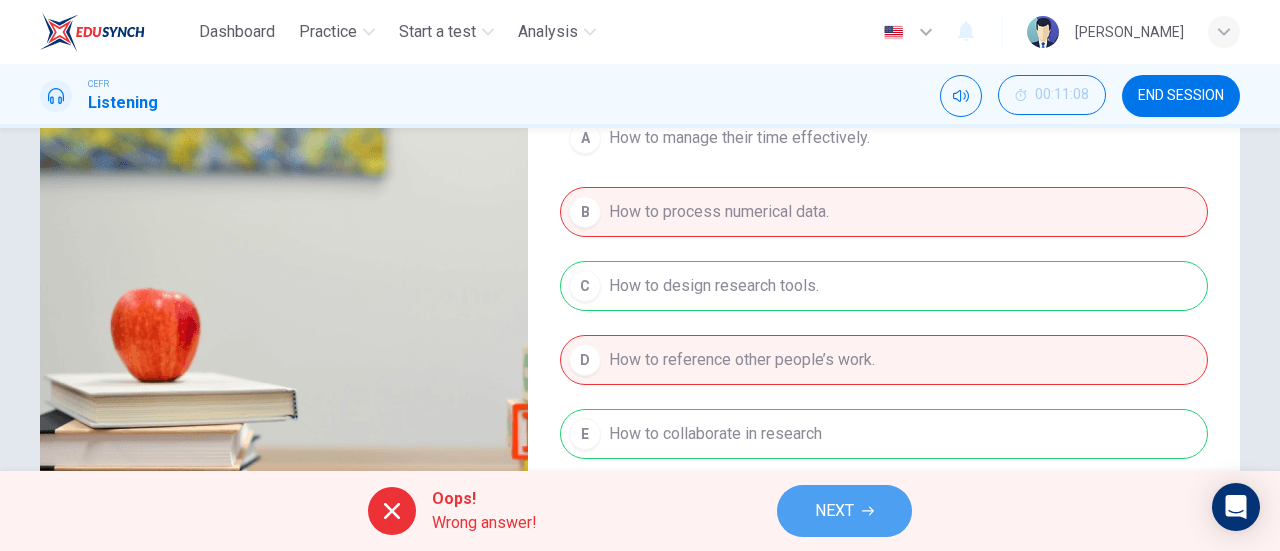 click on "NEXT" at bounding box center [844, 511] 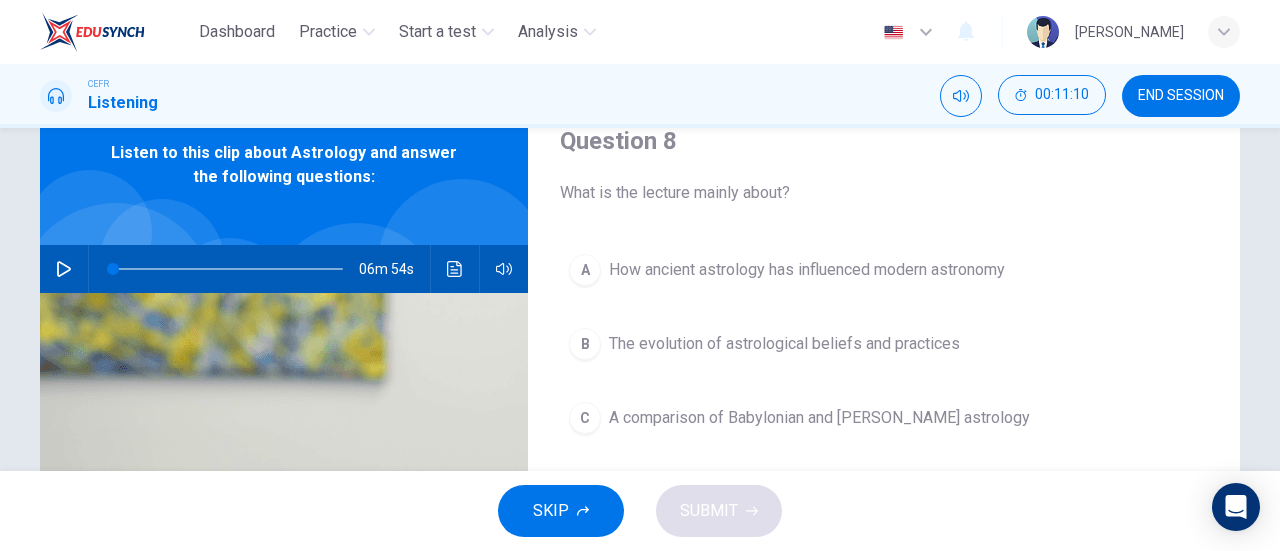 scroll, scrollTop: 82, scrollLeft: 0, axis: vertical 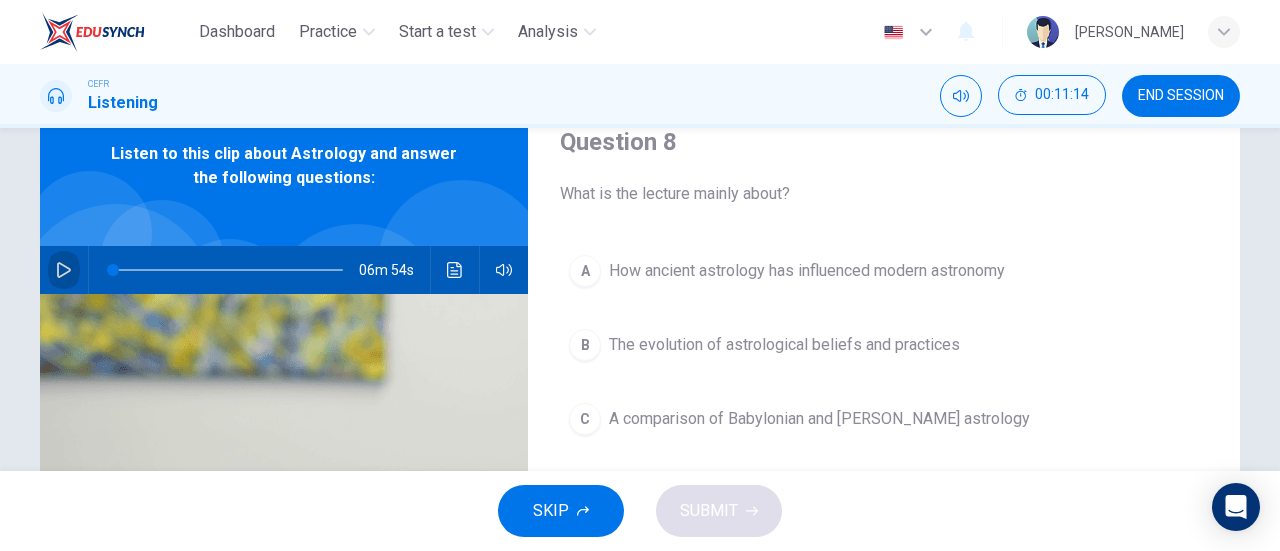 click 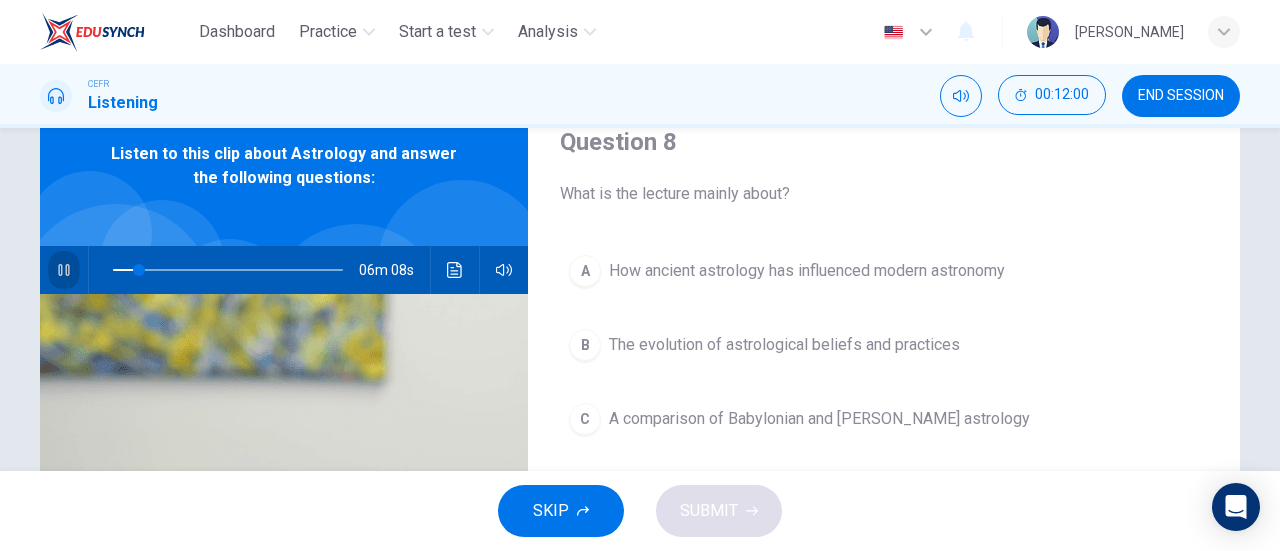 click at bounding box center [64, 270] 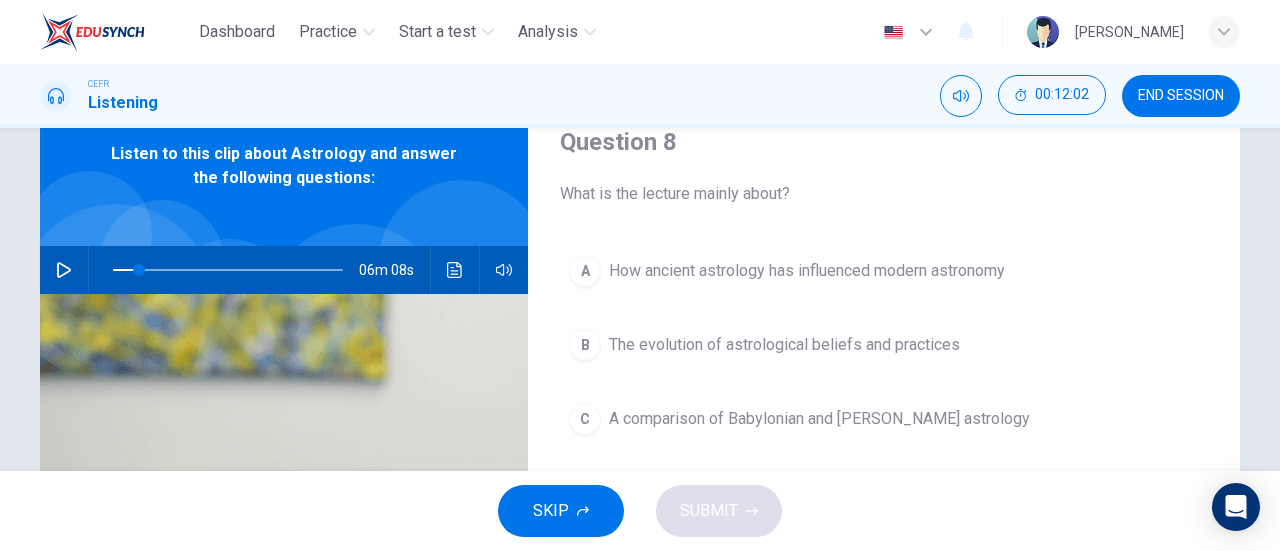 scroll, scrollTop: 17, scrollLeft: 0, axis: vertical 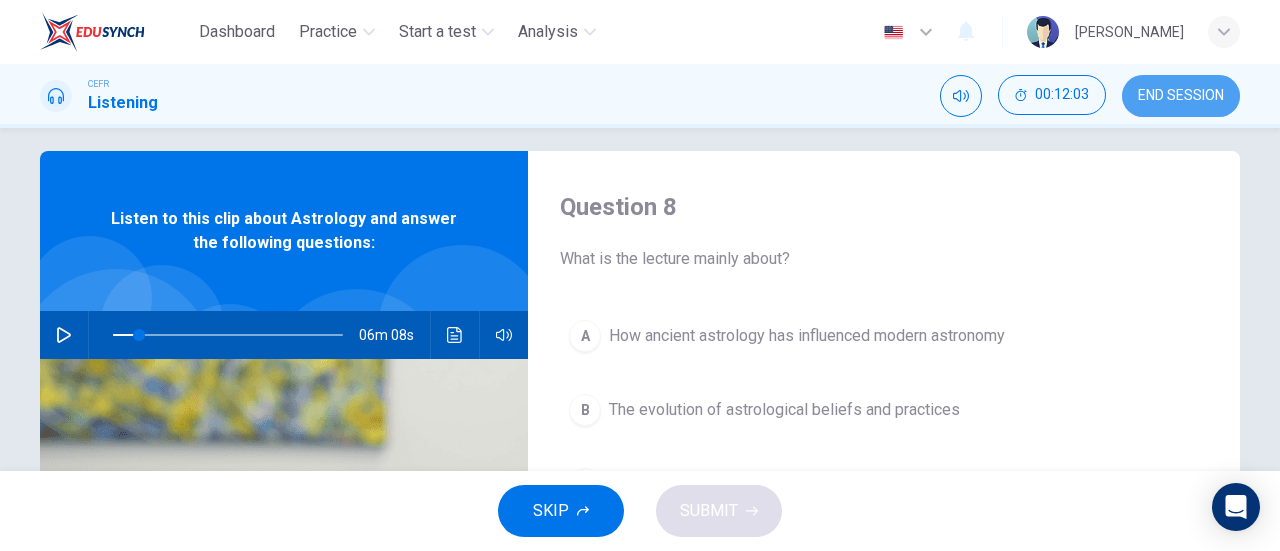click on "END SESSION" at bounding box center [1181, 96] 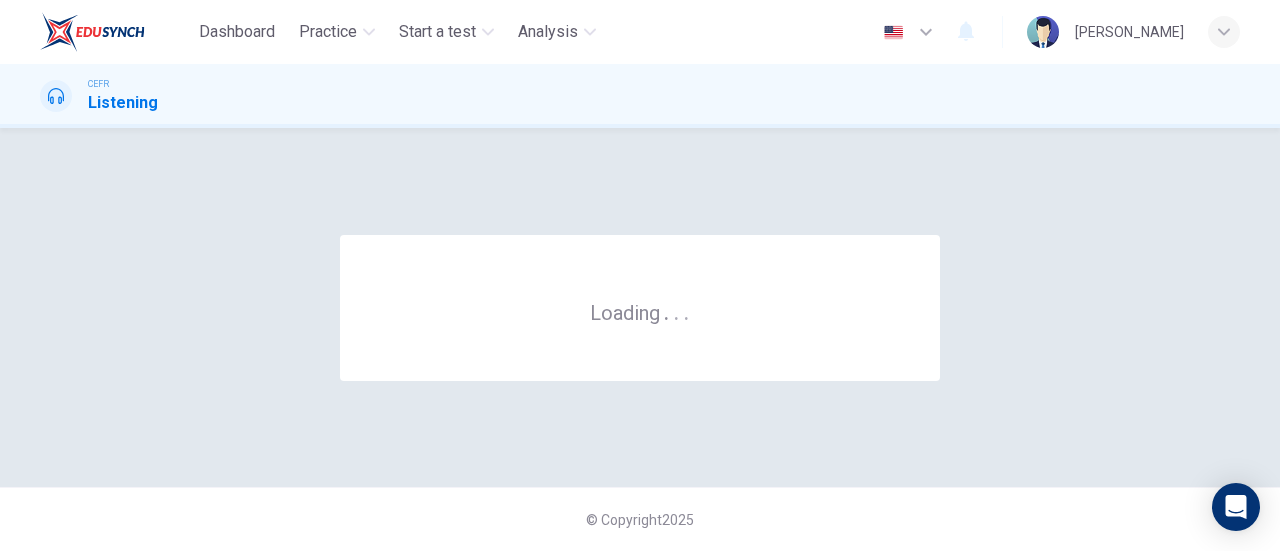 scroll, scrollTop: 0, scrollLeft: 0, axis: both 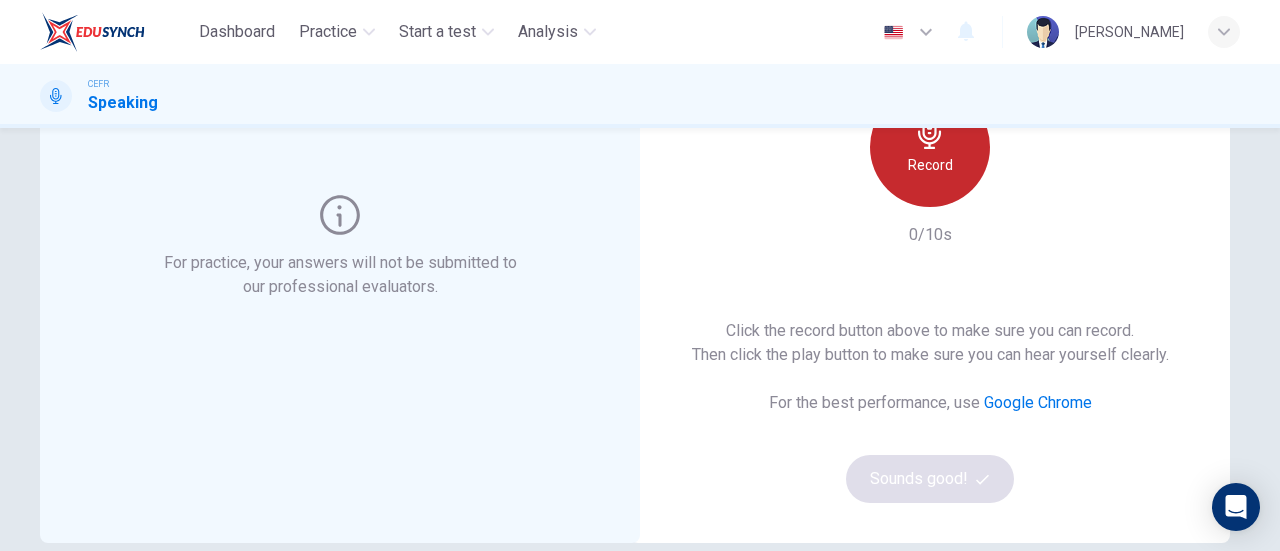 click on "Record" at bounding box center [930, 147] 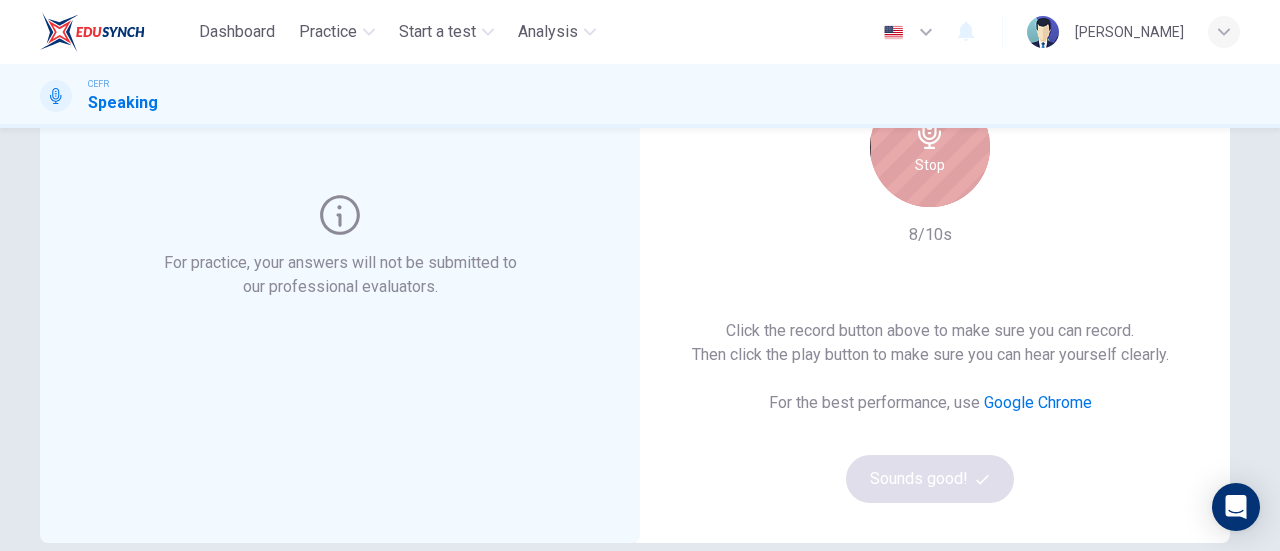 click on "Stop" at bounding box center [930, 147] 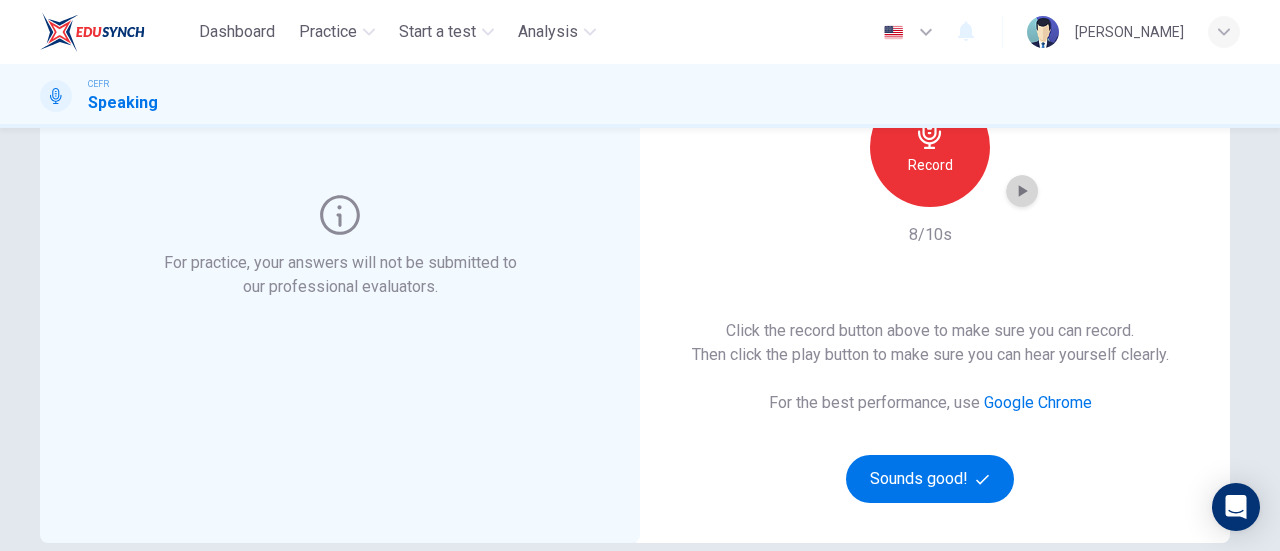 click at bounding box center [1022, 191] 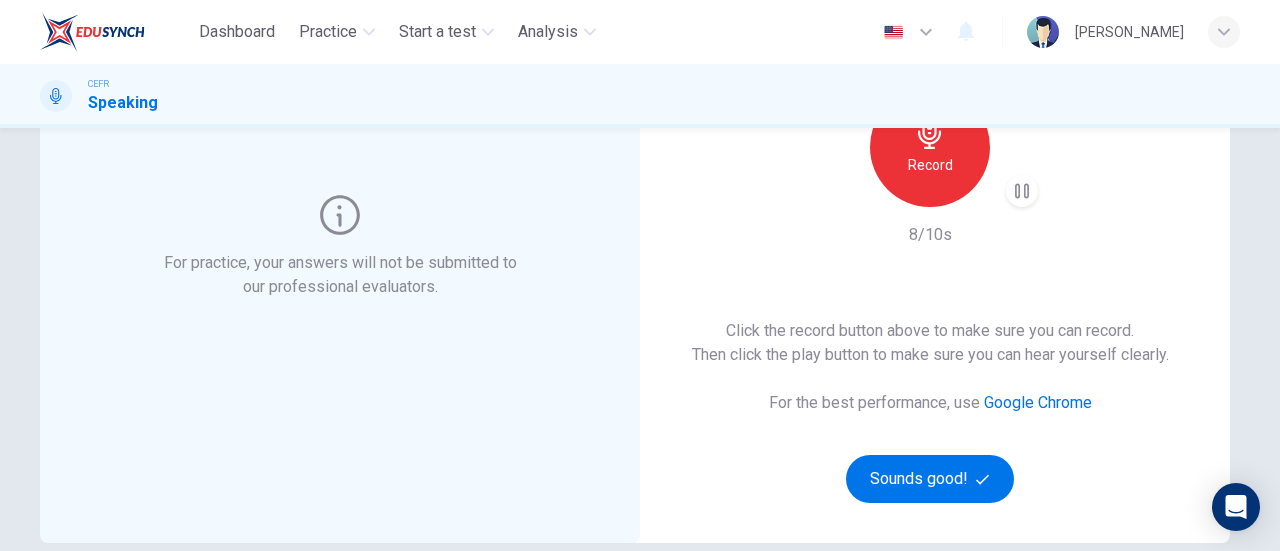 type 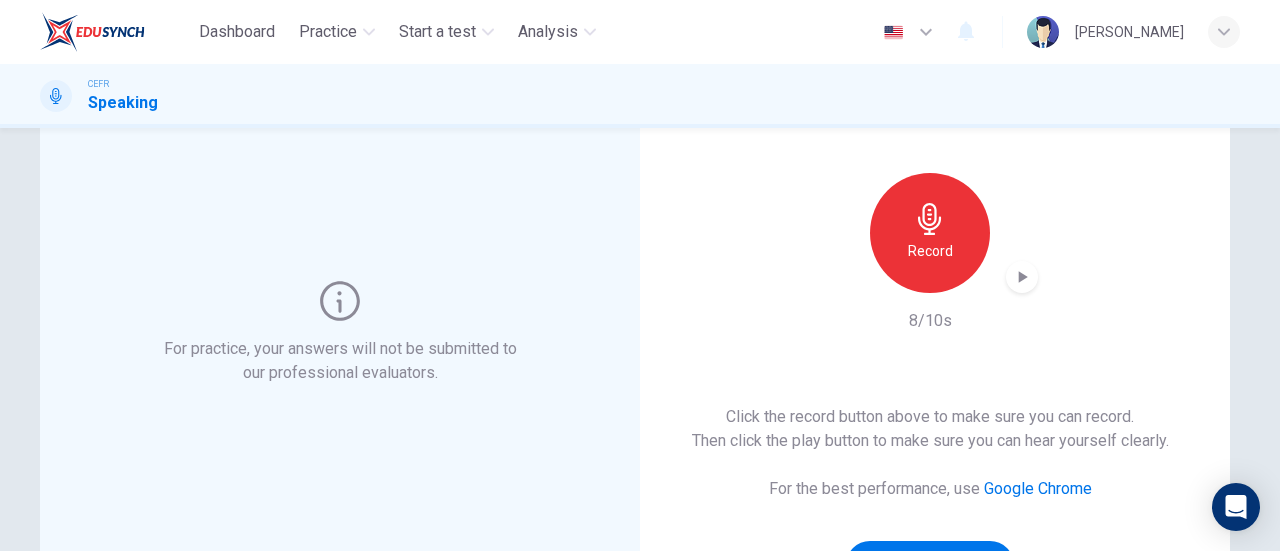 scroll, scrollTop: 129, scrollLeft: 0, axis: vertical 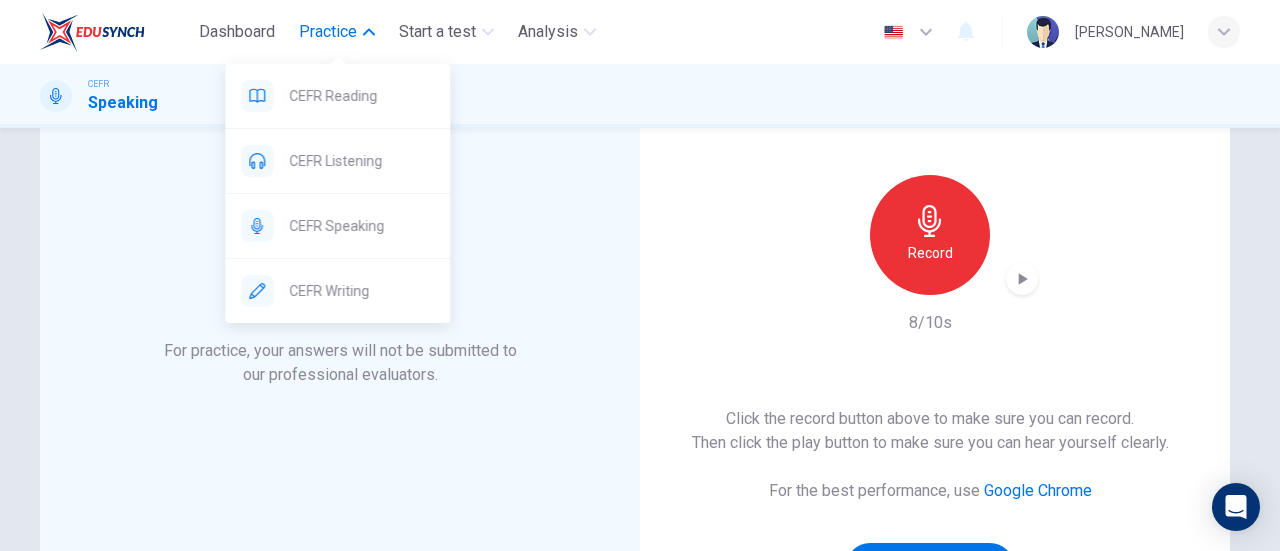 click on "Practice" at bounding box center [337, 32] 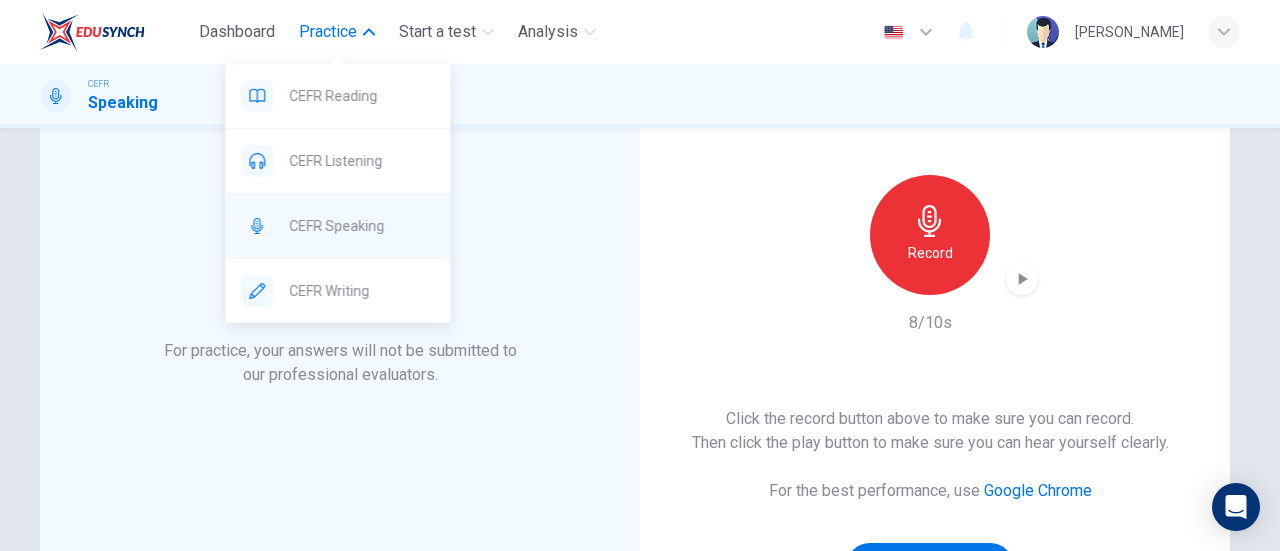click on "CEFR Speaking" at bounding box center (361, 226) 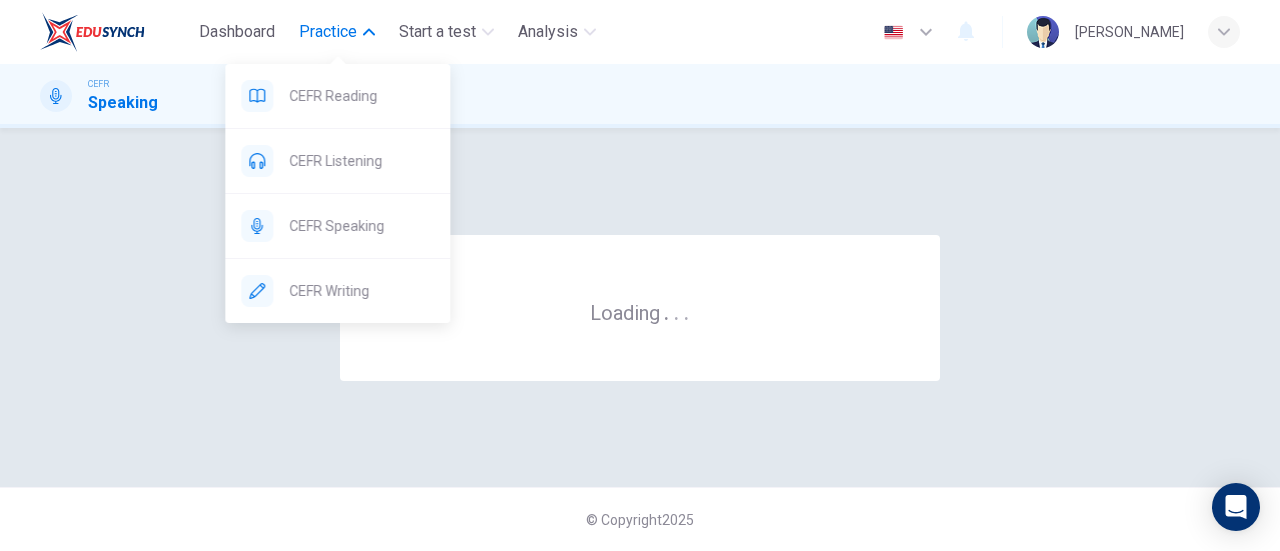 scroll, scrollTop: 0, scrollLeft: 0, axis: both 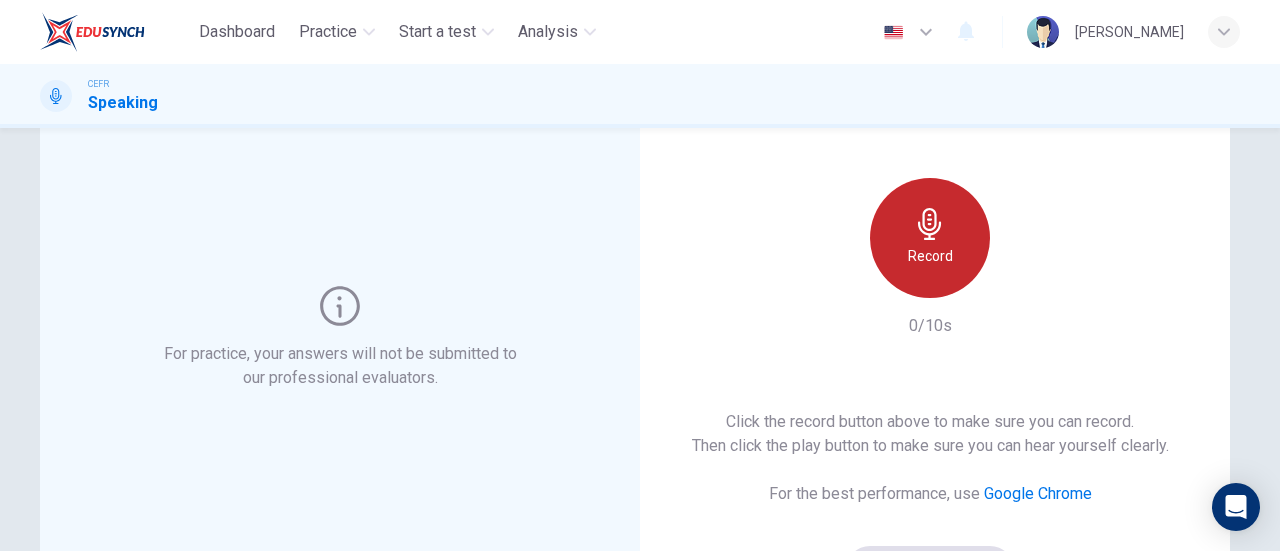 click on "Record" at bounding box center [930, 238] 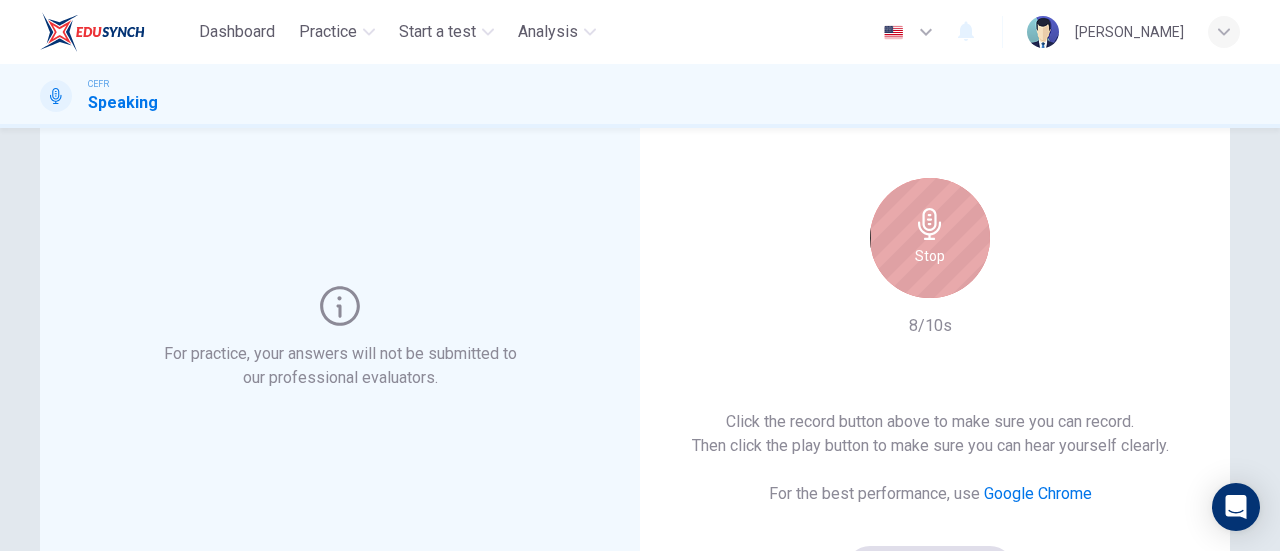 click on "Stop" at bounding box center [930, 238] 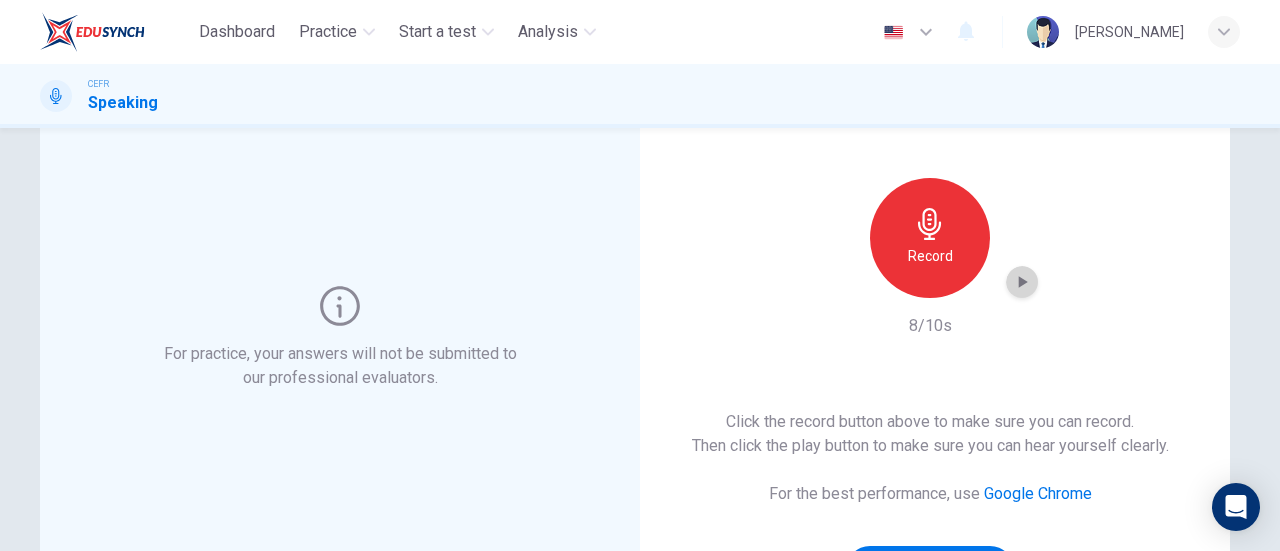 click 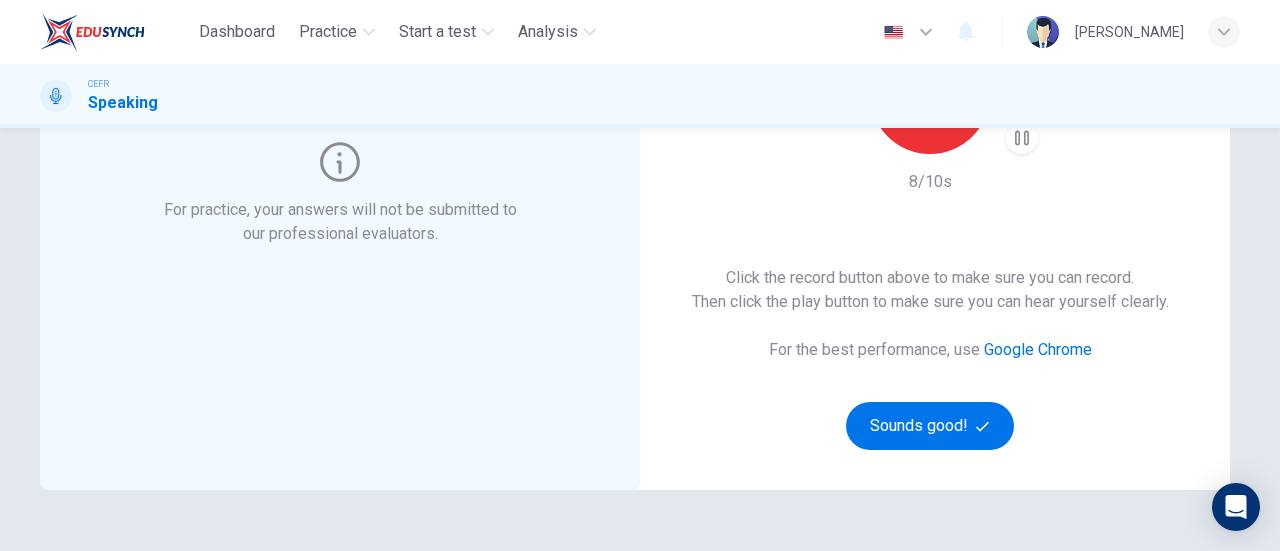 scroll, scrollTop: 273, scrollLeft: 0, axis: vertical 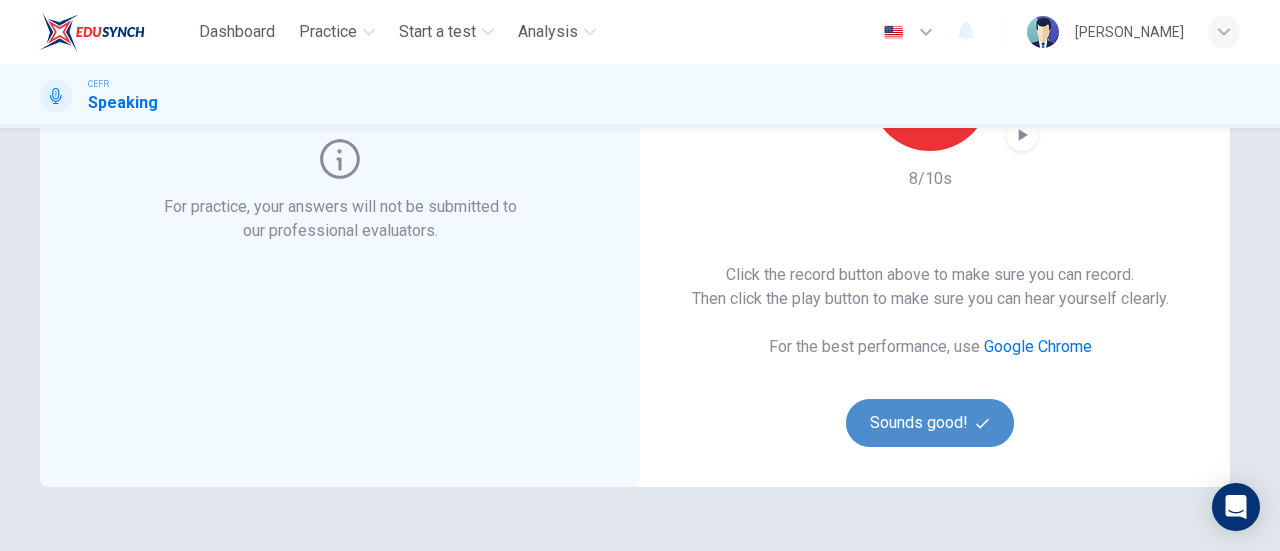 click on "Sounds good!" at bounding box center [930, 423] 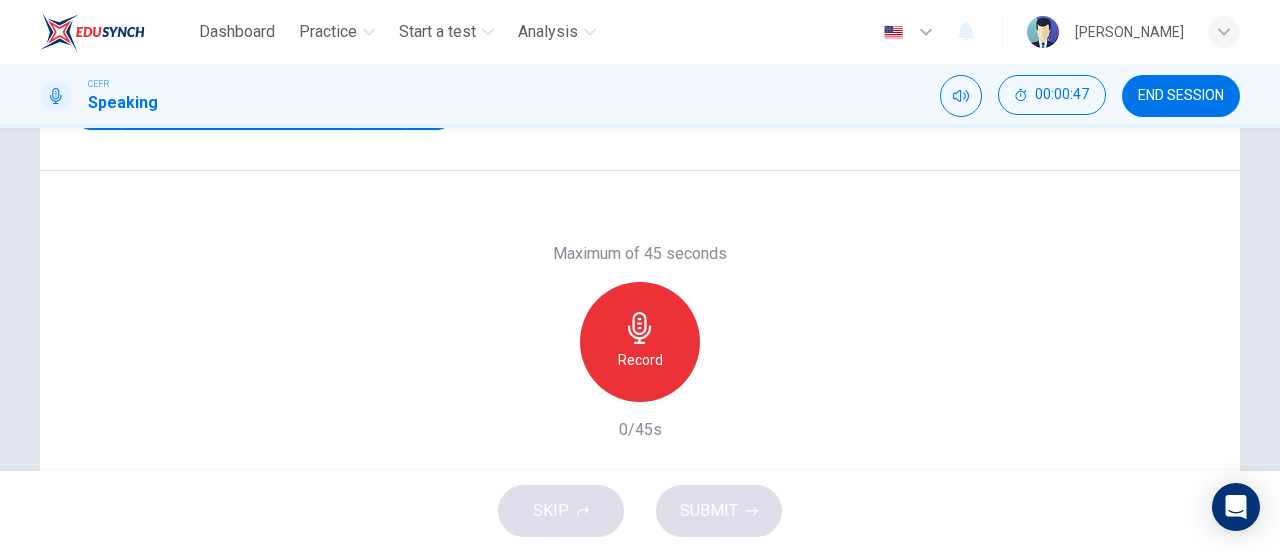 scroll, scrollTop: 371, scrollLeft: 0, axis: vertical 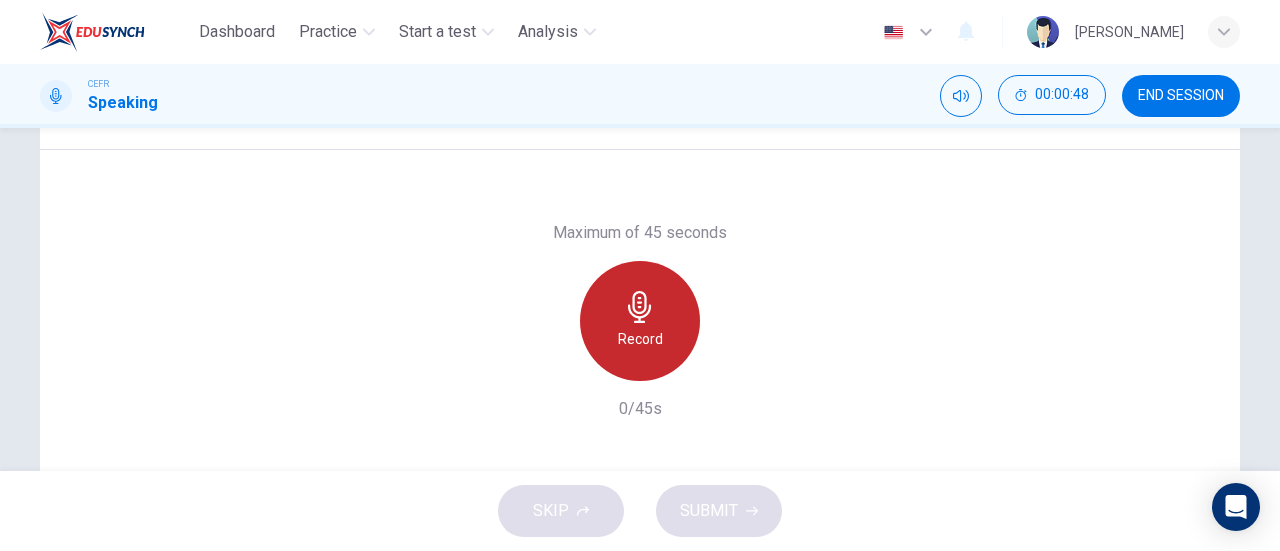click 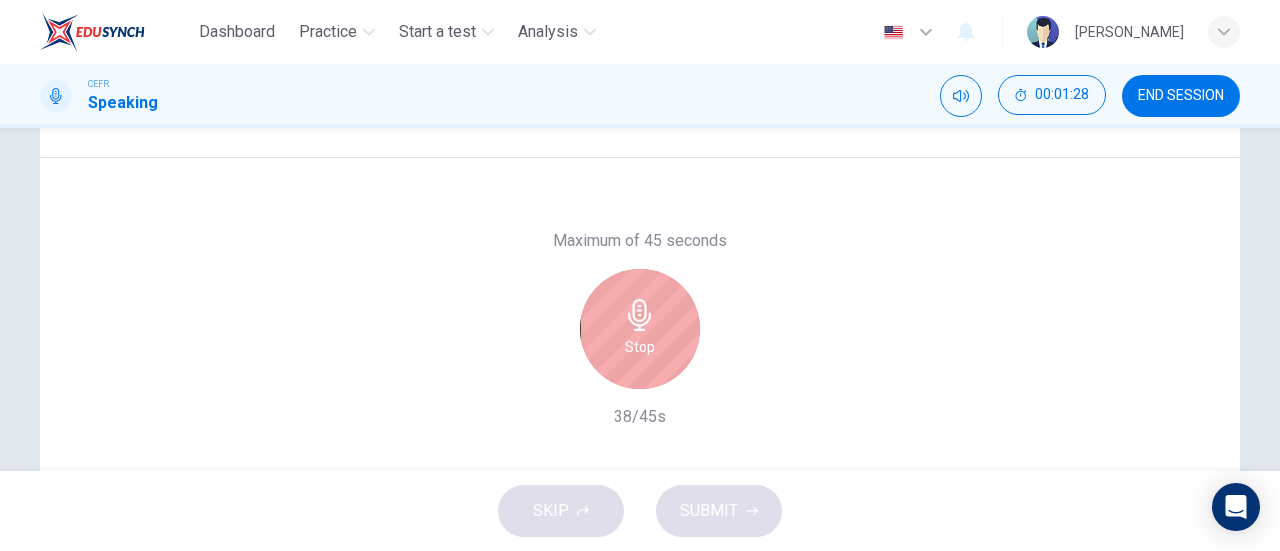scroll, scrollTop: 365, scrollLeft: 0, axis: vertical 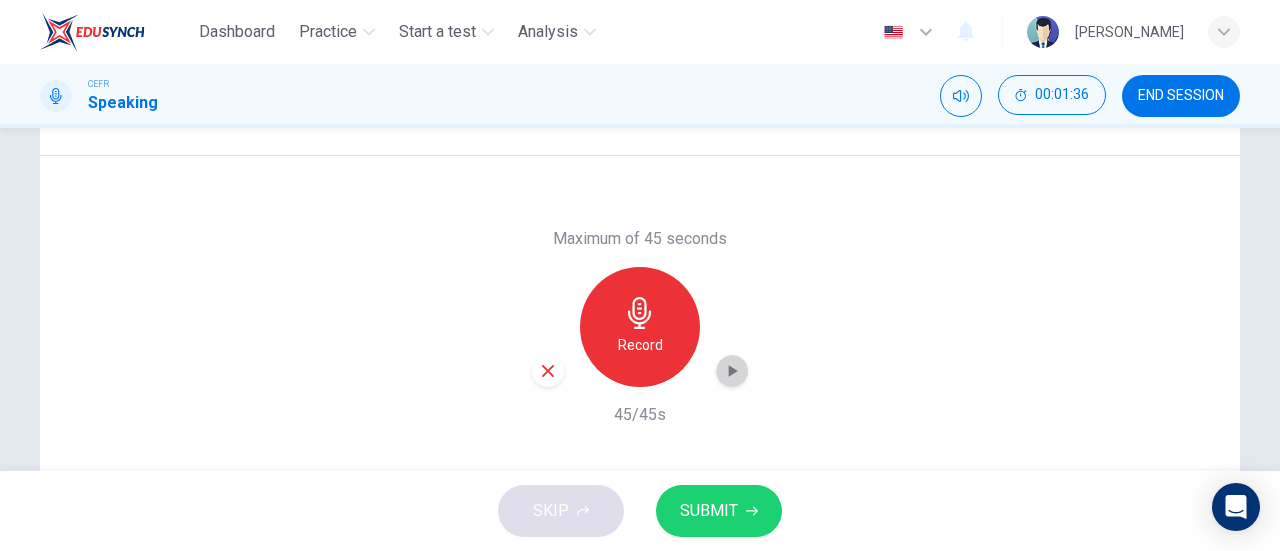 click at bounding box center [732, 371] 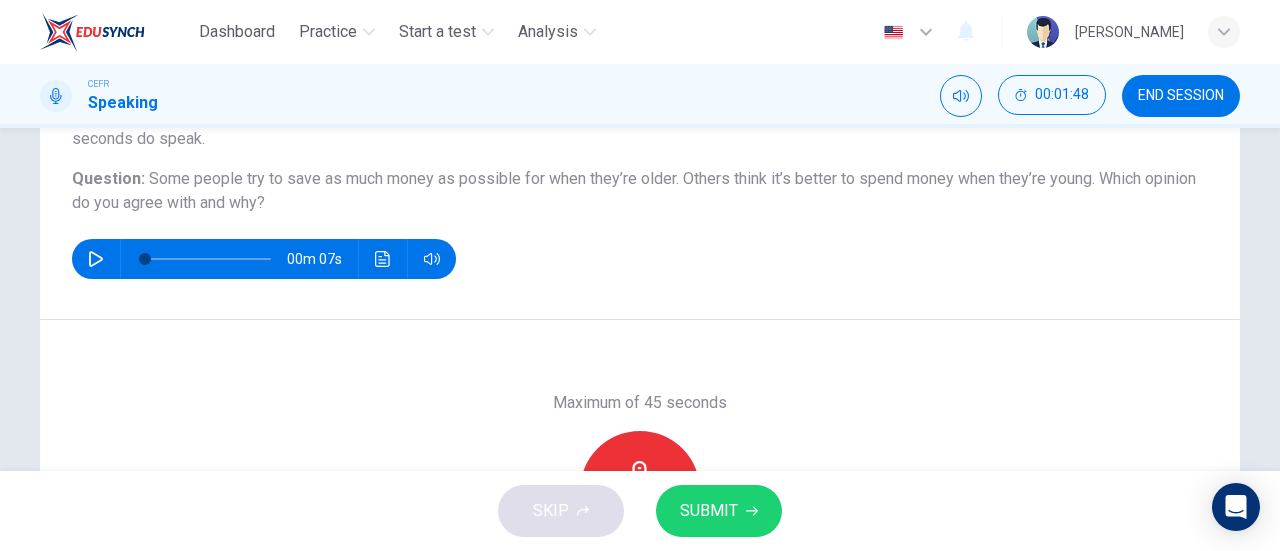 scroll, scrollTop: 128, scrollLeft: 0, axis: vertical 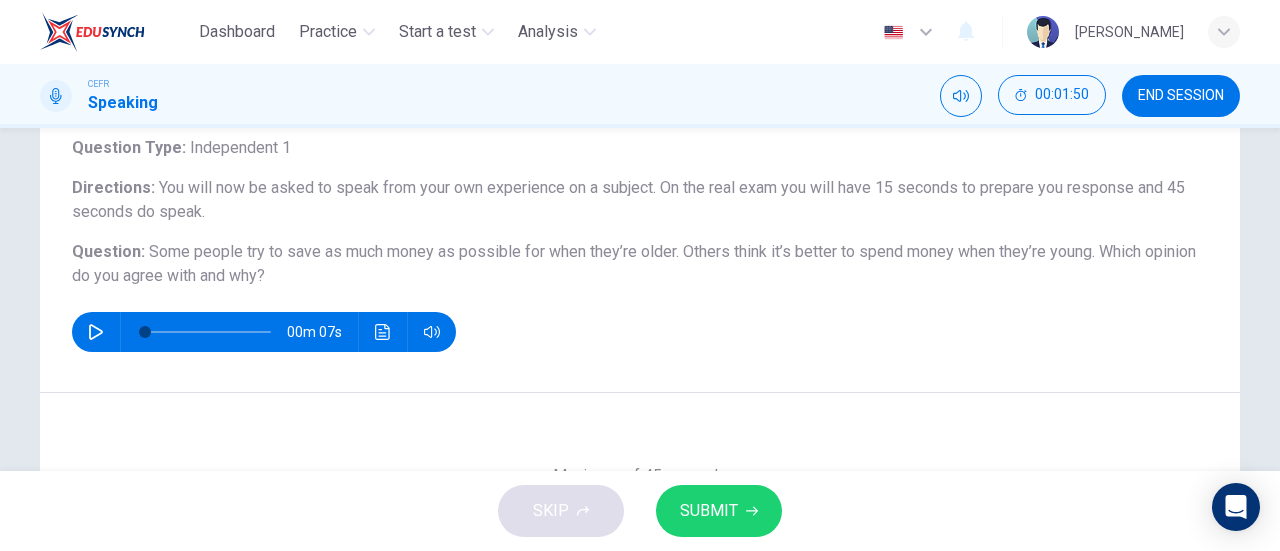 click on "Some people try to save as much money as possible for when they’re older. Others think it’s better to spend money when they’re young." at bounding box center (622, 251) 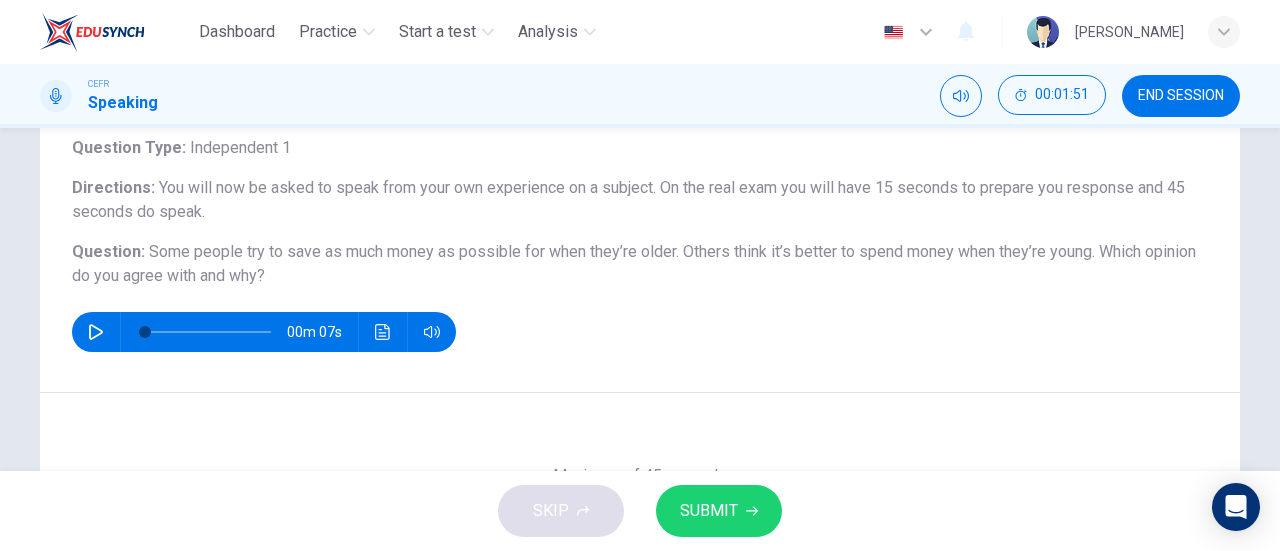 drag, startPoint x: 796, startPoint y: 251, endPoint x: 842, endPoint y: 256, distance: 46.270943 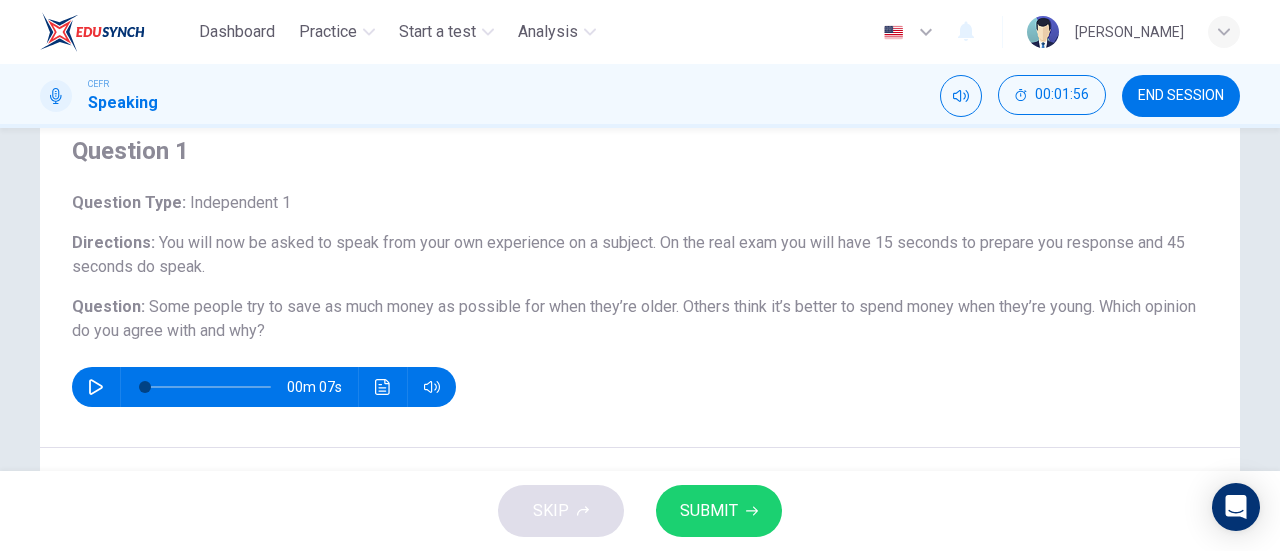 scroll, scrollTop: 72, scrollLeft: 0, axis: vertical 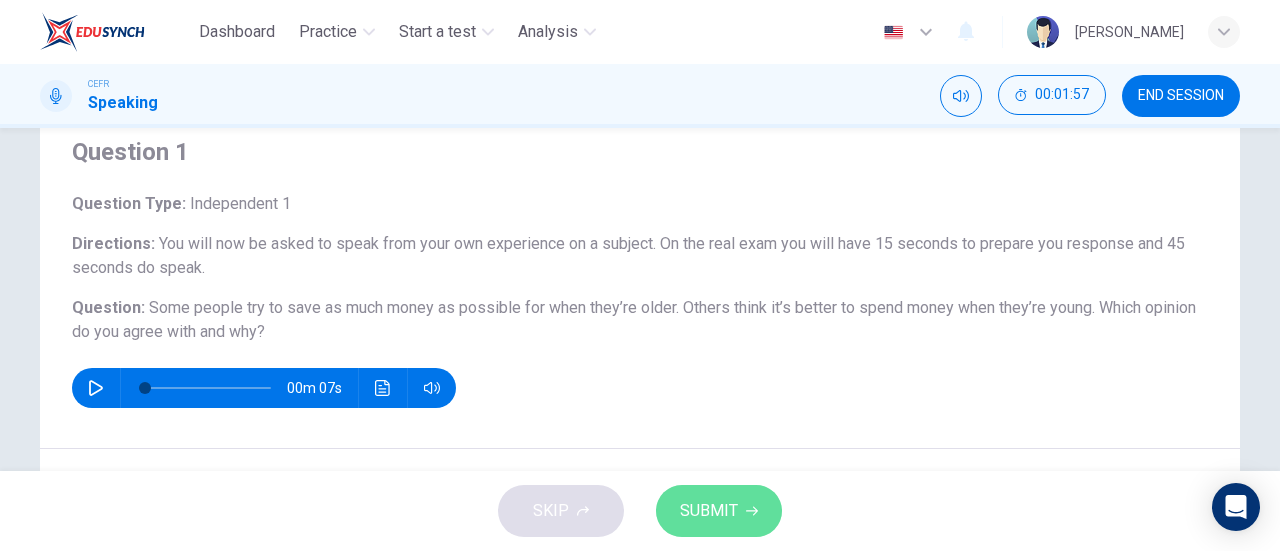 click on "SUBMIT" at bounding box center (719, 511) 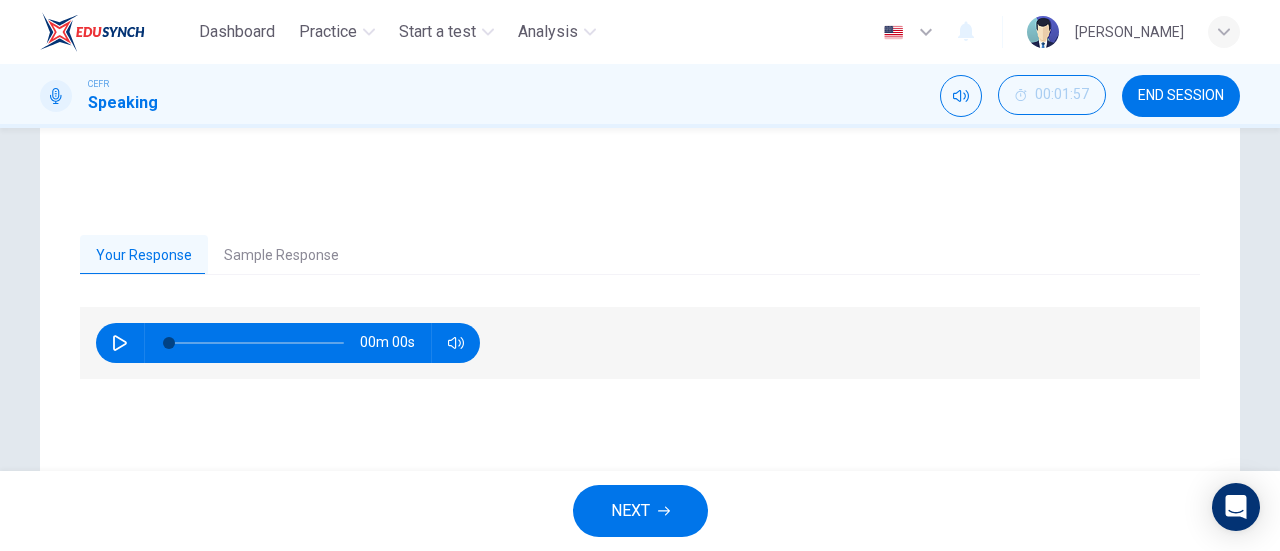 scroll, scrollTop: 362, scrollLeft: 0, axis: vertical 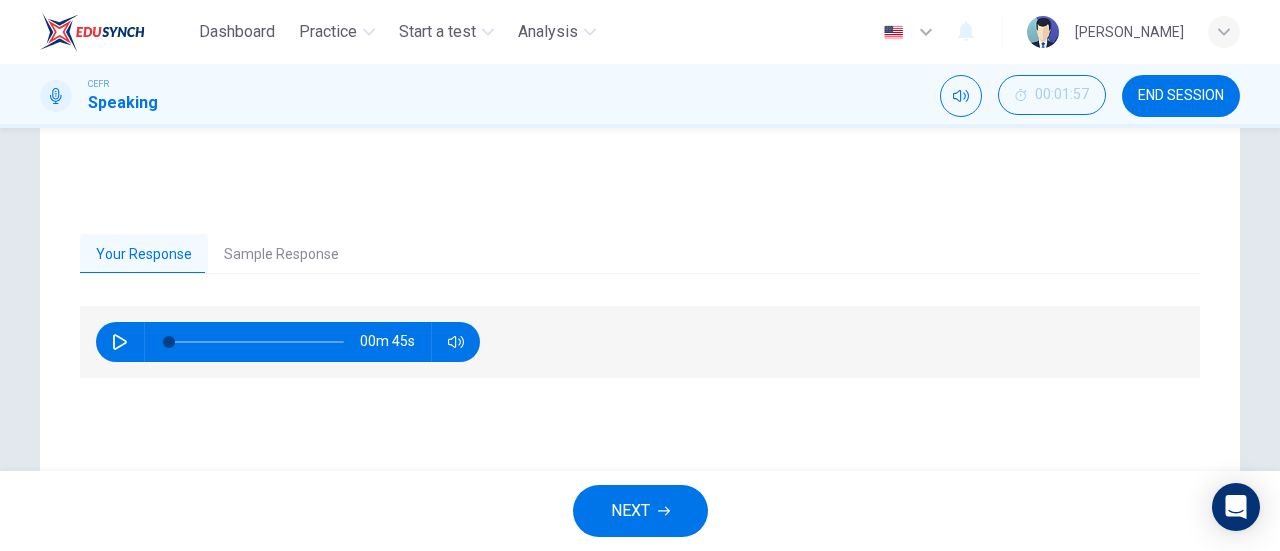 click on "Sample Response" at bounding box center (281, 255) 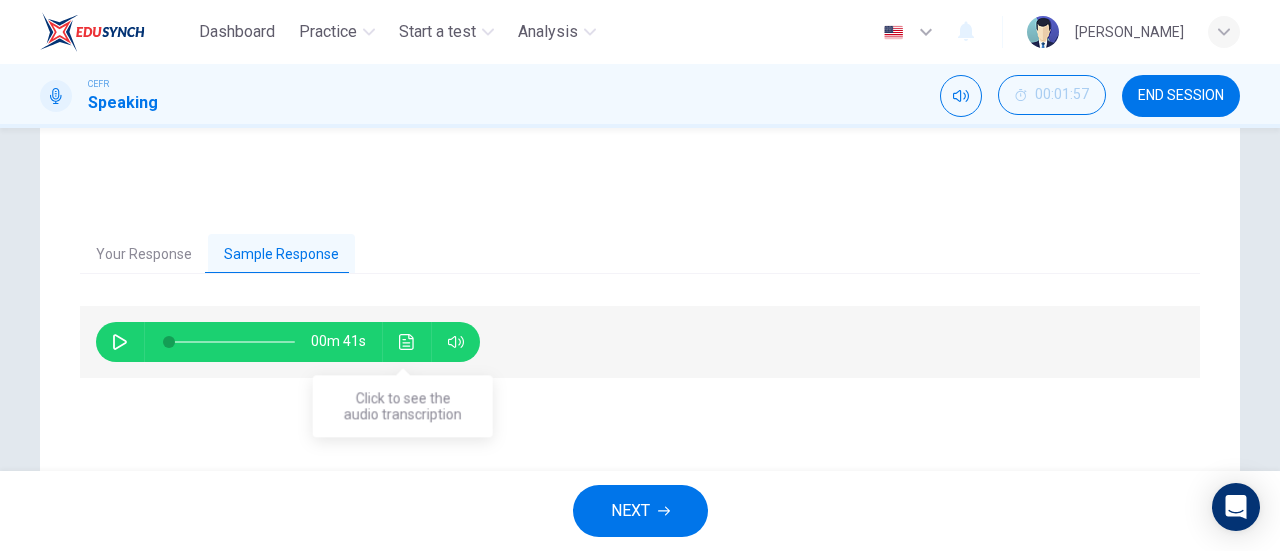 click 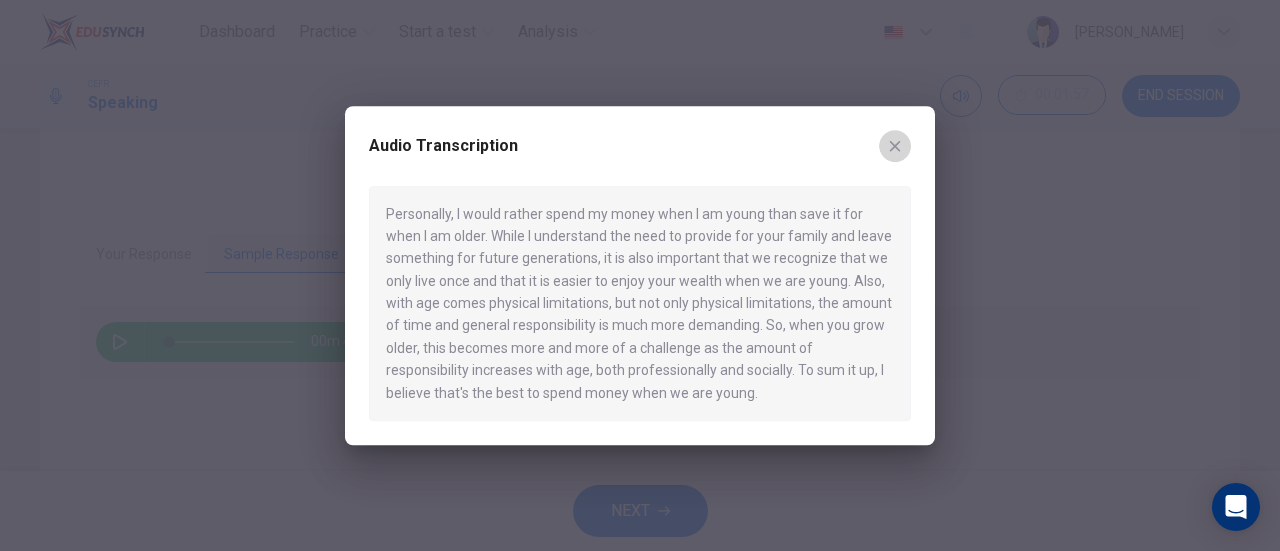 click 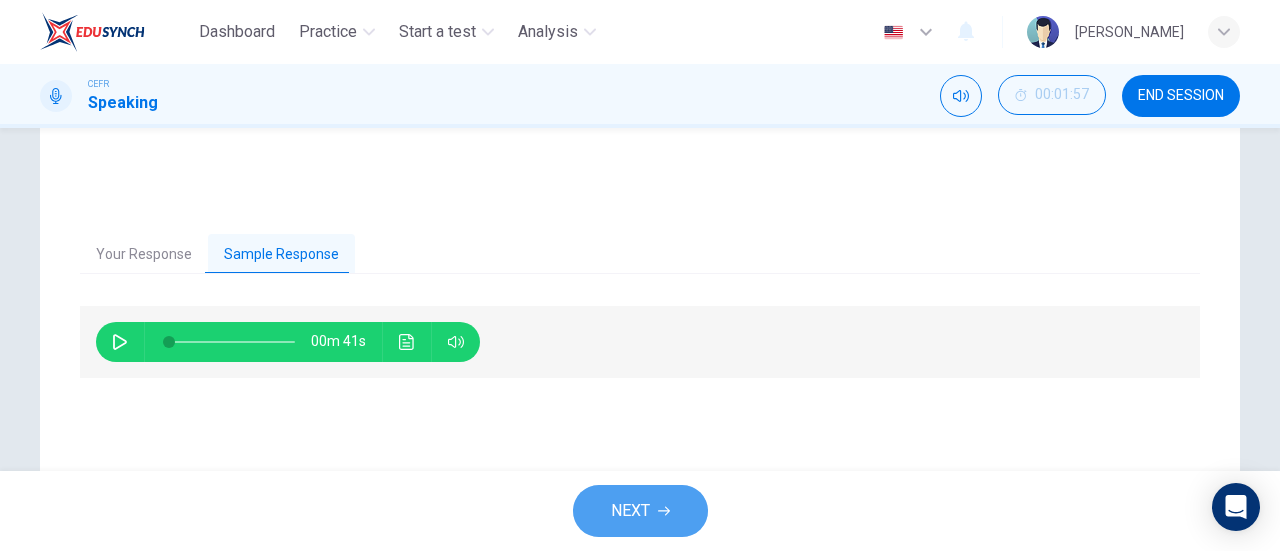 click on "NEXT" at bounding box center [630, 511] 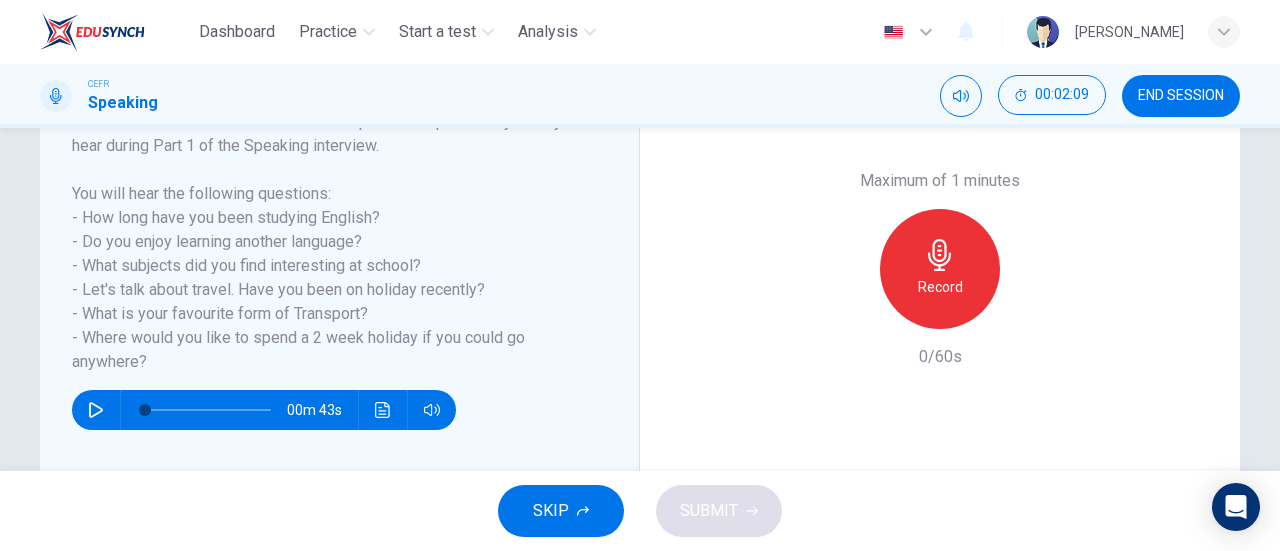 scroll, scrollTop: 348, scrollLeft: 0, axis: vertical 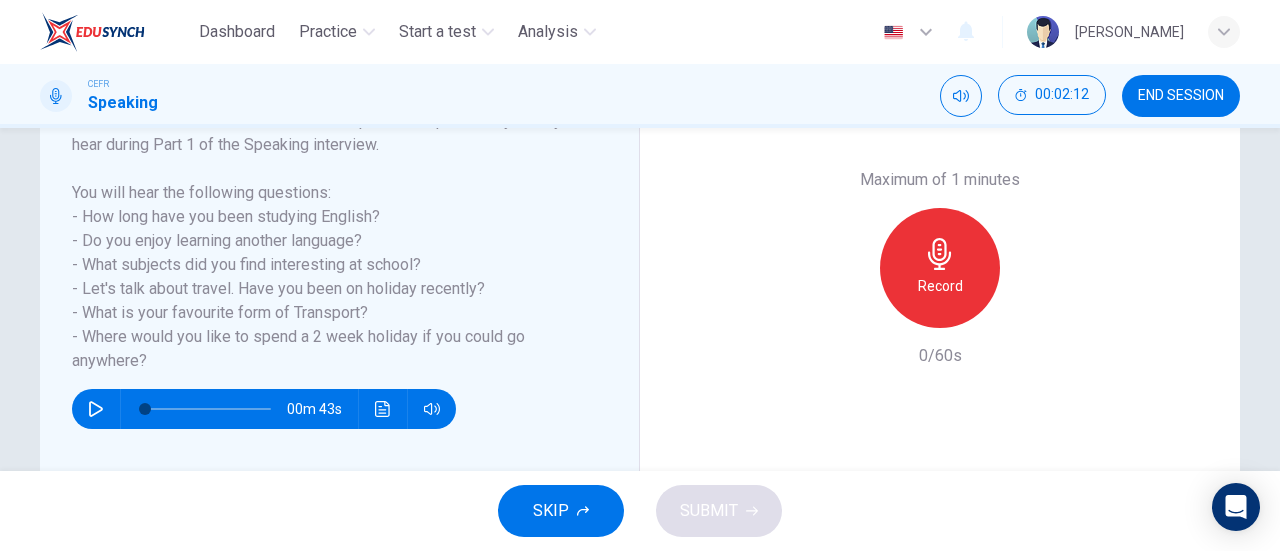 click on "00m 43s" at bounding box center (264, 409) 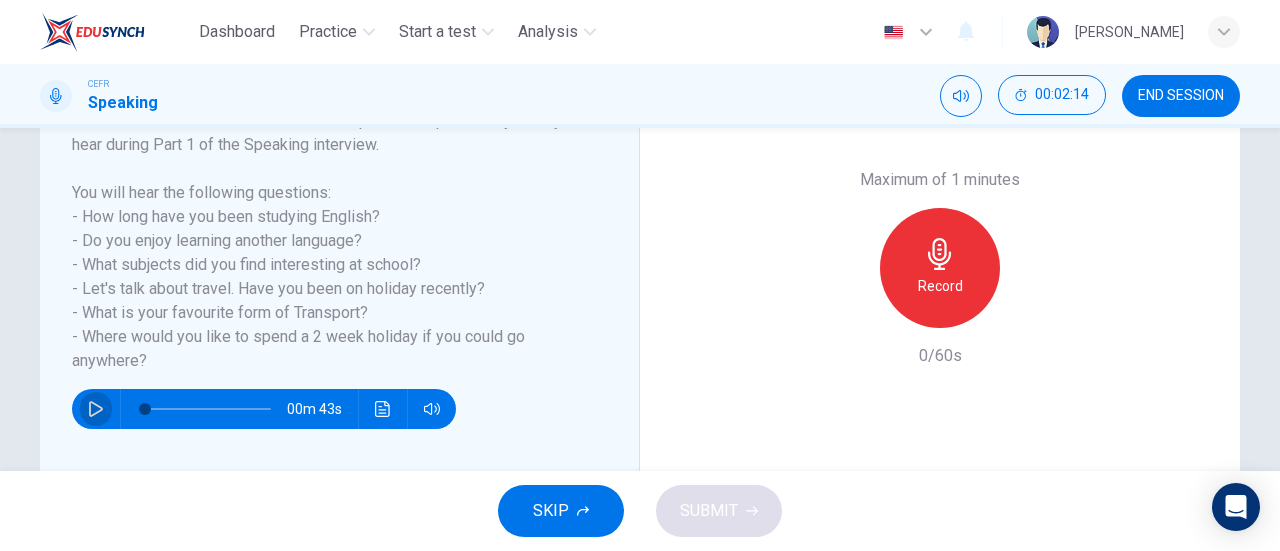 click 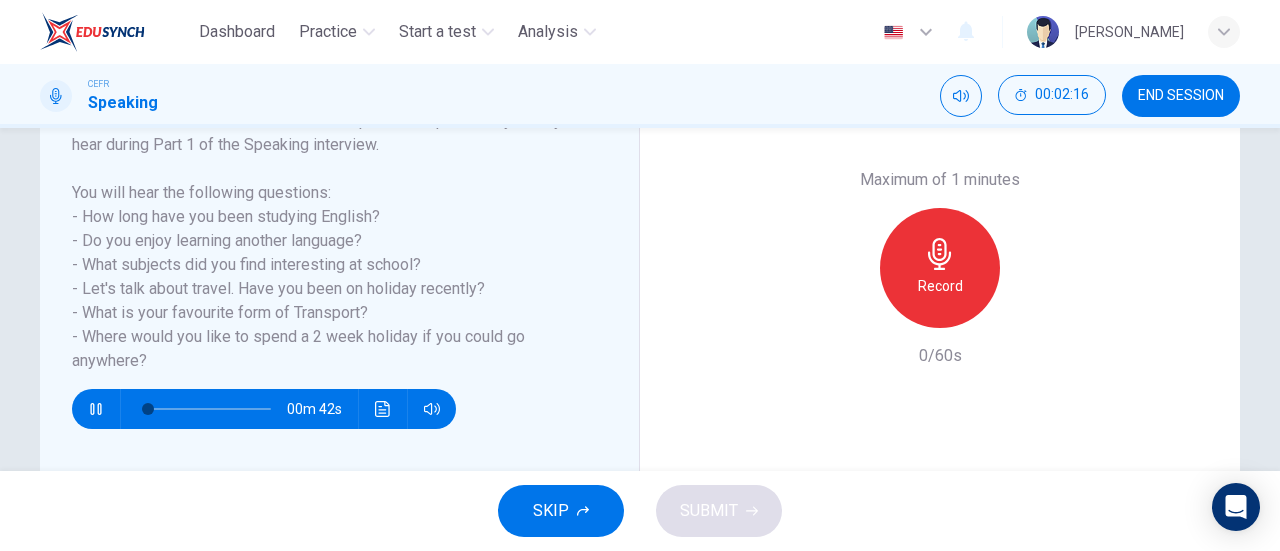 type on "5" 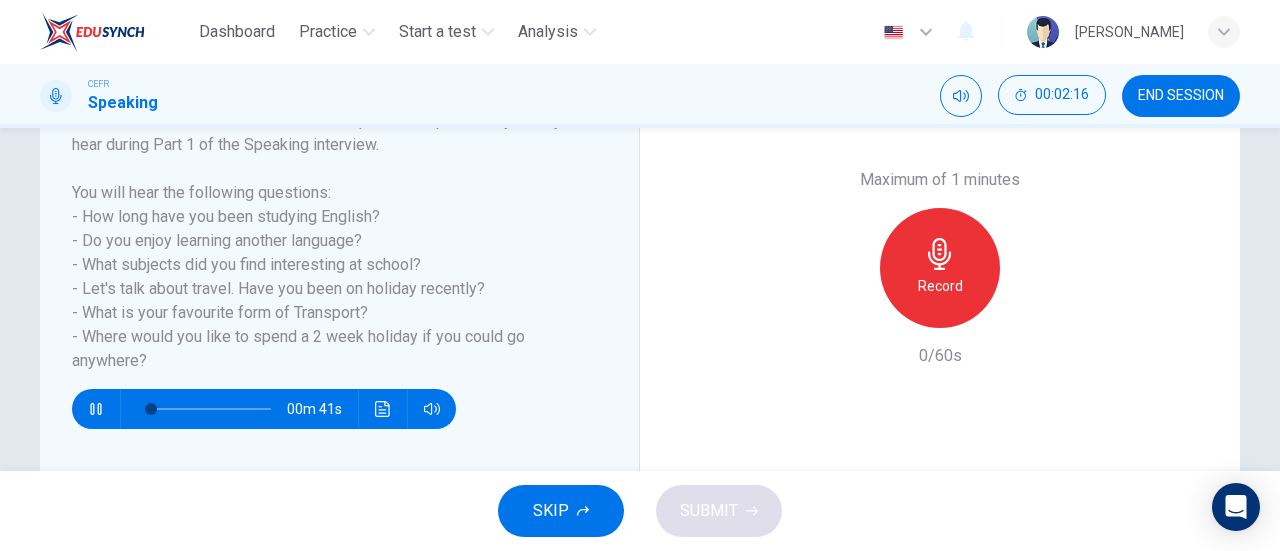 type 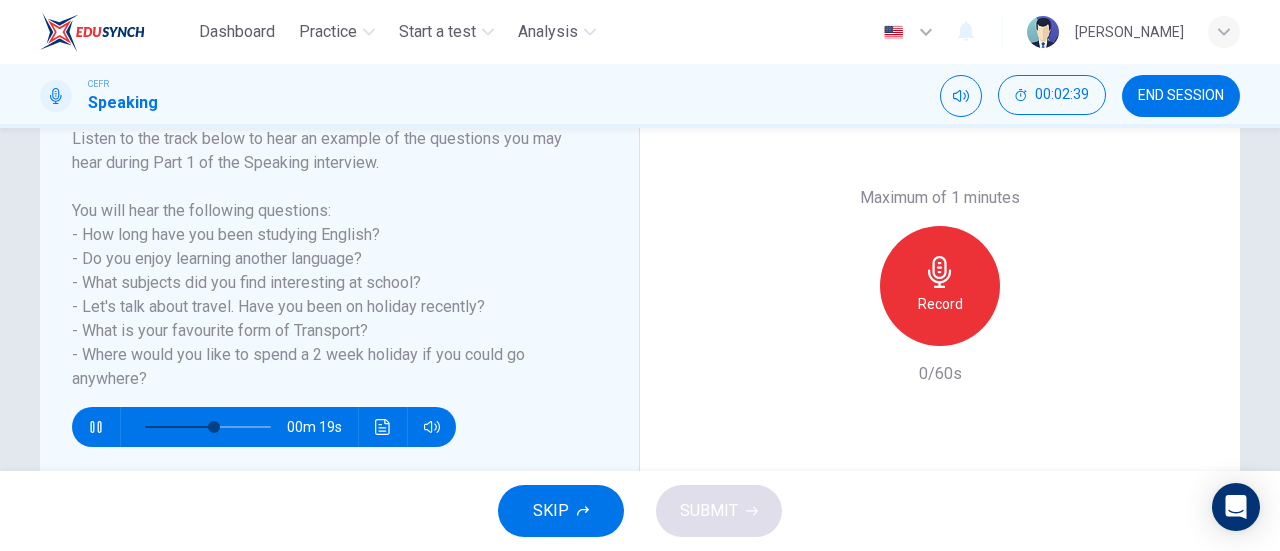 scroll, scrollTop: 337, scrollLeft: 0, axis: vertical 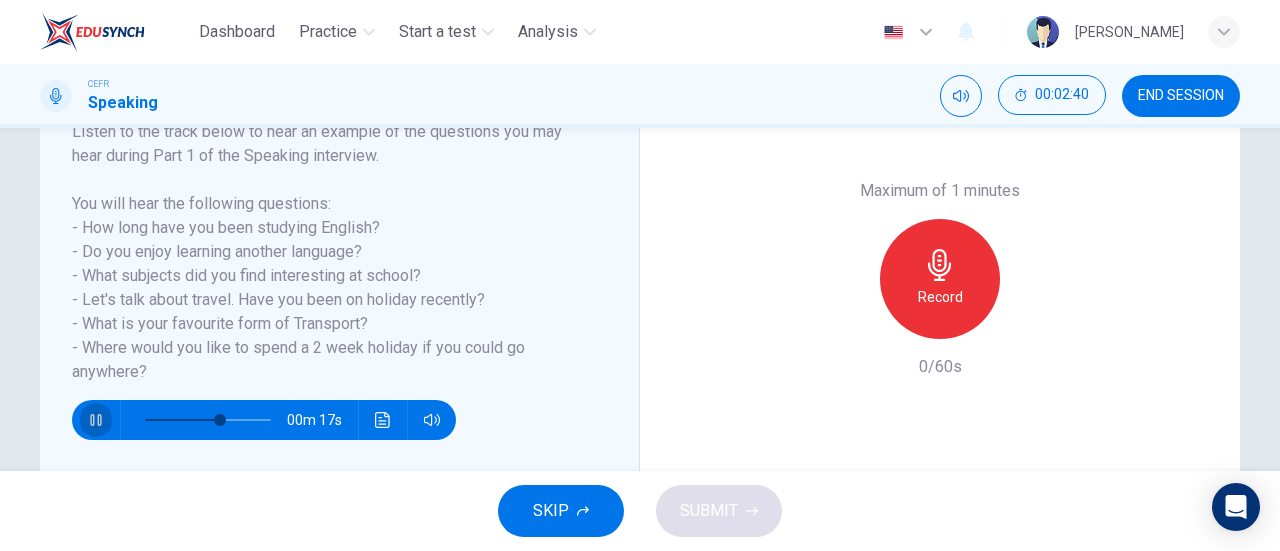 click at bounding box center [96, 420] 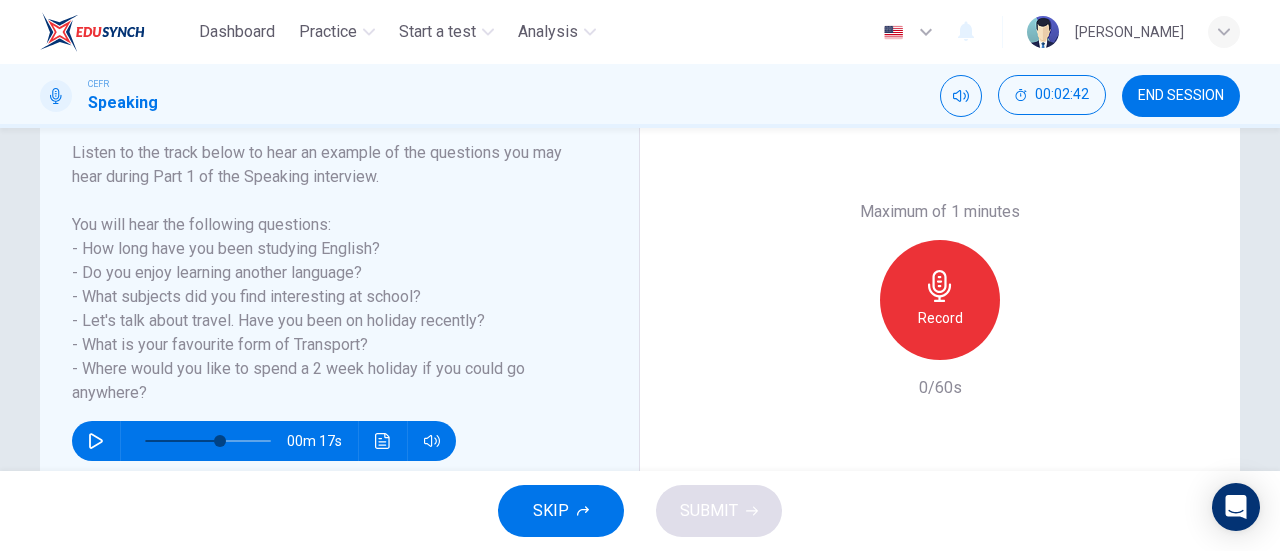 scroll, scrollTop: 315, scrollLeft: 0, axis: vertical 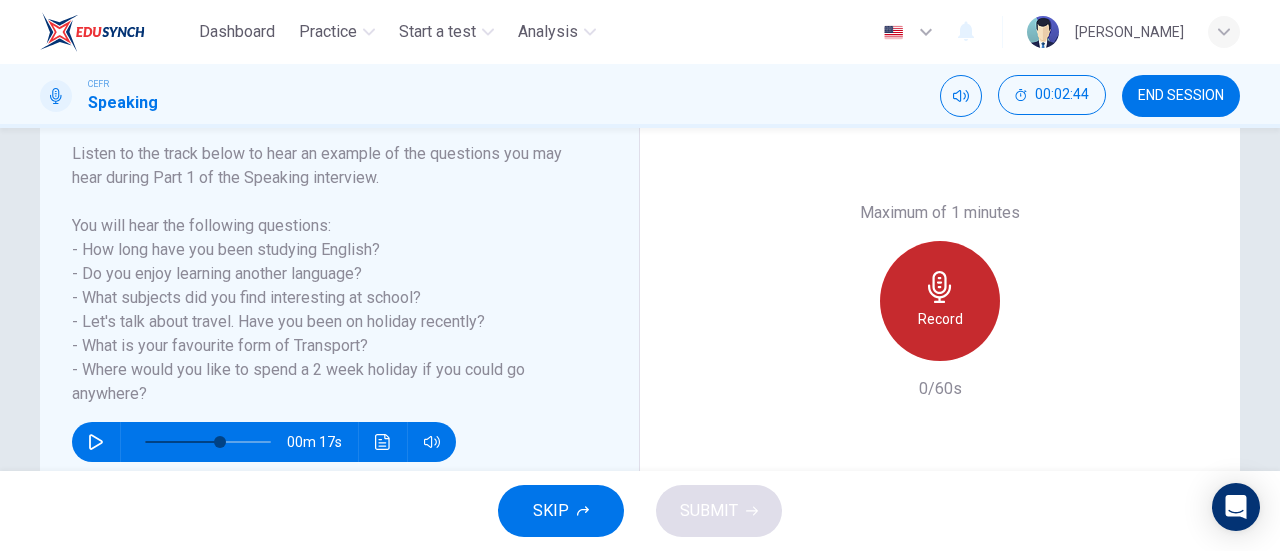 click on "Record" at bounding box center (940, 301) 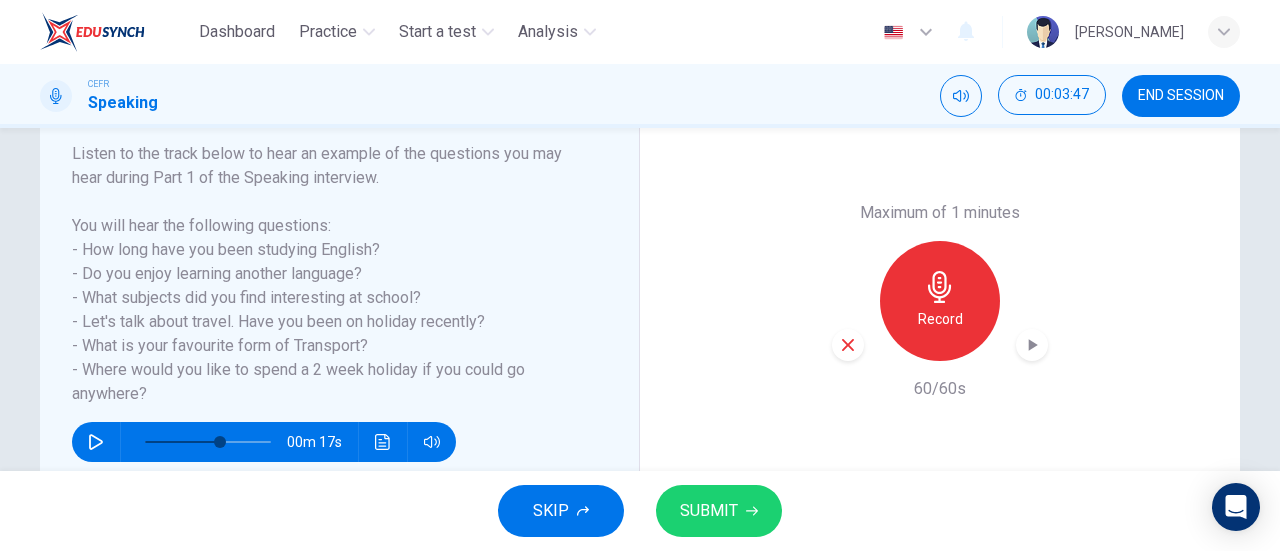 click 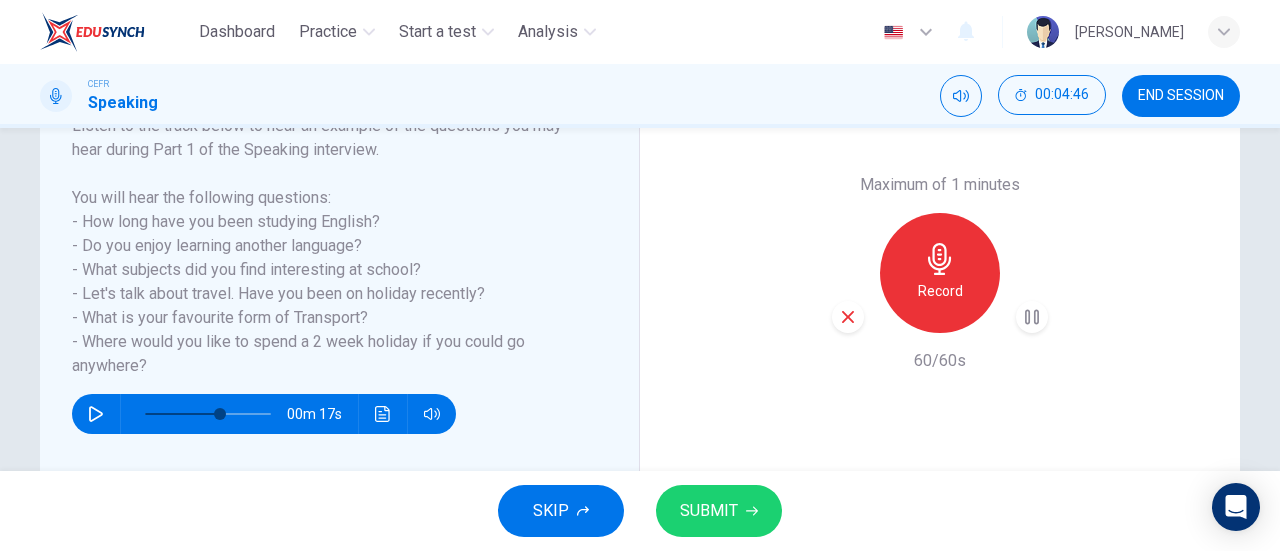 scroll, scrollTop: 342, scrollLeft: 0, axis: vertical 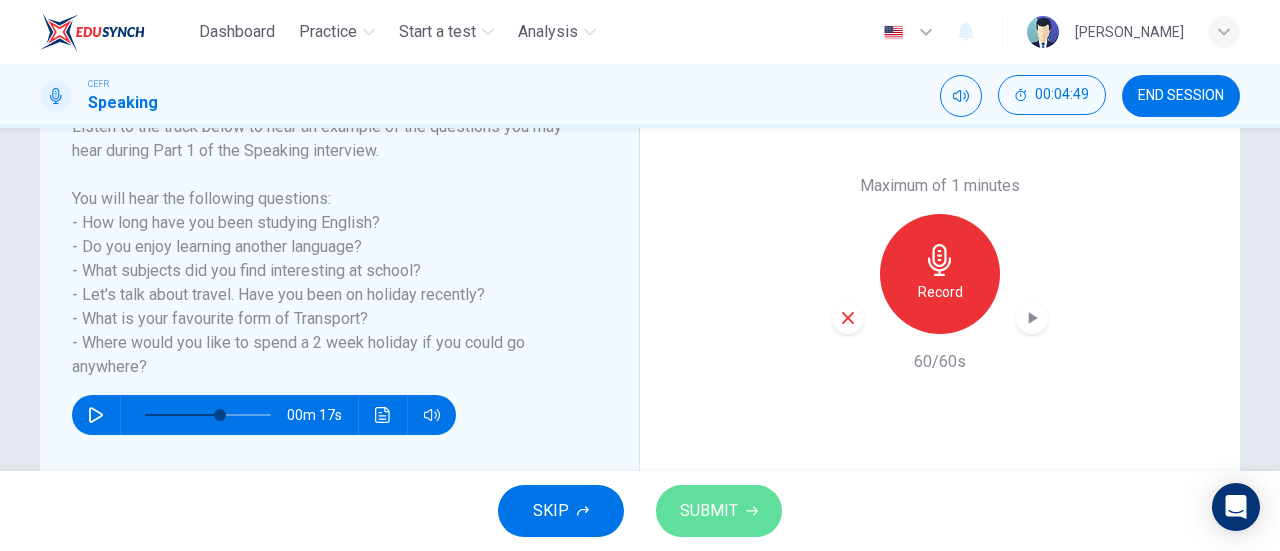 click on "SUBMIT" at bounding box center [709, 511] 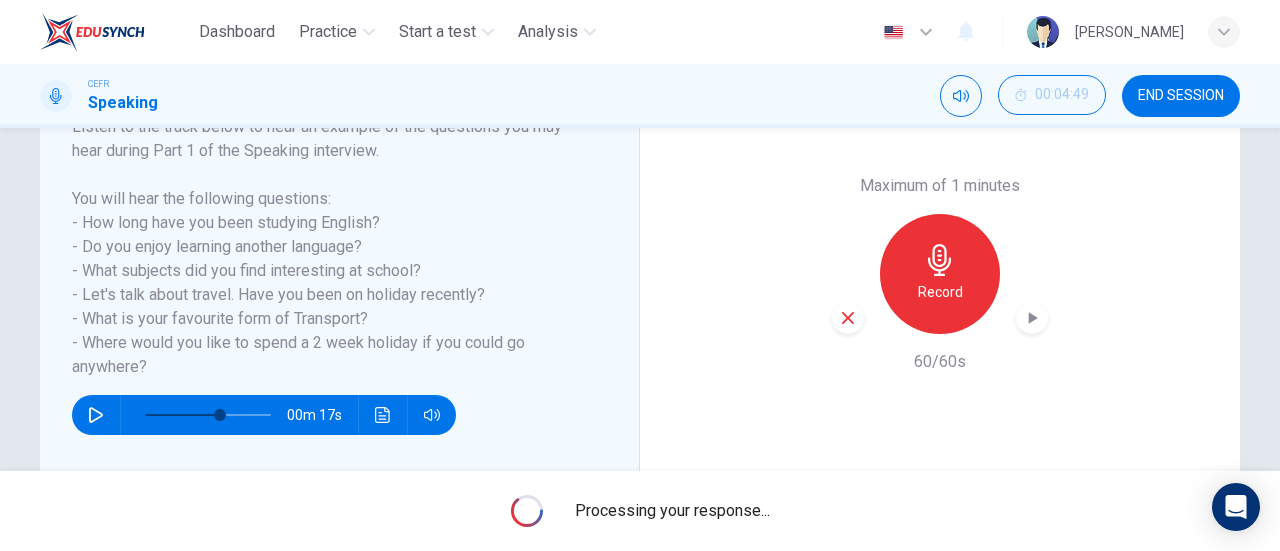 type on "0" 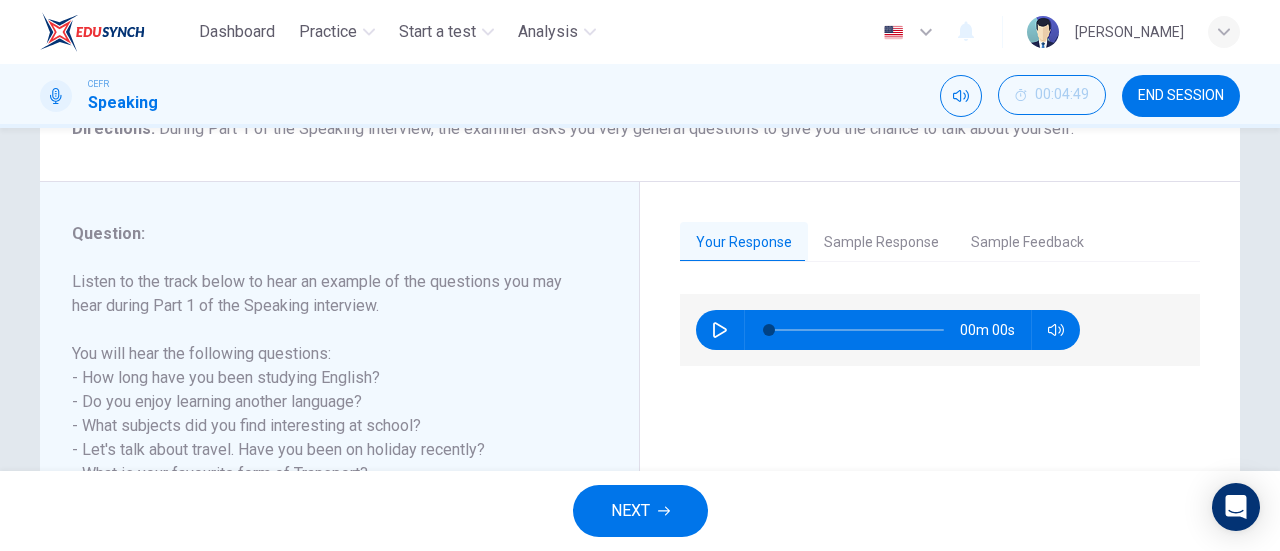 scroll, scrollTop: 186, scrollLeft: 0, axis: vertical 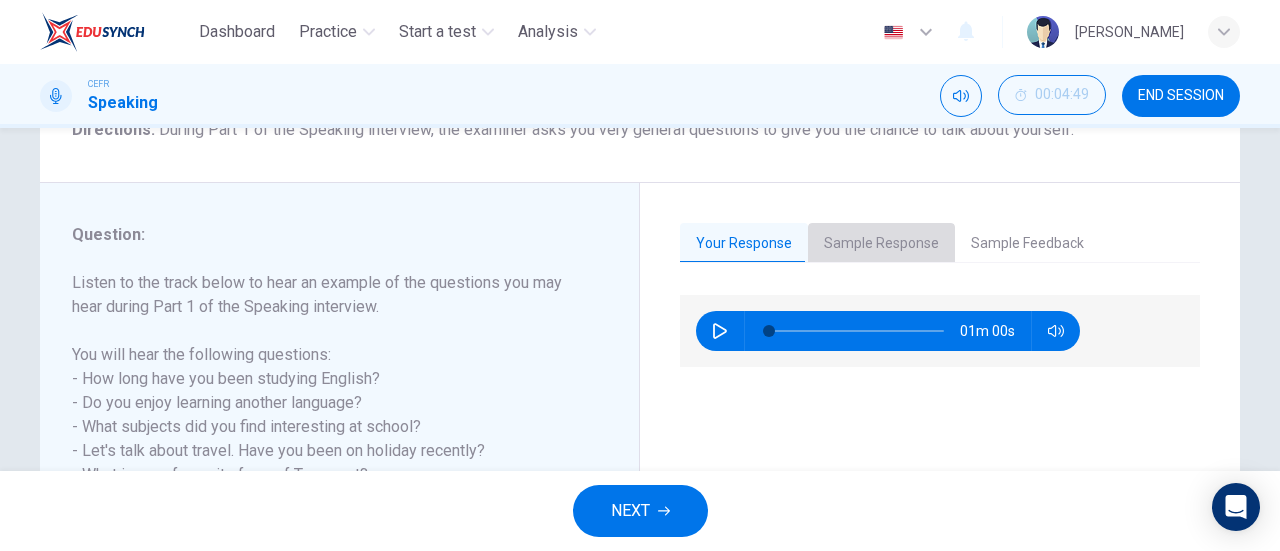 click on "Sample Response" at bounding box center [881, 244] 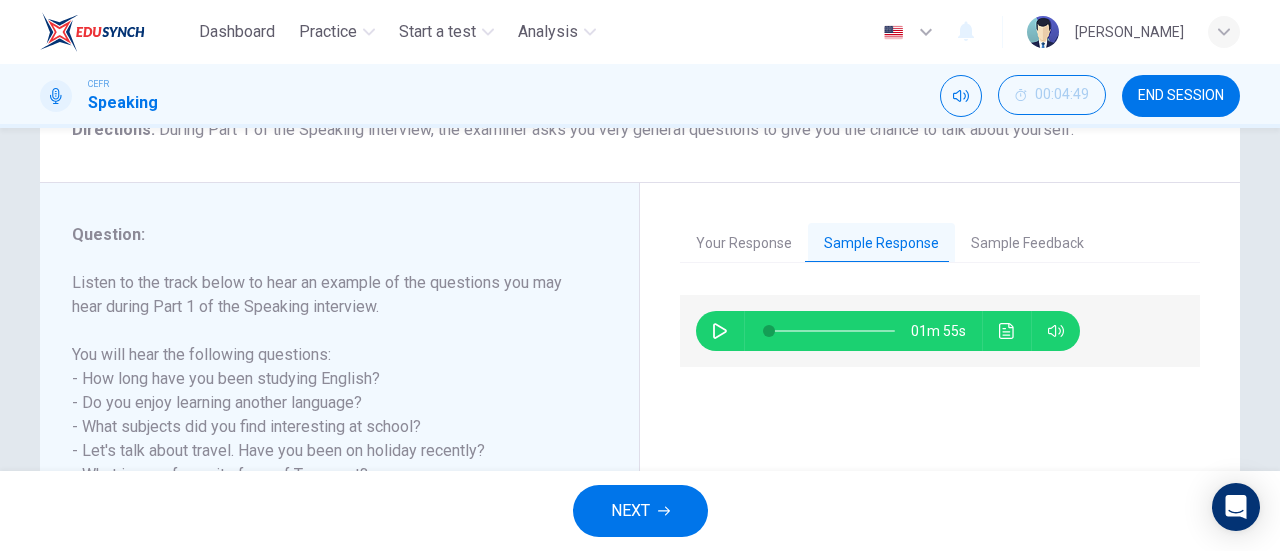 click on "01m 55s" at bounding box center [888, 331] 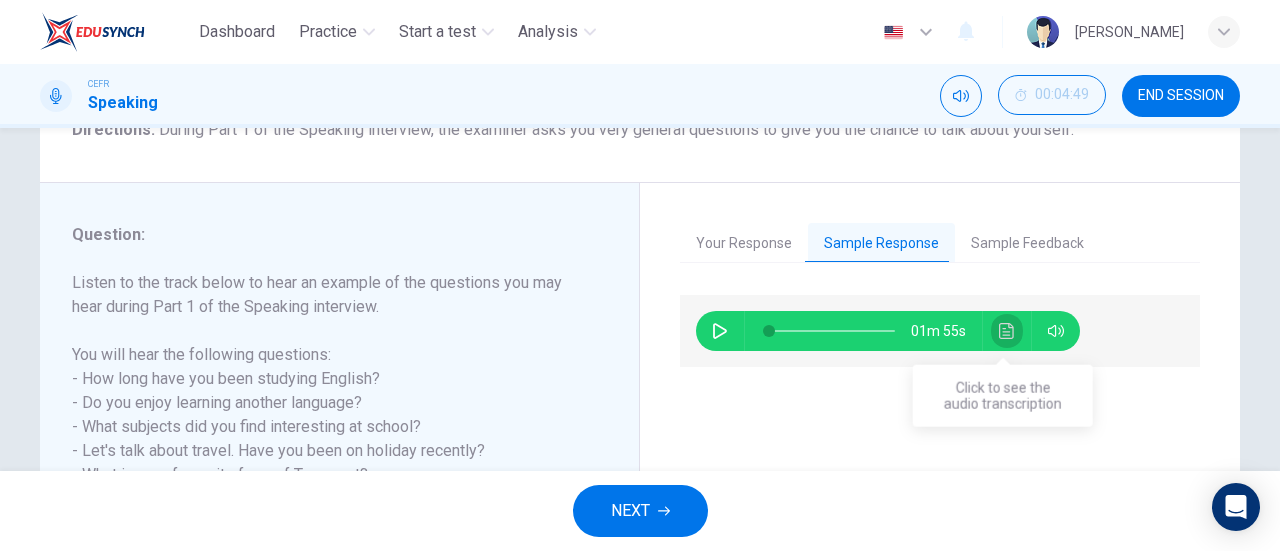 click 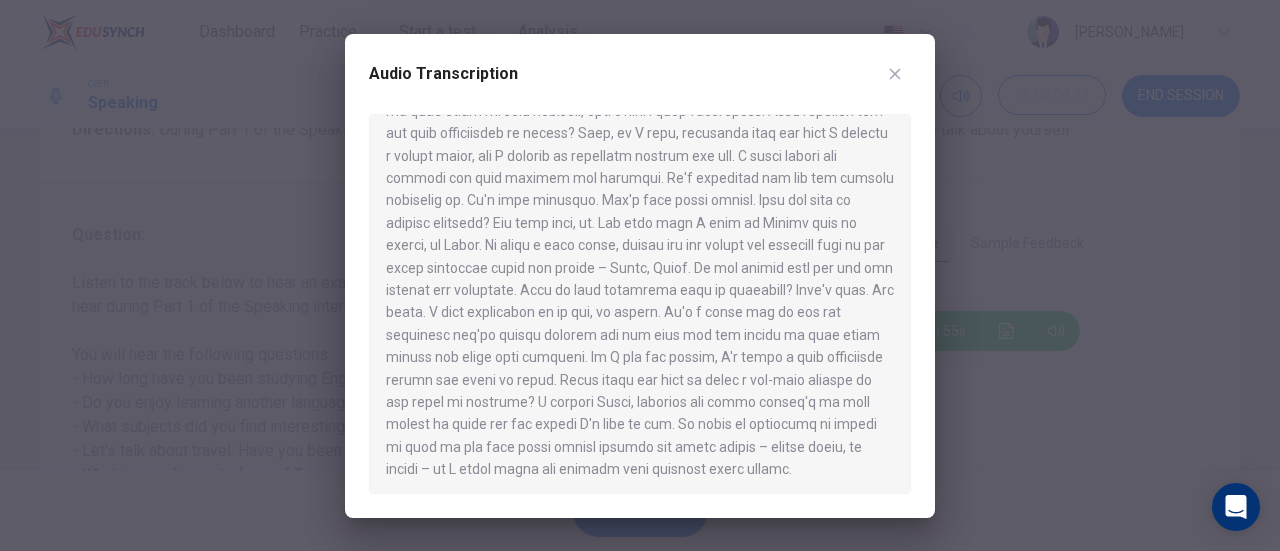 scroll, scrollTop: 168, scrollLeft: 0, axis: vertical 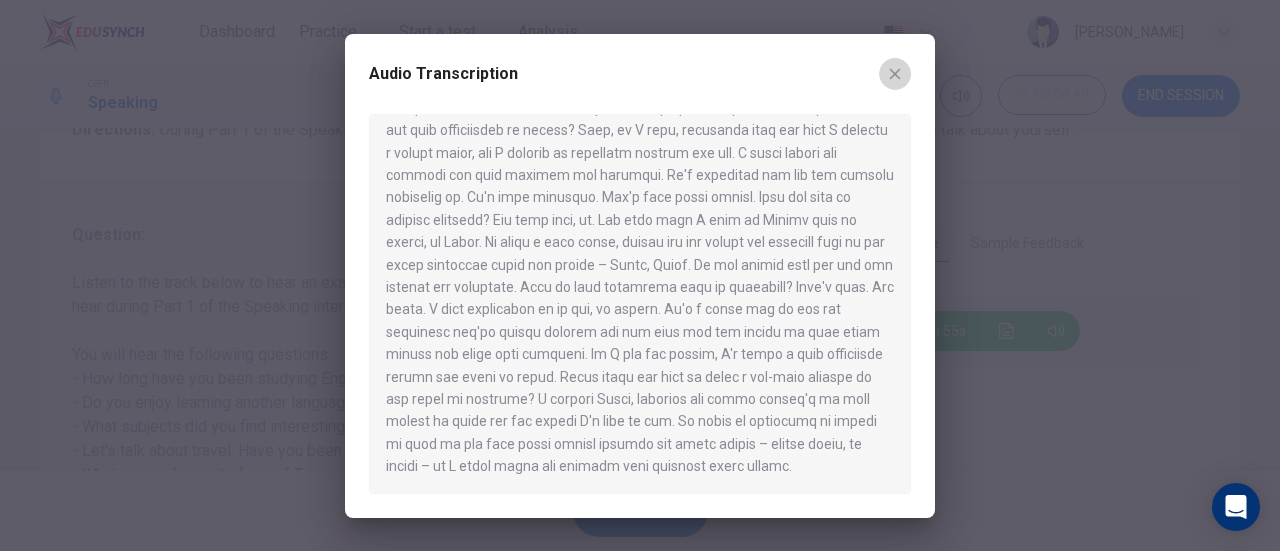 click at bounding box center [895, 74] 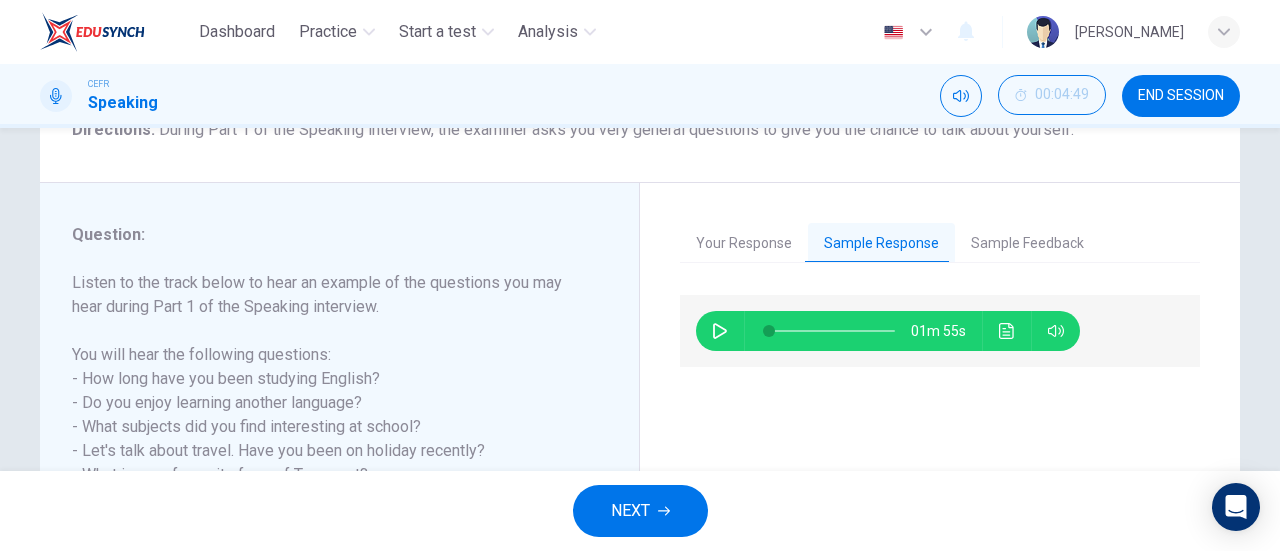 drag, startPoint x: 1012, startPoint y: 262, endPoint x: 1018, endPoint y: 244, distance: 18.973665 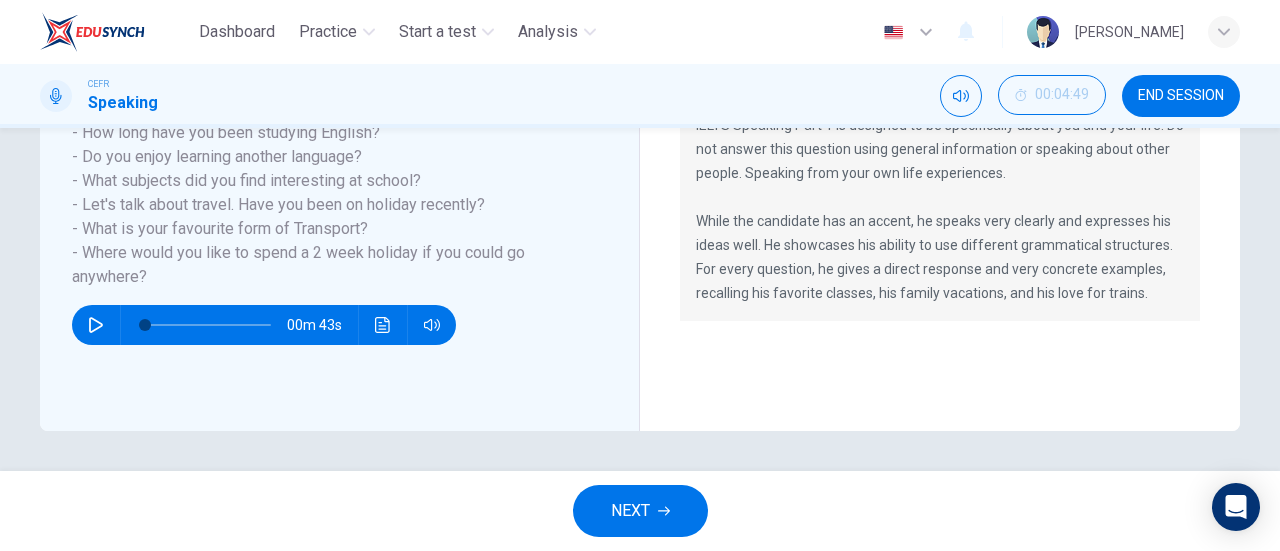scroll, scrollTop: 432, scrollLeft: 0, axis: vertical 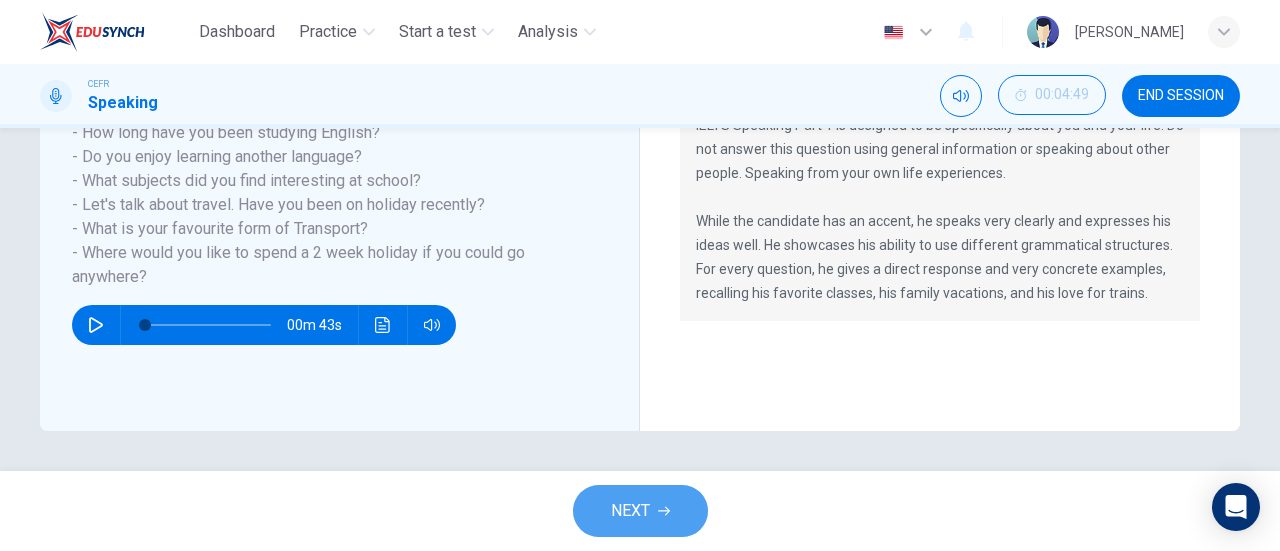 click on "NEXT" at bounding box center (640, 511) 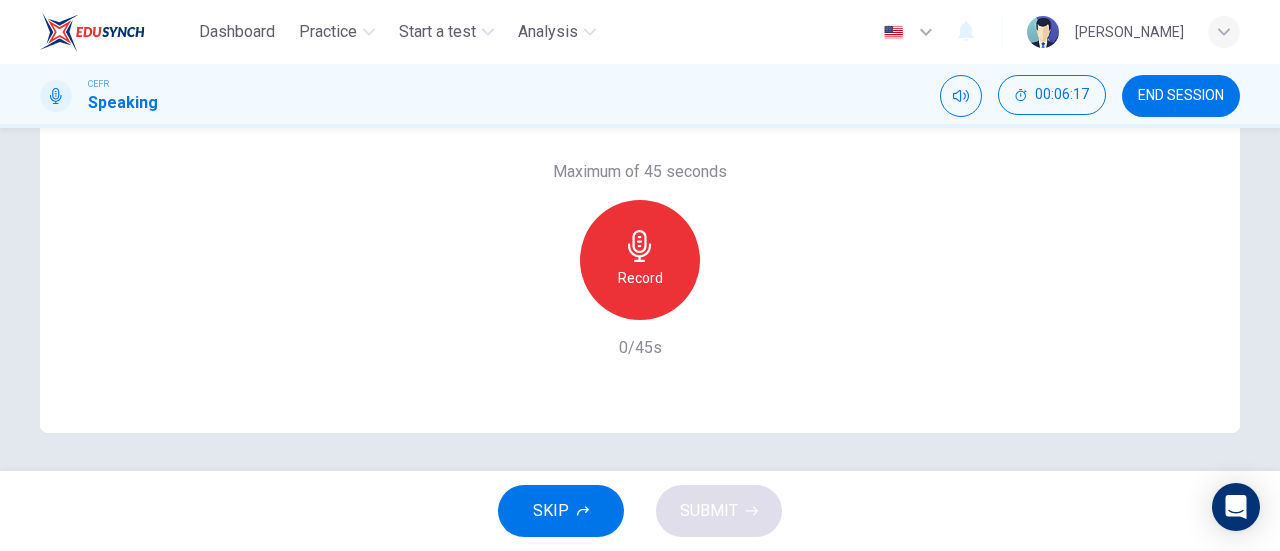 scroll, scrollTop: 431, scrollLeft: 0, axis: vertical 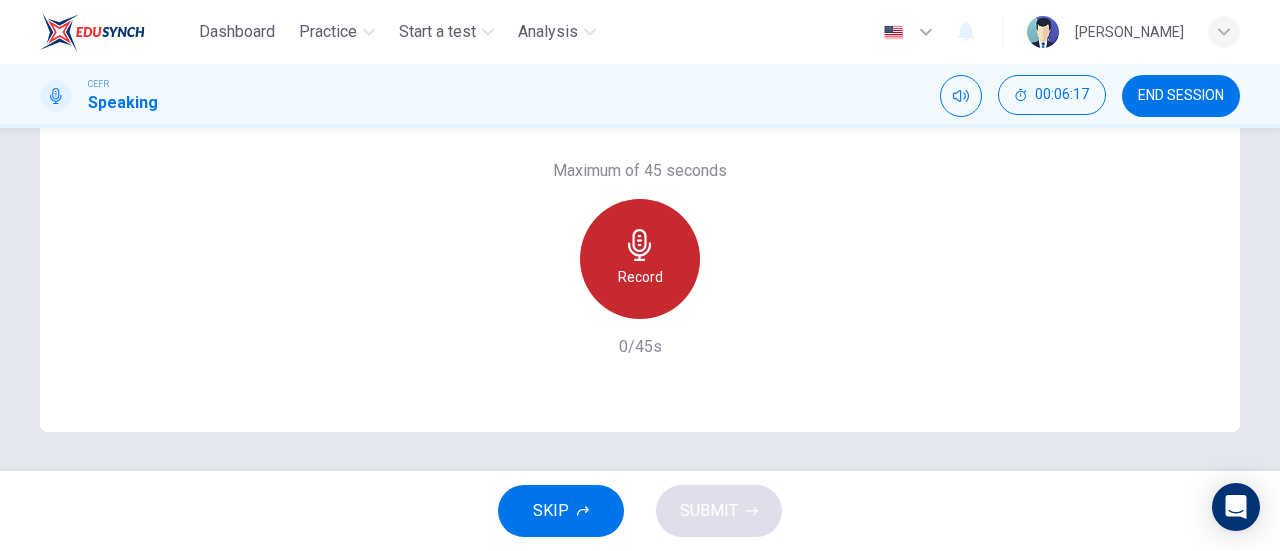 click on "Record" at bounding box center (640, 259) 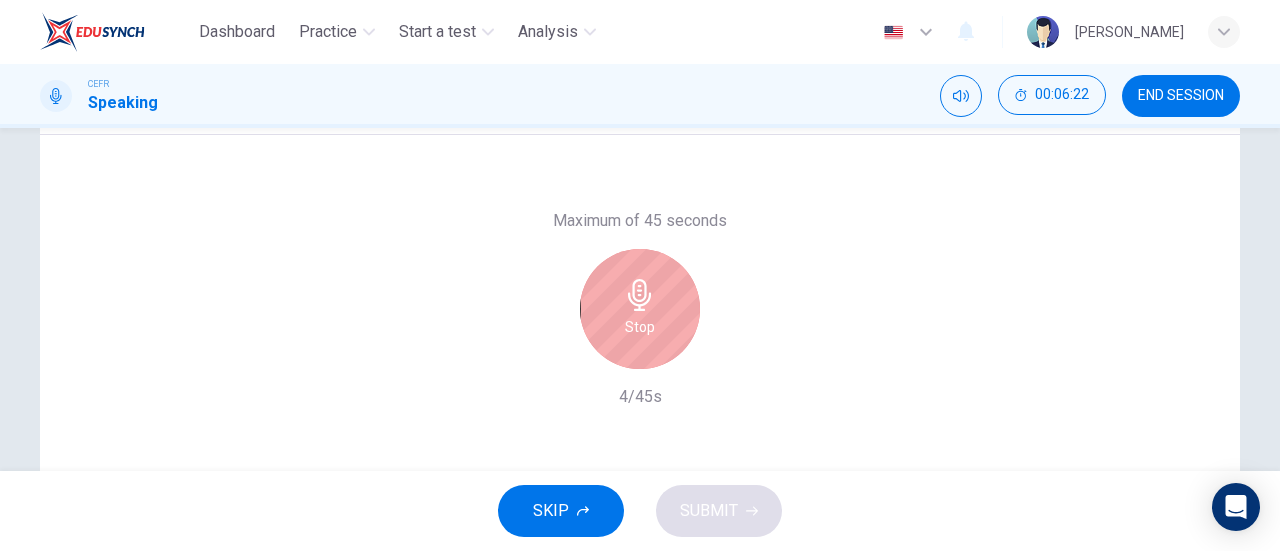 scroll, scrollTop: 391, scrollLeft: 0, axis: vertical 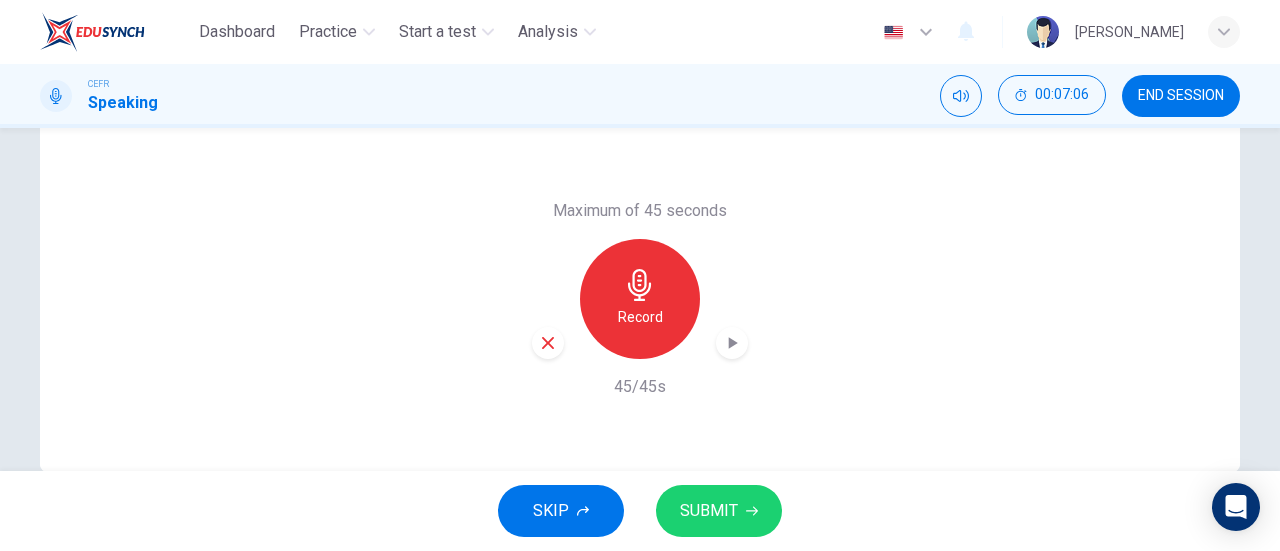 click at bounding box center [732, 343] 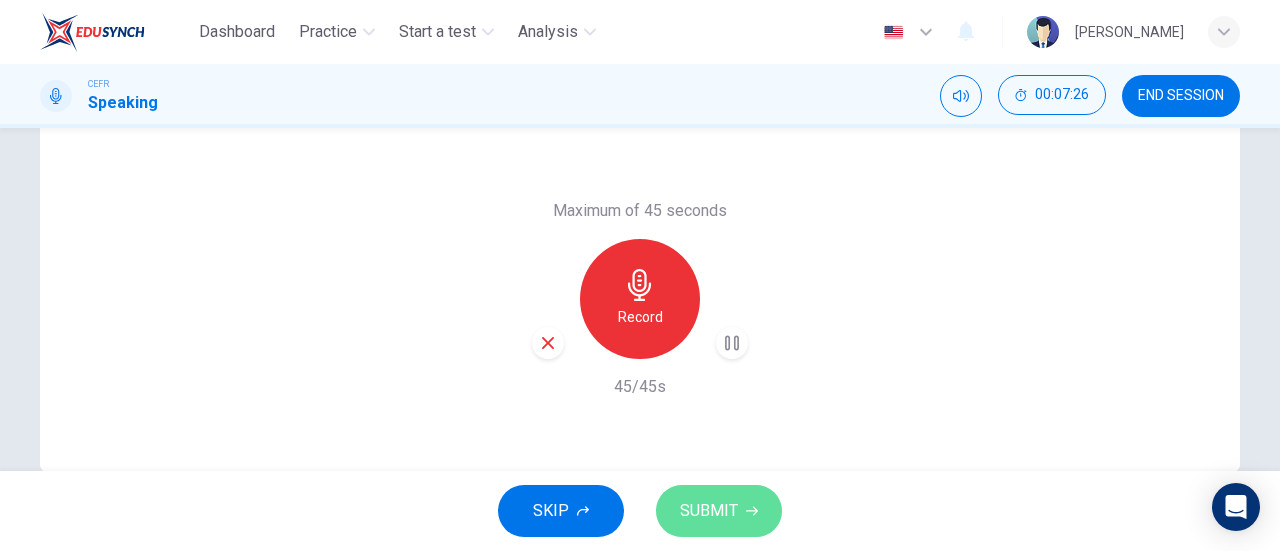 click on "SUBMIT" at bounding box center (709, 511) 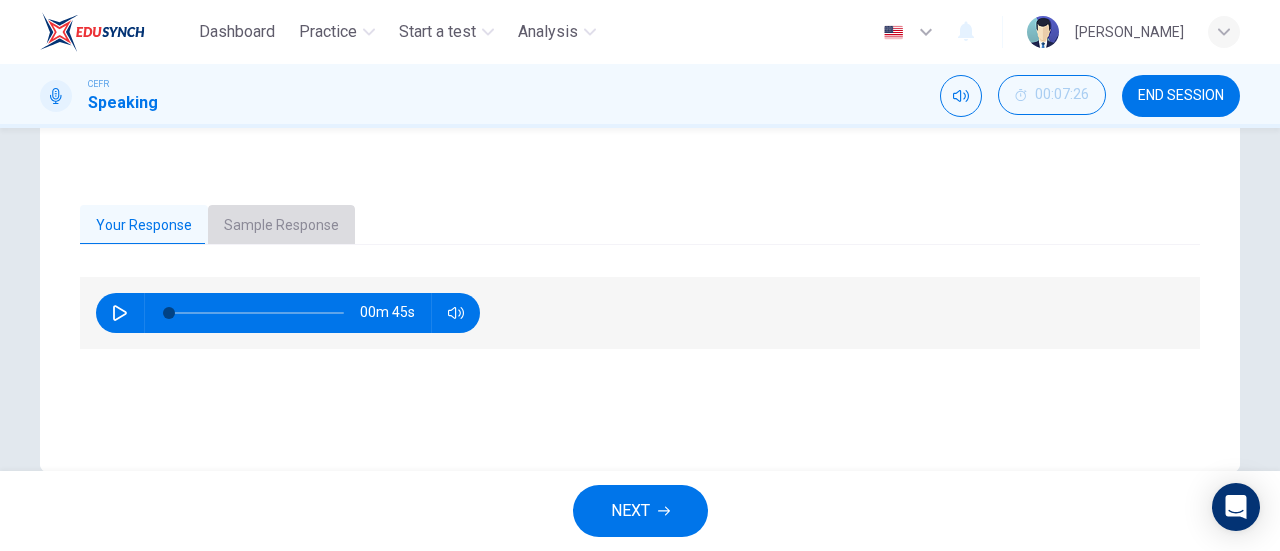 click on "Sample Response" at bounding box center (281, 226) 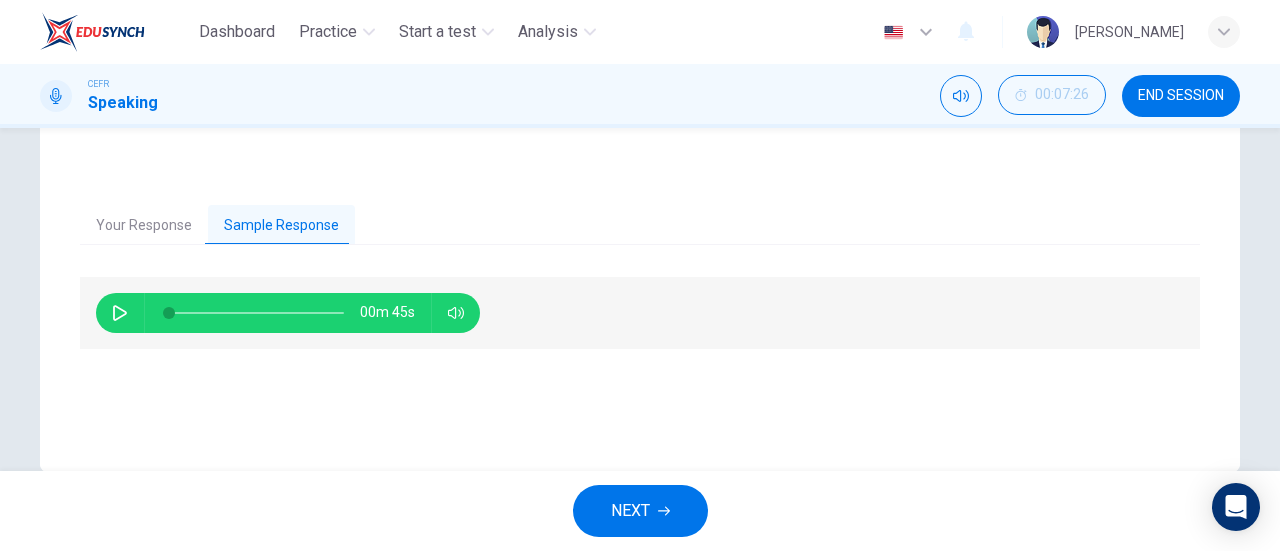 click 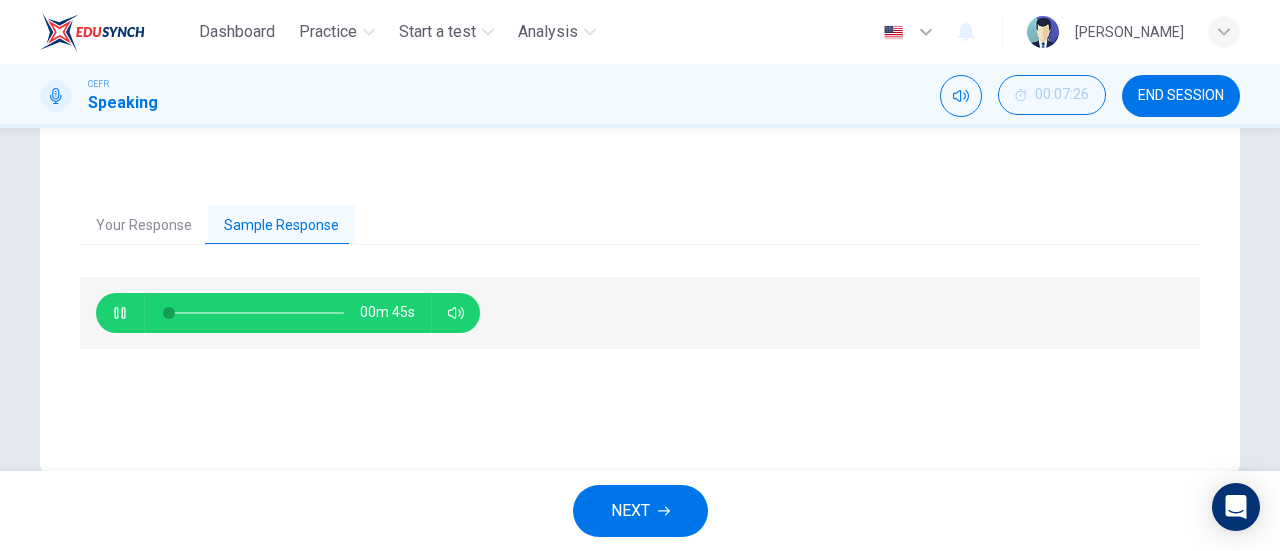scroll, scrollTop: 432, scrollLeft: 0, axis: vertical 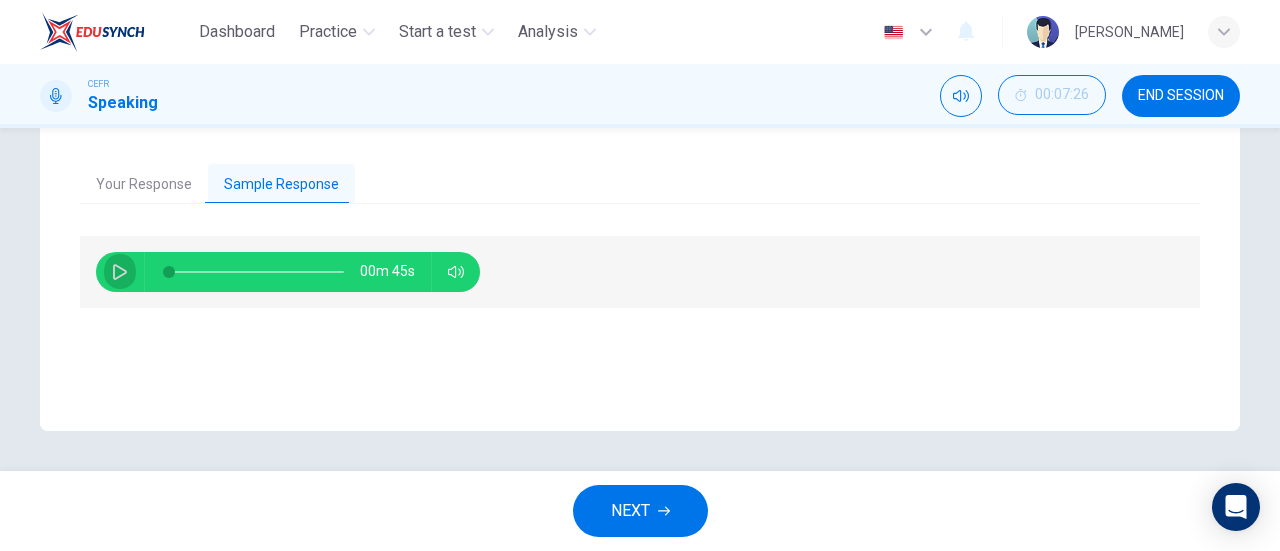 click 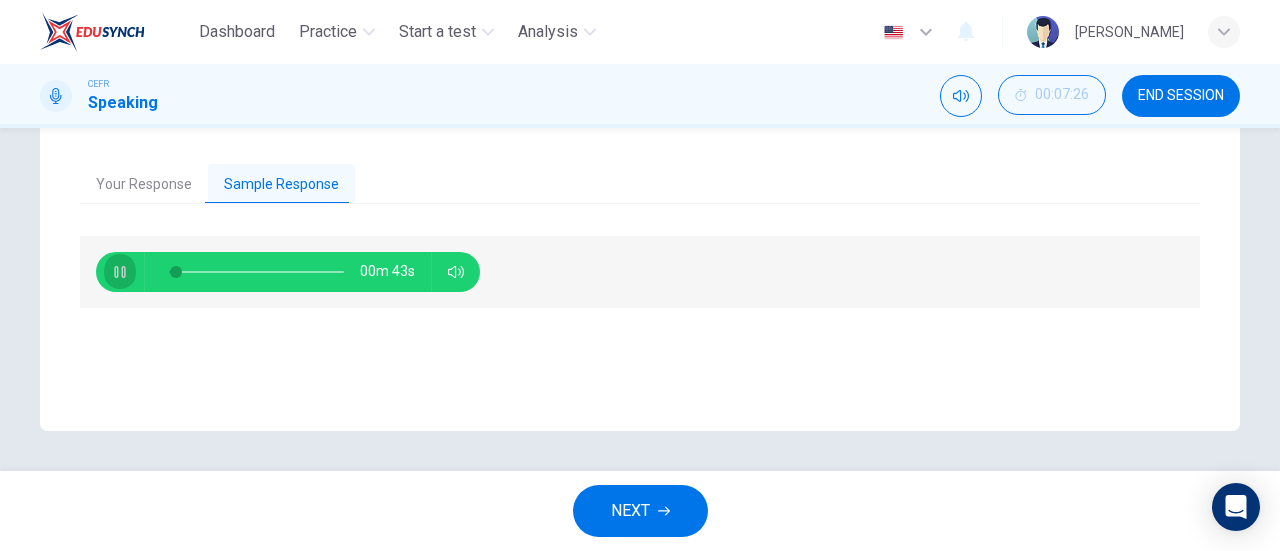 click 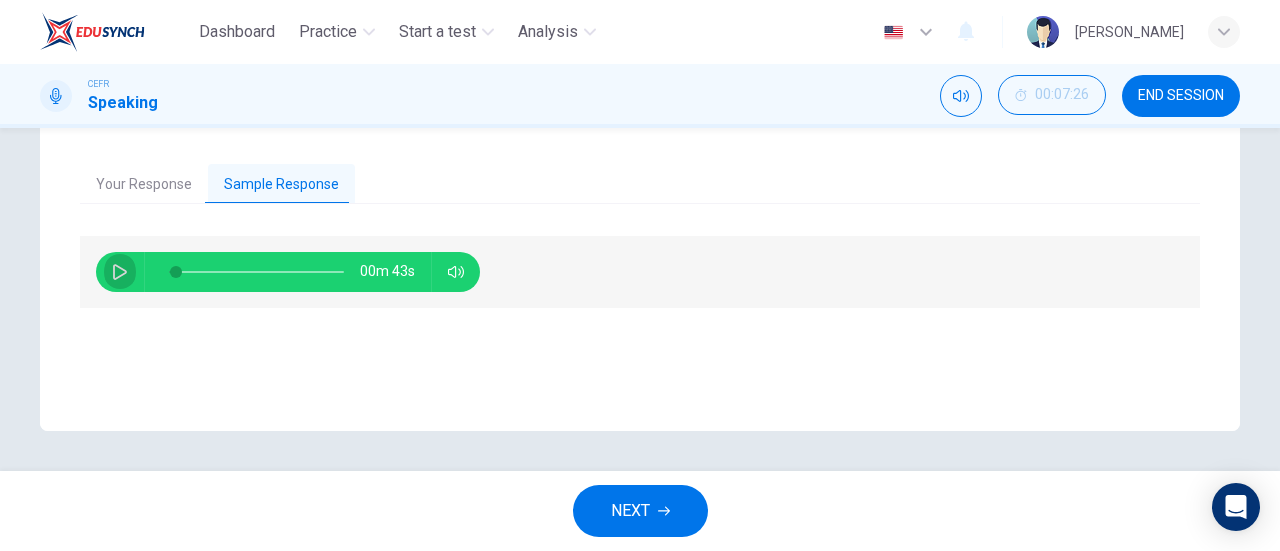 click 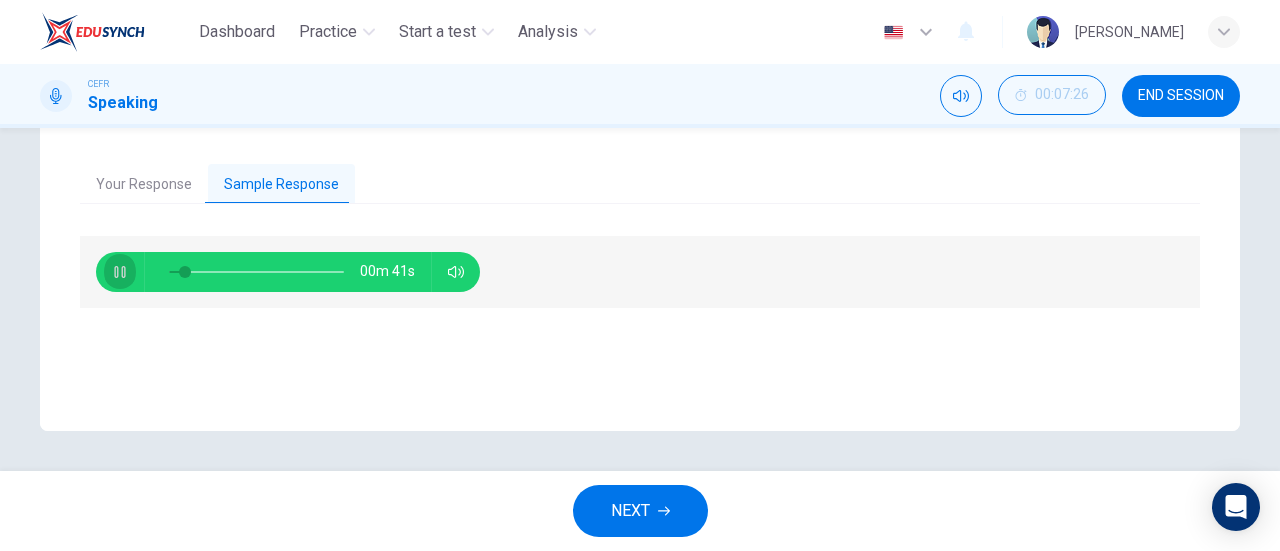 click 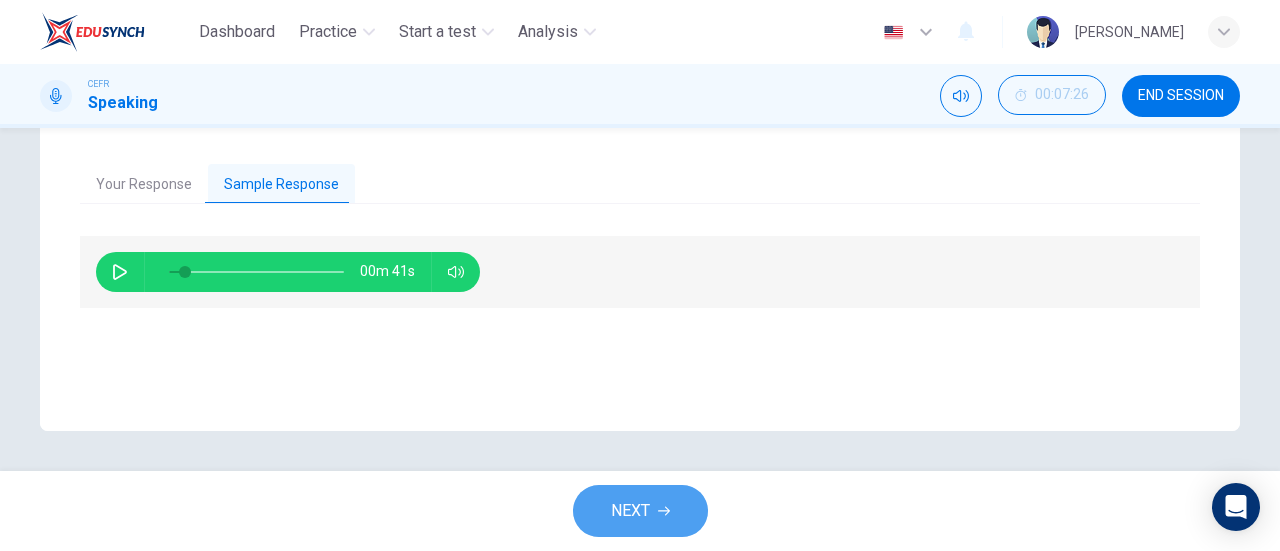 click on "NEXT" at bounding box center (630, 511) 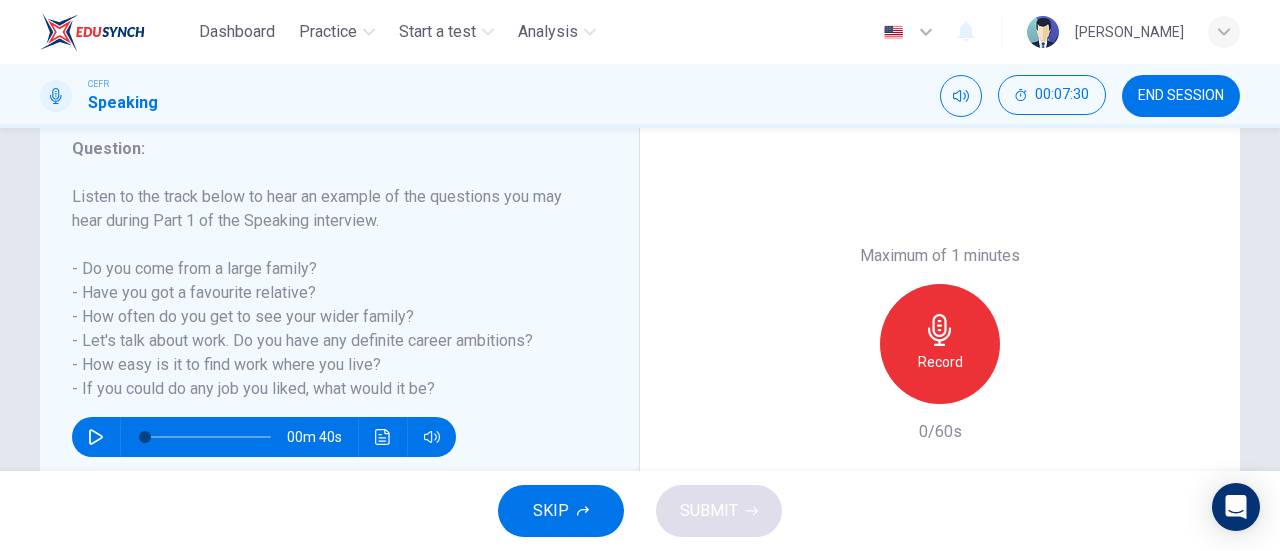 scroll, scrollTop: 336, scrollLeft: 0, axis: vertical 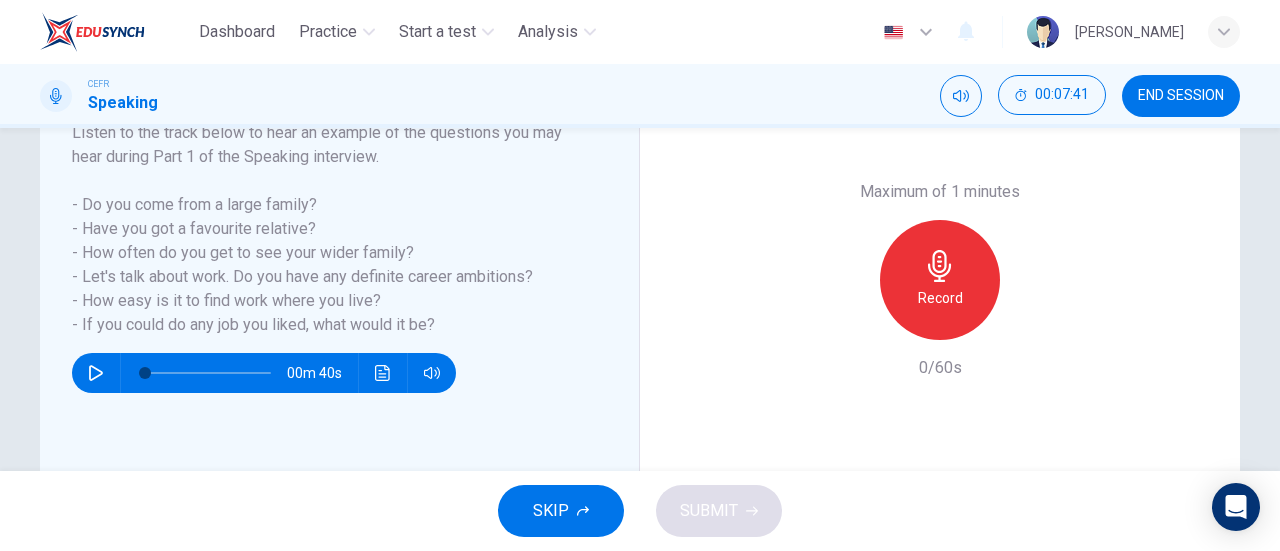 click on "Record" at bounding box center [940, 280] 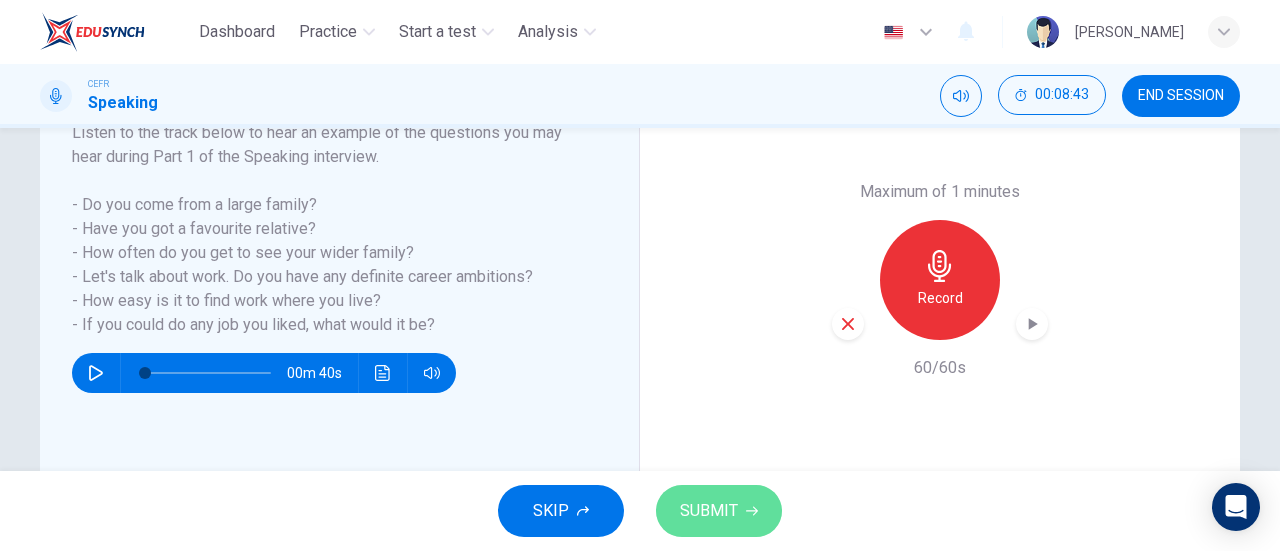 click on "SUBMIT" at bounding box center [719, 511] 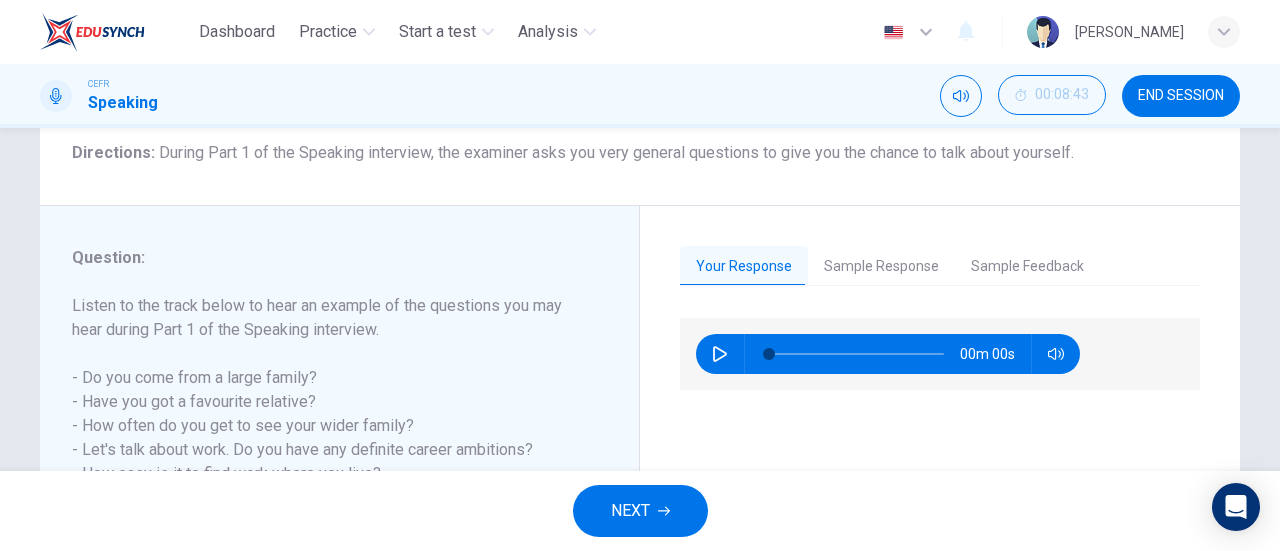 scroll, scrollTop: 162, scrollLeft: 0, axis: vertical 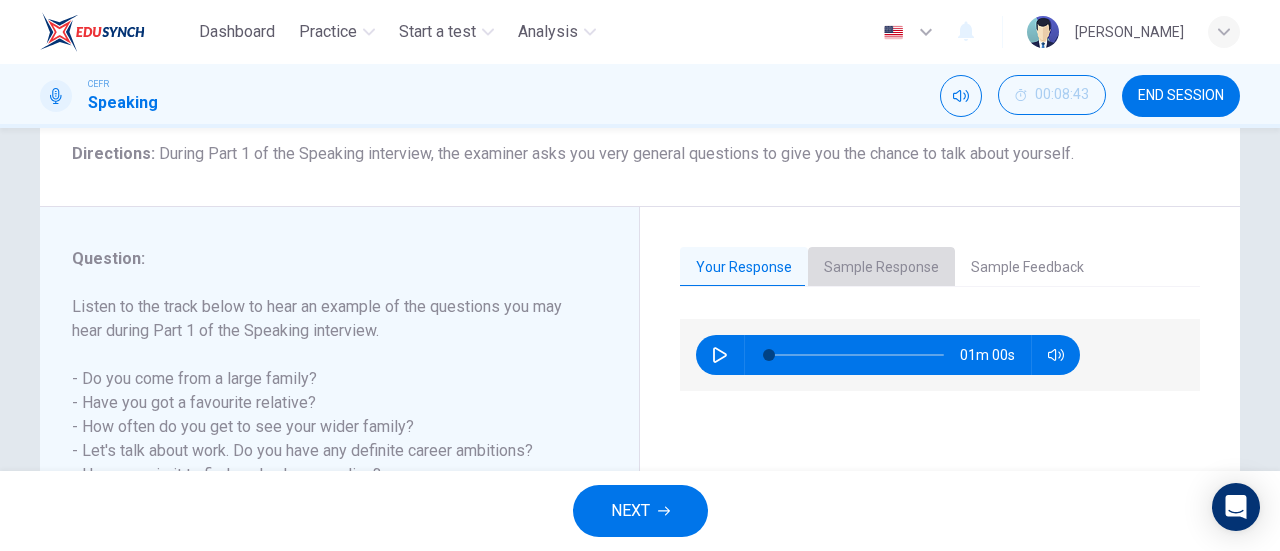 click on "Sample Response" at bounding box center (881, 268) 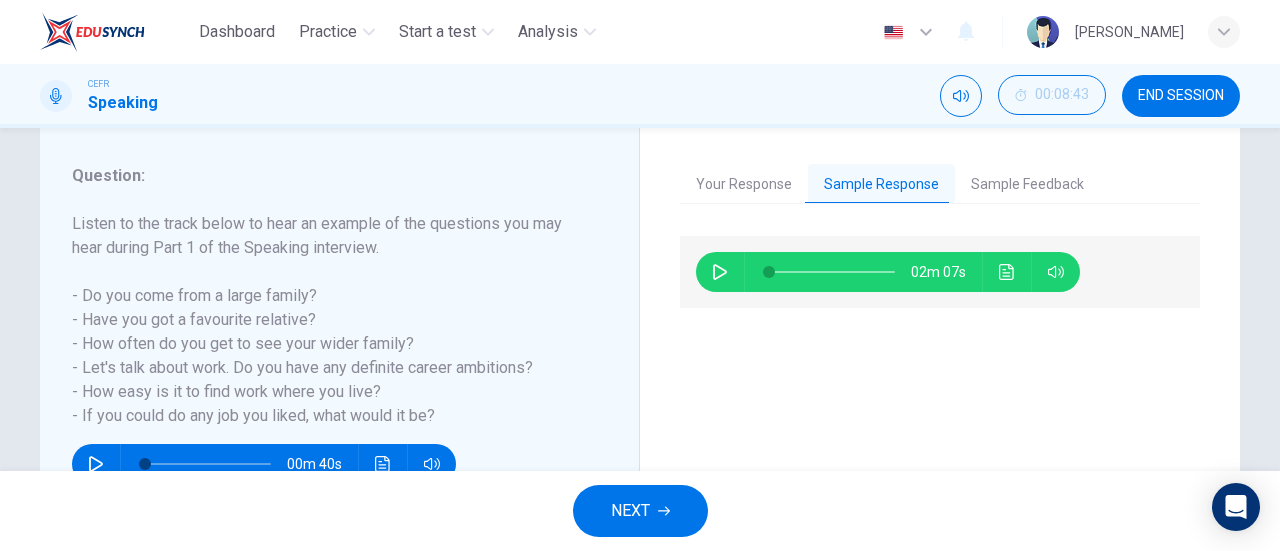scroll, scrollTop: 247, scrollLeft: 0, axis: vertical 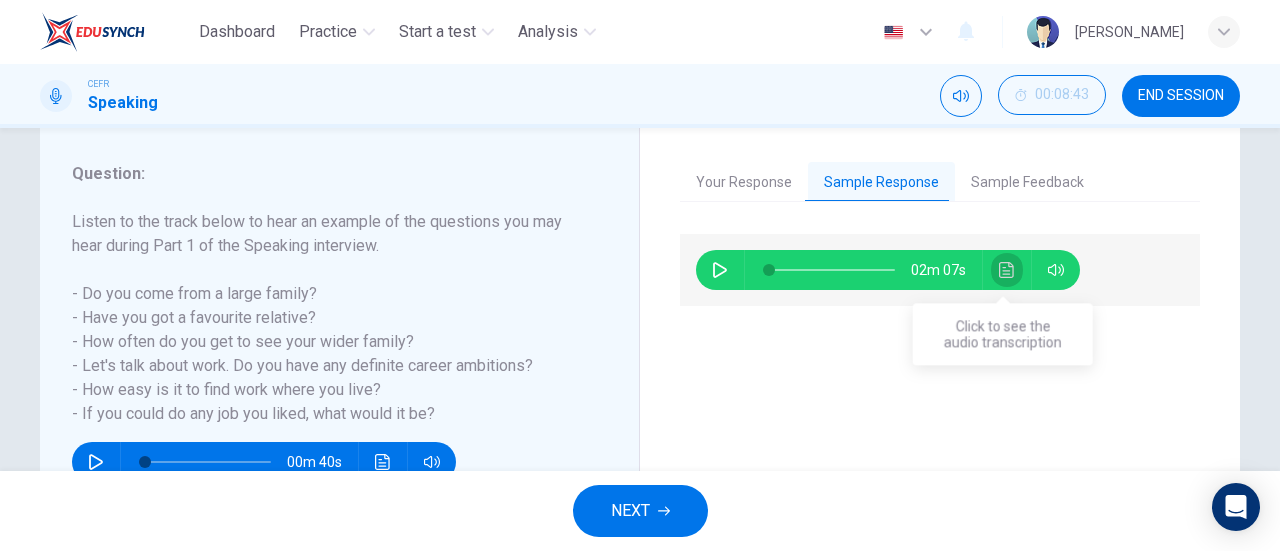 click at bounding box center (1007, 270) 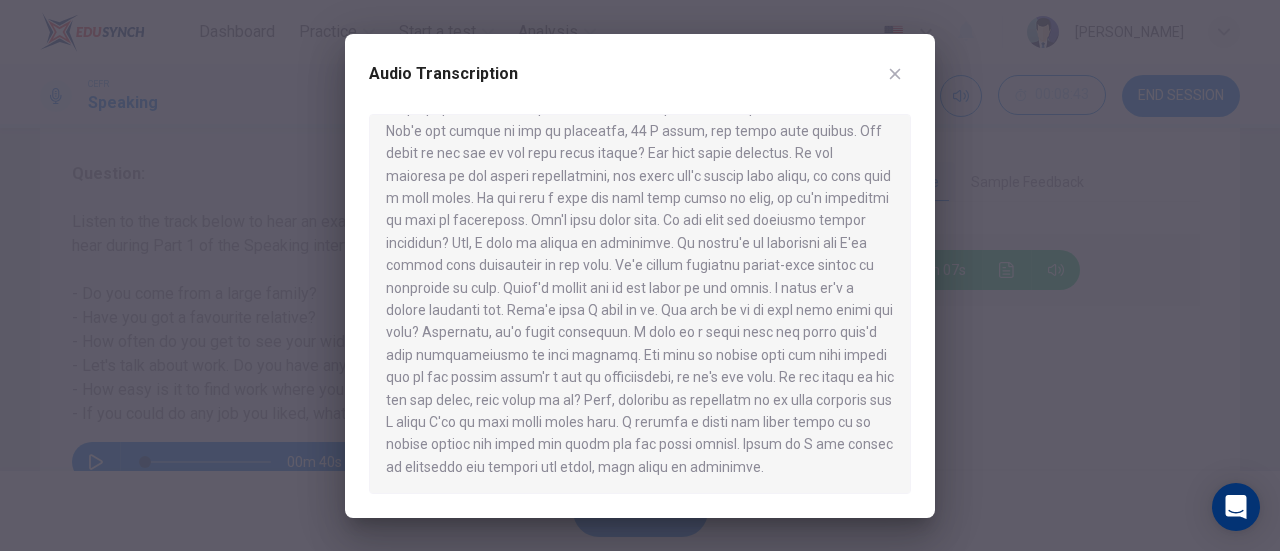 scroll, scrollTop: 146, scrollLeft: 0, axis: vertical 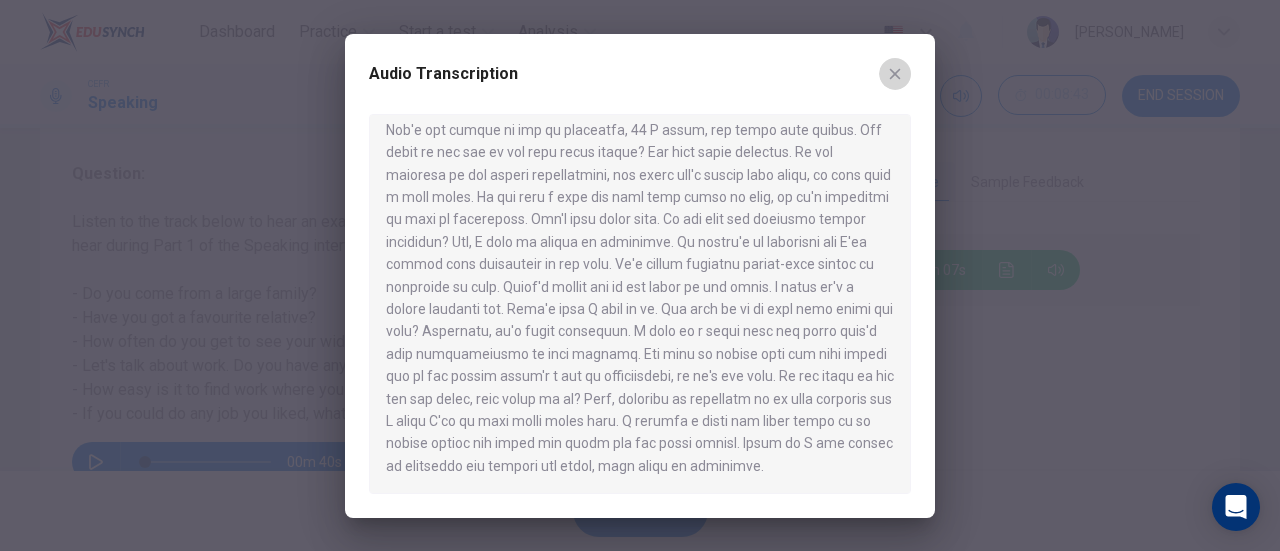 click at bounding box center (895, 74) 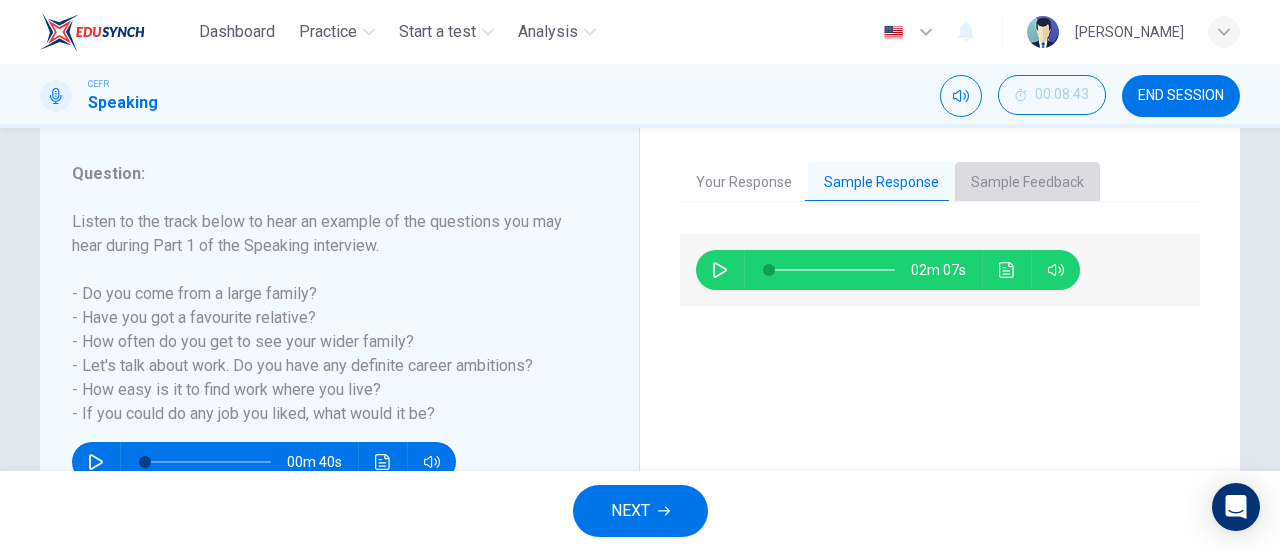 click on "Sample Feedback" at bounding box center [1027, 183] 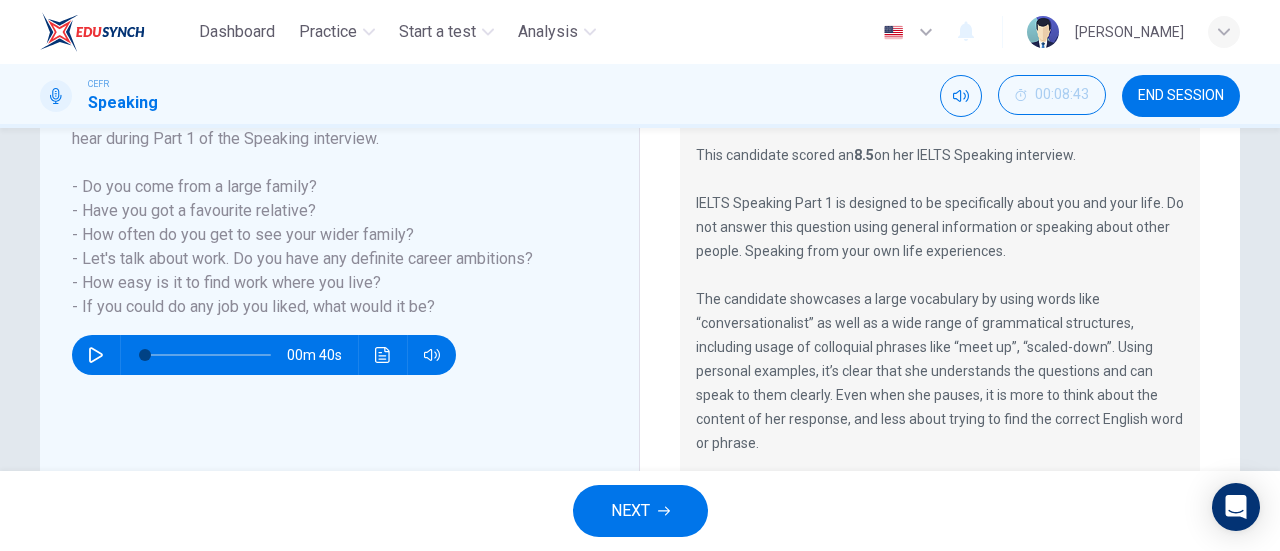 scroll, scrollTop: 353, scrollLeft: 0, axis: vertical 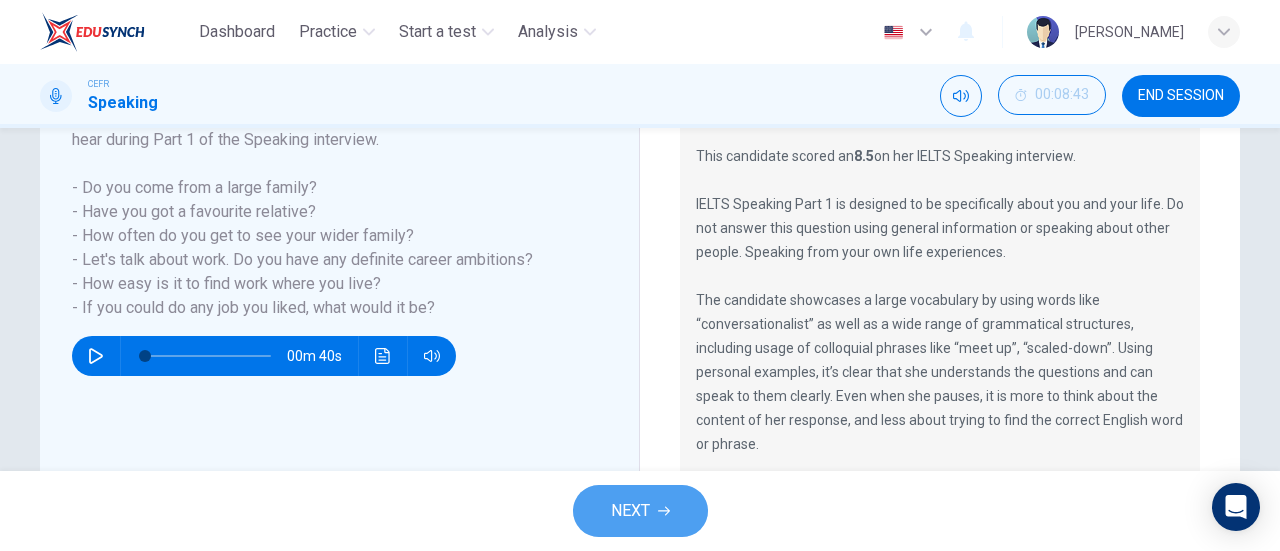 click on "NEXT" at bounding box center [640, 511] 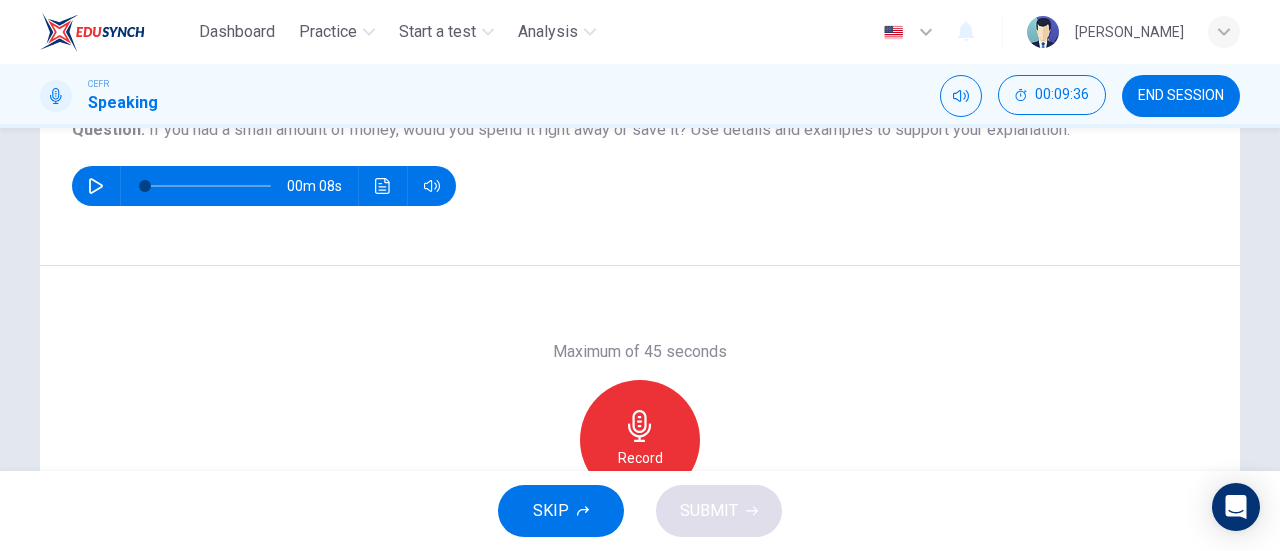 scroll, scrollTop: 232, scrollLeft: 0, axis: vertical 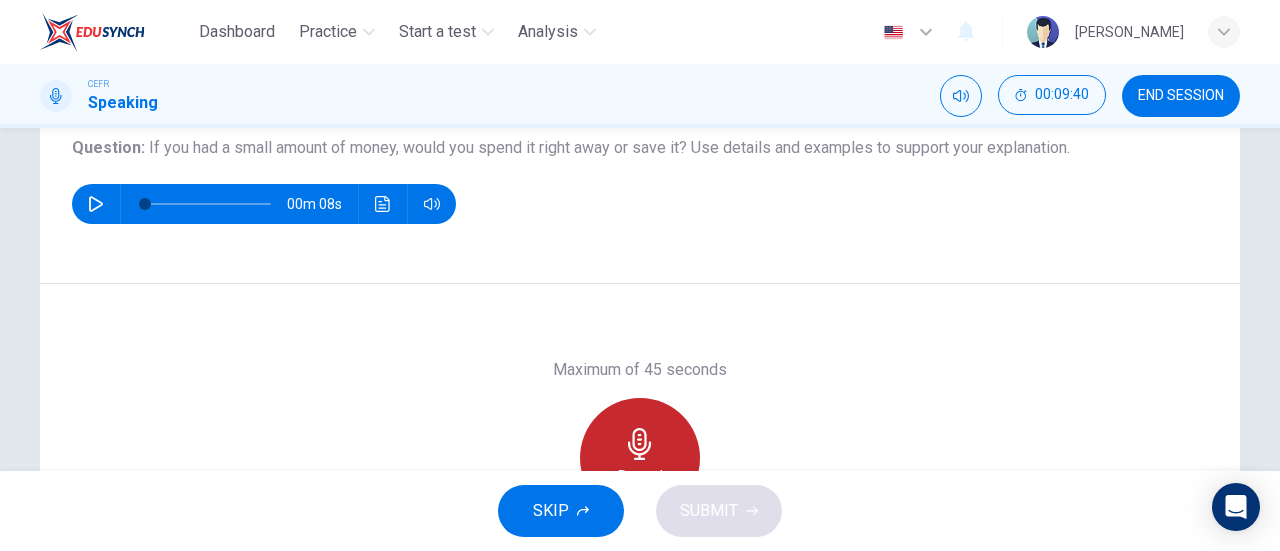 click on "Record" at bounding box center [640, 458] 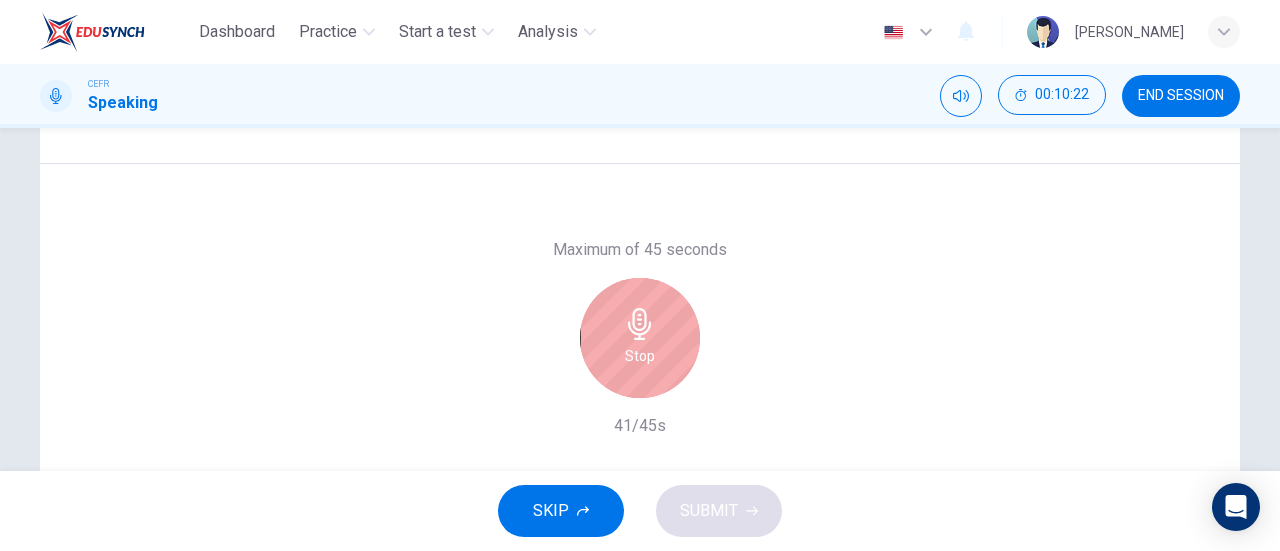 scroll, scrollTop: 353, scrollLeft: 0, axis: vertical 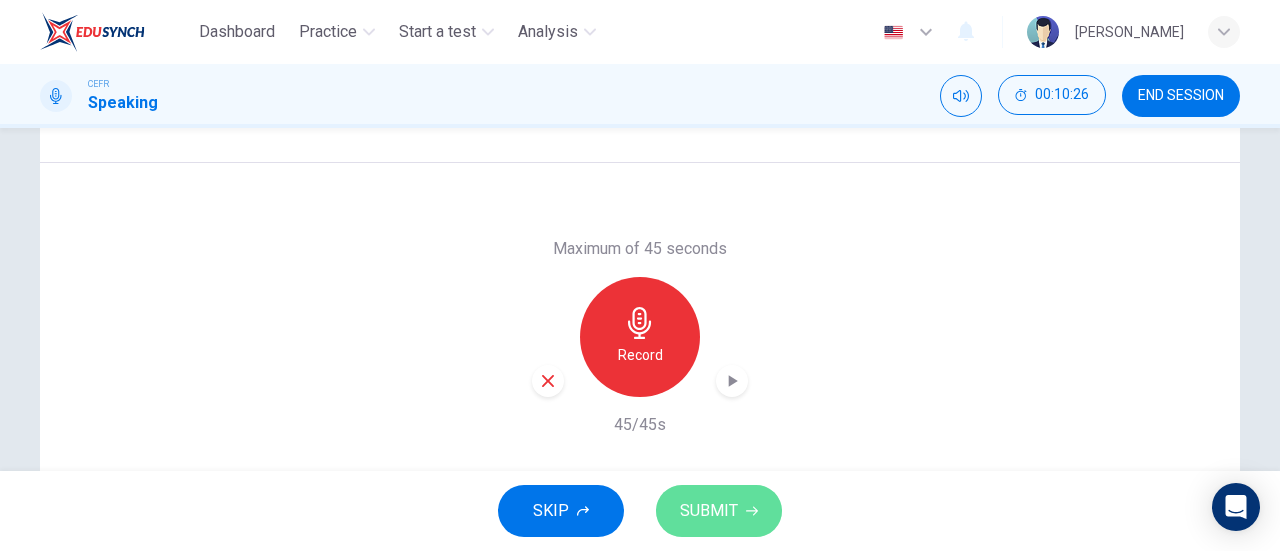 click on "SUBMIT" at bounding box center [719, 511] 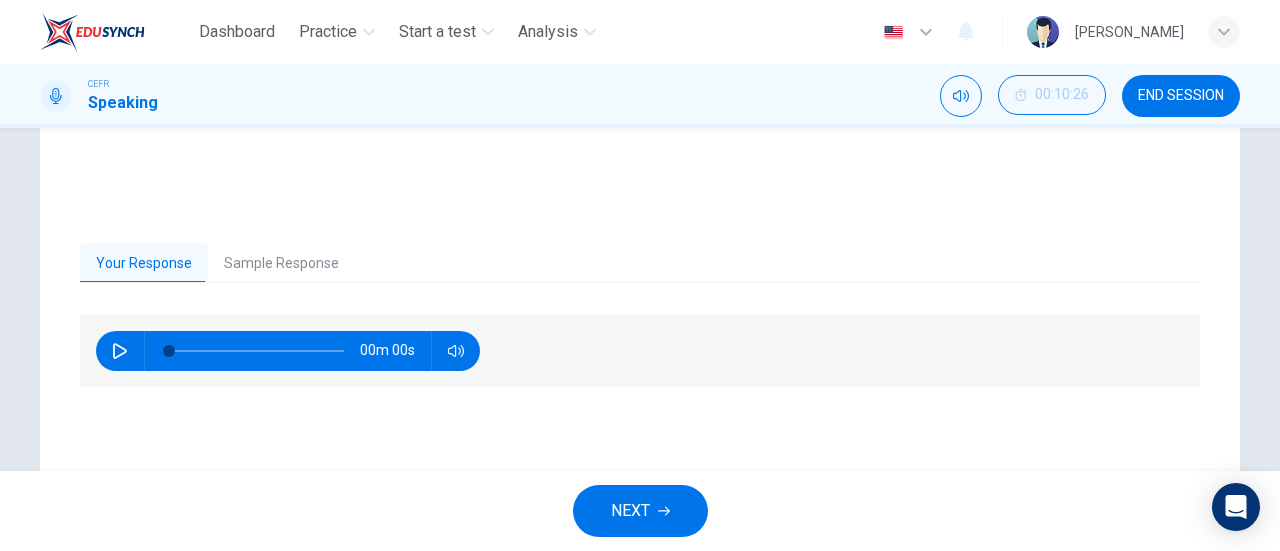 click on "Your Response Sample Response" at bounding box center [640, 263] 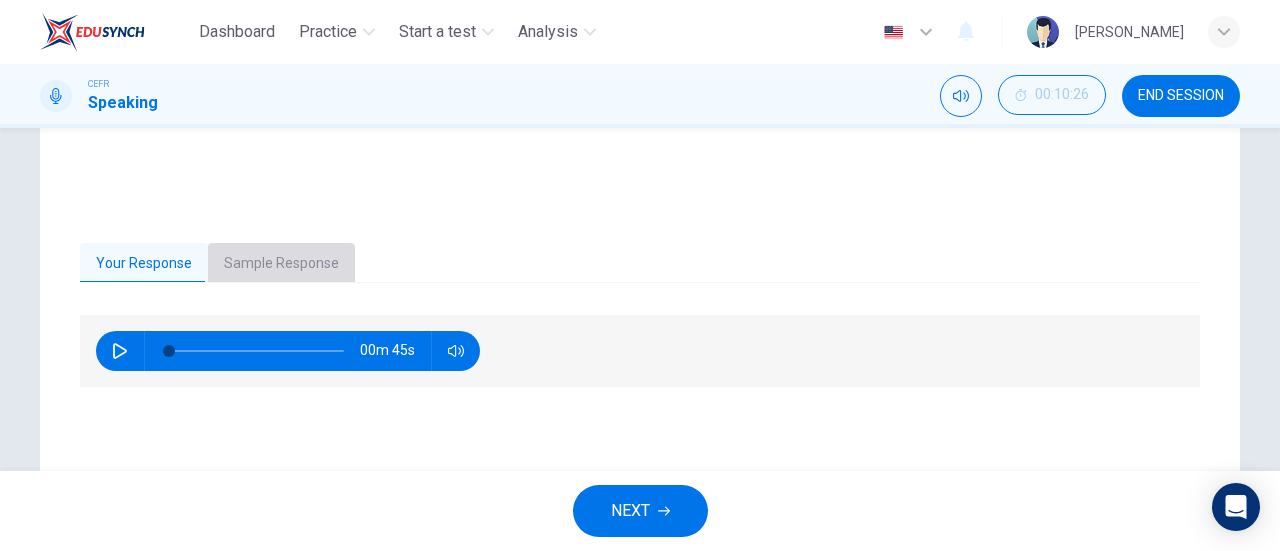 click on "Sample Response" at bounding box center (281, 264) 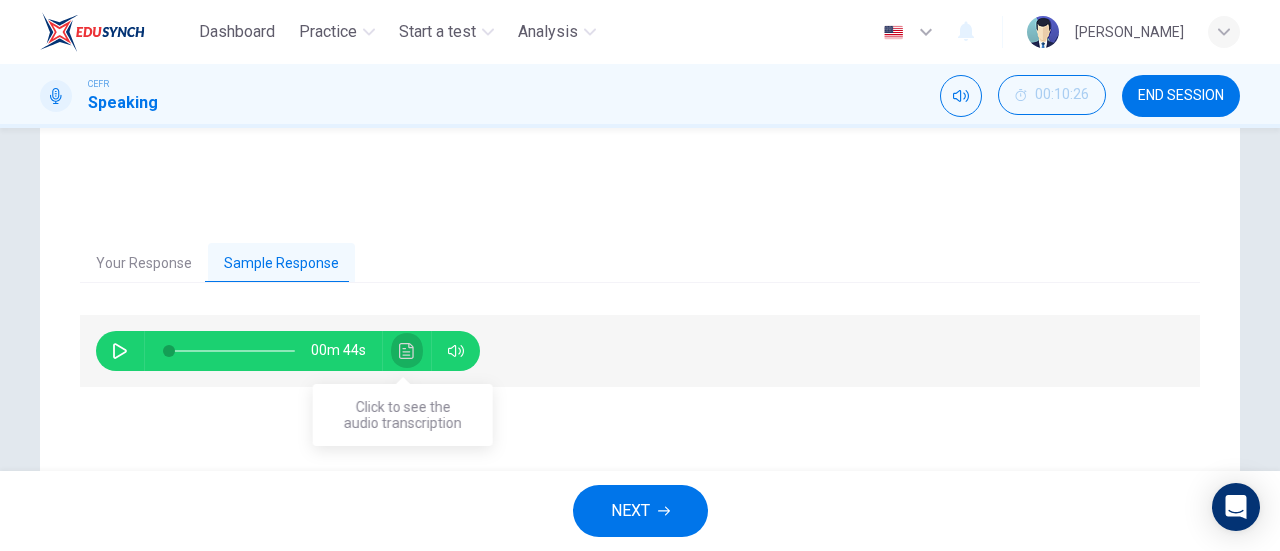 click at bounding box center (407, 351) 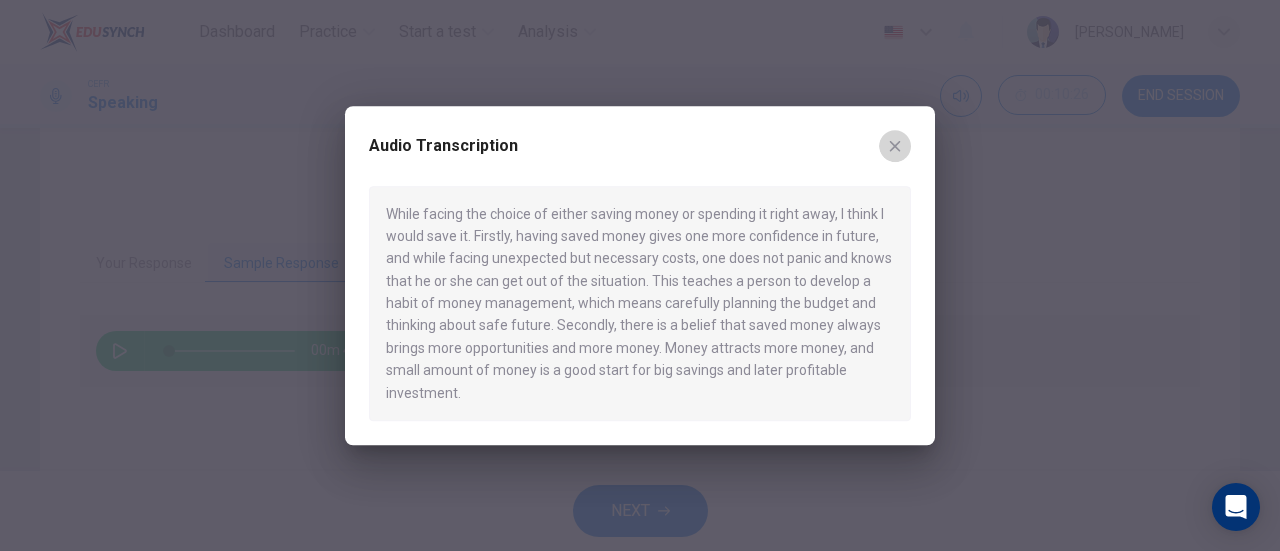 click 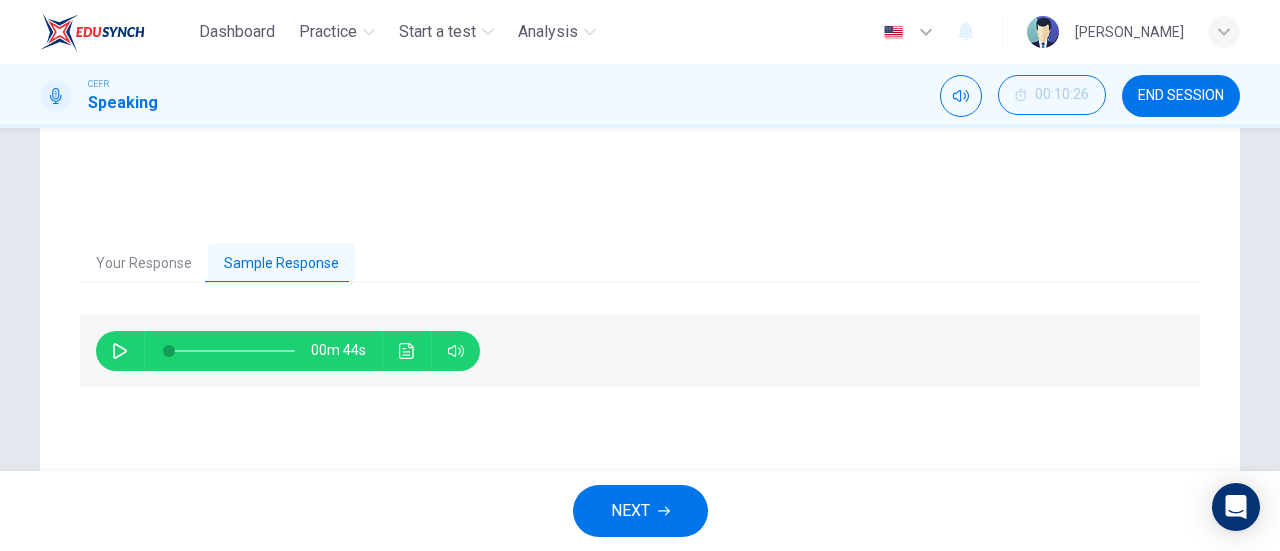 scroll, scrollTop: 359, scrollLeft: 0, axis: vertical 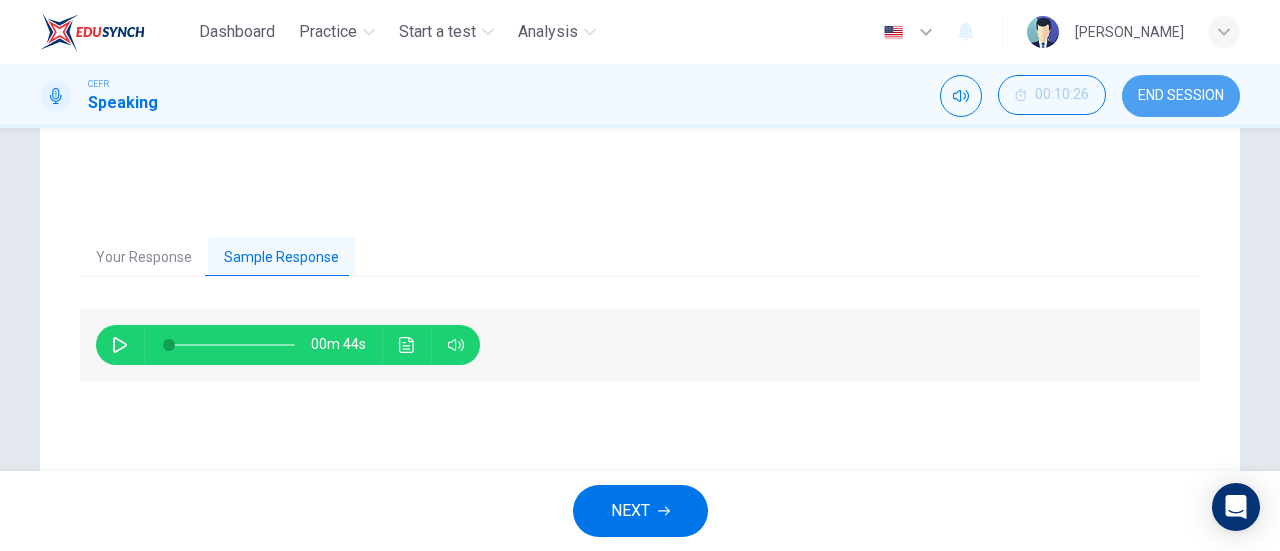 click on "END SESSION" at bounding box center (1181, 96) 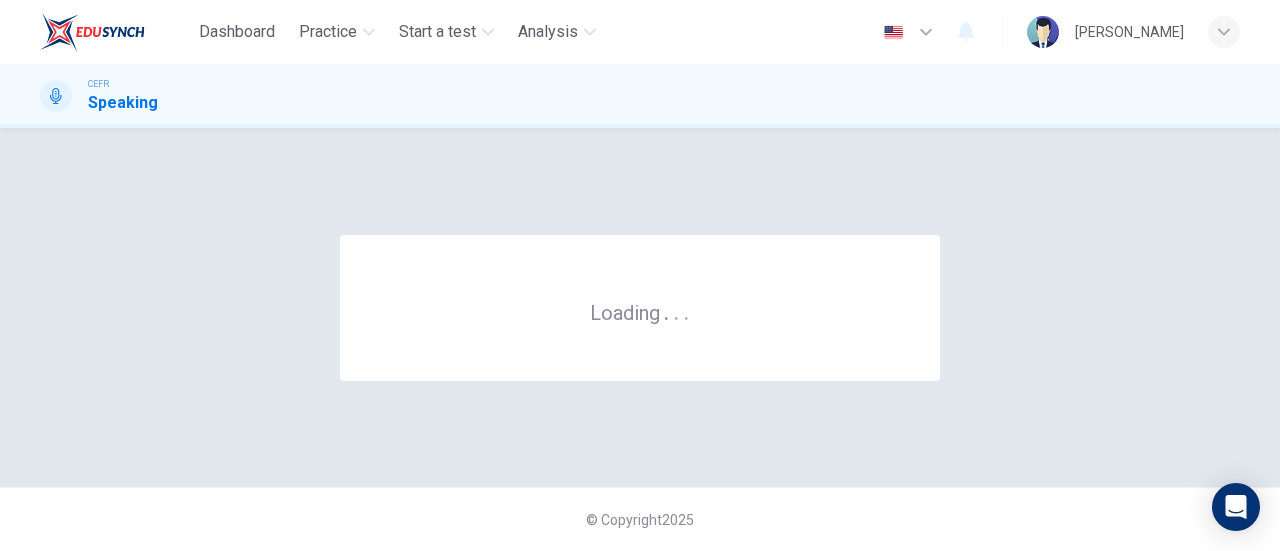 scroll, scrollTop: 0, scrollLeft: 0, axis: both 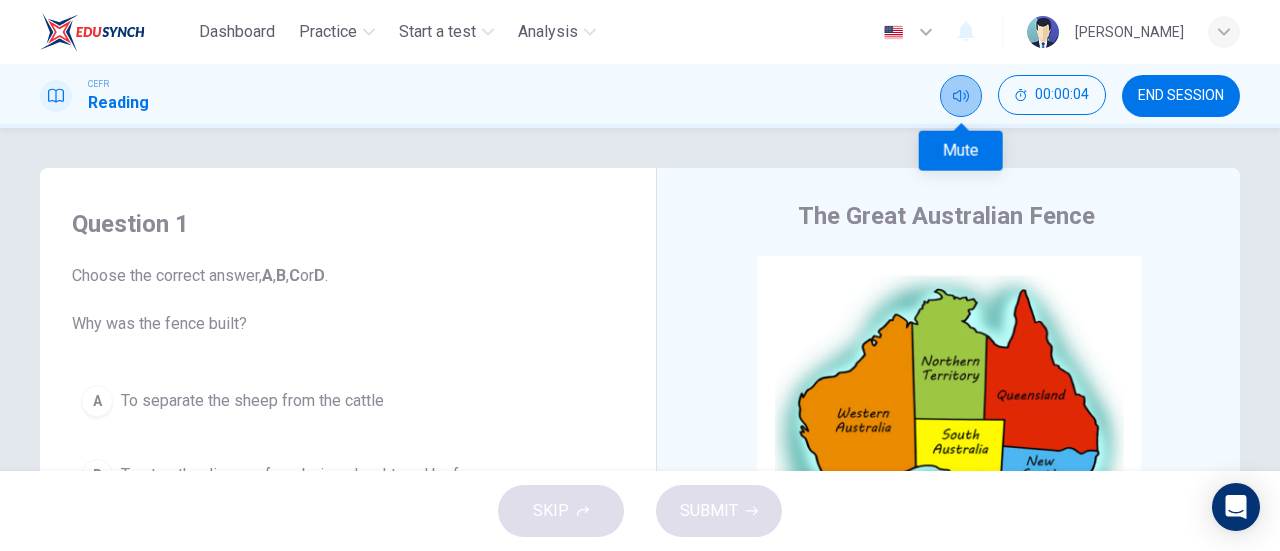 click 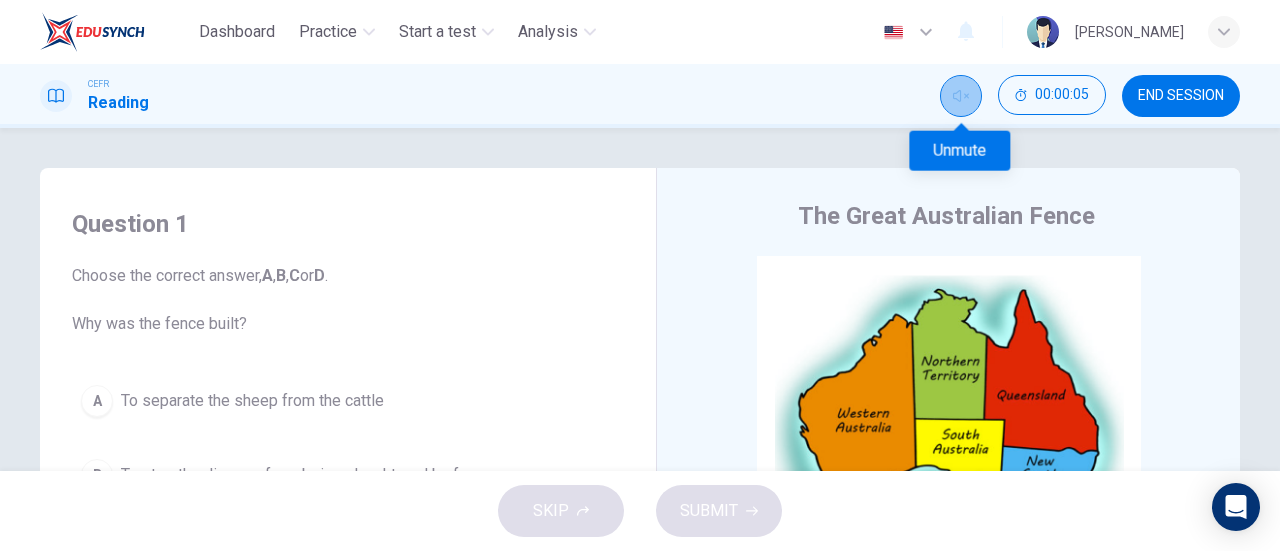 click 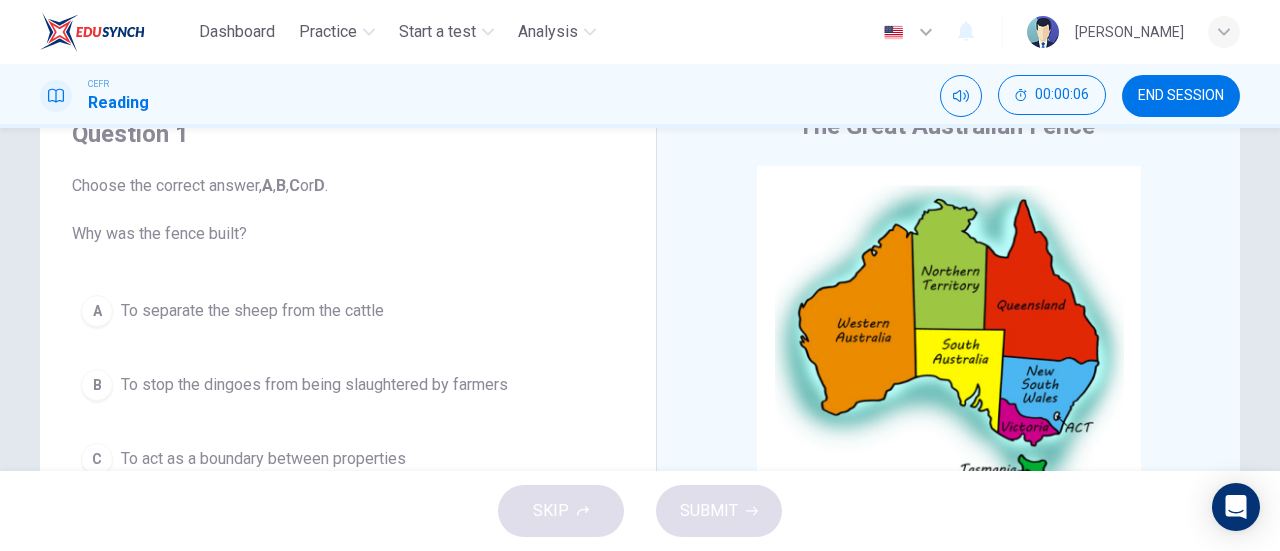 scroll, scrollTop: 99, scrollLeft: 0, axis: vertical 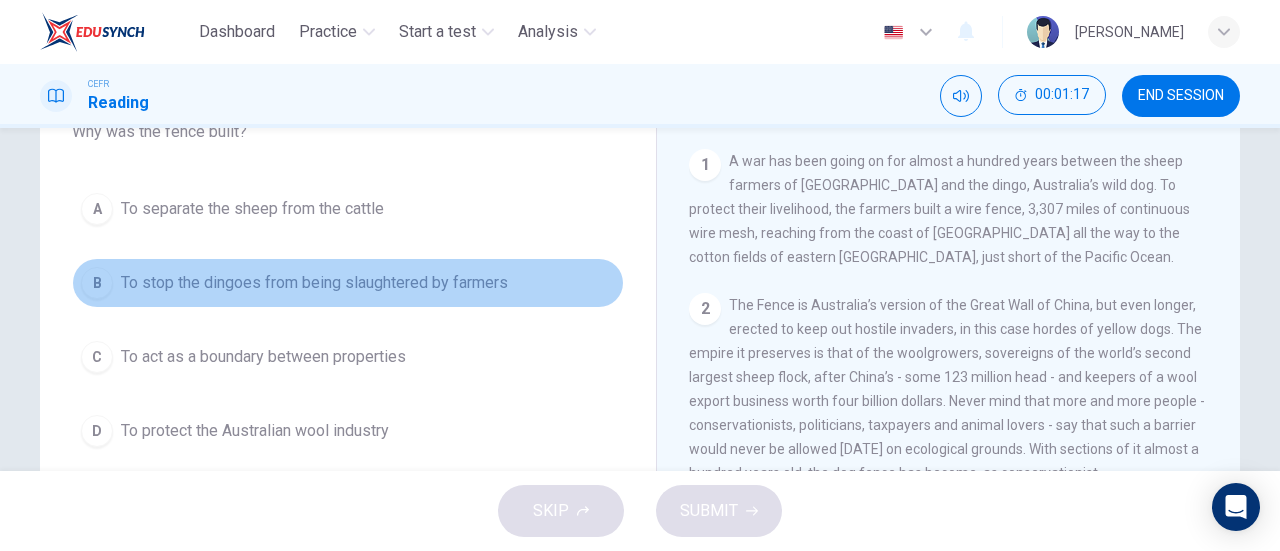 click on "To stop the dingoes from being slaughtered by farmers" at bounding box center (314, 283) 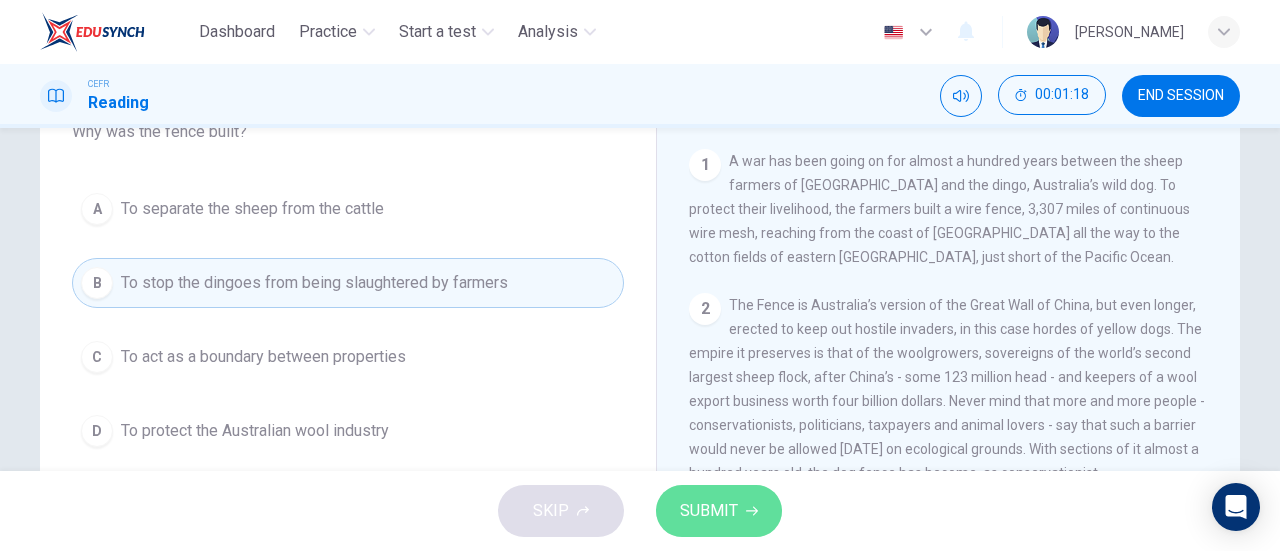 click on "SUBMIT" at bounding box center [719, 511] 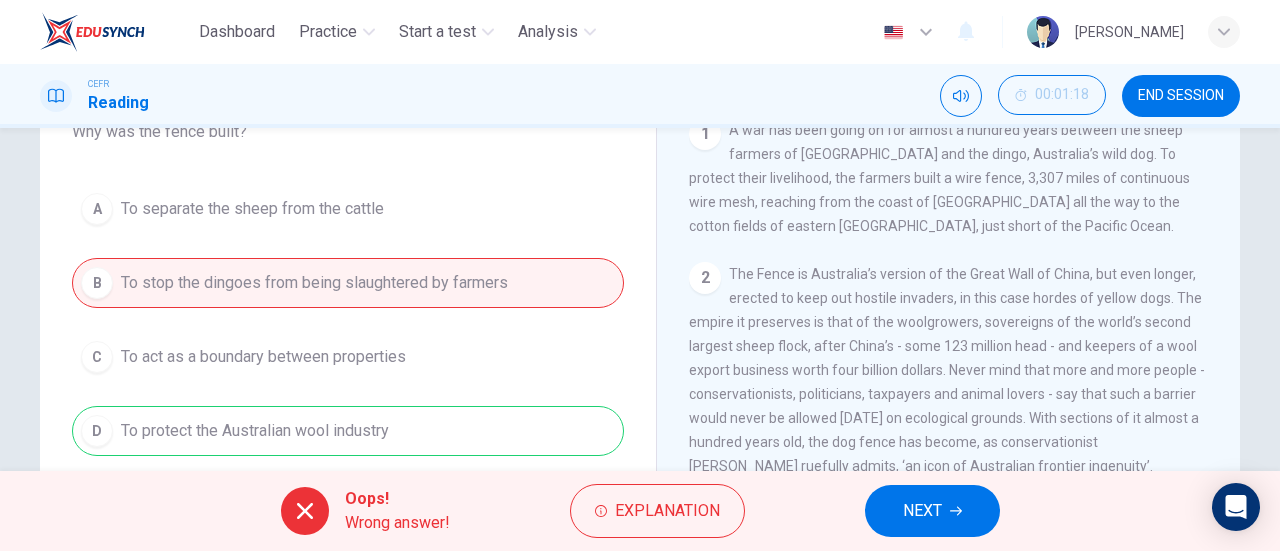 scroll, scrollTop: 363, scrollLeft: 0, axis: vertical 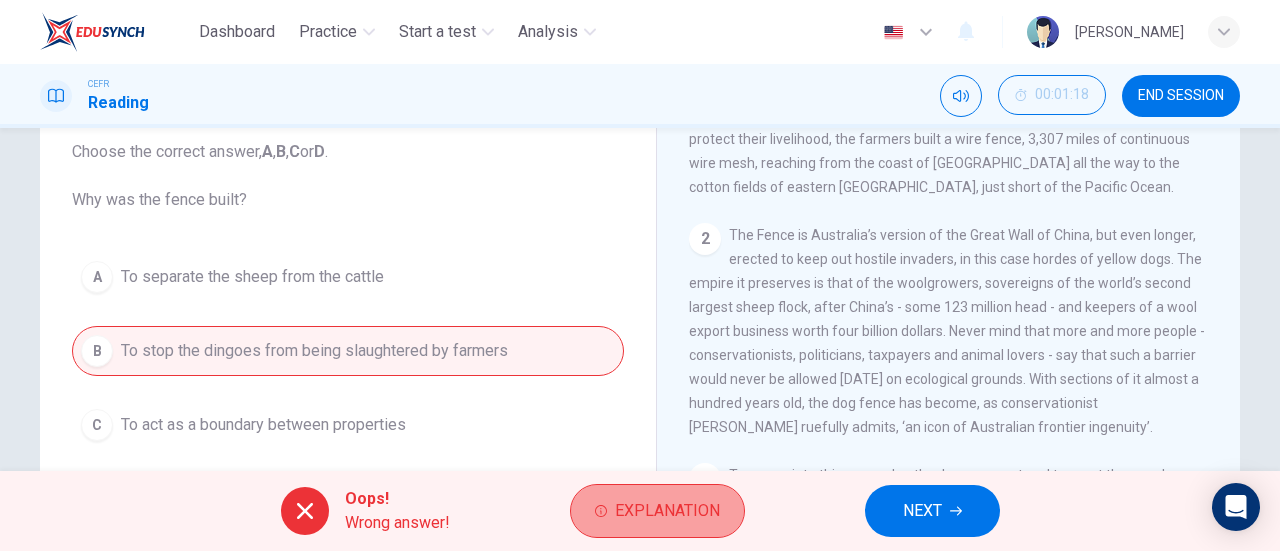 click on "Explanation" at bounding box center [667, 511] 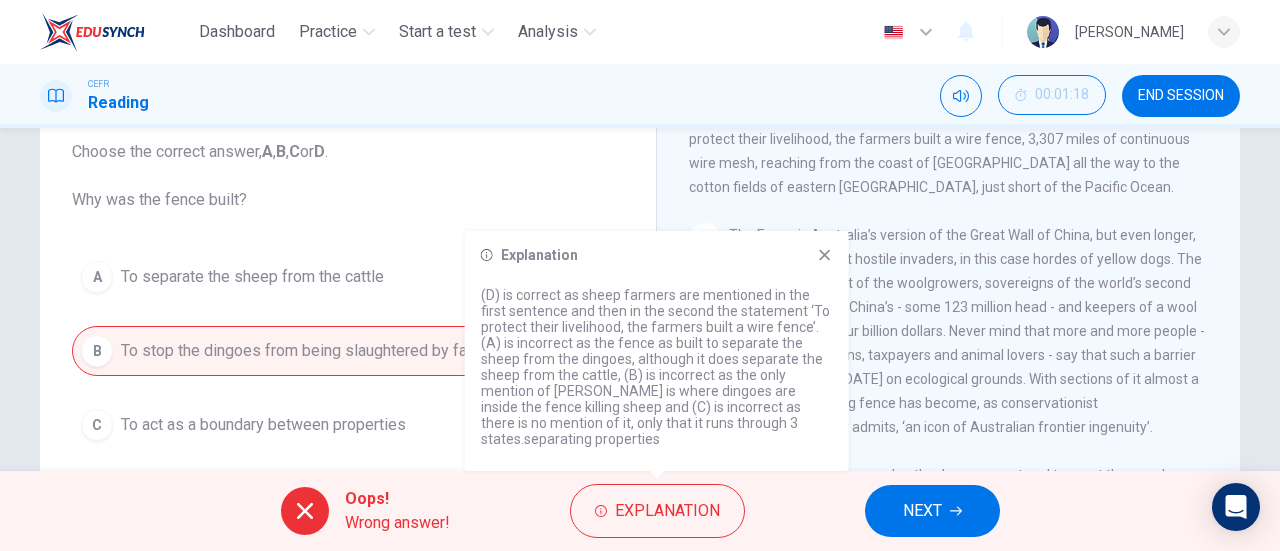 click 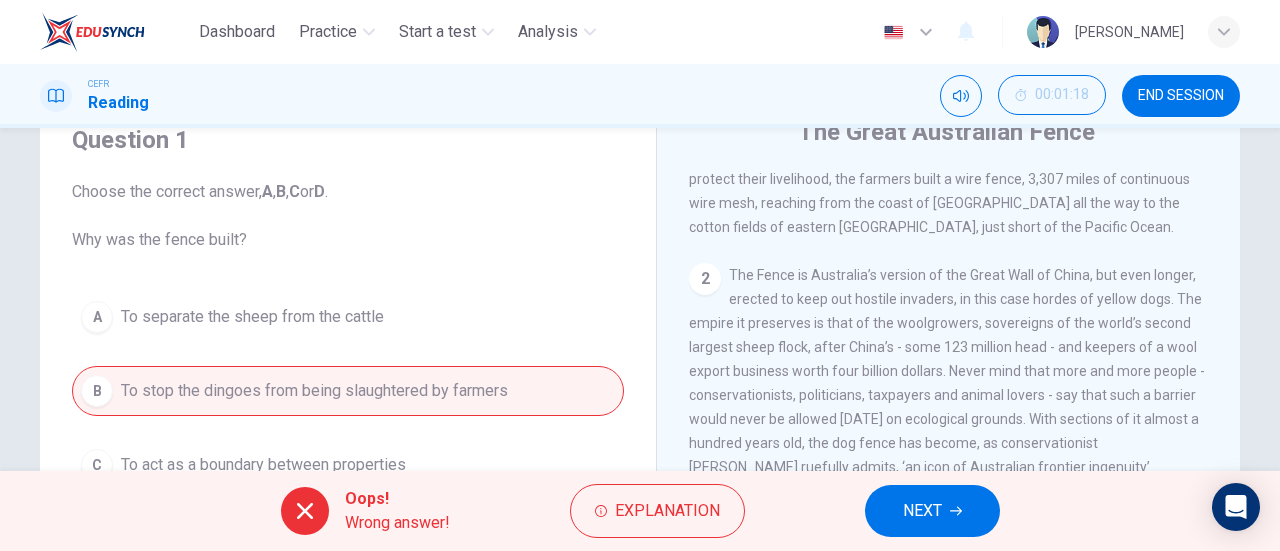 scroll, scrollTop: 0, scrollLeft: 0, axis: both 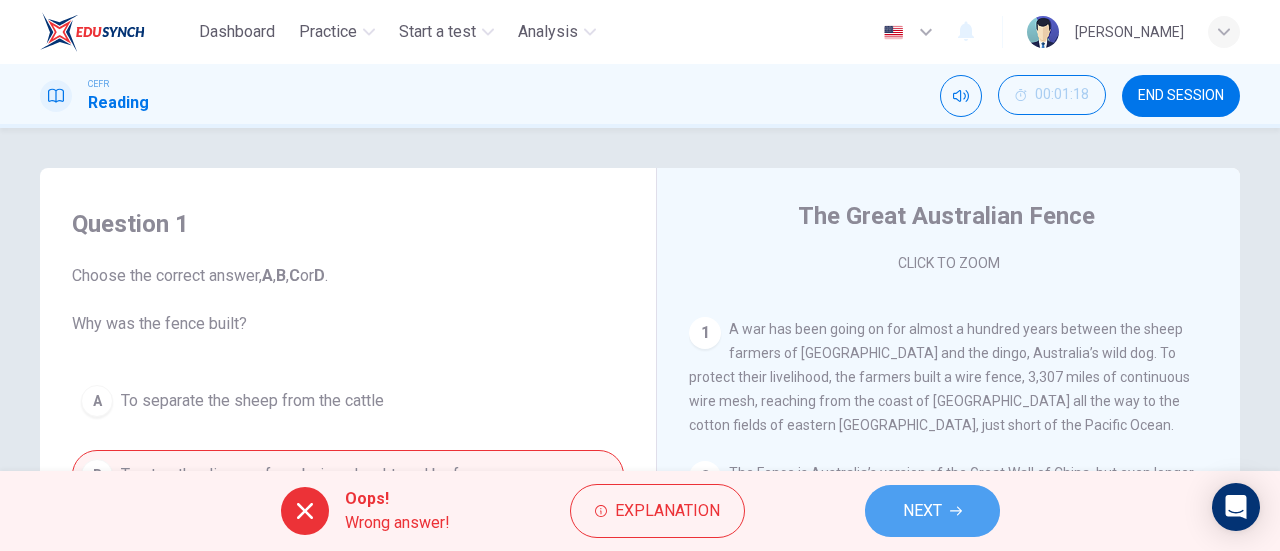 click on "NEXT" at bounding box center (922, 511) 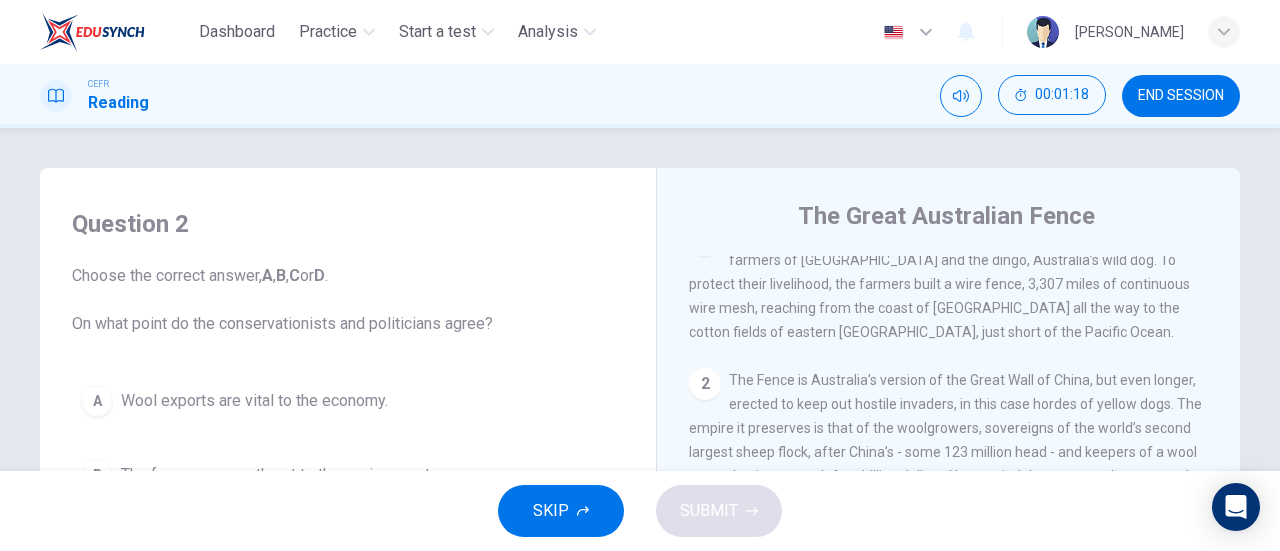 scroll, scrollTop: 468, scrollLeft: 0, axis: vertical 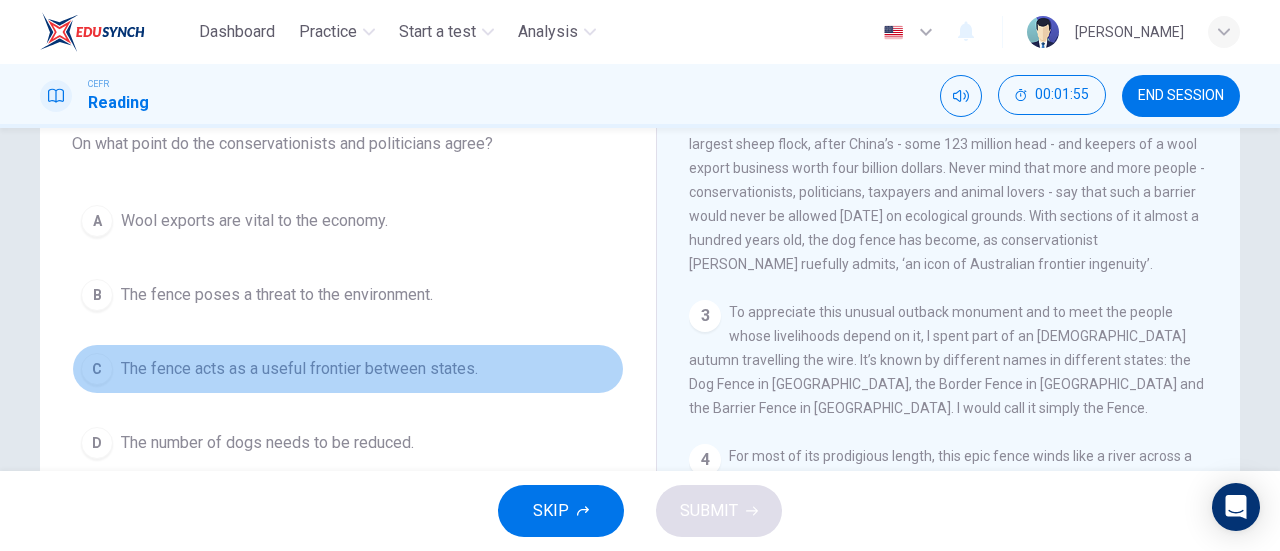 click on "The fence acts as a useful frontier between states." at bounding box center (299, 369) 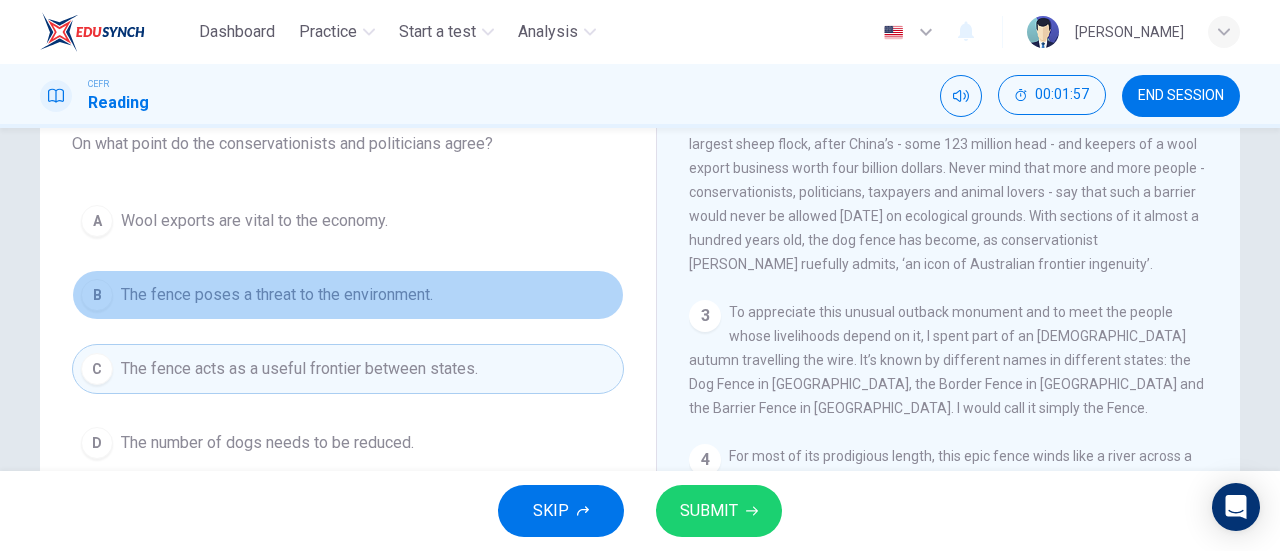 click on "The fence poses a threat to the environment." at bounding box center [277, 295] 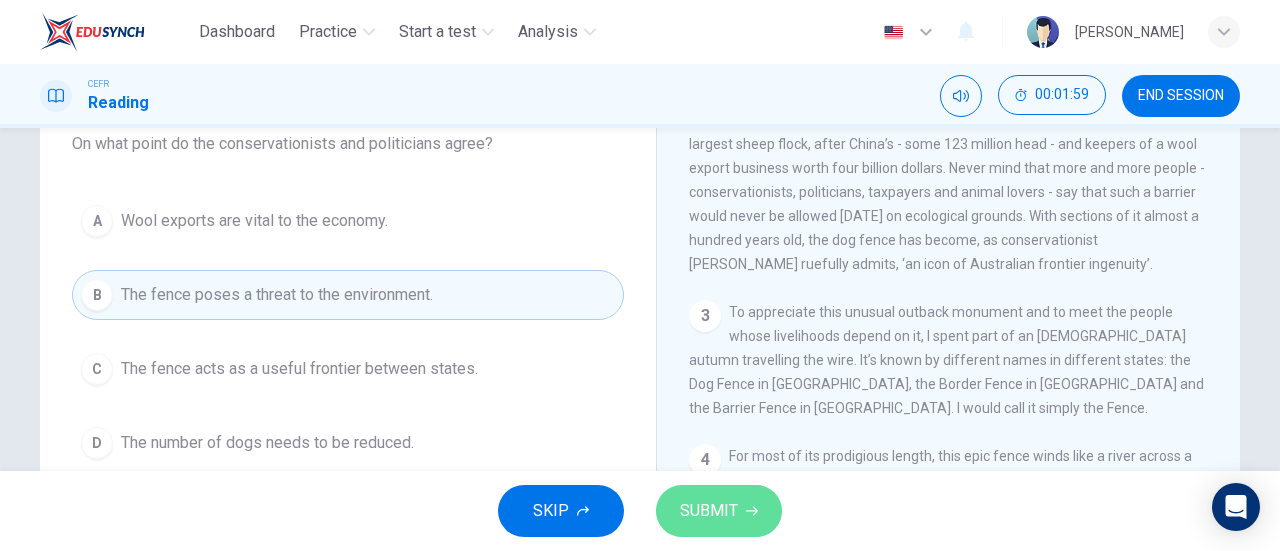 click 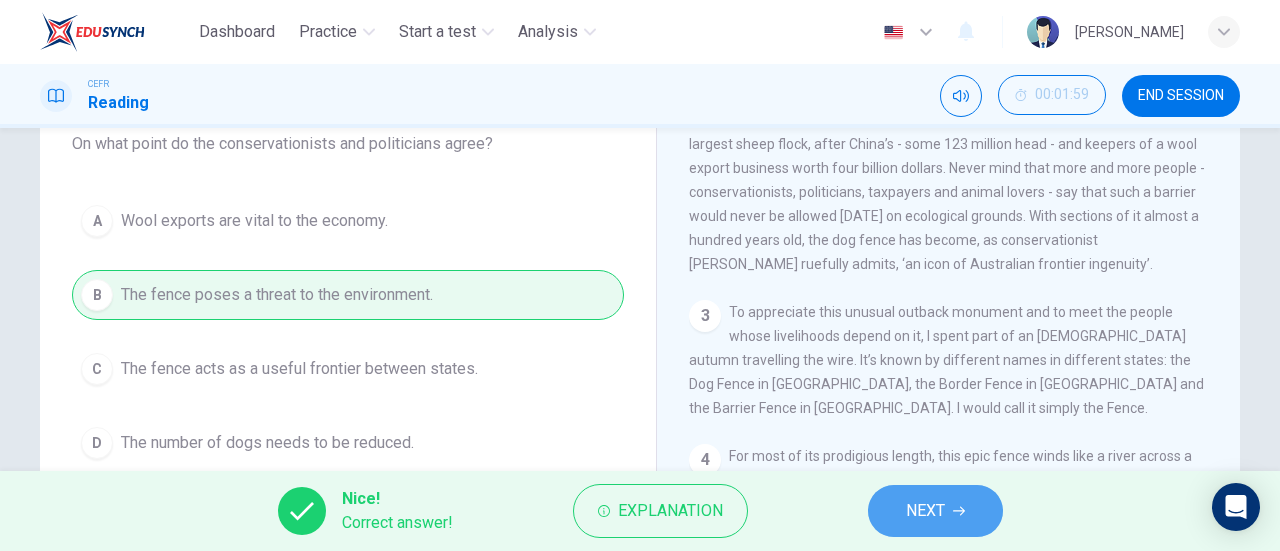 click on "NEXT" at bounding box center [925, 511] 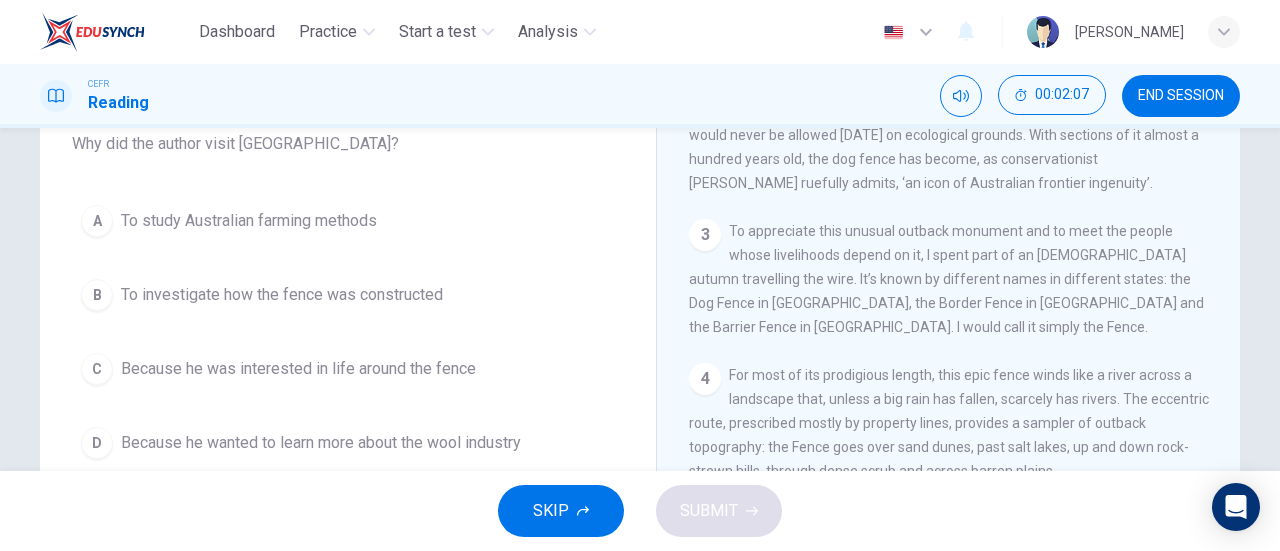 scroll, scrollTop: 664, scrollLeft: 0, axis: vertical 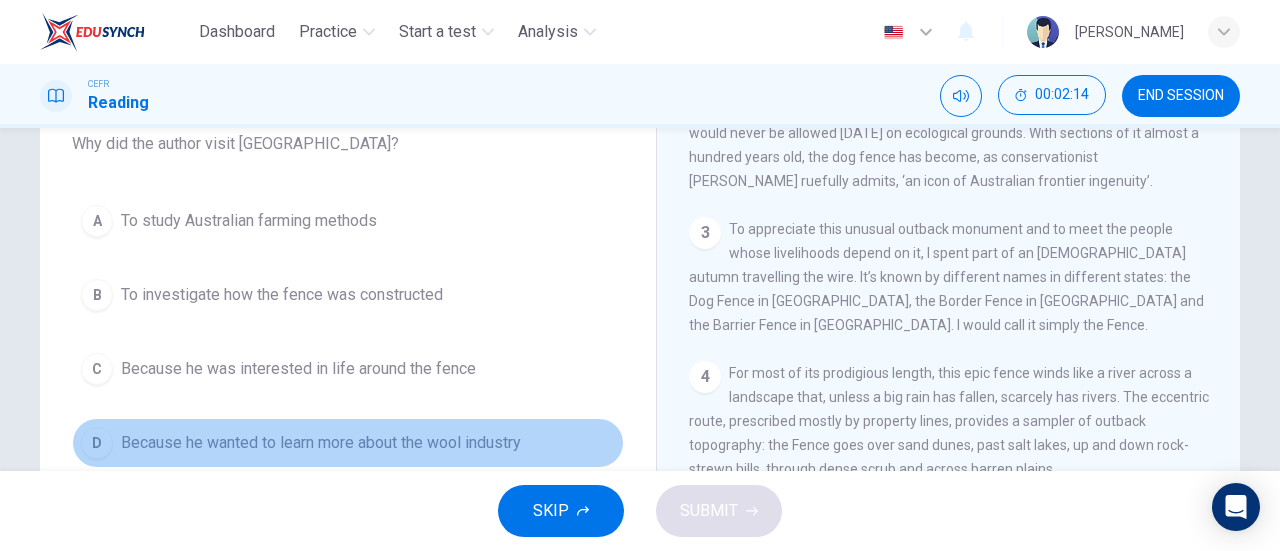 click on "Because he wanted to learn more about the wool industry" at bounding box center (321, 443) 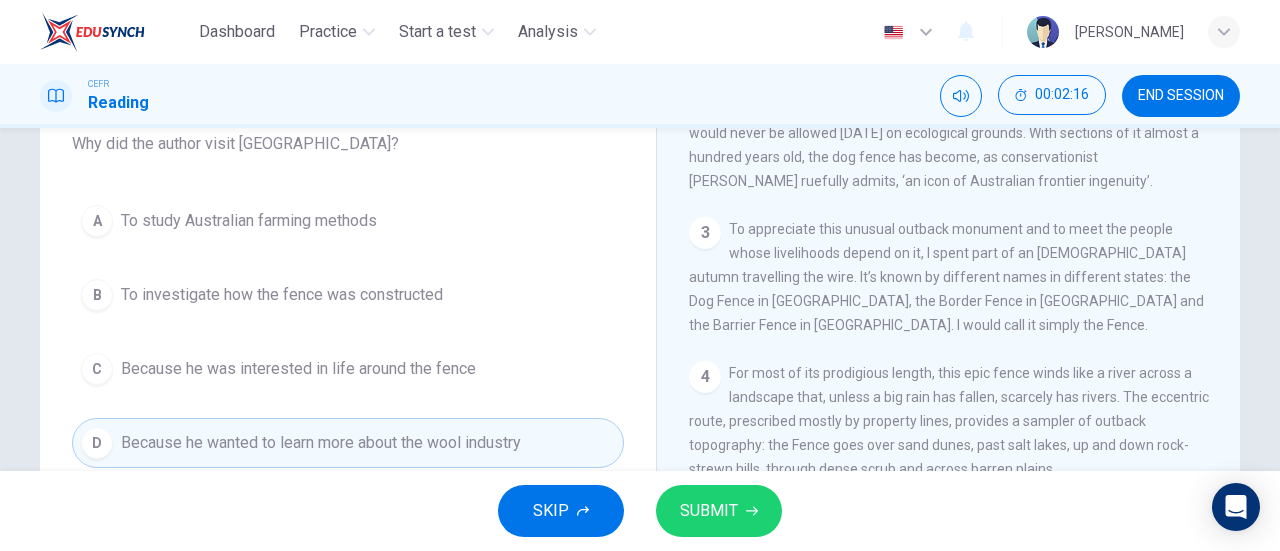 click on "SUBMIT" at bounding box center [709, 511] 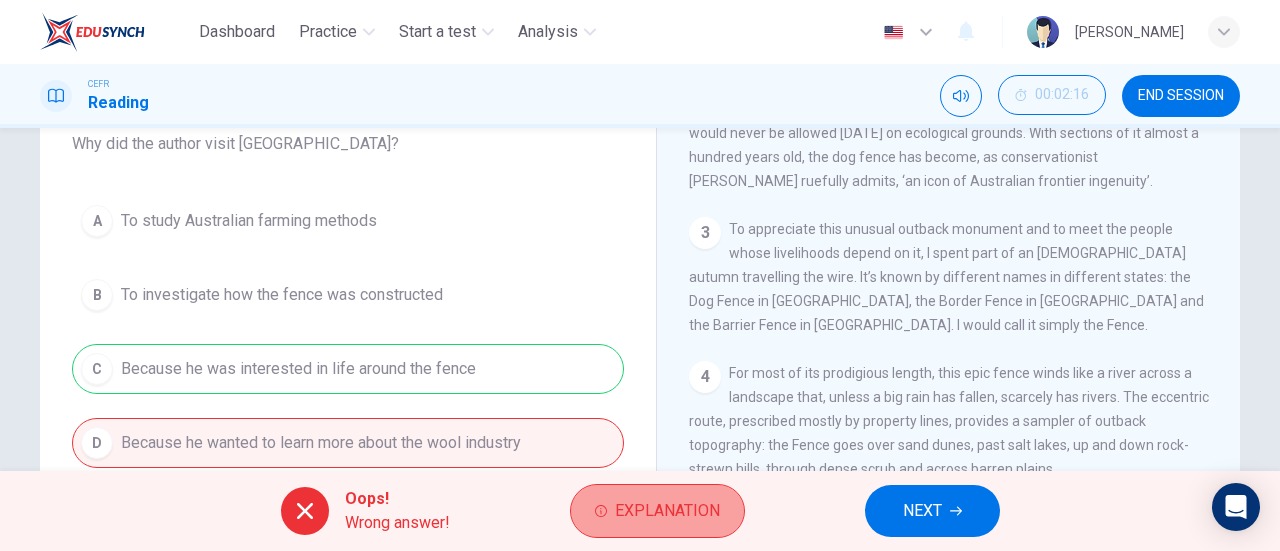 click on "Explanation" at bounding box center [667, 511] 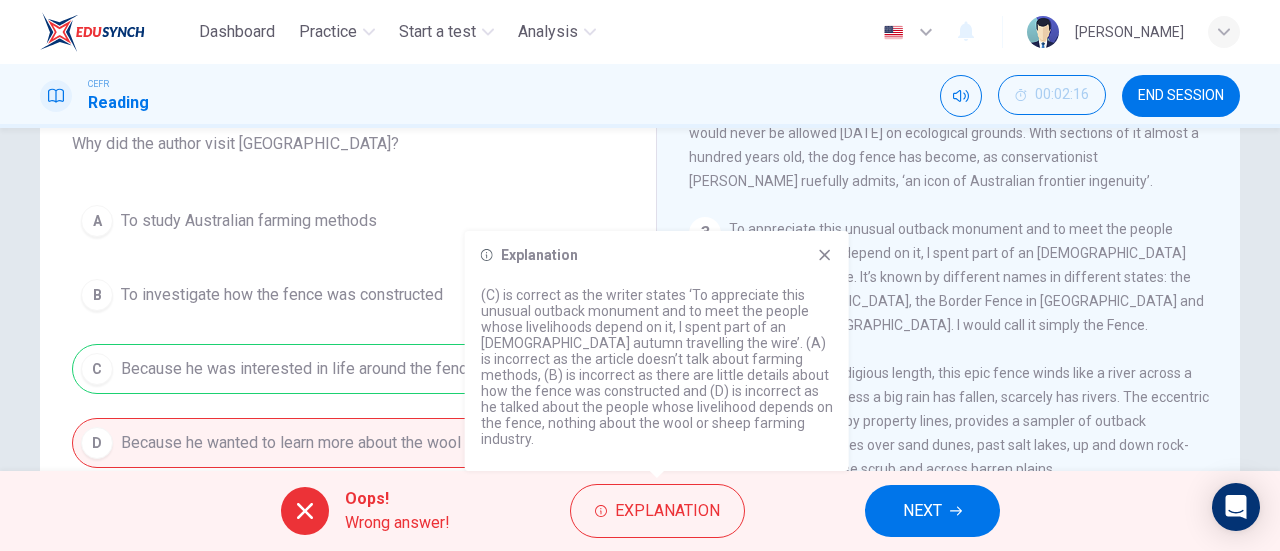 click on "Explanation (C) is correct as the writer states ‘To appreciate this unusual outback monument and to meet the people whose livelihoods depend on it, I spent part of an [DEMOGRAPHIC_DATA] autumn travelling the wire’. (A) is incorrect as the article doesn’t talk about farming methods, (B) is incorrect as there are little details about how the fence was constructed and (D) is incorrect as he talked about the people whose livelihood depends on the fence, nothing about the wool or sheep farming industry." at bounding box center (657, 351) 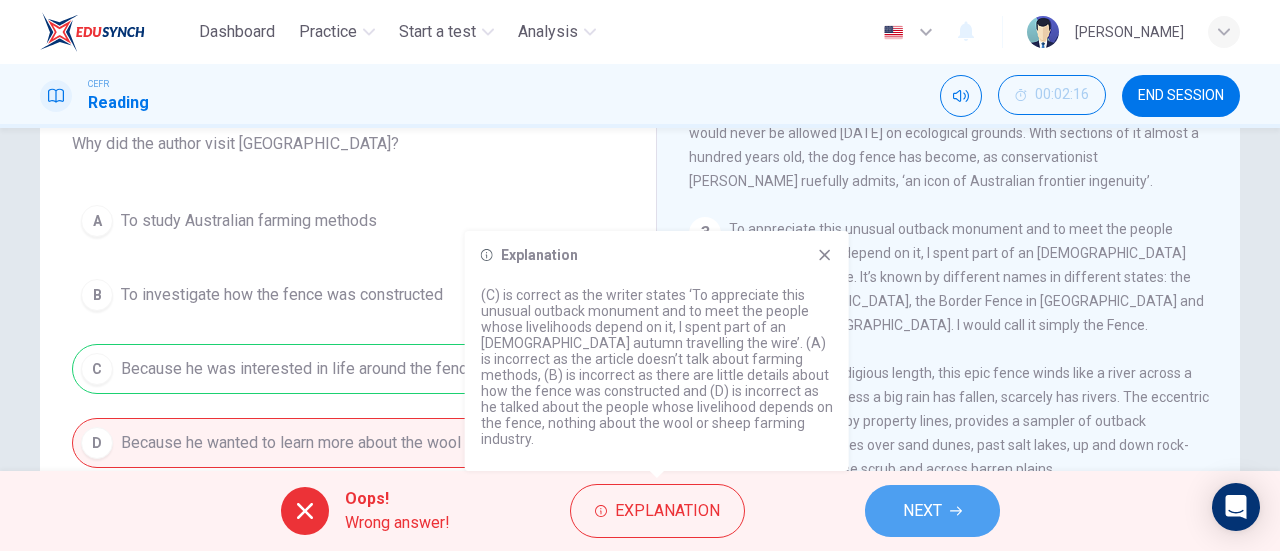 click on "NEXT" at bounding box center [922, 511] 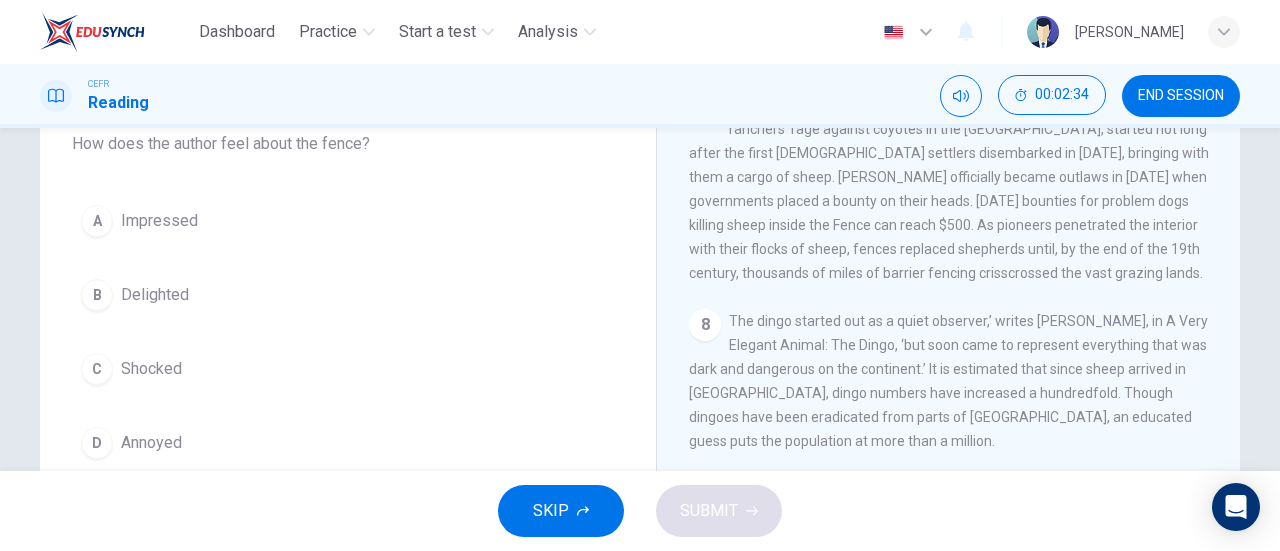scroll, scrollTop: 1533, scrollLeft: 0, axis: vertical 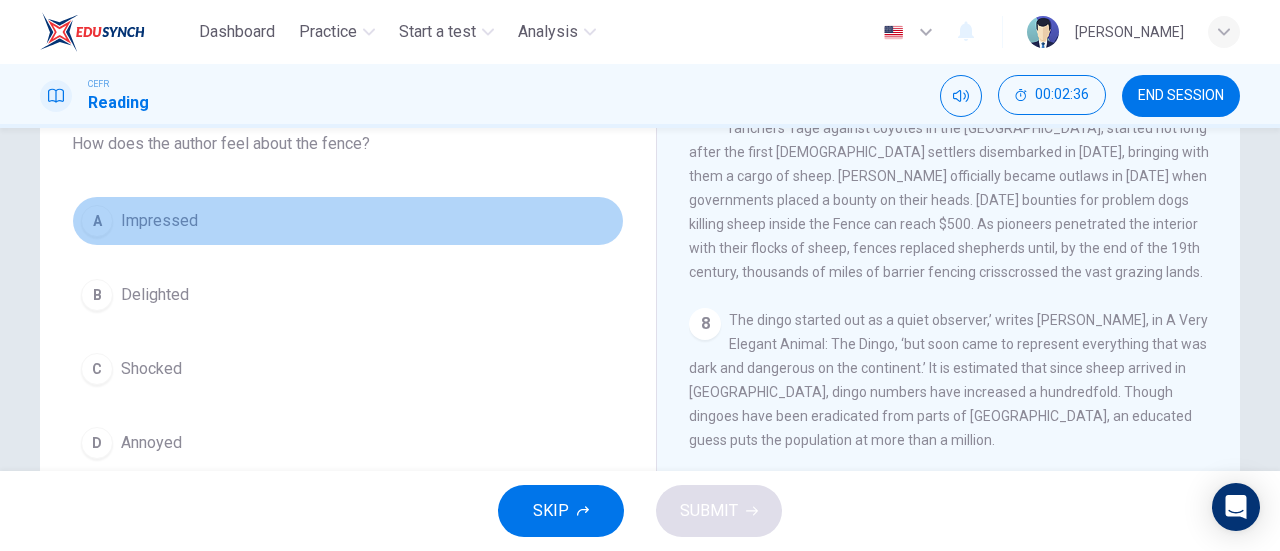 click on "A Impressed" at bounding box center [348, 221] 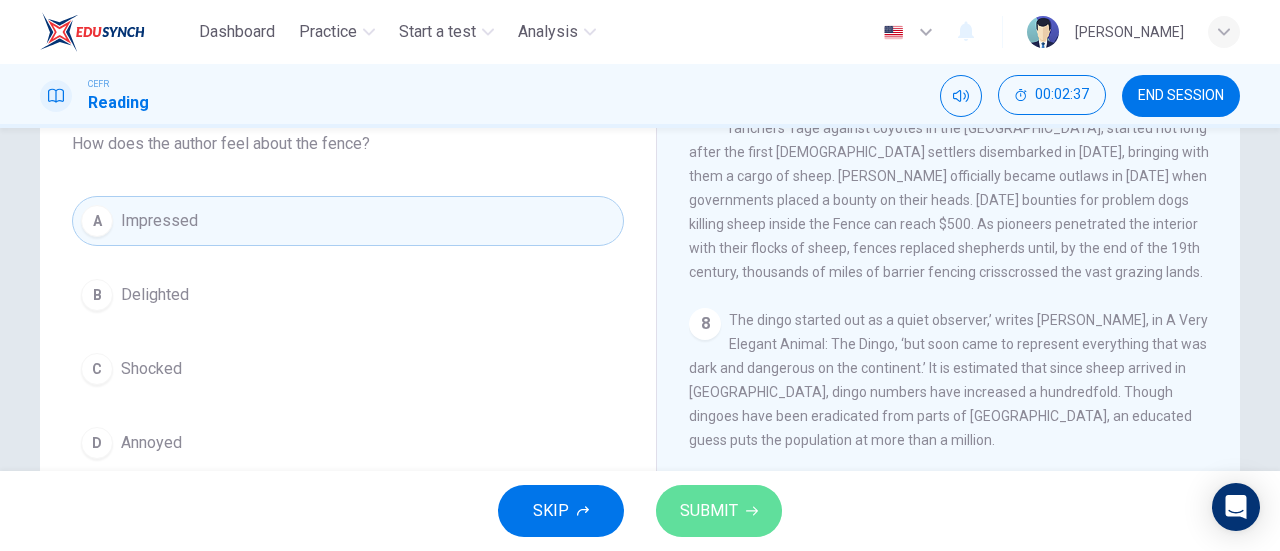click on "SUBMIT" at bounding box center (709, 511) 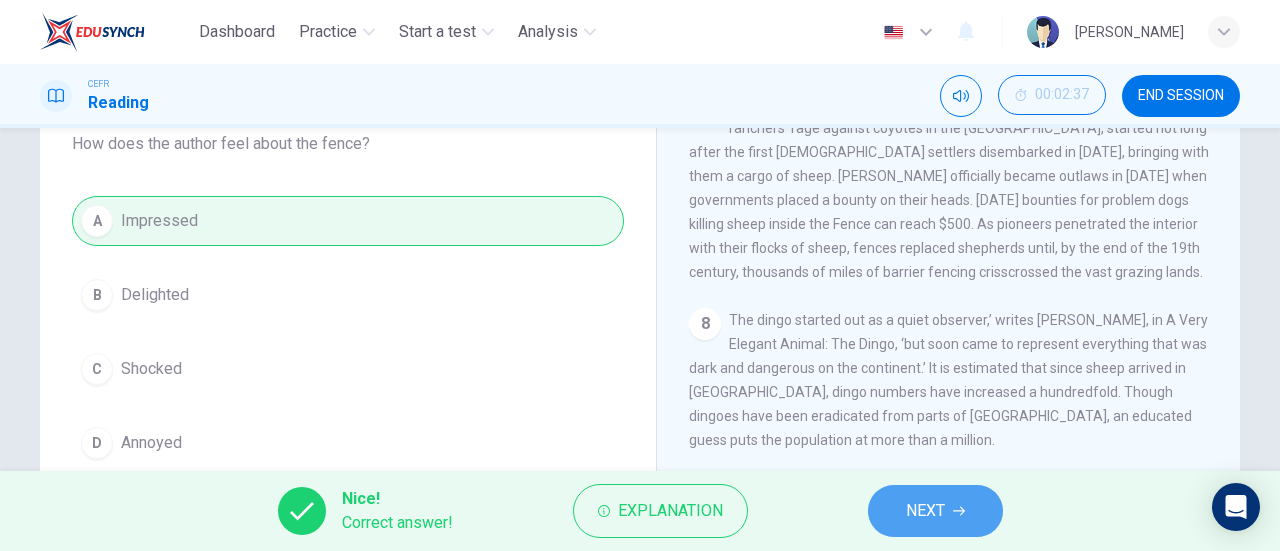 click 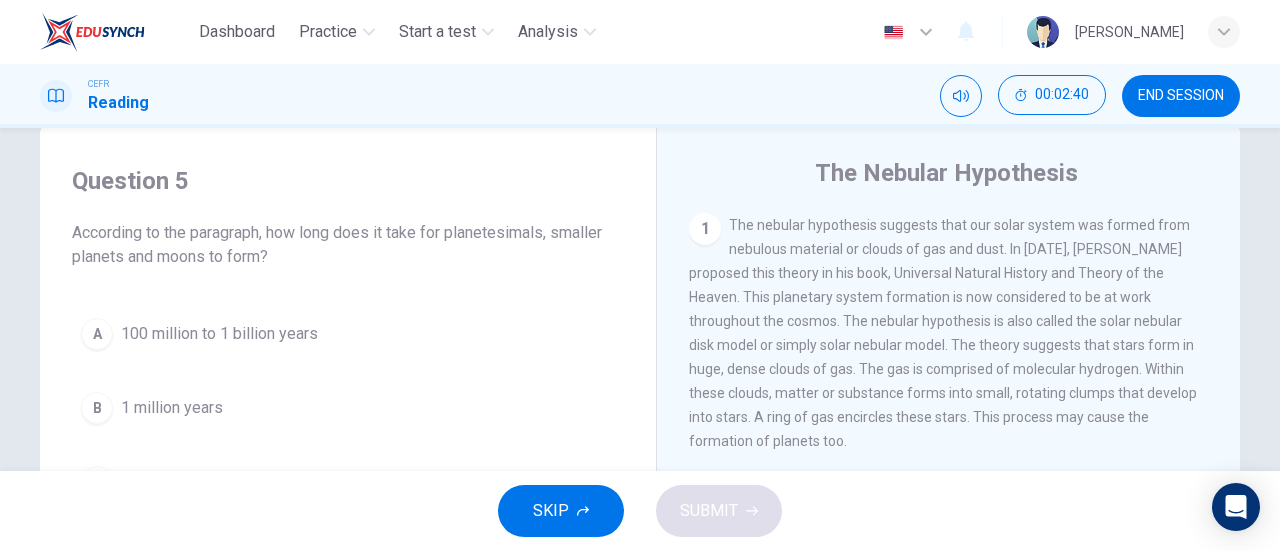 scroll, scrollTop: 44, scrollLeft: 0, axis: vertical 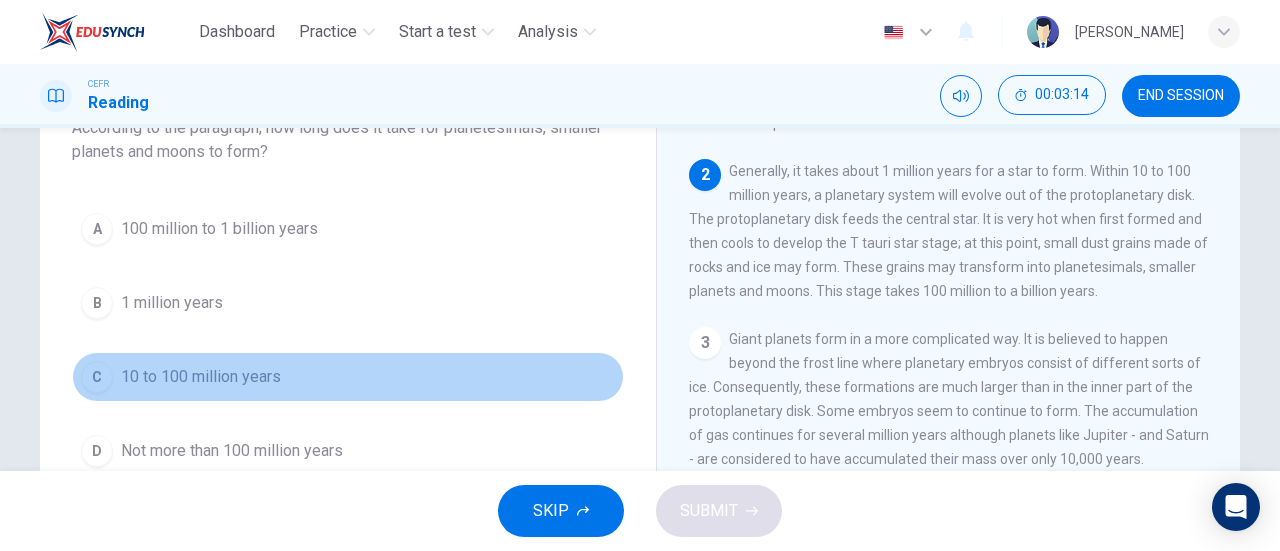 click on "C 10 to 100 million years" at bounding box center [348, 377] 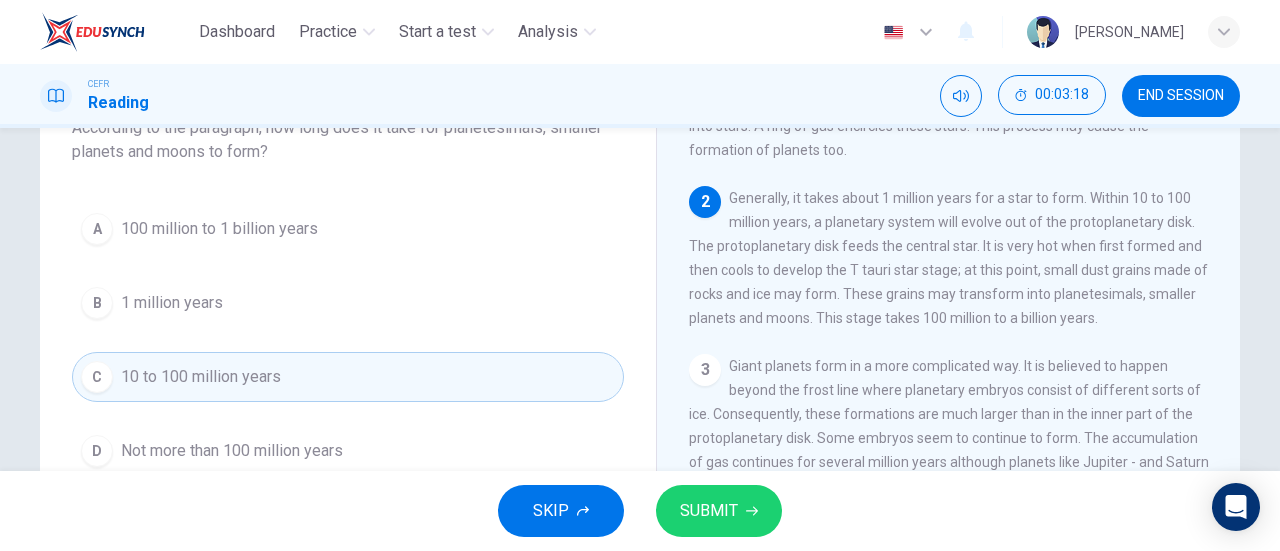 scroll, scrollTop: 184, scrollLeft: 0, axis: vertical 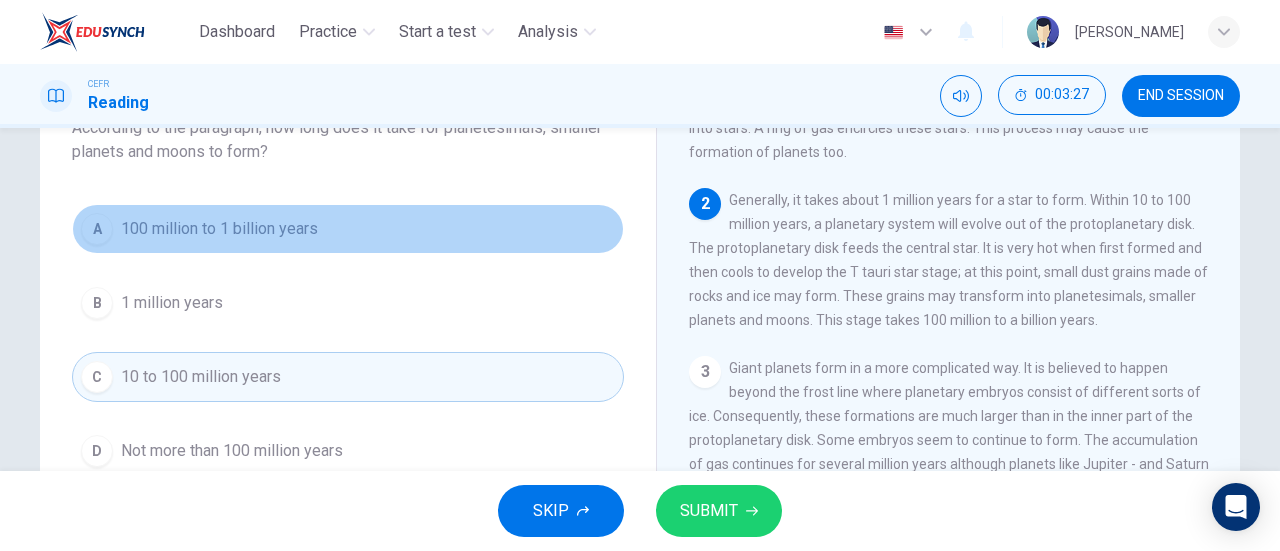 click on "A 100 million to 1 billion years" at bounding box center (348, 229) 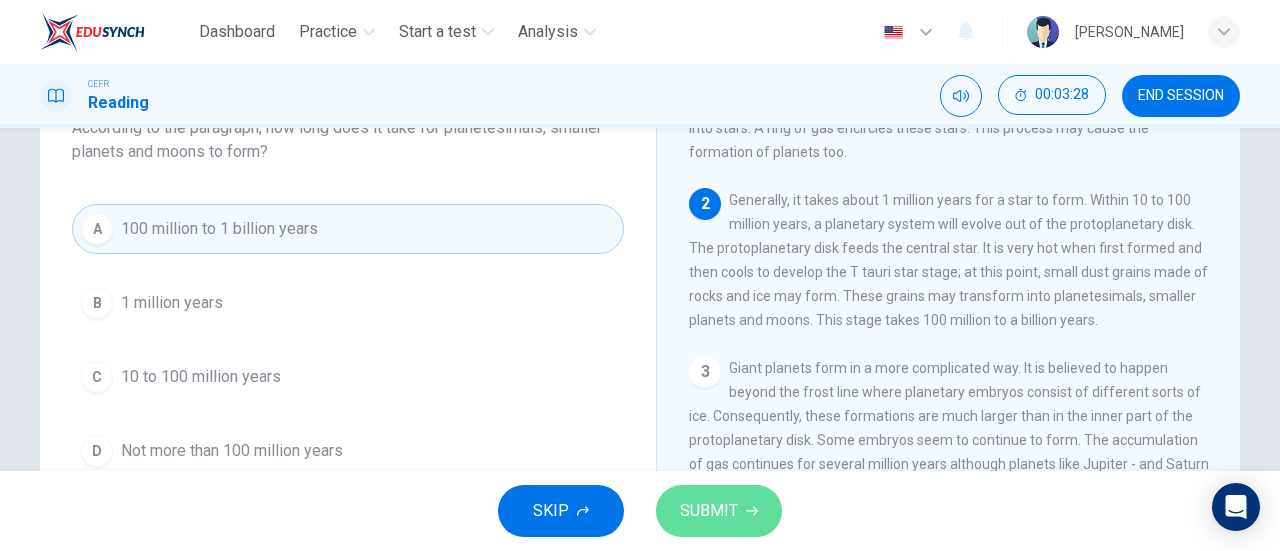 click on "SUBMIT" at bounding box center [719, 511] 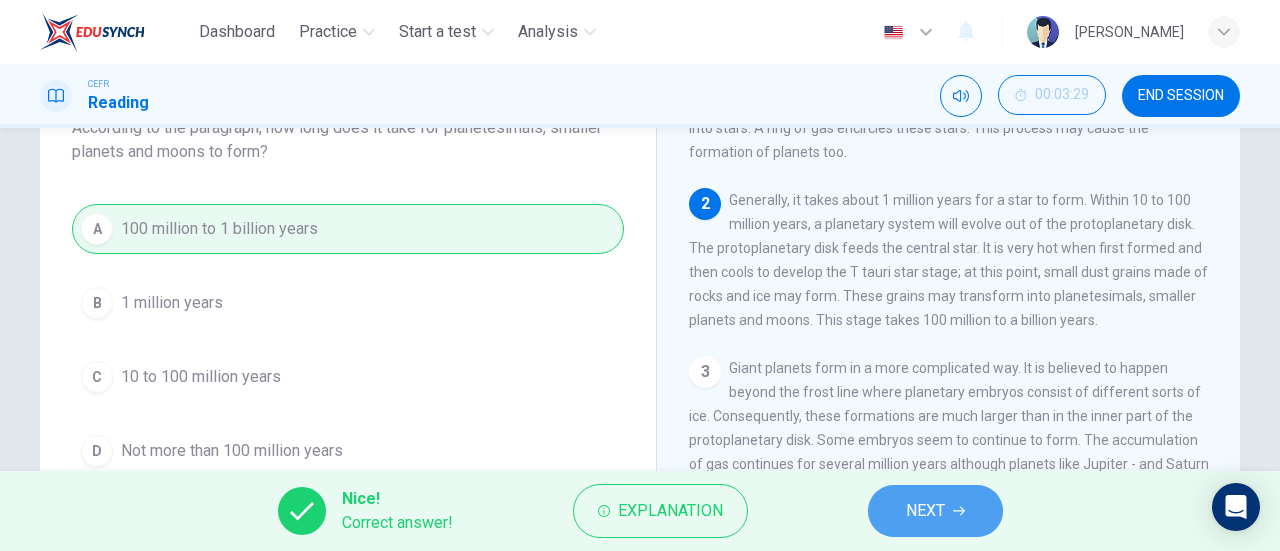 click on "NEXT" at bounding box center [935, 511] 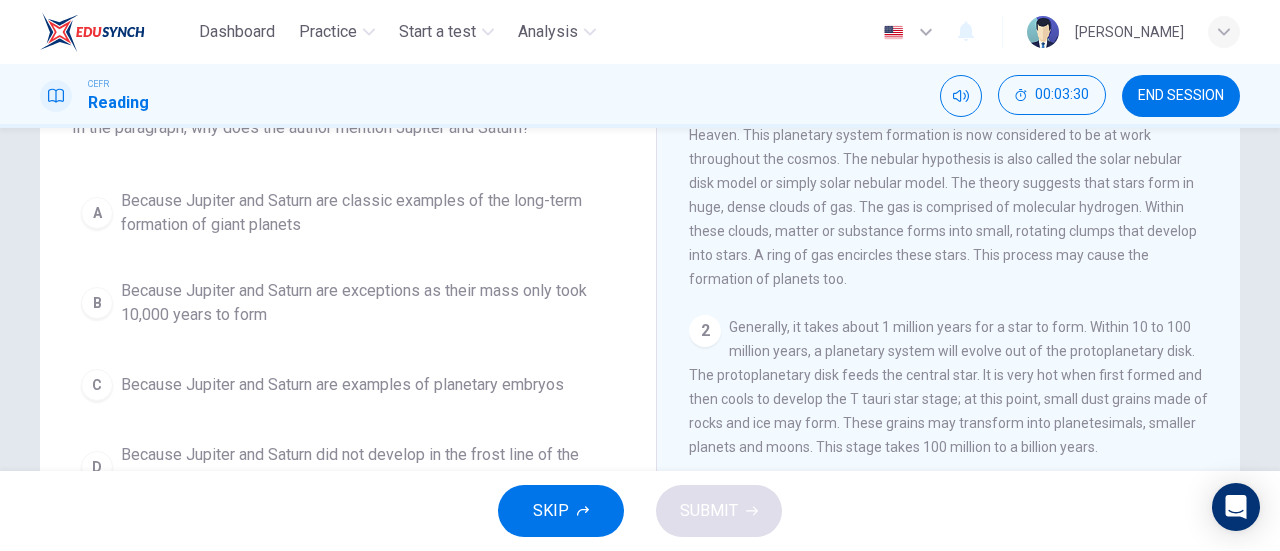 scroll, scrollTop: 0, scrollLeft: 0, axis: both 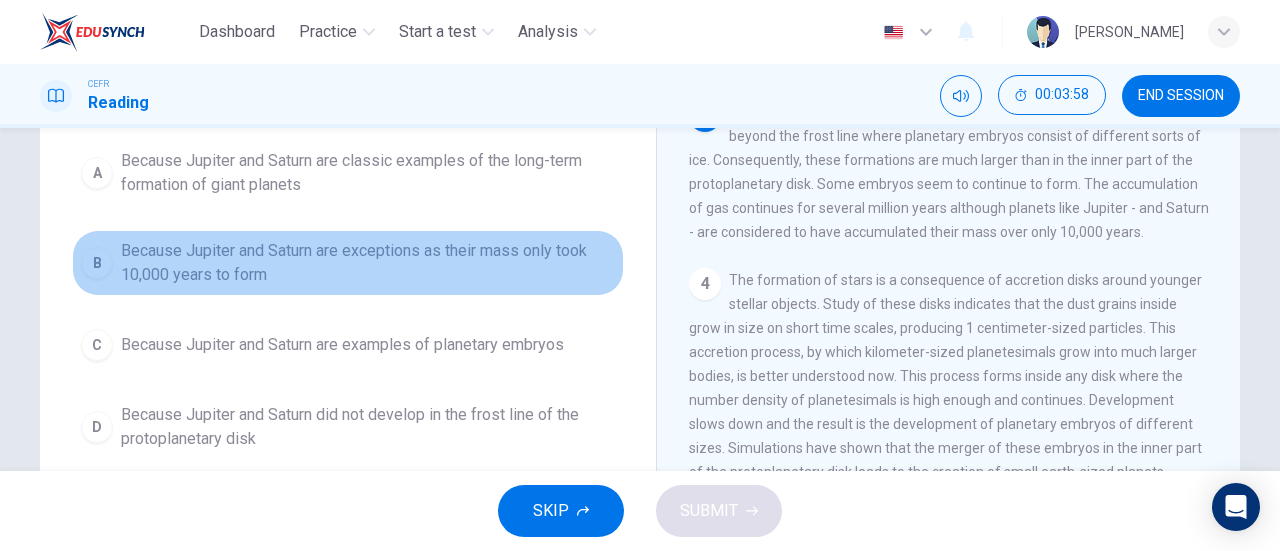 click on "Because Jupiter and Saturn are exceptions as their mass only took 10,000 years to form" at bounding box center (368, 263) 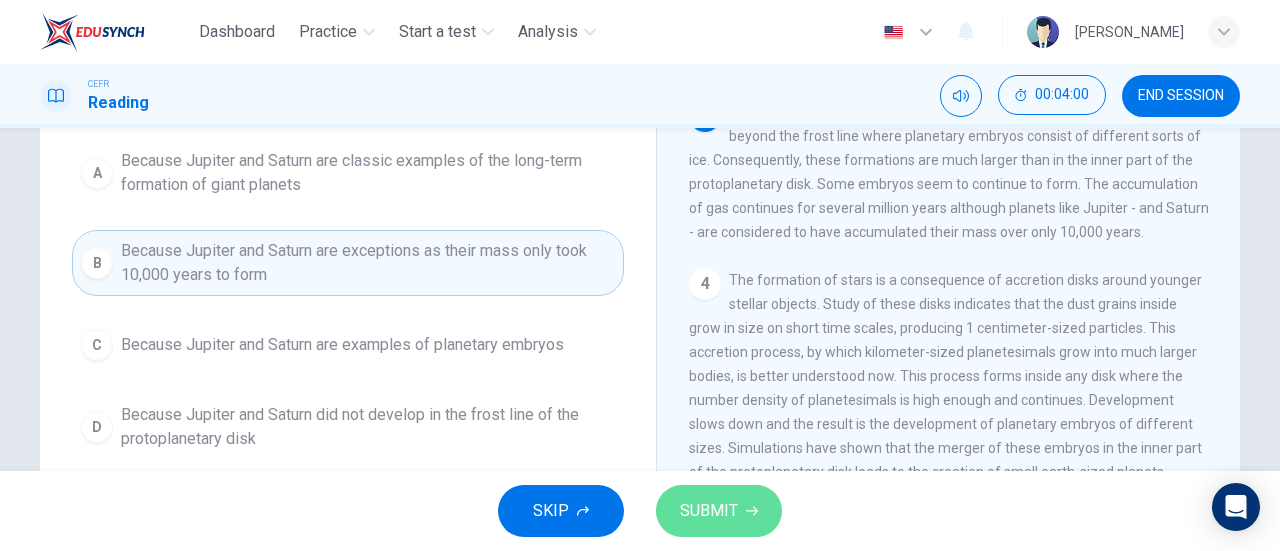 click on "SUBMIT" at bounding box center [709, 511] 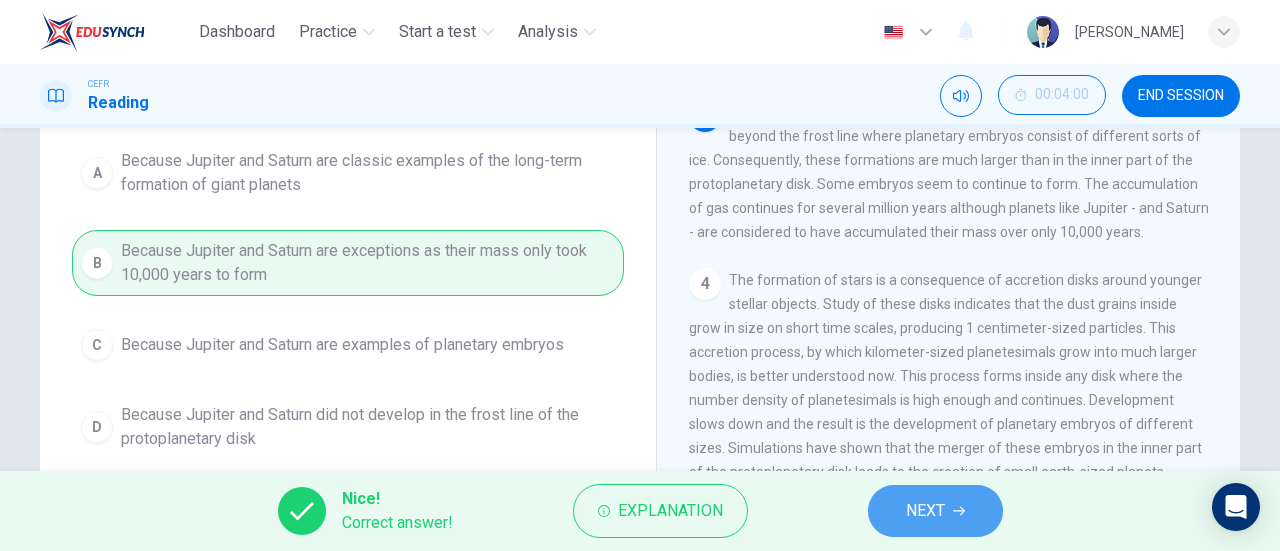 click on "NEXT" at bounding box center [925, 511] 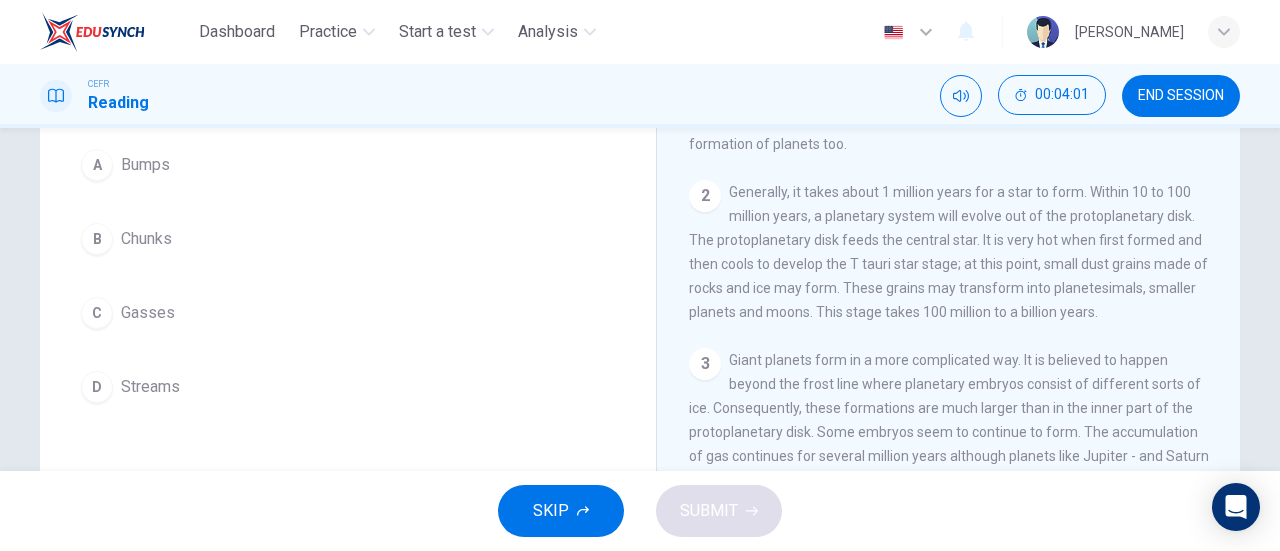 scroll, scrollTop: 152, scrollLeft: 0, axis: vertical 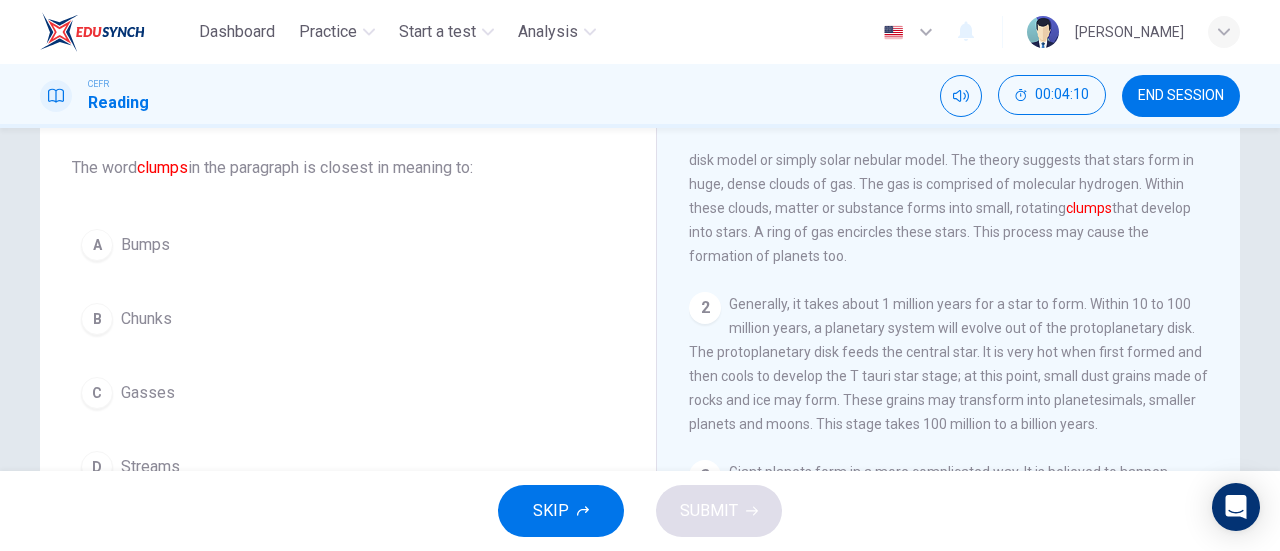 click on "B Chunks" at bounding box center [348, 319] 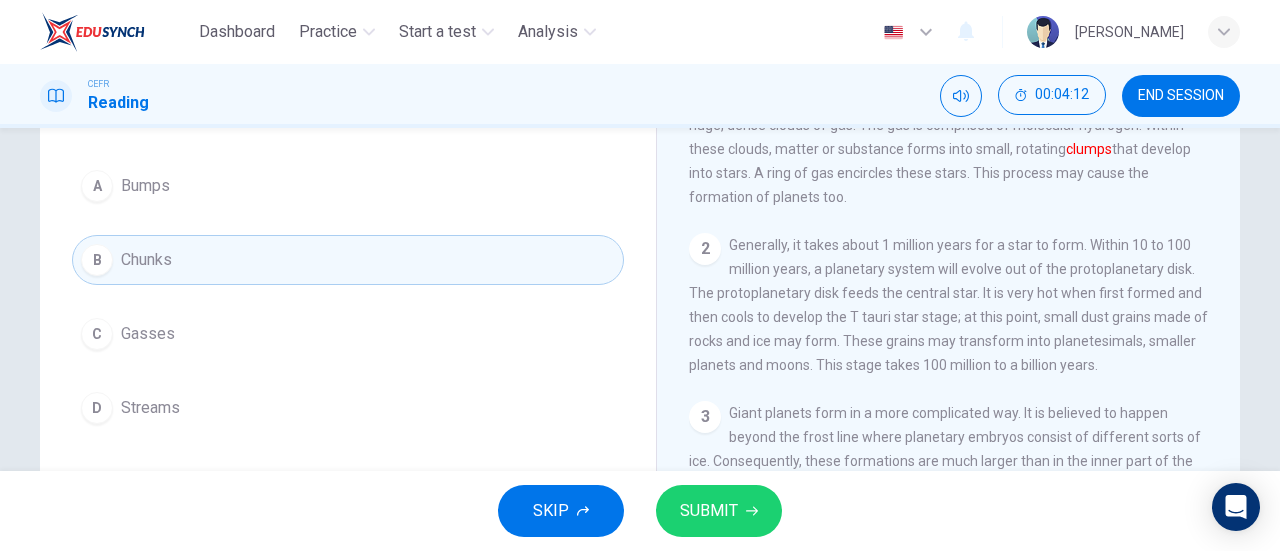 scroll, scrollTop: 168, scrollLeft: 0, axis: vertical 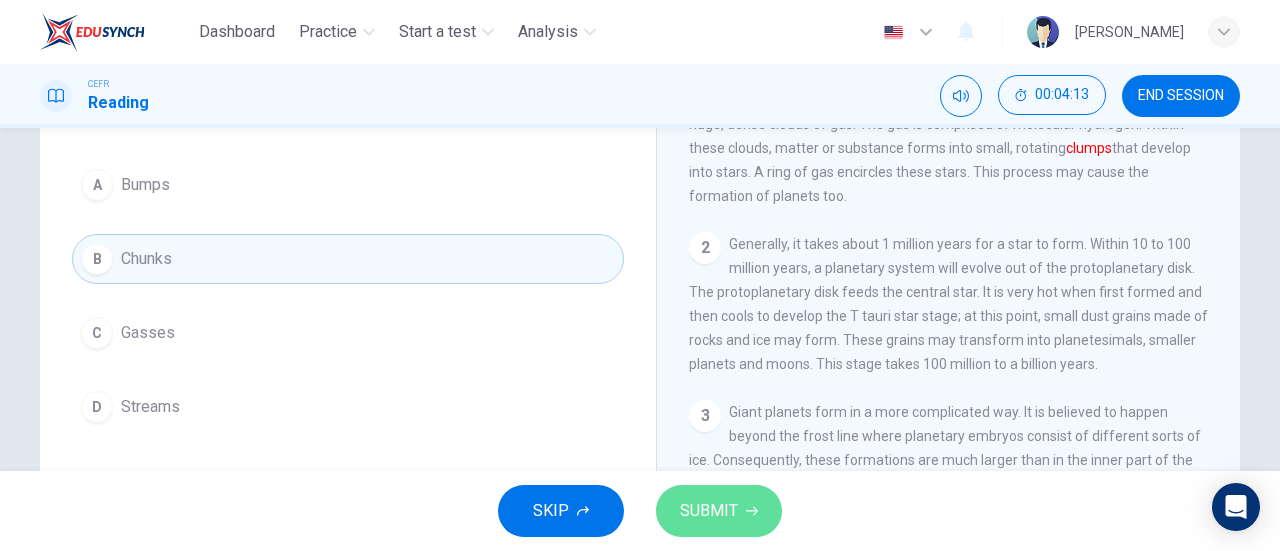 click on "SUBMIT" at bounding box center [709, 511] 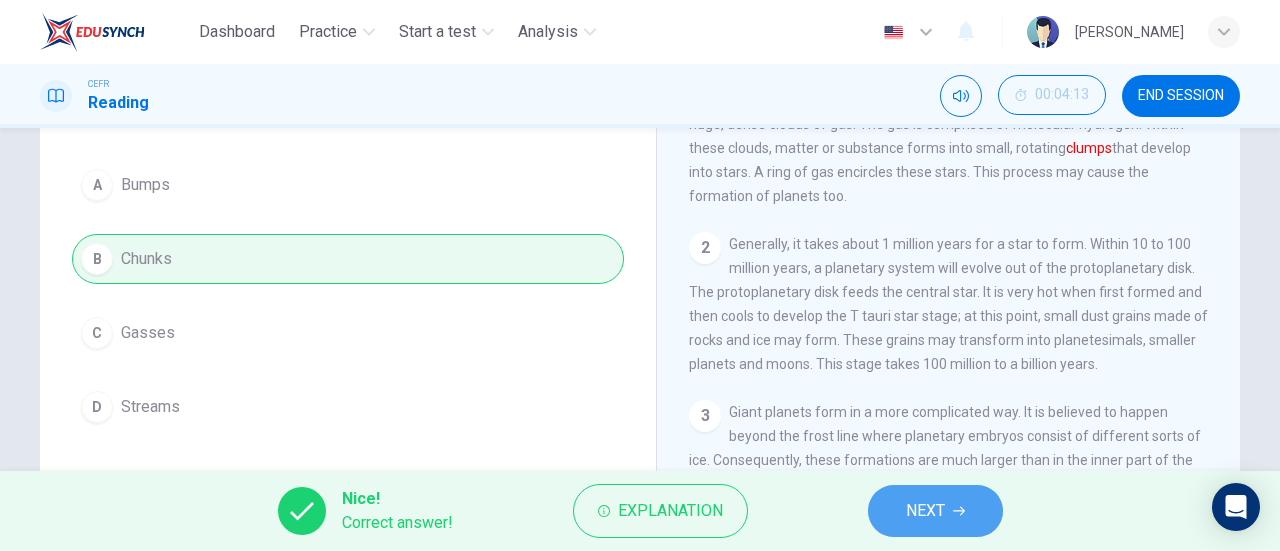 click on "NEXT" at bounding box center [925, 511] 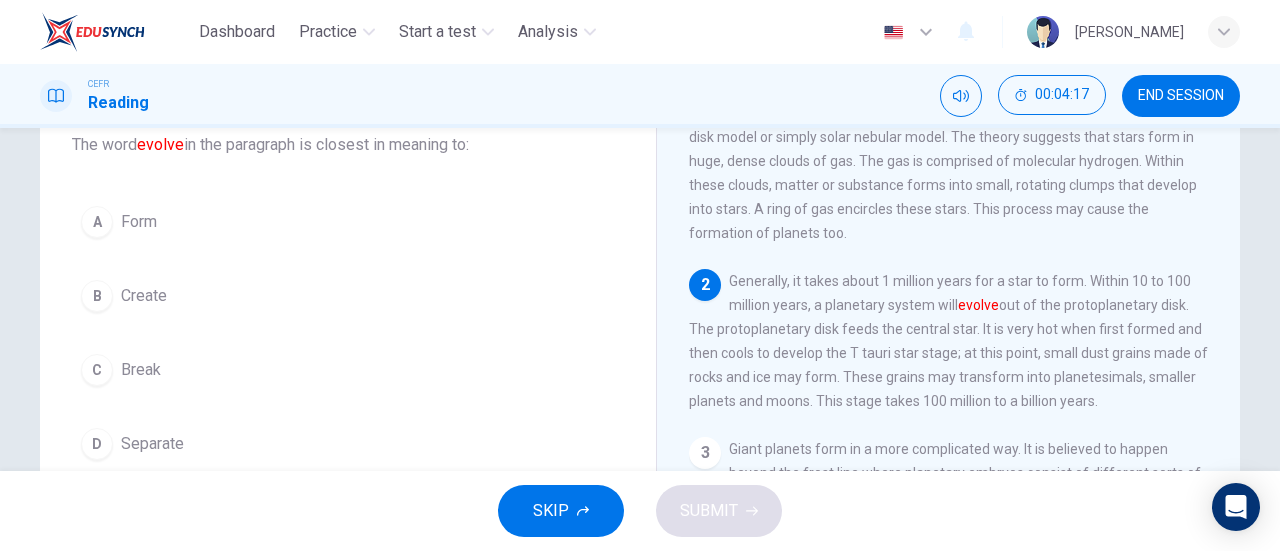 scroll, scrollTop: 143, scrollLeft: 0, axis: vertical 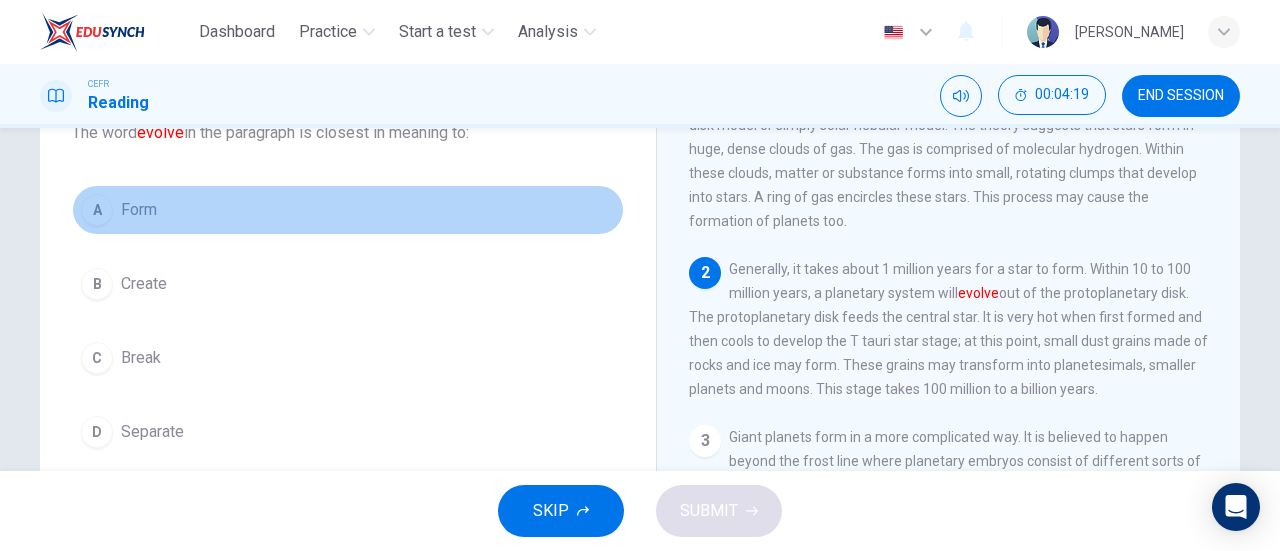 click on "A Form" at bounding box center (348, 210) 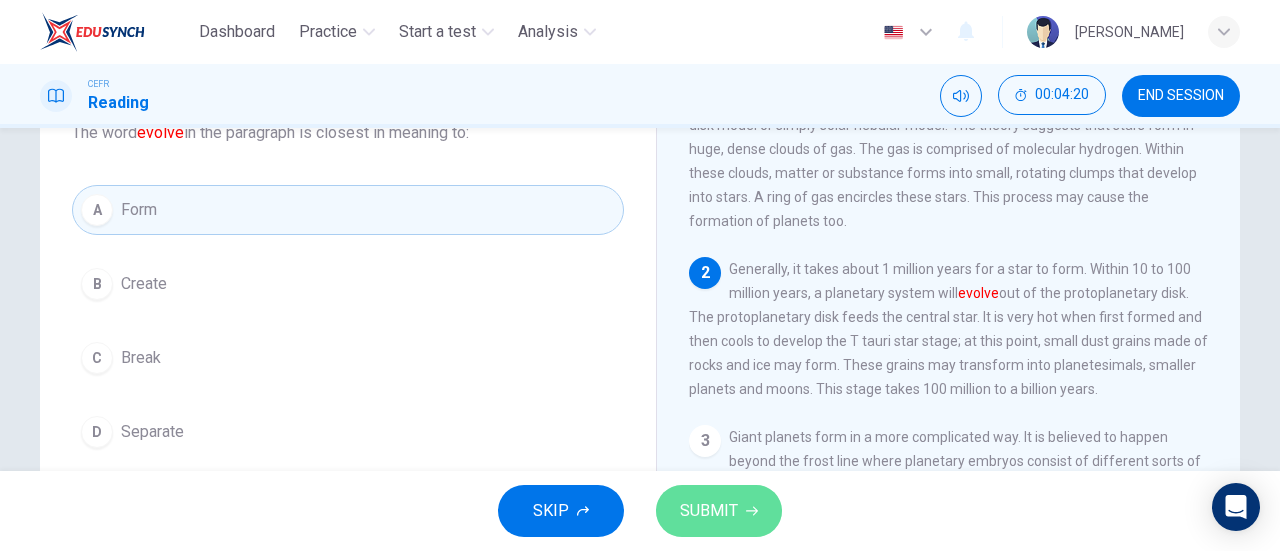 click on "SUBMIT" at bounding box center (719, 511) 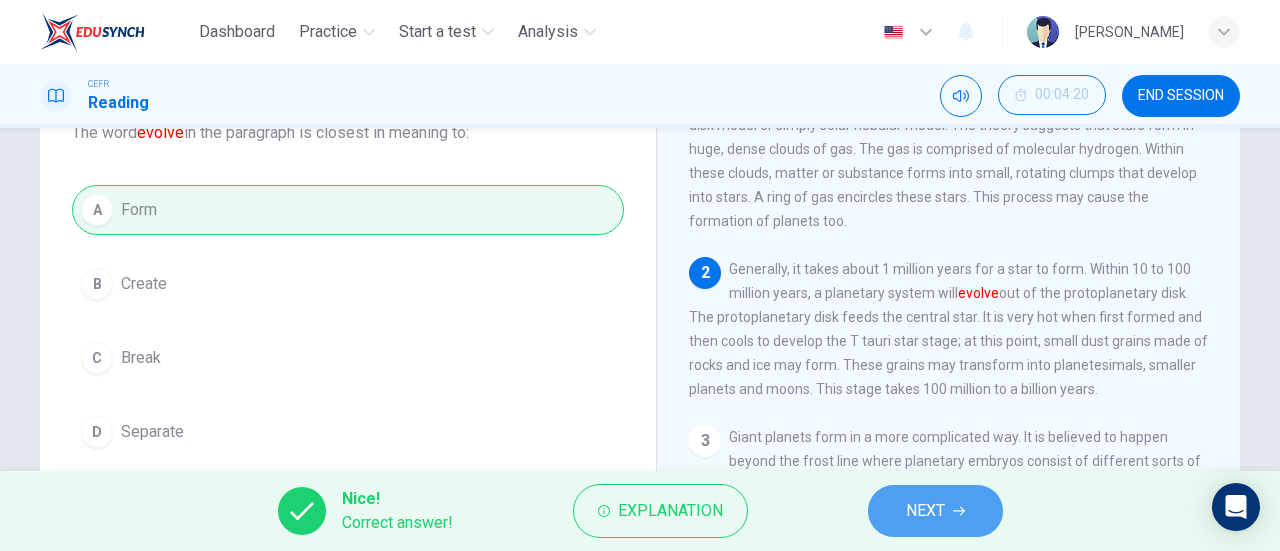 click on "NEXT" at bounding box center (925, 511) 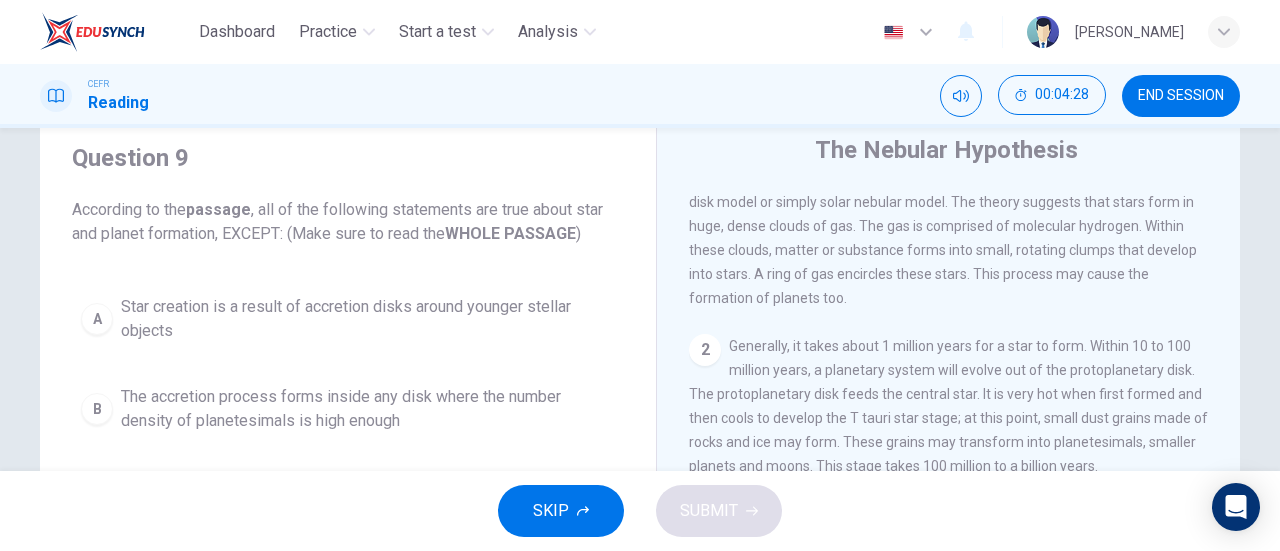 scroll, scrollTop: 65, scrollLeft: 0, axis: vertical 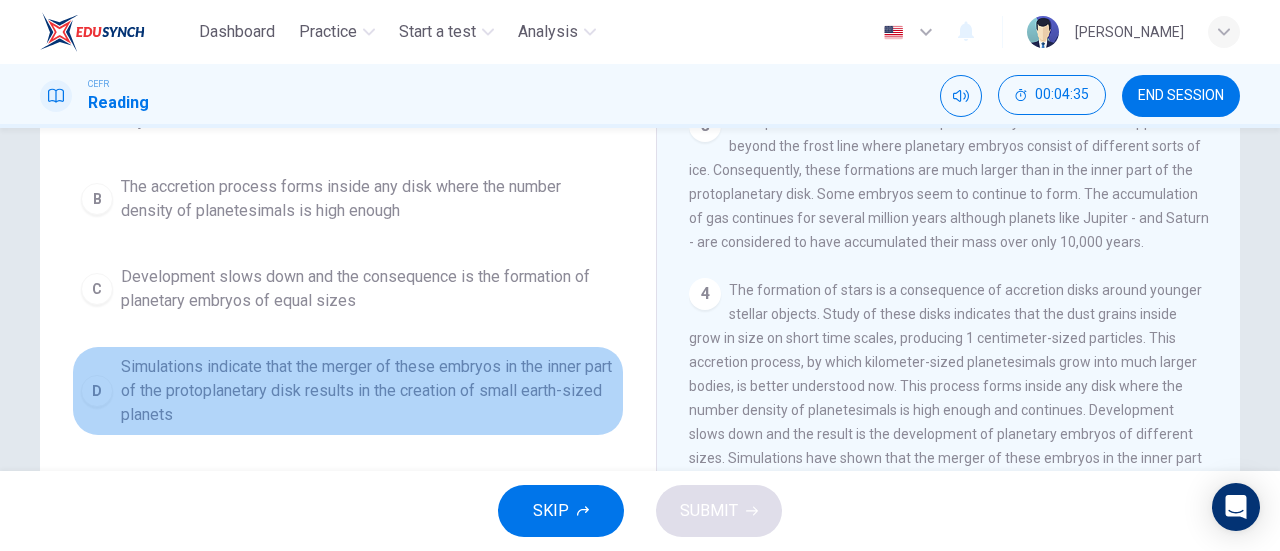 click on "Simulations indicate that the merger of these embryos in the inner part of the protoplanetary disk results in the creation of small earth-sized planets" at bounding box center [368, 391] 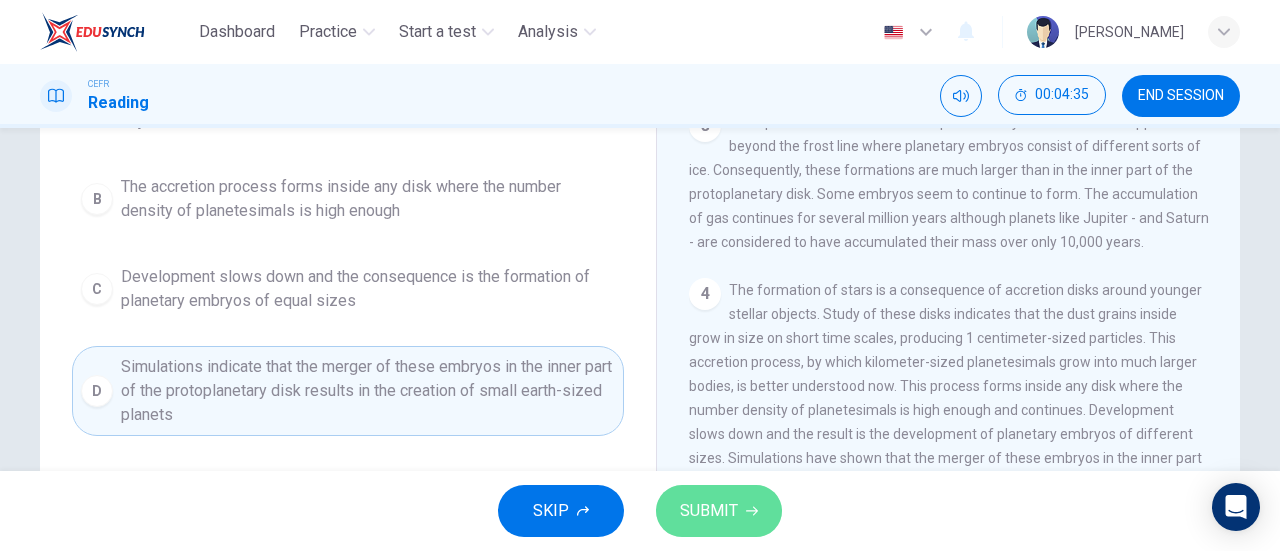 click on "SUBMIT" at bounding box center [719, 511] 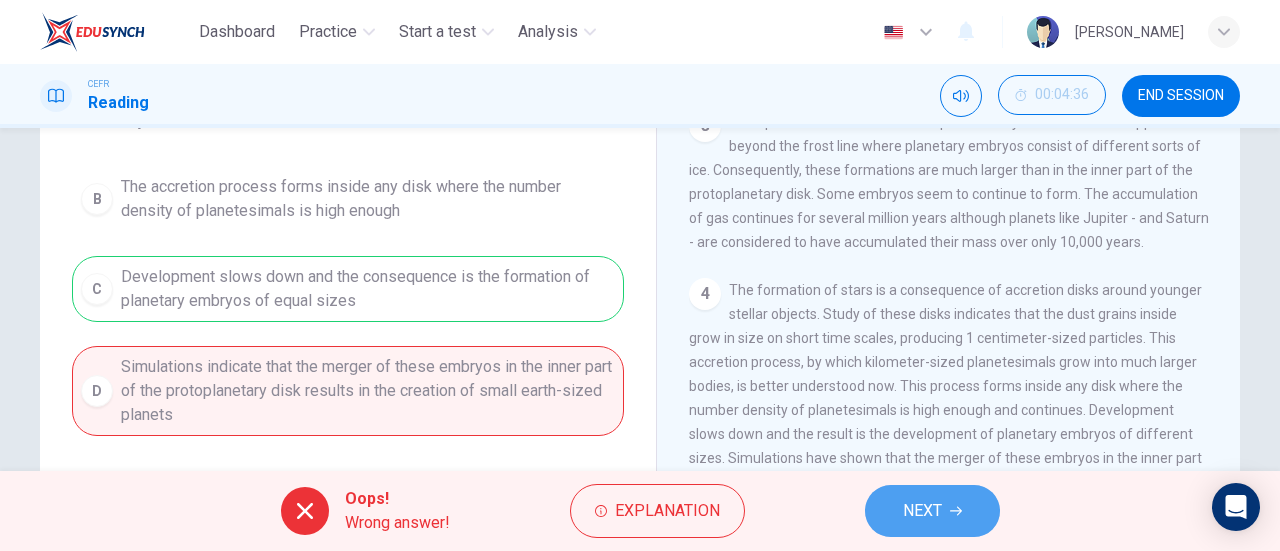 click on "NEXT" at bounding box center (932, 511) 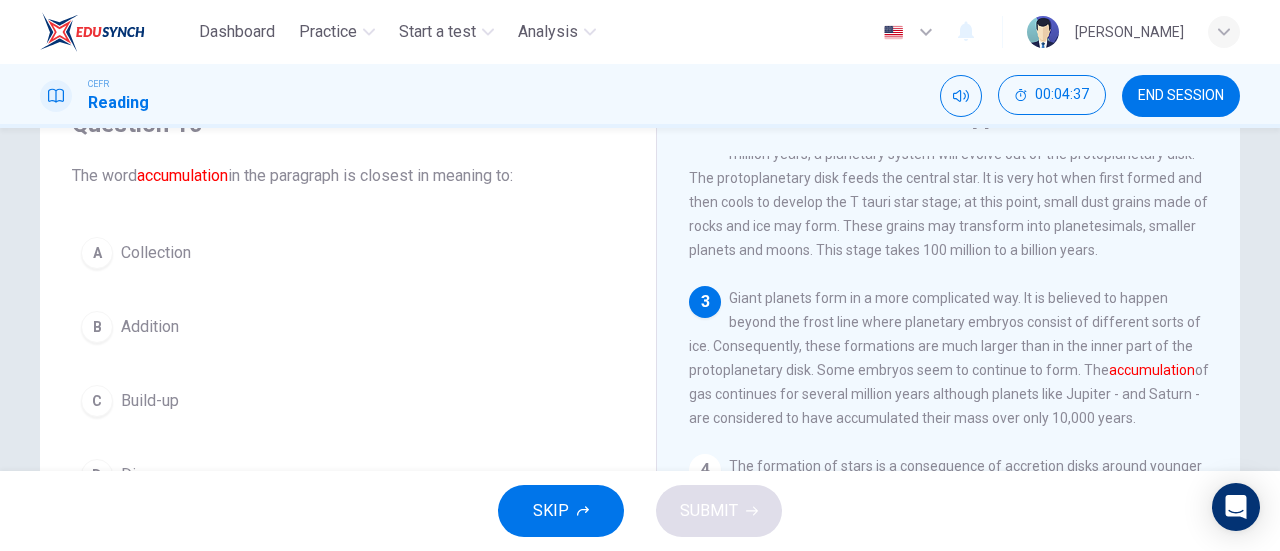 scroll, scrollTop: 102, scrollLeft: 0, axis: vertical 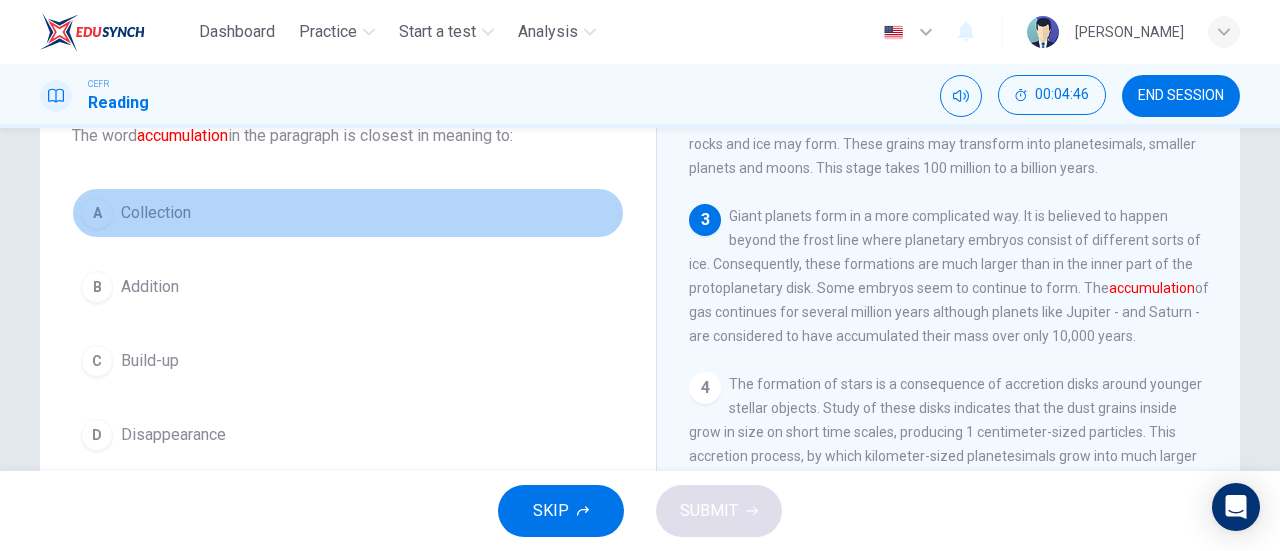 click on "A Collection" at bounding box center [348, 213] 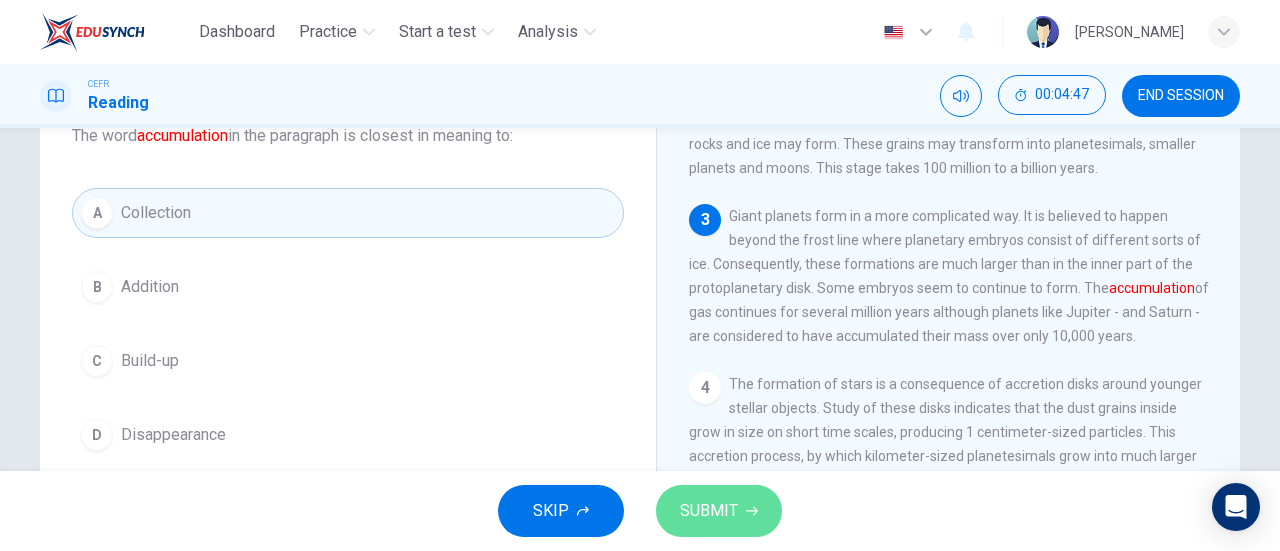 click on "SUBMIT" at bounding box center [709, 511] 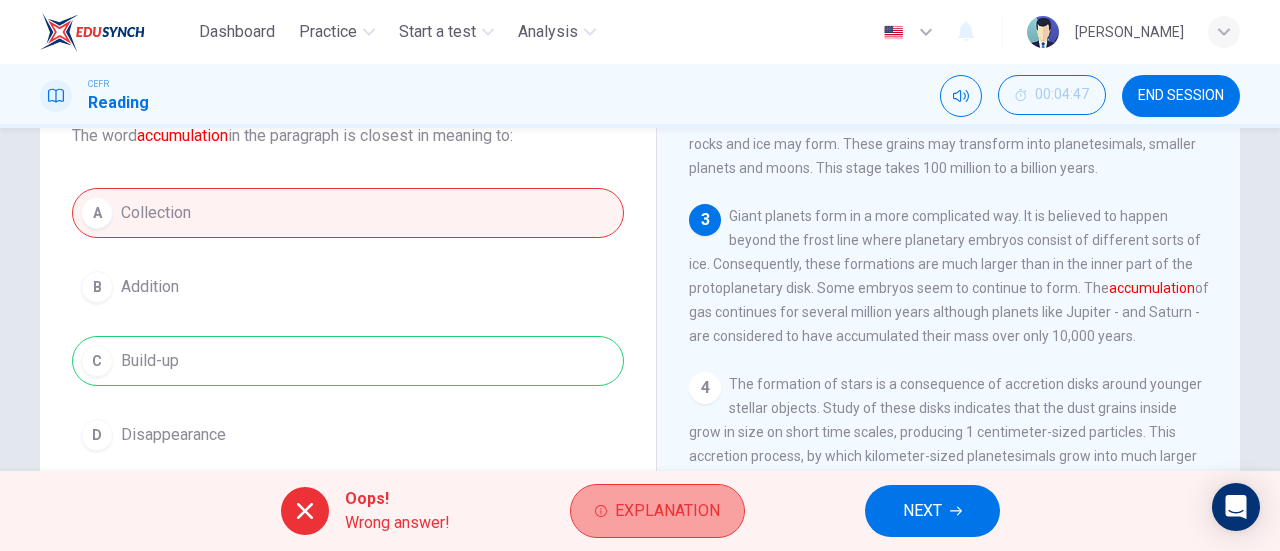 click on "Explanation" at bounding box center [667, 511] 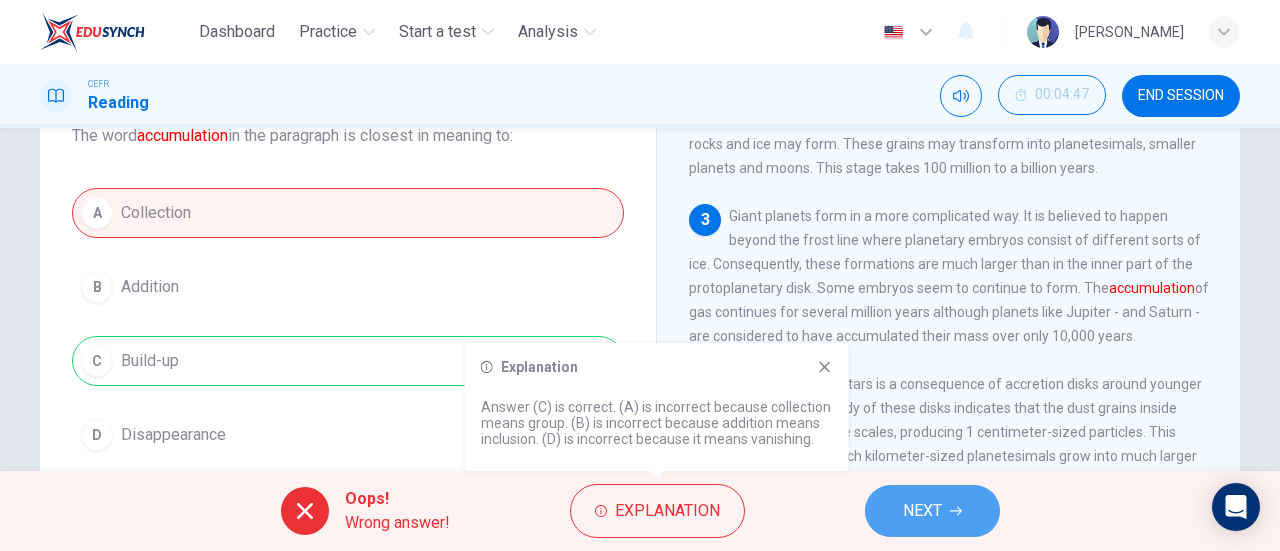 click on "NEXT" at bounding box center (922, 511) 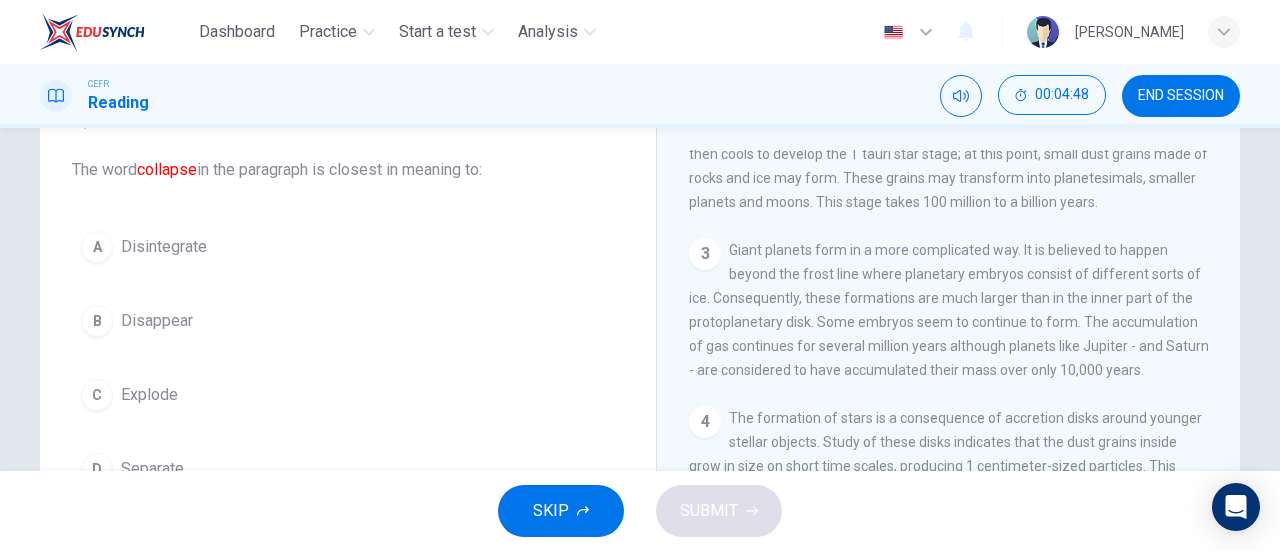 scroll, scrollTop: 155, scrollLeft: 0, axis: vertical 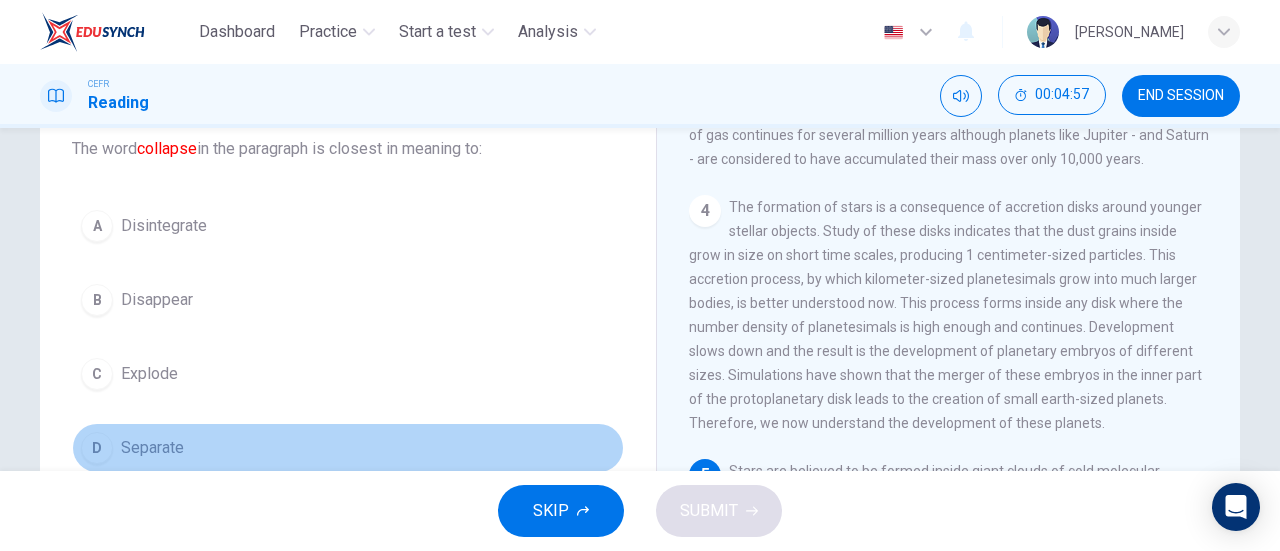 click on "D Separate" at bounding box center [348, 448] 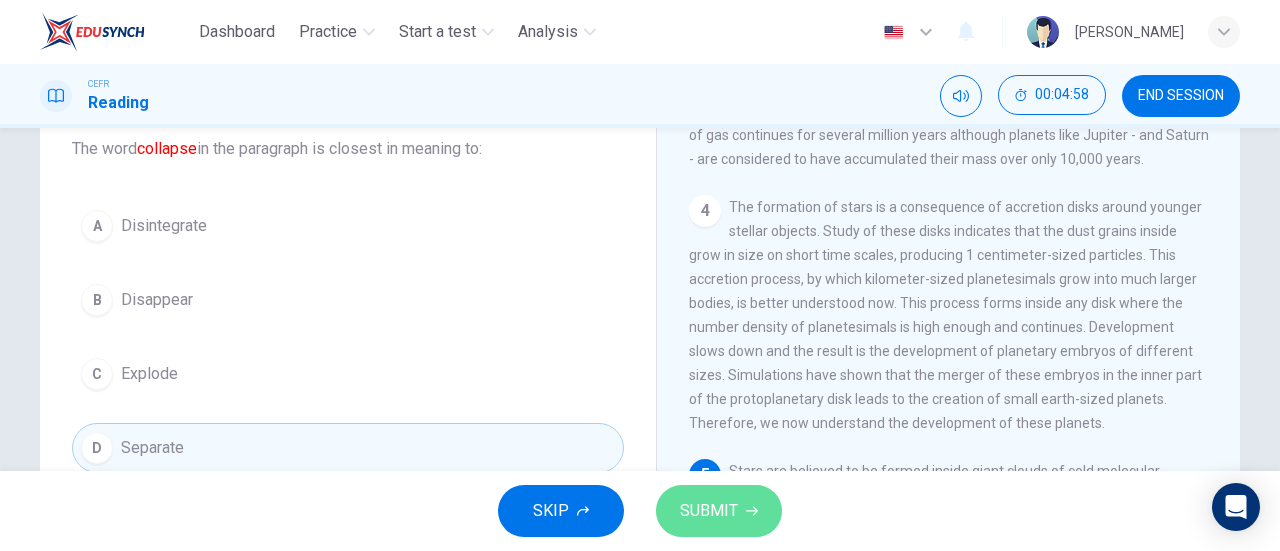 click on "SUBMIT" at bounding box center (709, 511) 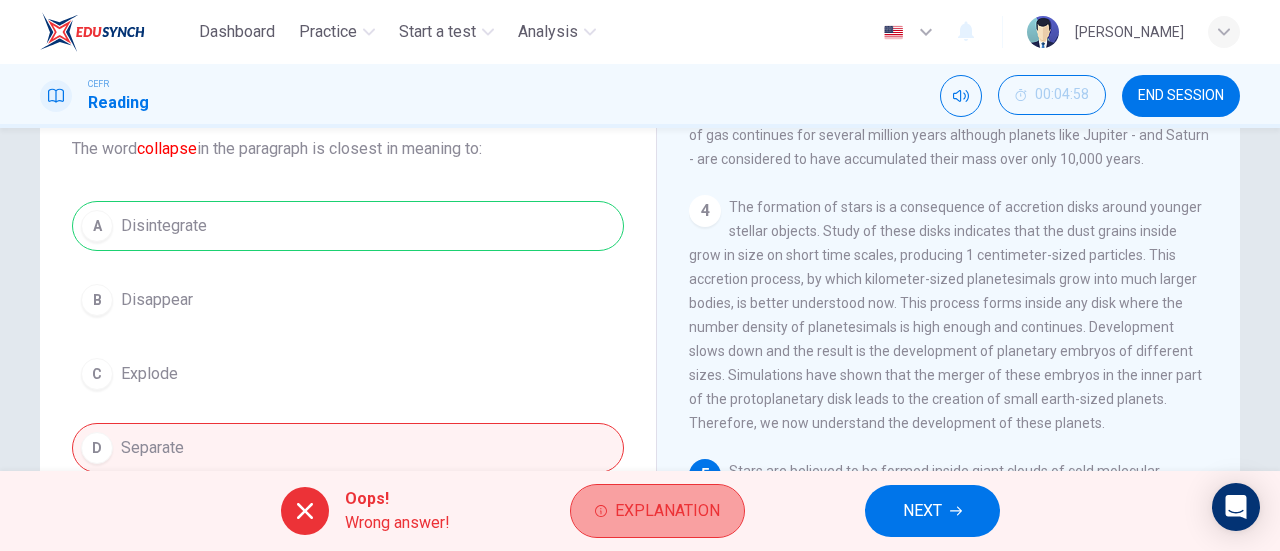click on "Explanation" at bounding box center [667, 511] 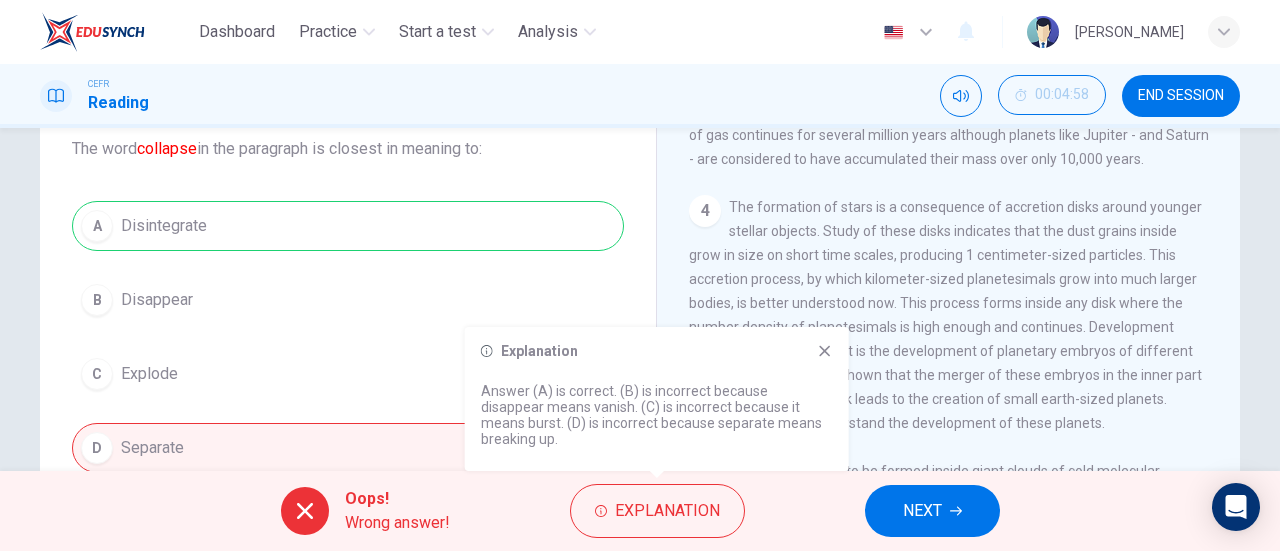 click 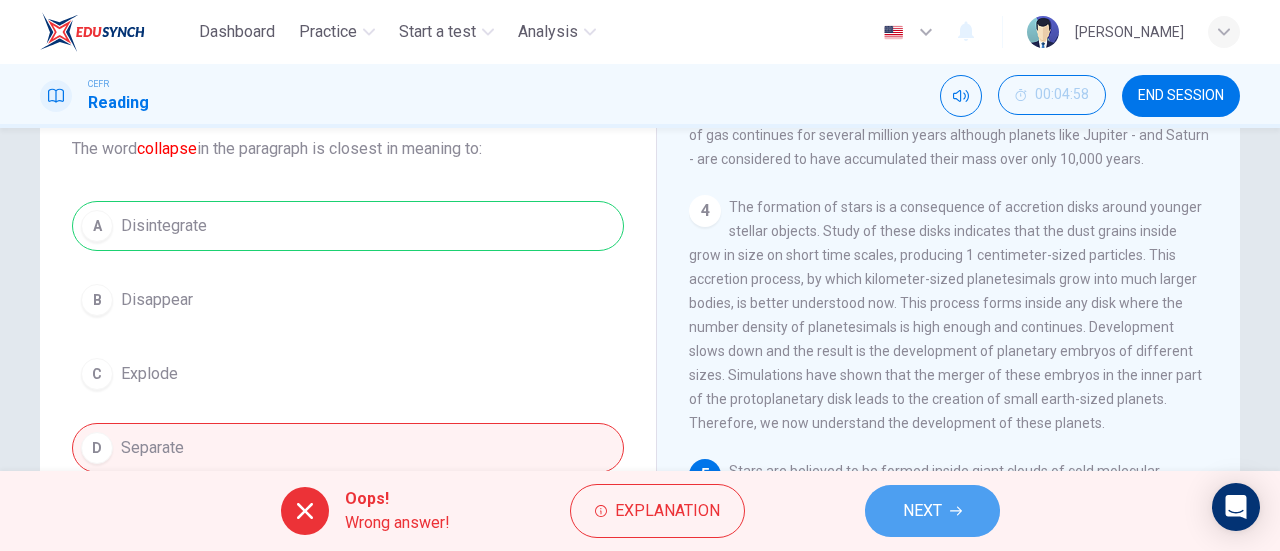 click on "NEXT" at bounding box center (932, 511) 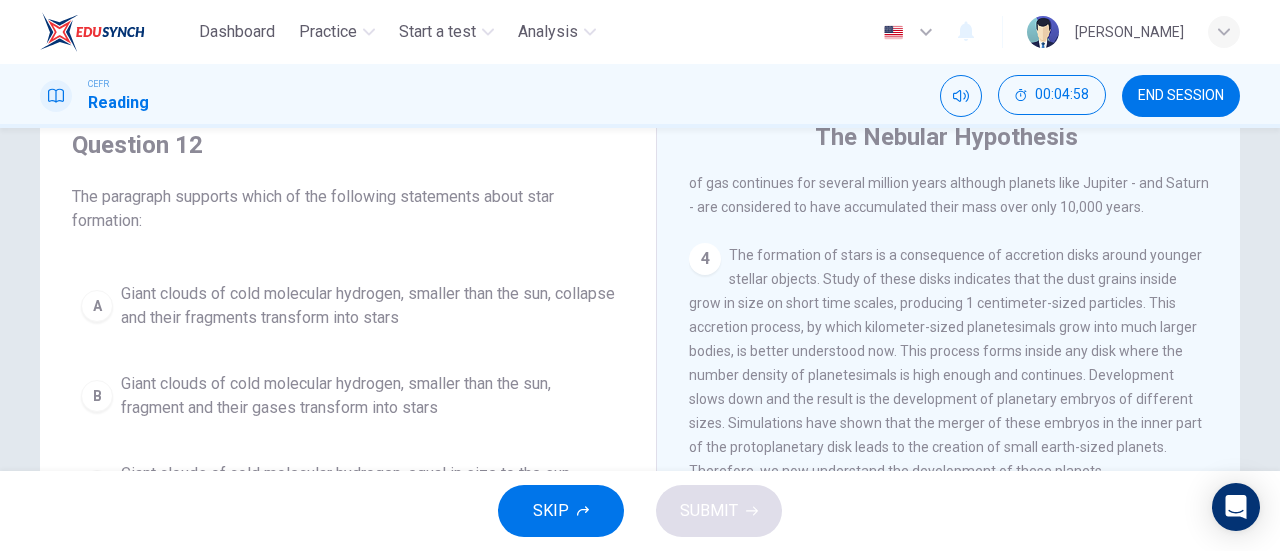 scroll, scrollTop: 78, scrollLeft: 0, axis: vertical 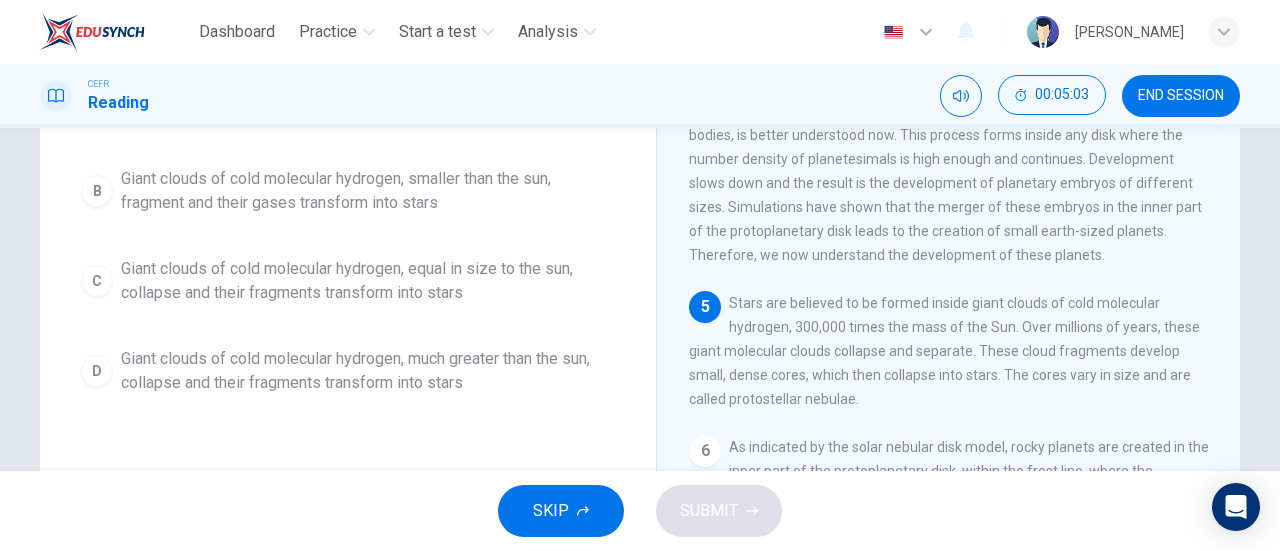 click on "5" at bounding box center (705, 307) 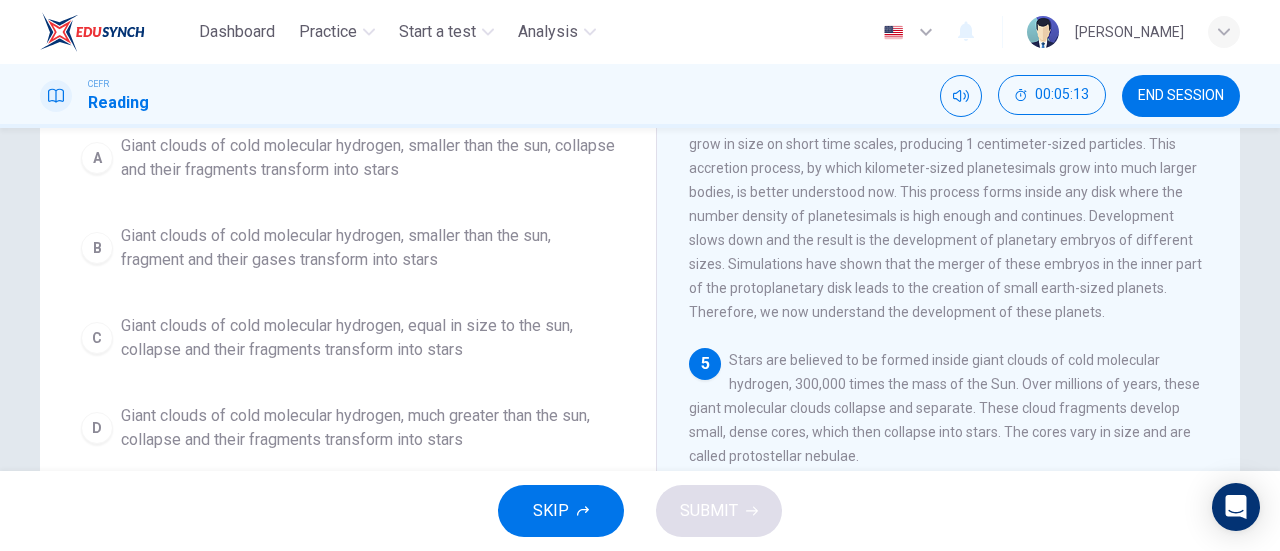 scroll, scrollTop: 234, scrollLeft: 0, axis: vertical 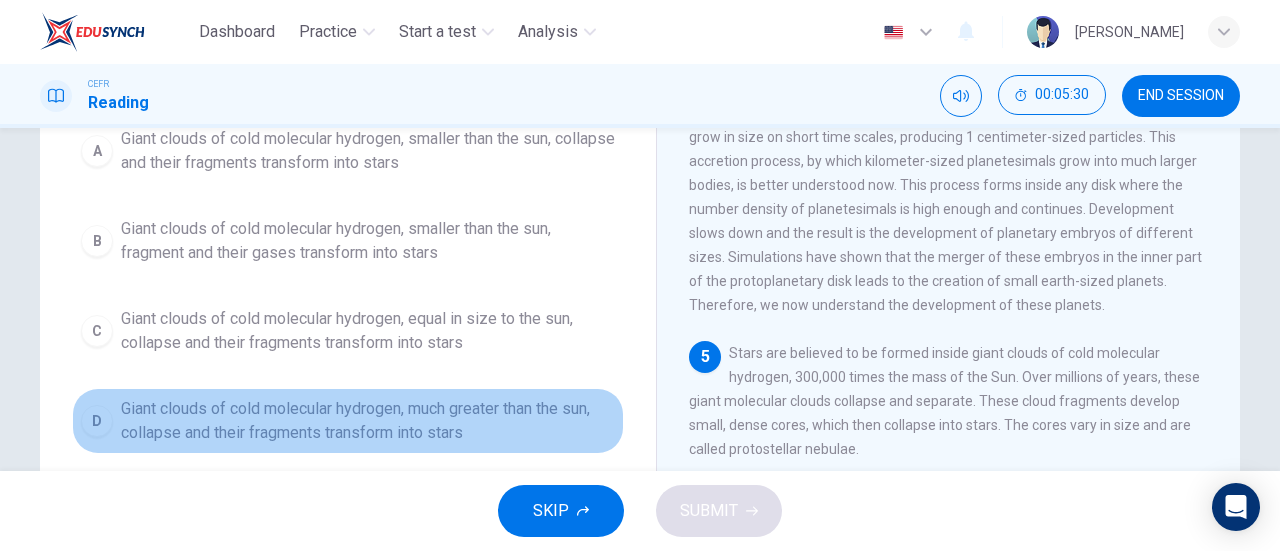click on "Giant clouds of cold molecular hydrogen, much greater than the sun, collapse and their fragments transform into stars" at bounding box center [368, 421] 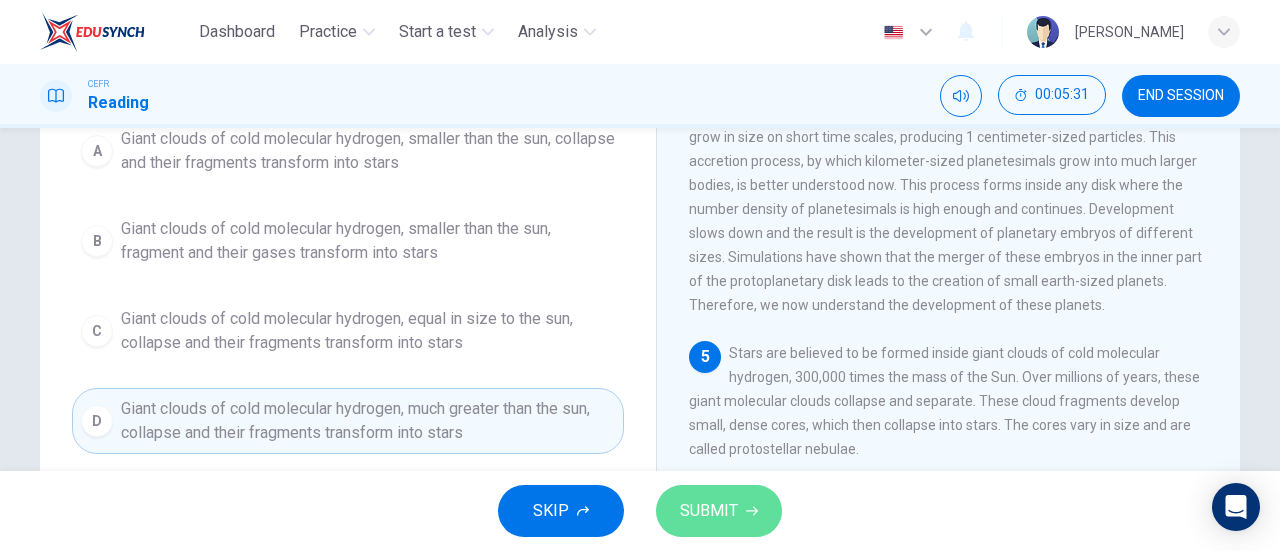 click on "SUBMIT" at bounding box center (709, 511) 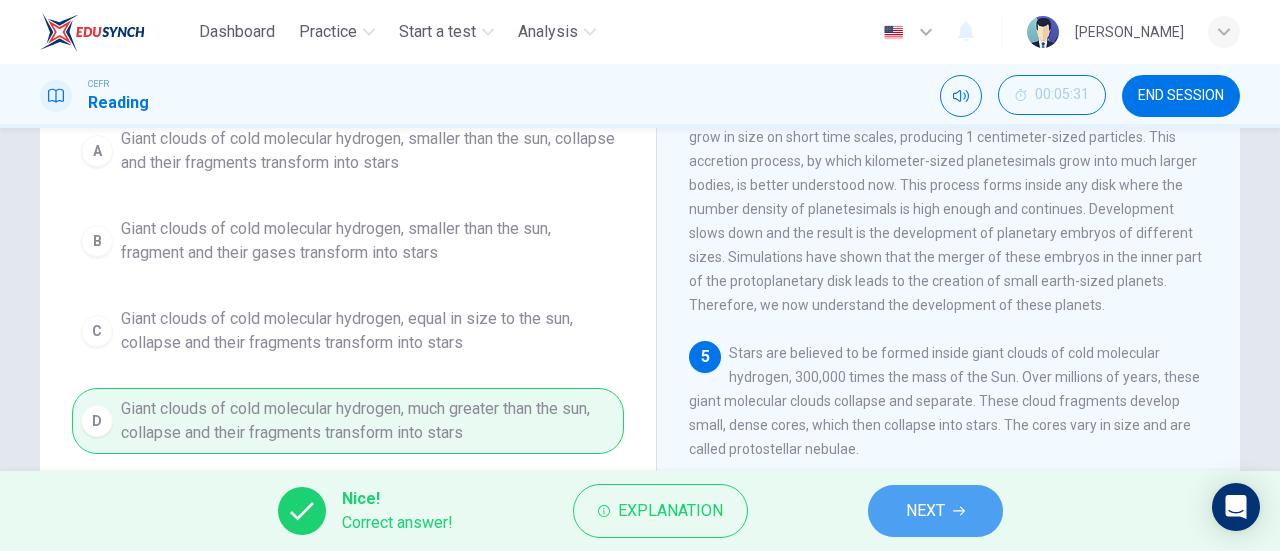 click on "NEXT" at bounding box center (925, 511) 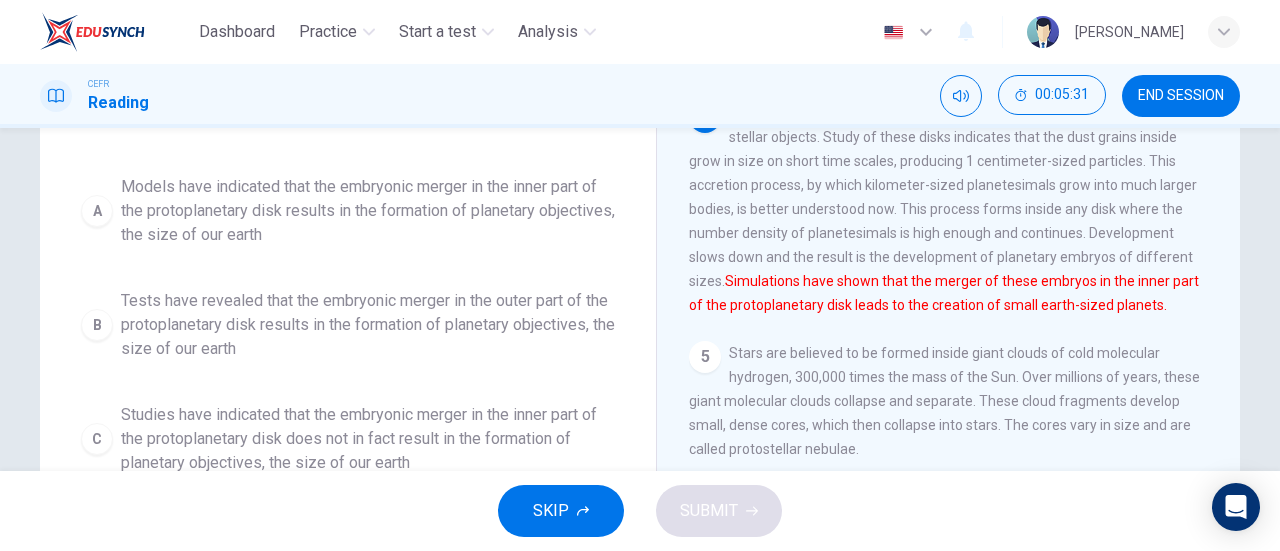 scroll, scrollTop: 548, scrollLeft: 0, axis: vertical 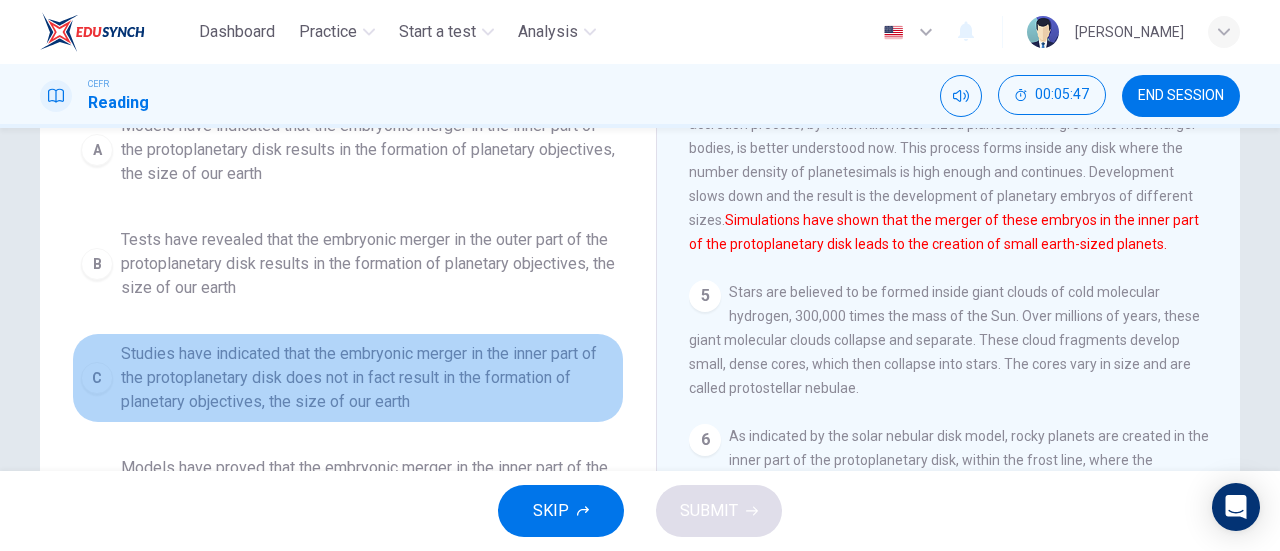 click on "Studies have indicated that the embryonic merger in the inner part of the protoplanetary disk does not in fact result in the formation of planetary objectives, the size of our earth" at bounding box center [368, 378] 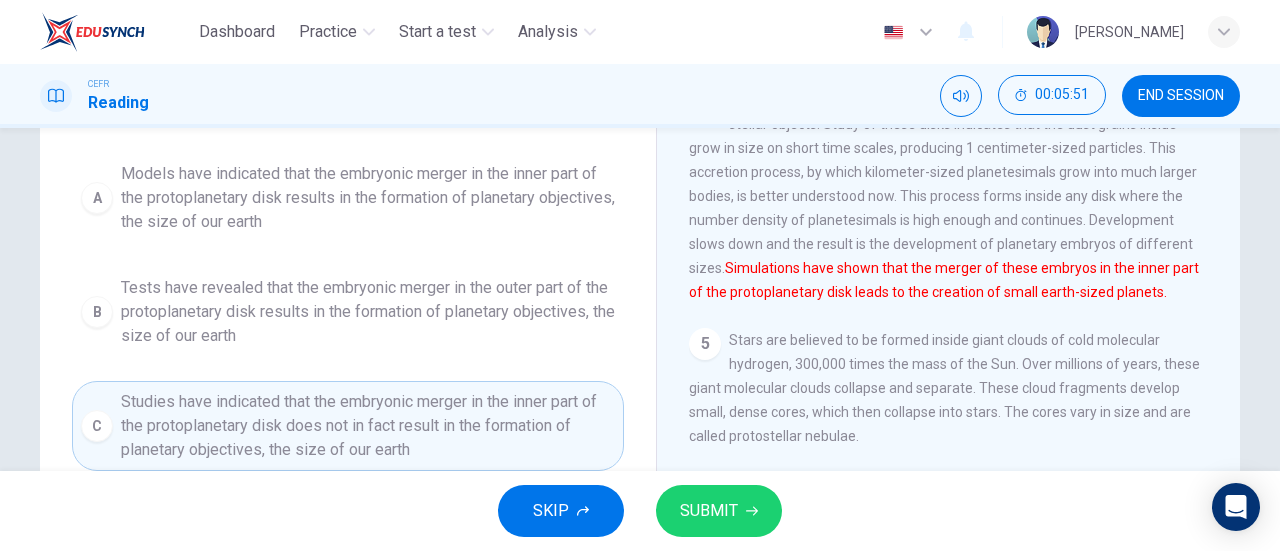 scroll, scrollTop: 264, scrollLeft: 0, axis: vertical 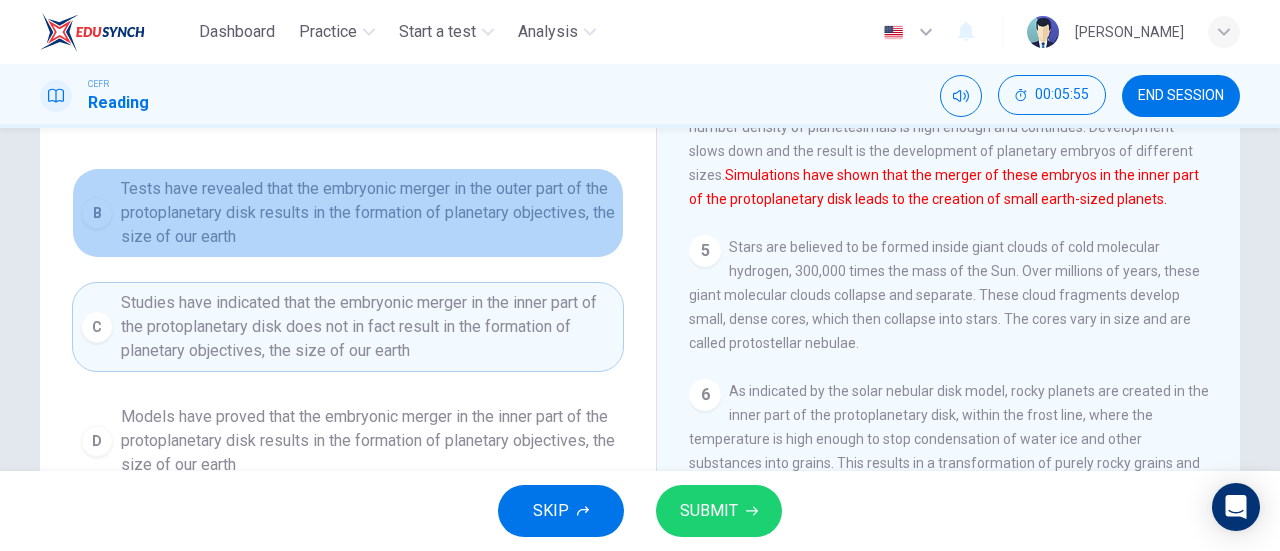 click on "Tests have revealed that the embryonic merger in the outer part of the protoplanetary disk results in the formation of planetary objectives, the size of our earth" at bounding box center [368, 213] 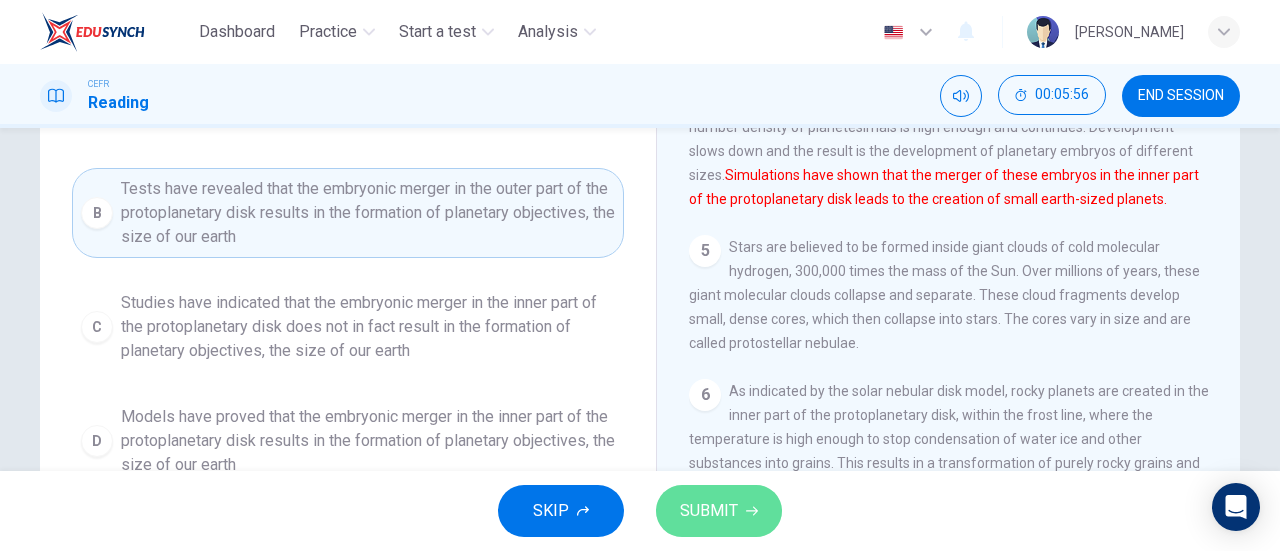 click on "SUBMIT" at bounding box center (719, 511) 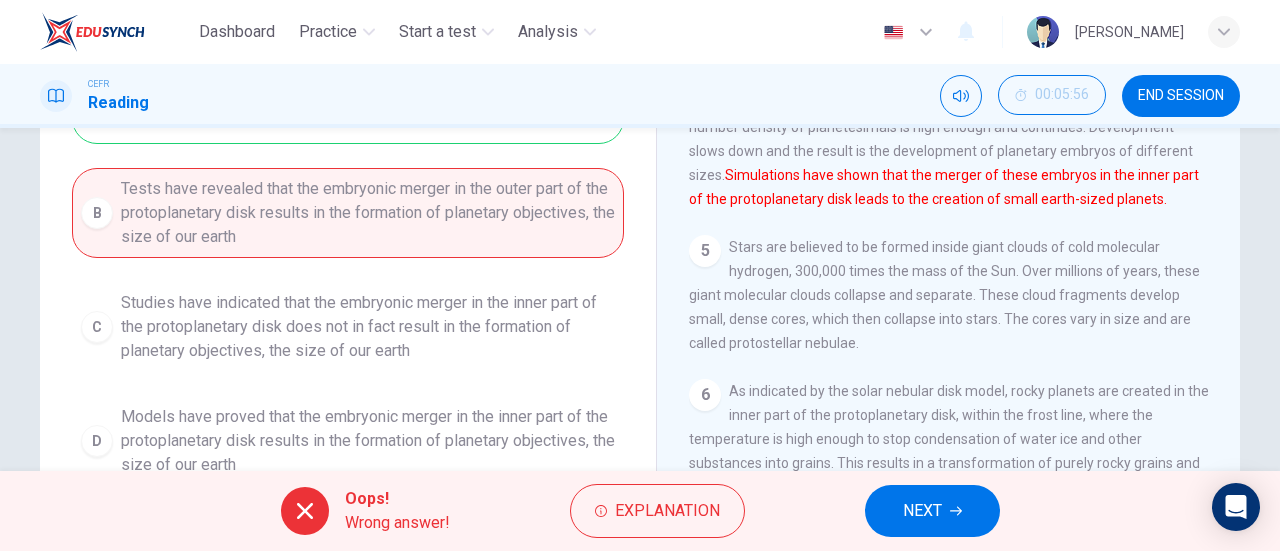 scroll, scrollTop: 0, scrollLeft: 0, axis: both 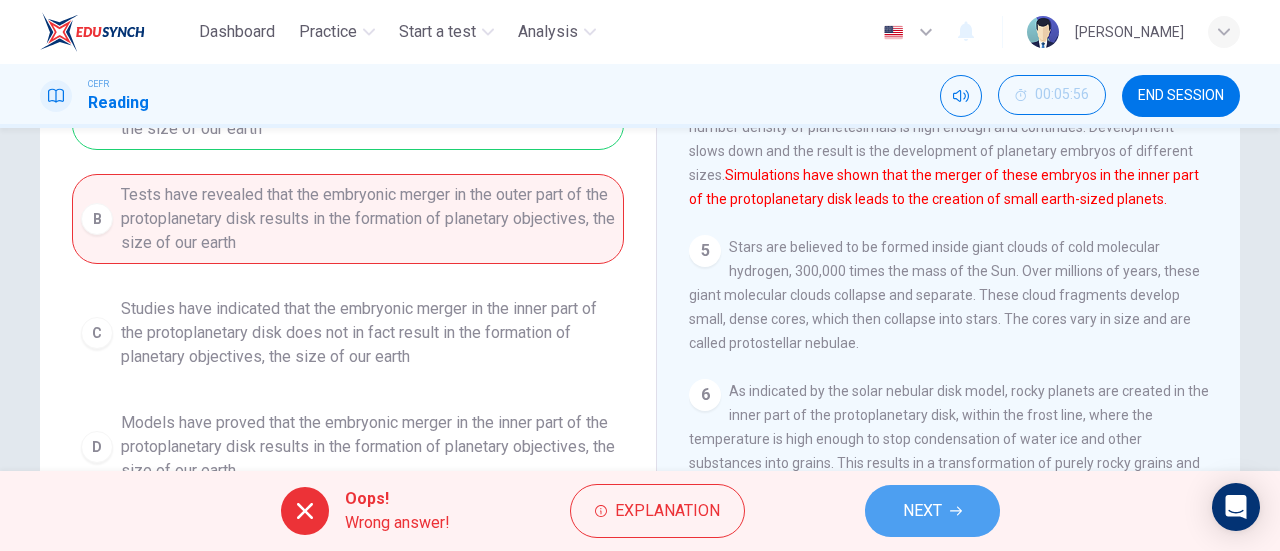 click on "NEXT" at bounding box center [922, 511] 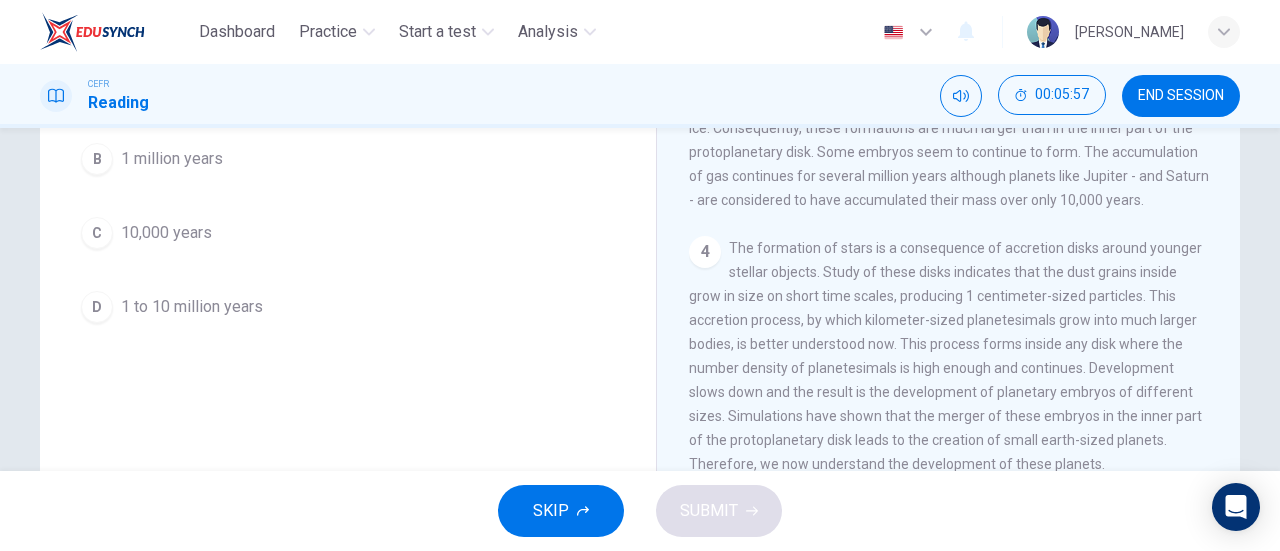 scroll, scrollTop: 326, scrollLeft: 0, axis: vertical 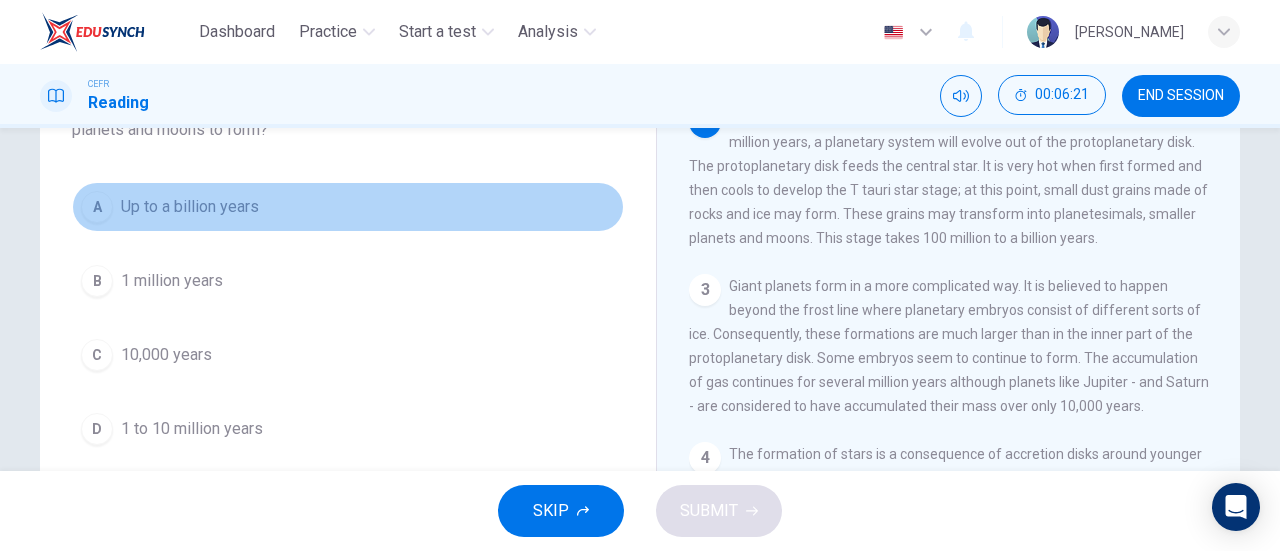 click on "A Up to a billion years" at bounding box center [348, 207] 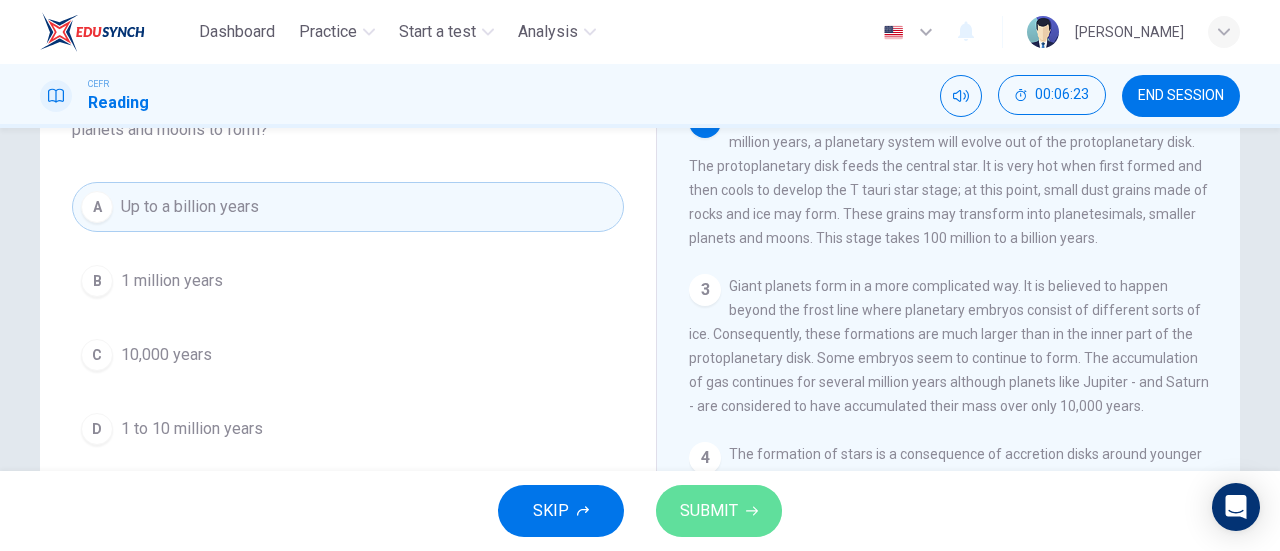 click on "SUBMIT" at bounding box center [719, 511] 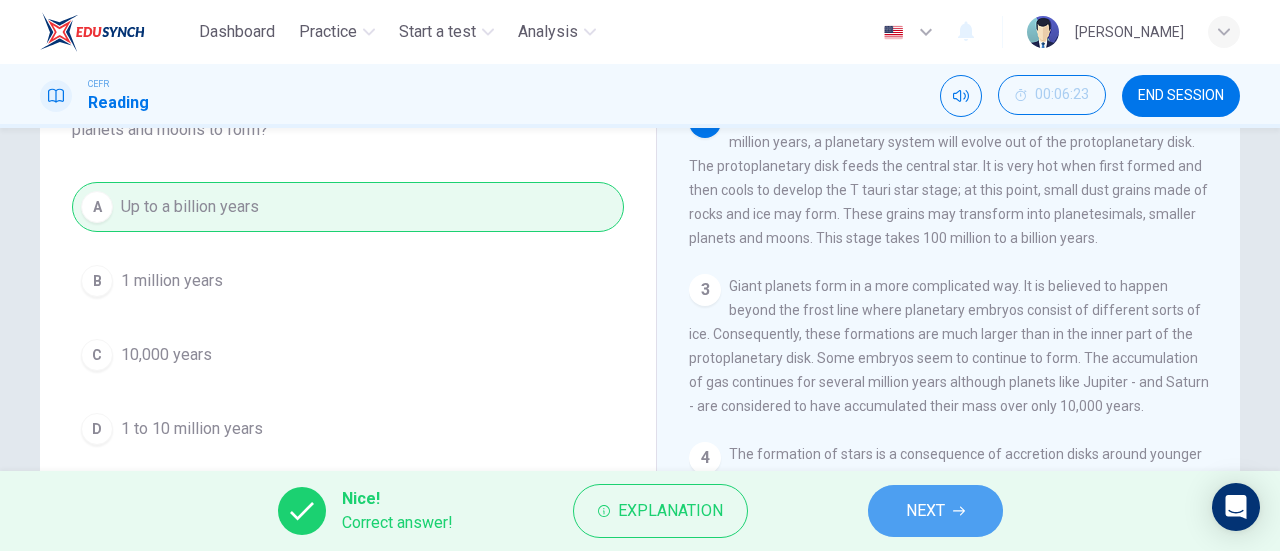 click on "NEXT" at bounding box center [935, 511] 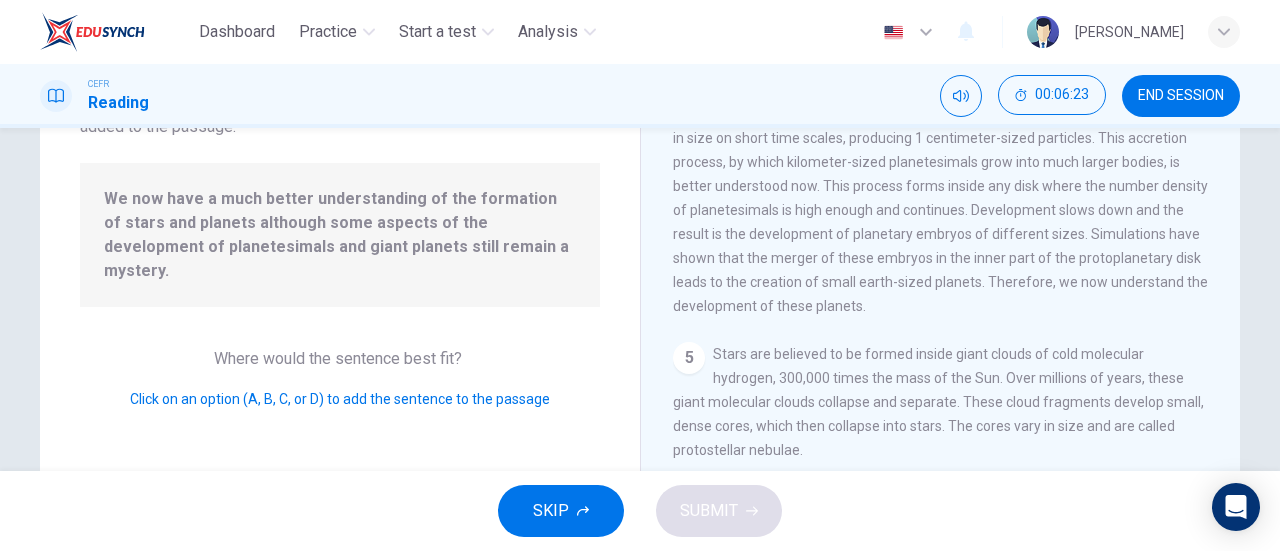 scroll, scrollTop: 608, scrollLeft: 0, axis: vertical 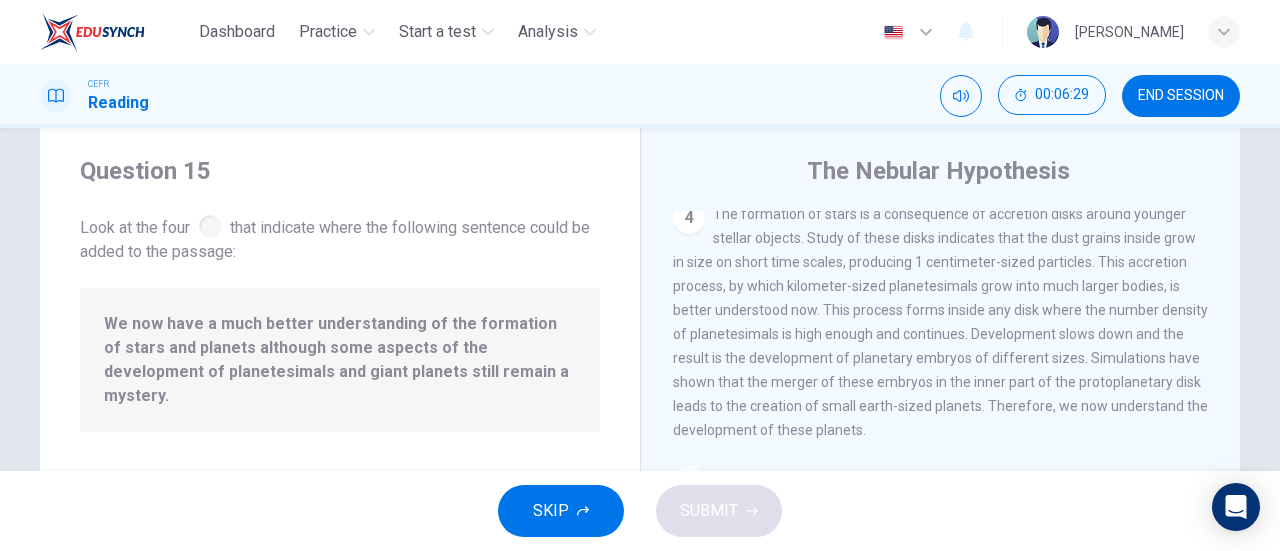 click on "The formation of stars is a consequence of accretion disks around younger stellar objects. Study of these disks indicates that the dust grains inside grow in size on short time scales, producing 1 centimeter-sized particles. This accretion process, by which kilometer-sized planetesimals grow into much larger bodies, is better understood now. This process forms inside any disk where the number density of planetesimals is high enough and continues. Development slows down and the result is the development of planetary embryos of different sizes. Simulations have shown that the merger of these embryos in the inner part of the protoplanetary disk leads to the creation of small earth-sized planets. Therefore, we now understand the development of these planets." at bounding box center (940, 322) 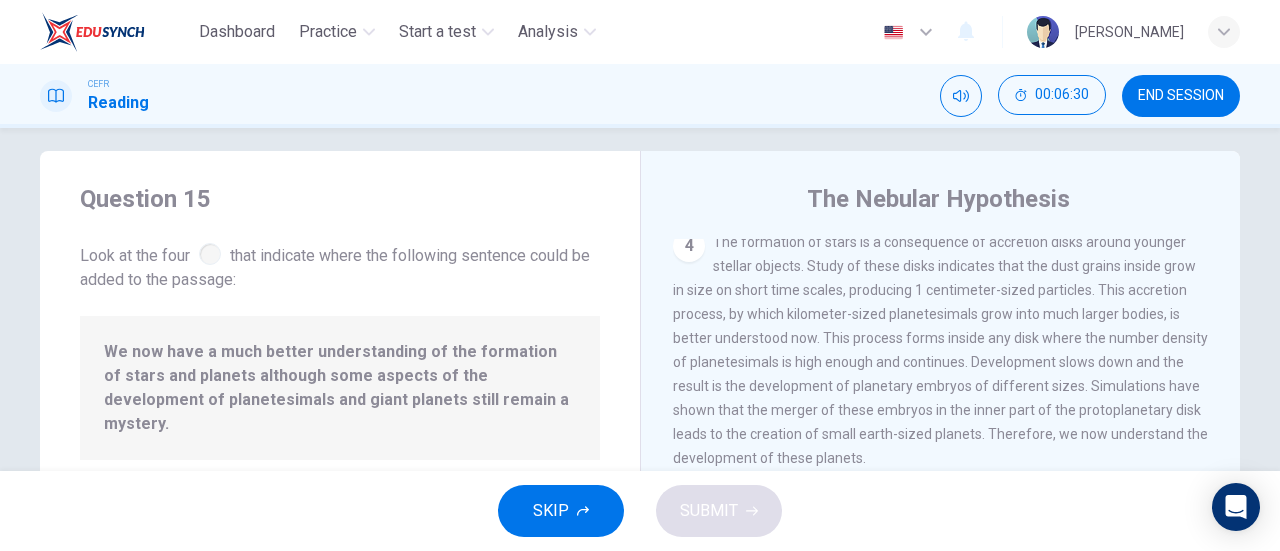 scroll, scrollTop: 10, scrollLeft: 0, axis: vertical 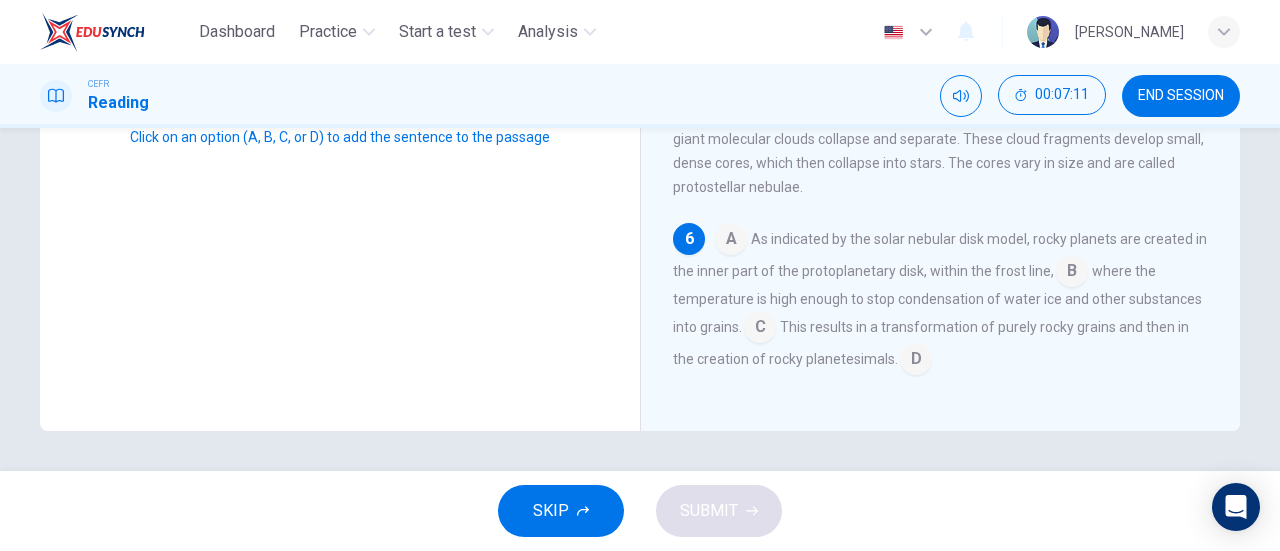 click at bounding box center (760, 329) 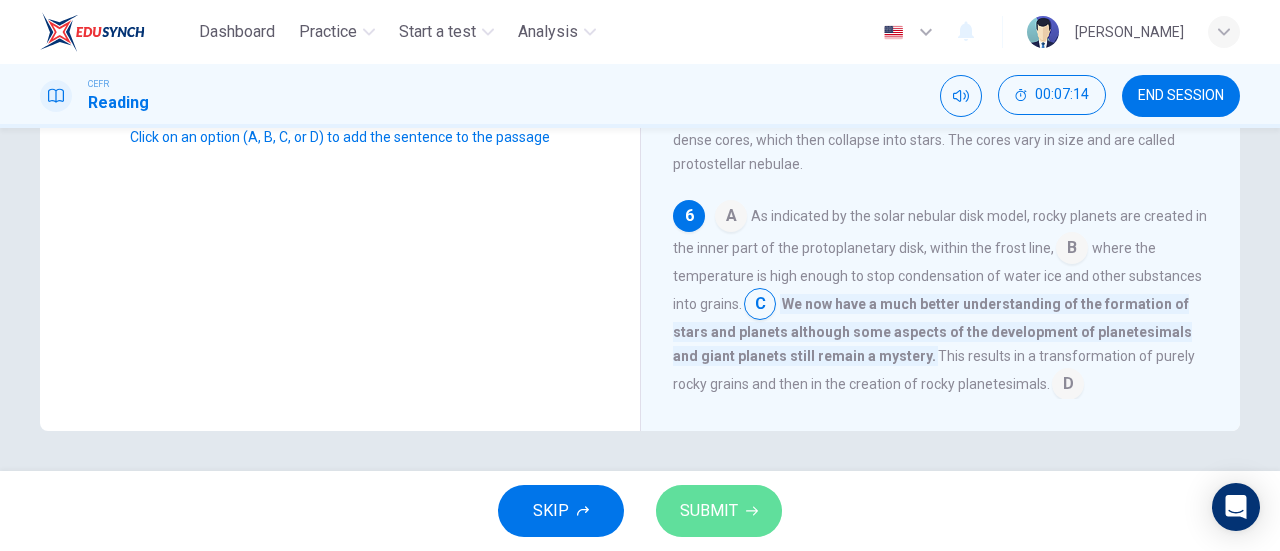 click on "SUBMIT" at bounding box center [719, 511] 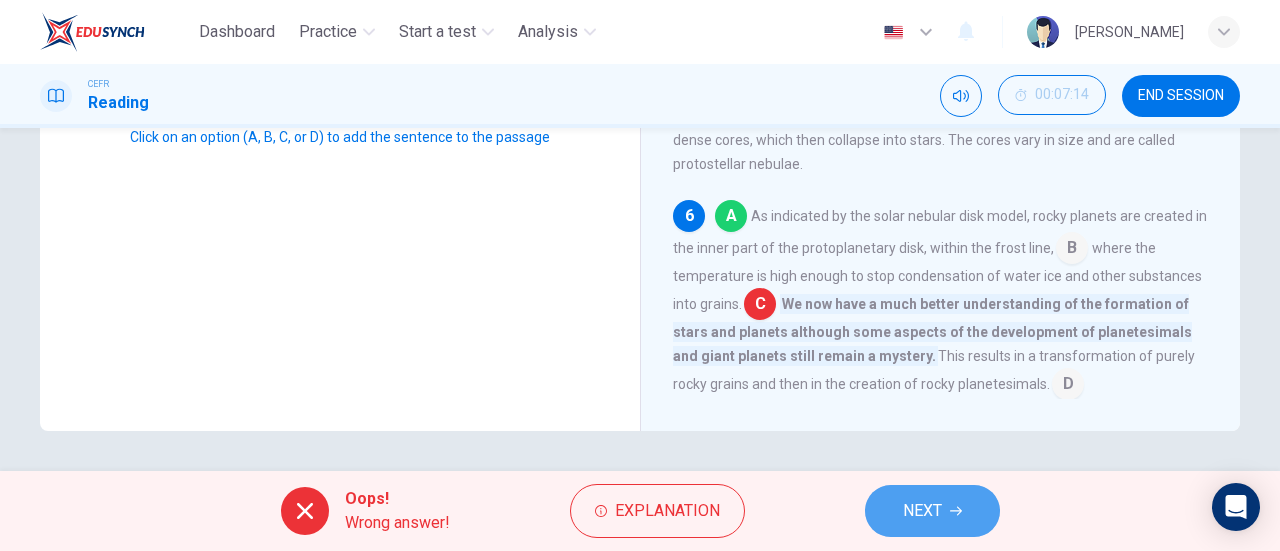click on "NEXT" at bounding box center [932, 511] 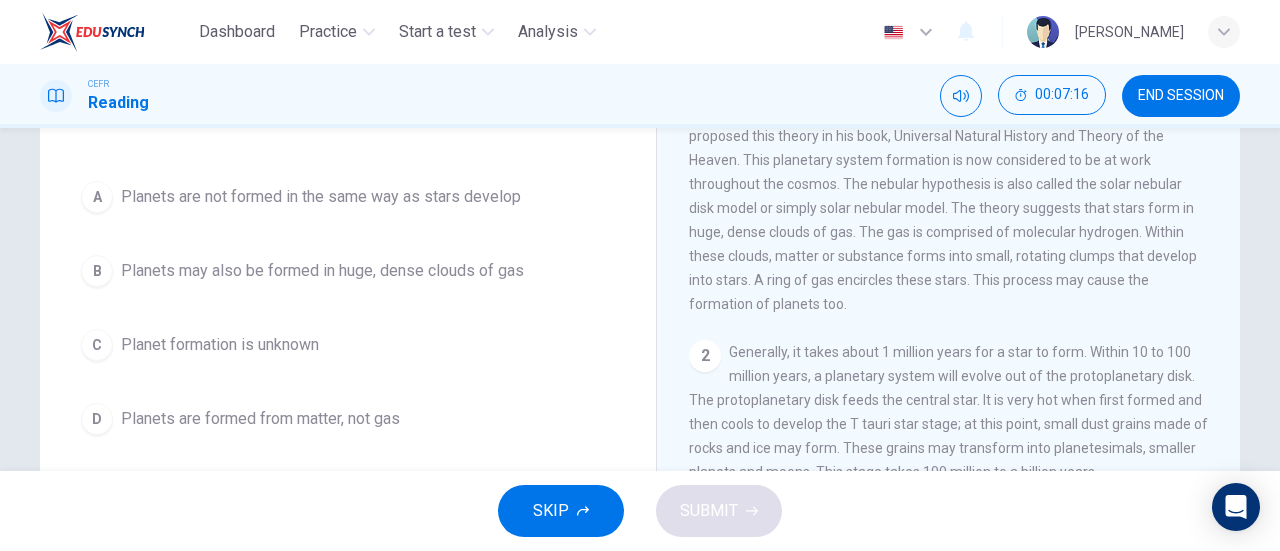 scroll, scrollTop: 84, scrollLeft: 0, axis: vertical 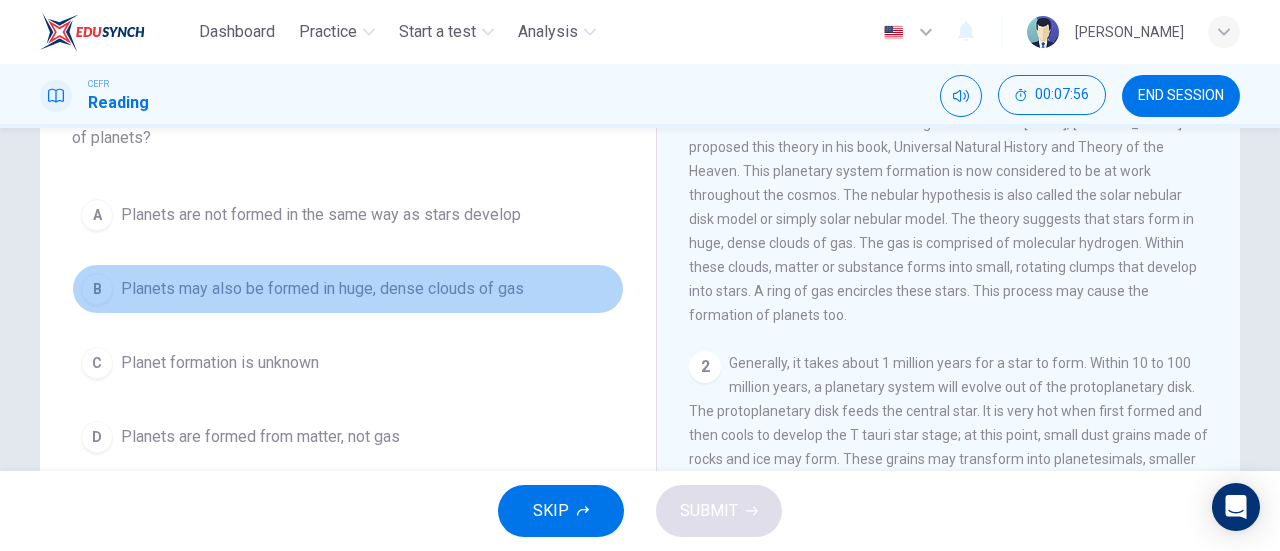 click on "Planets may also be formed in huge, dense clouds of gas" at bounding box center (322, 289) 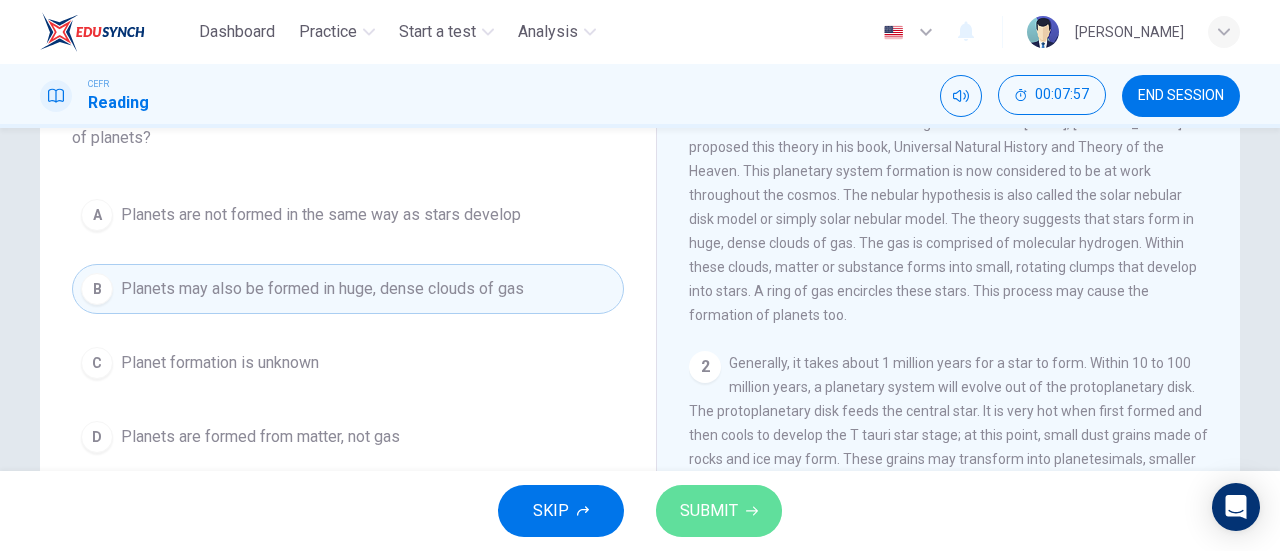 click on "SUBMIT" at bounding box center [709, 511] 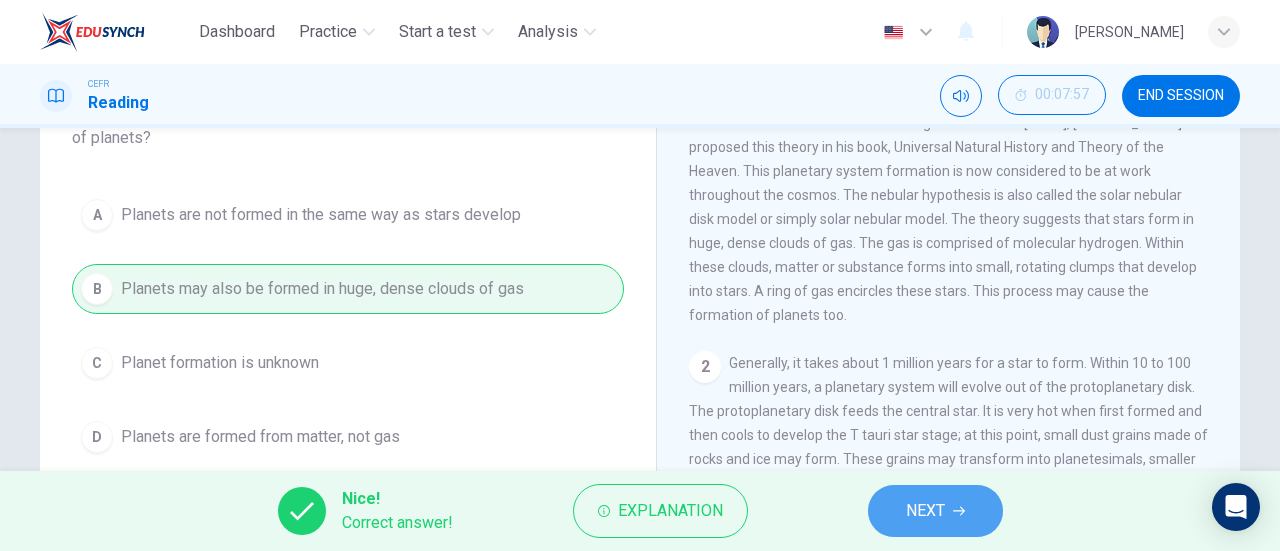 click on "NEXT" at bounding box center [935, 511] 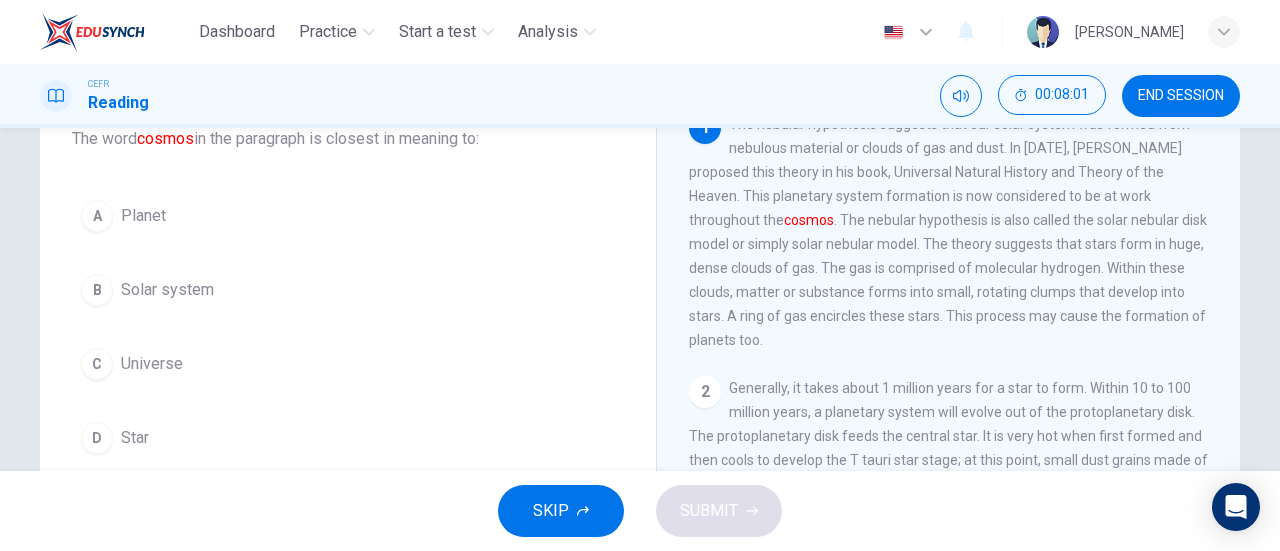 scroll, scrollTop: 149, scrollLeft: 0, axis: vertical 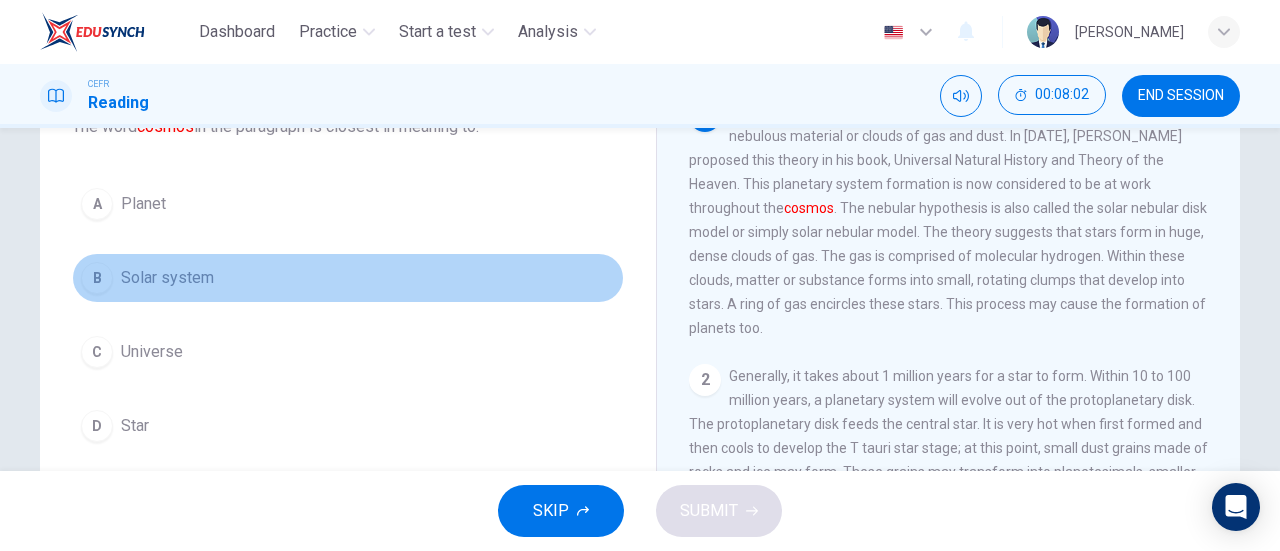 click on "B Solar system" at bounding box center [348, 278] 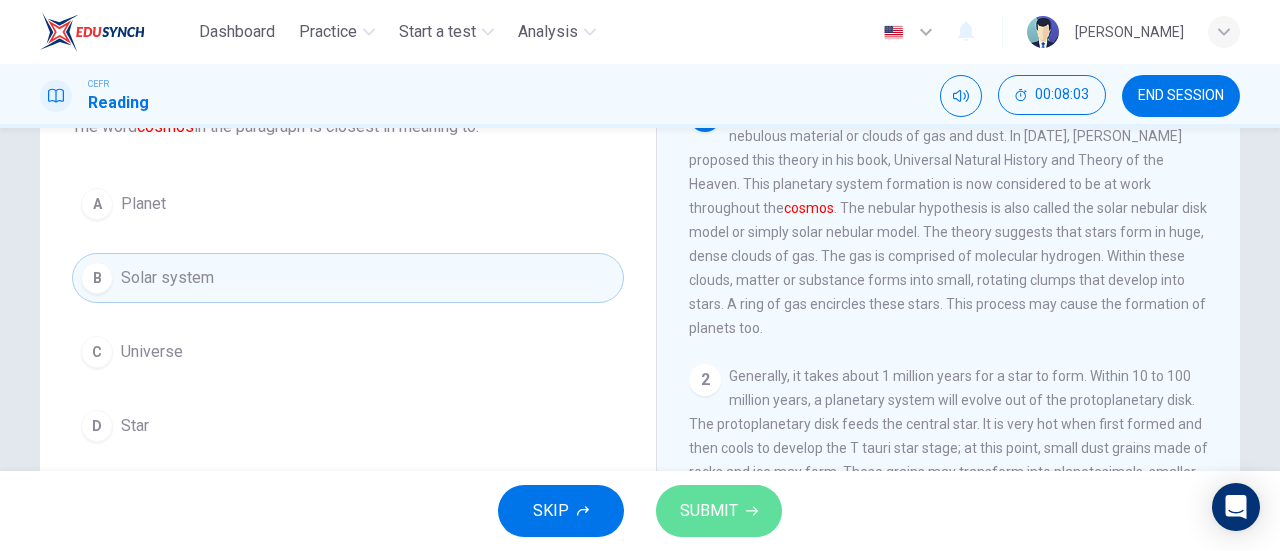 click on "SUBMIT" at bounding box center [709, 511] 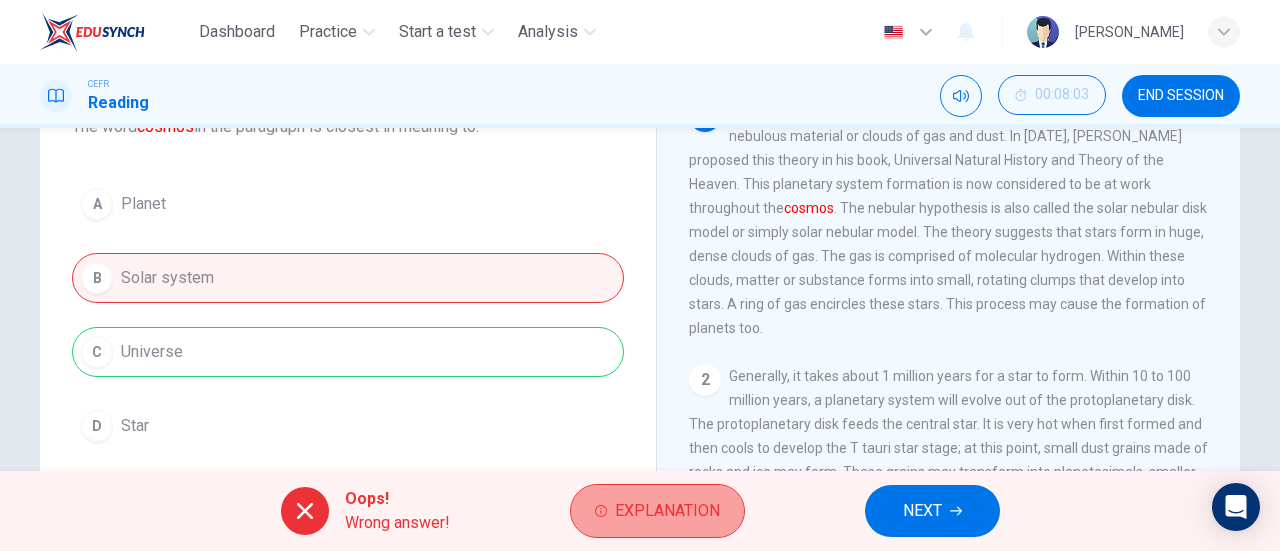 click on "Explanation" at bounding box center [667, 511] 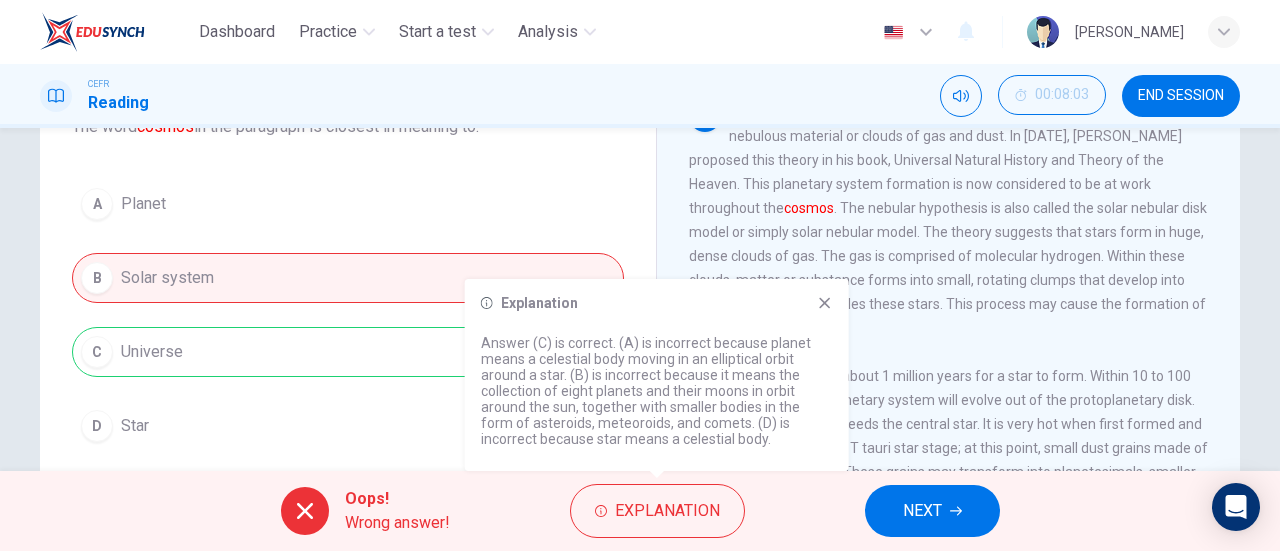 click on "Explanation Answer (C) is correct. (A) is incorrect because planet means a celestial body moving in an elliptical orbit around a star. (B) is incorrect because it means the collection of eight planets and their moons in orbit around the sun, together with smaller bodies in the form of asteroids, meteoroids, and comets. (D) is incorrect because star means a celestial body." at bounding box center (657, 375) 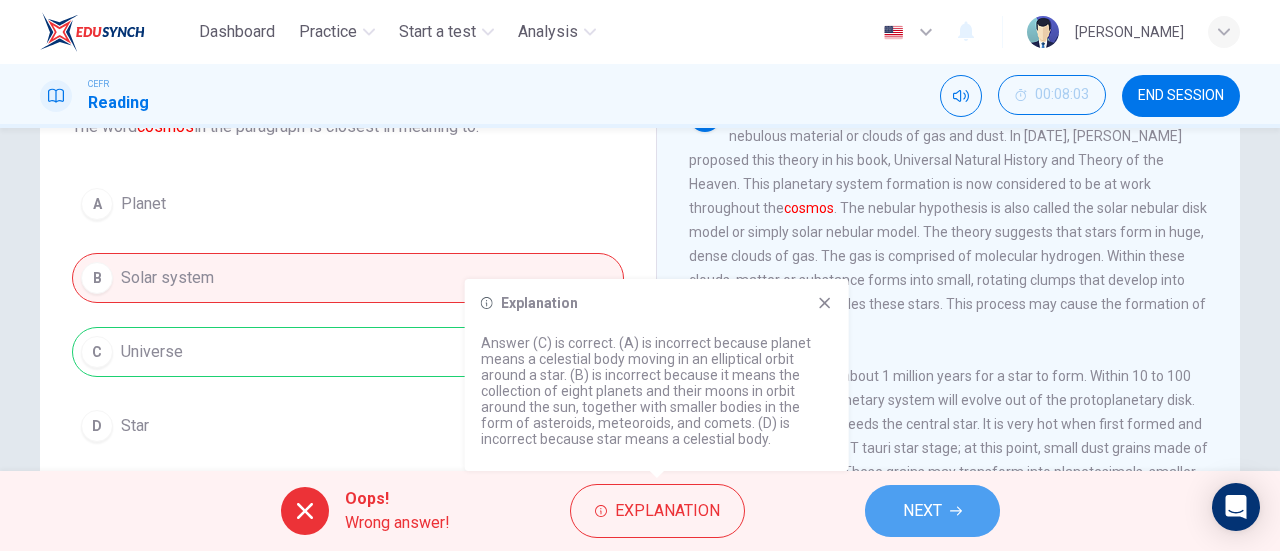 click on "NEXT" at bounding box center [932, 511] 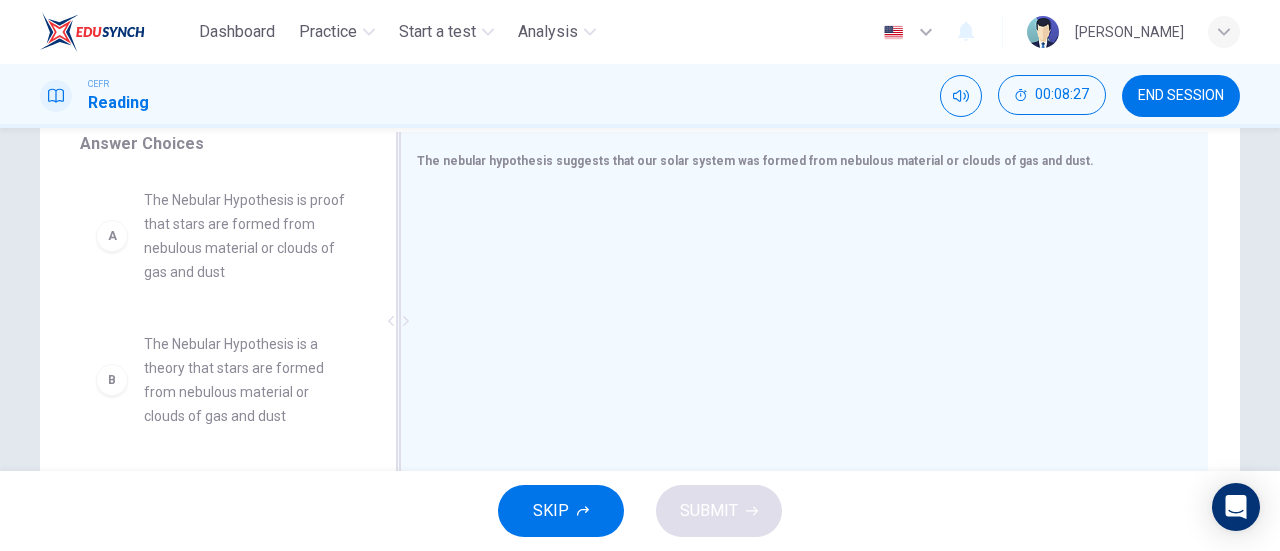 scroll, scrollTop: 342, scrollLeft: 0, axis: vertical 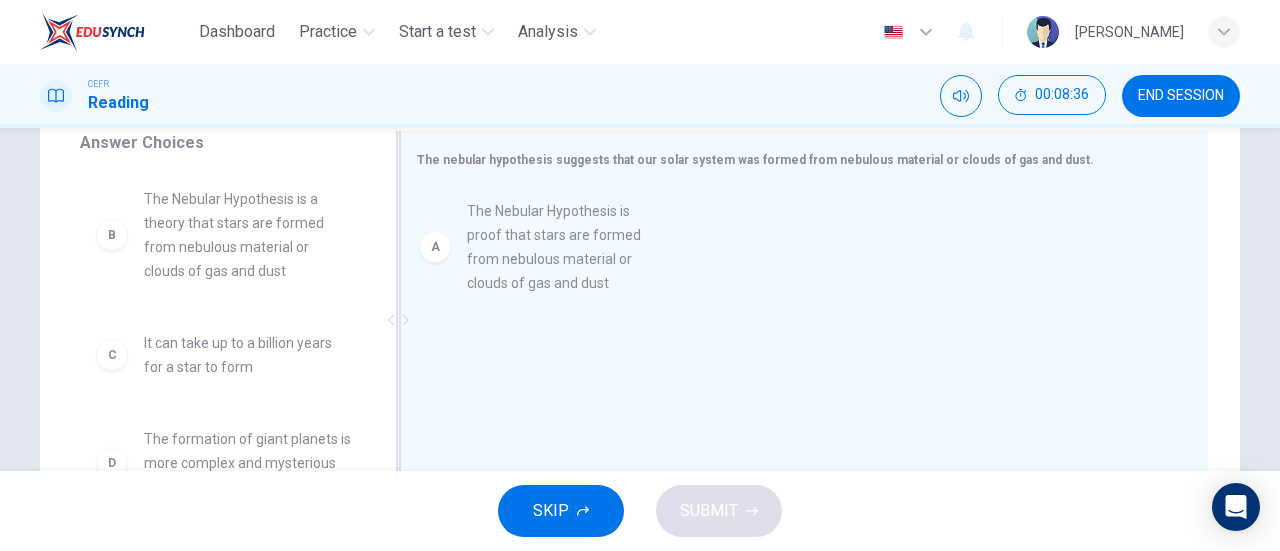 drag, startPoint x: 236, startPoint y: 233, endPoint x: 612, endPoint y: 245, distance: 376.19144 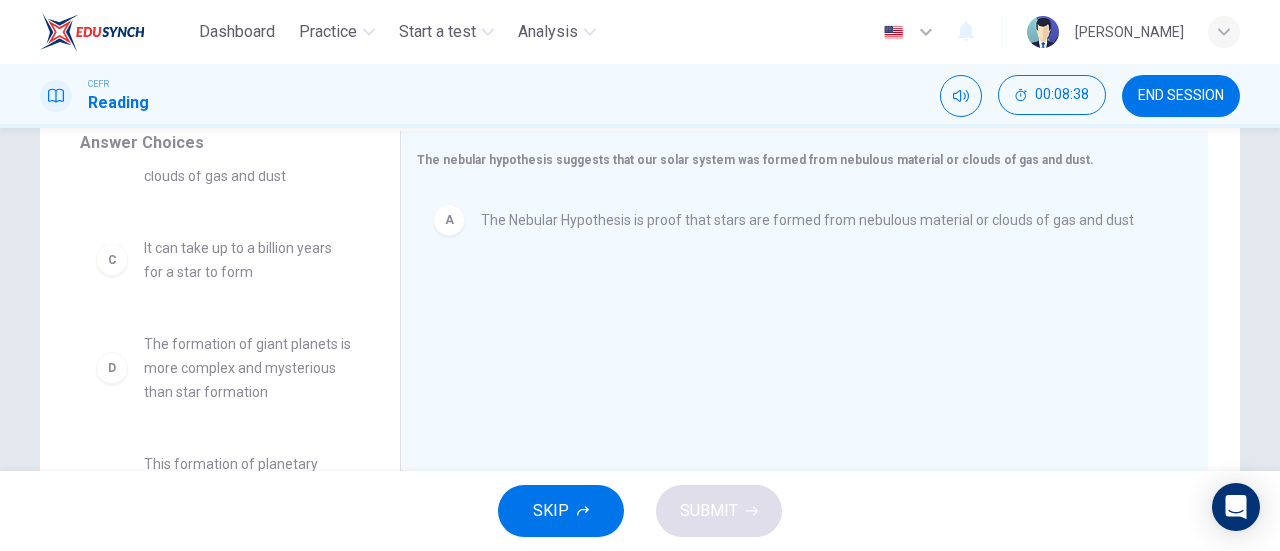 scroll, scrollTop: 101, scrollLeft: 0, axis: vertical 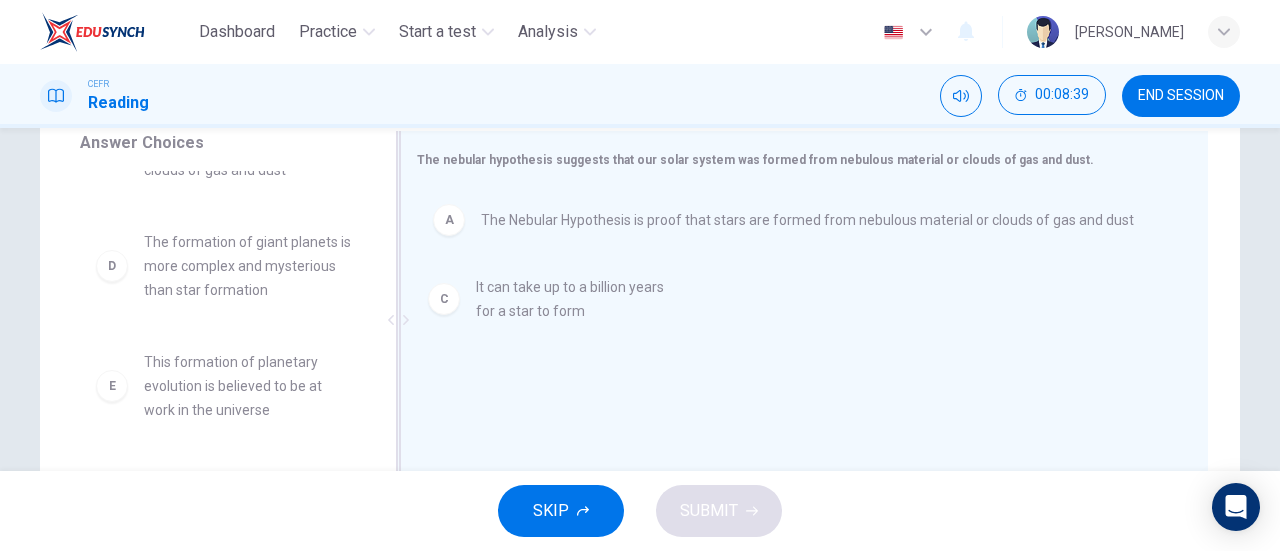 drag, startPoint x: 227, startPoint y: 261, endPoint x: 571, endPoint y: 307, distance: 347.06195 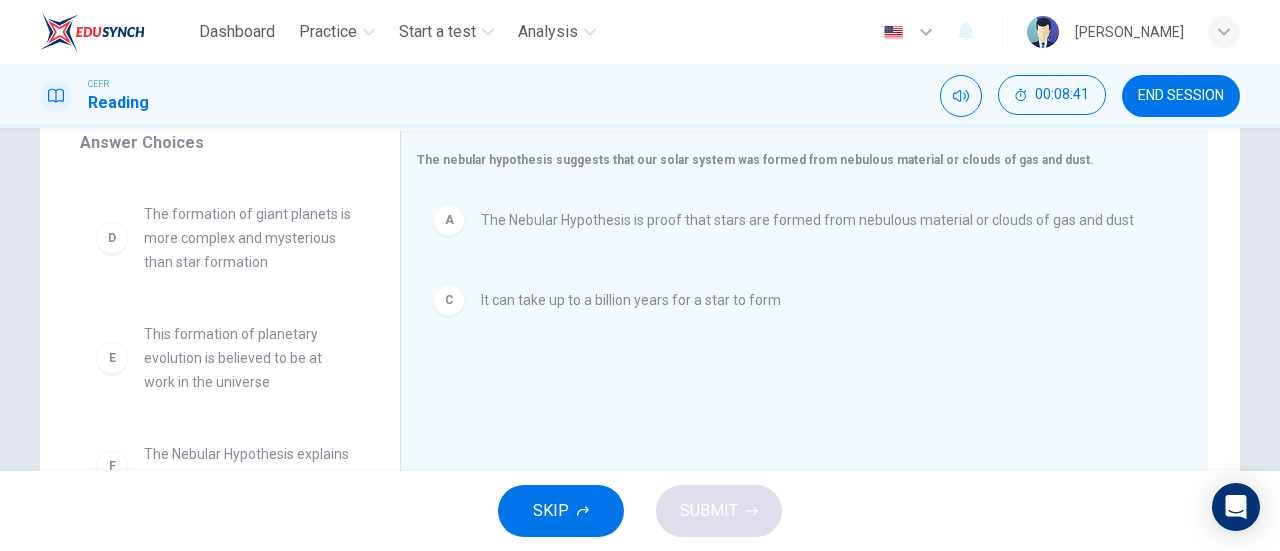 scroll, scrollTop: 180, scrollLeft: 0, axis: vertical 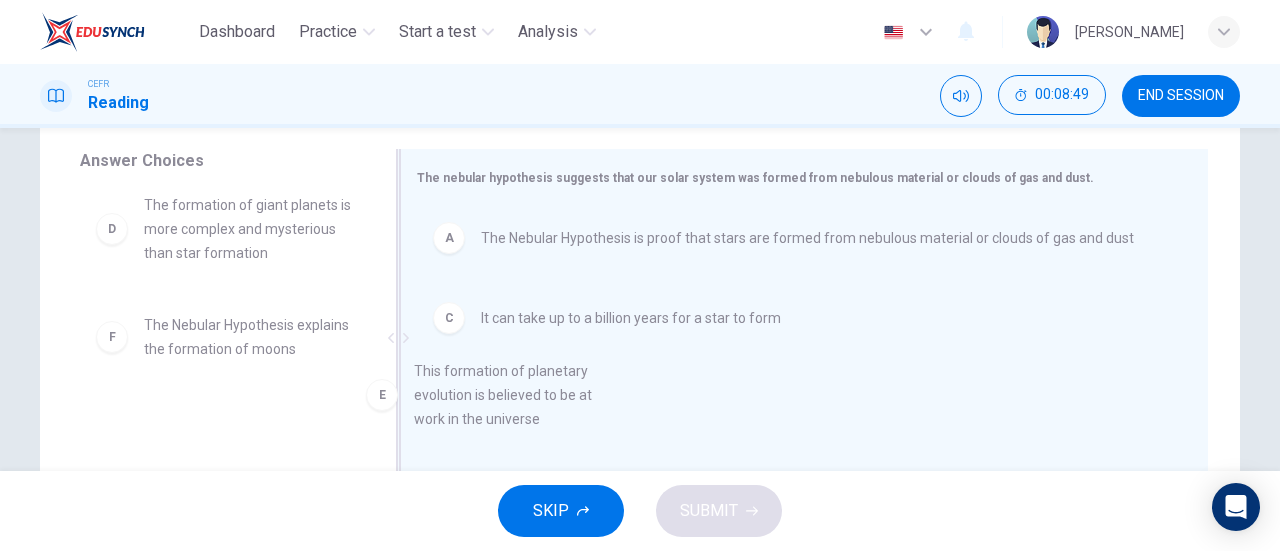 drag, startPoint x: 271, startPoint y: 368, endPoint x: 575, endPoint y: 416, distance: 307.76614 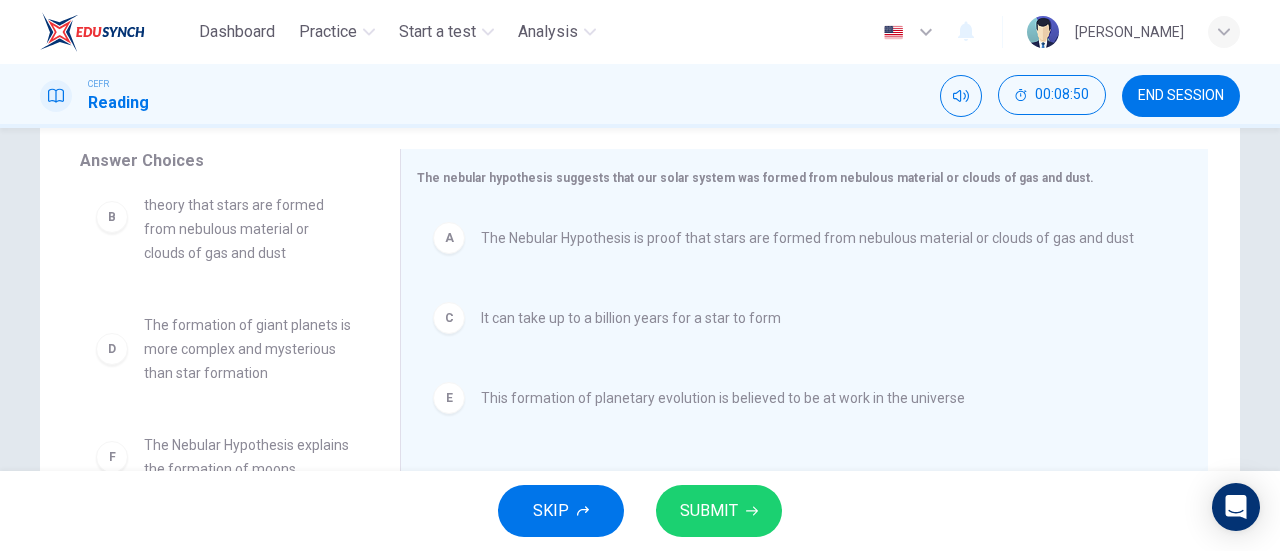 scroll, scrollTop: 60, scrollLeft: 0, axis: vertical 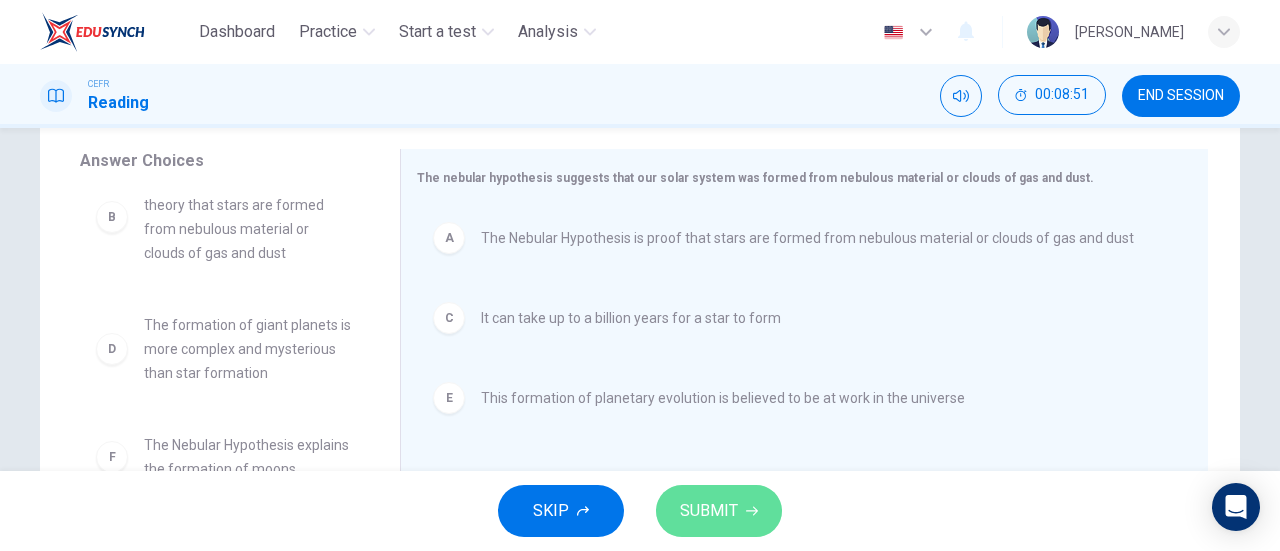 click on "SUBMIT" at bounding box center [709, 511] 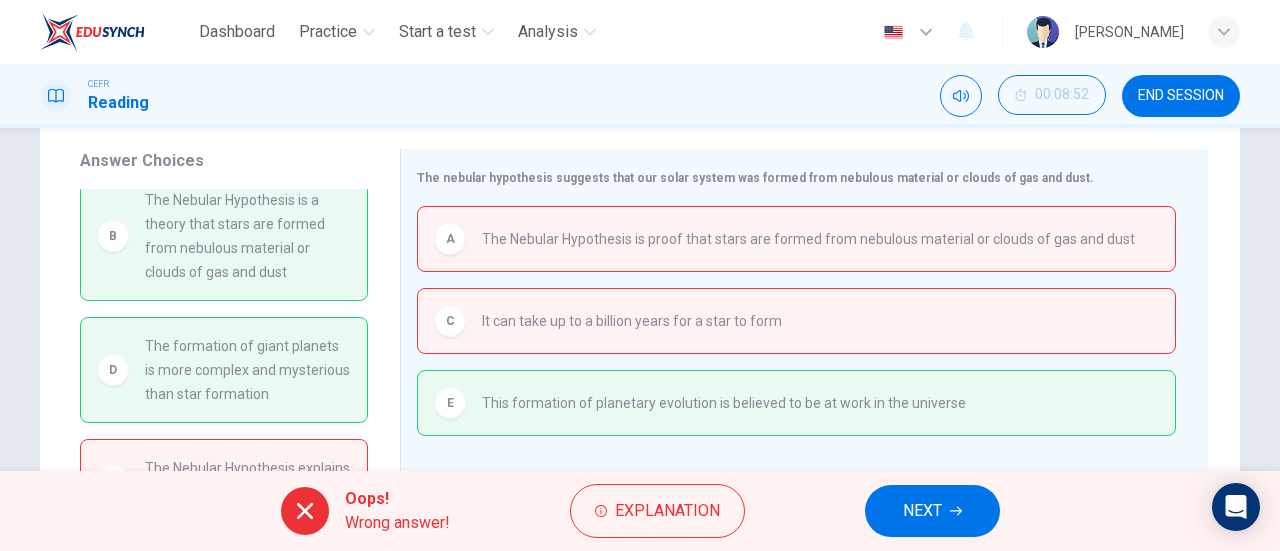 scroll, scrollTop: 0, scrollLeft: 0, axis: both 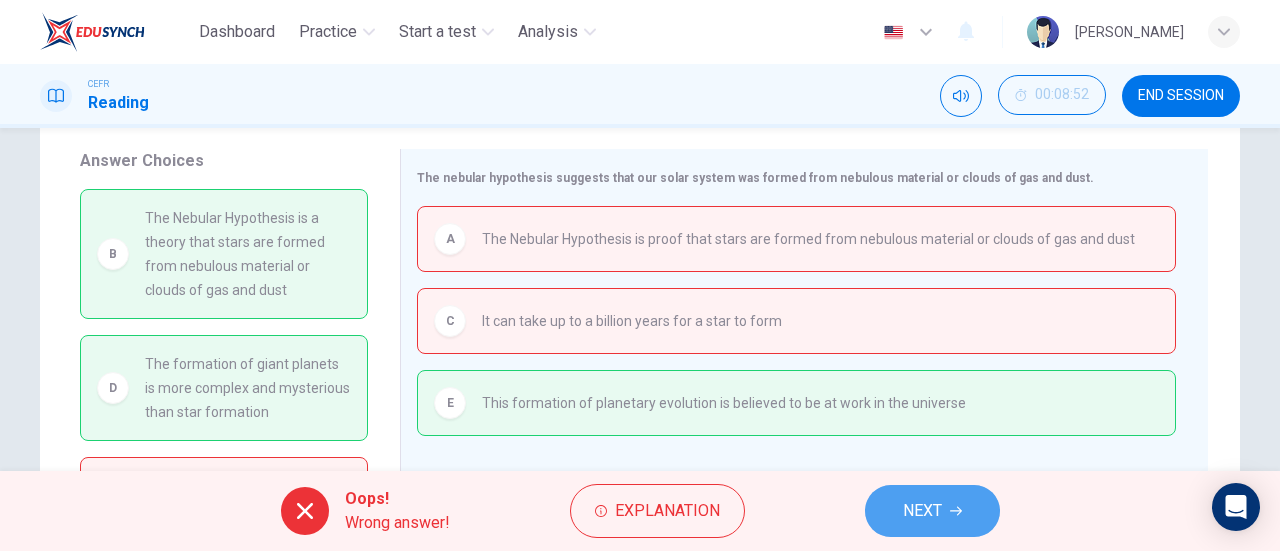 click on "NEXT" at bounding box center (932, 511) 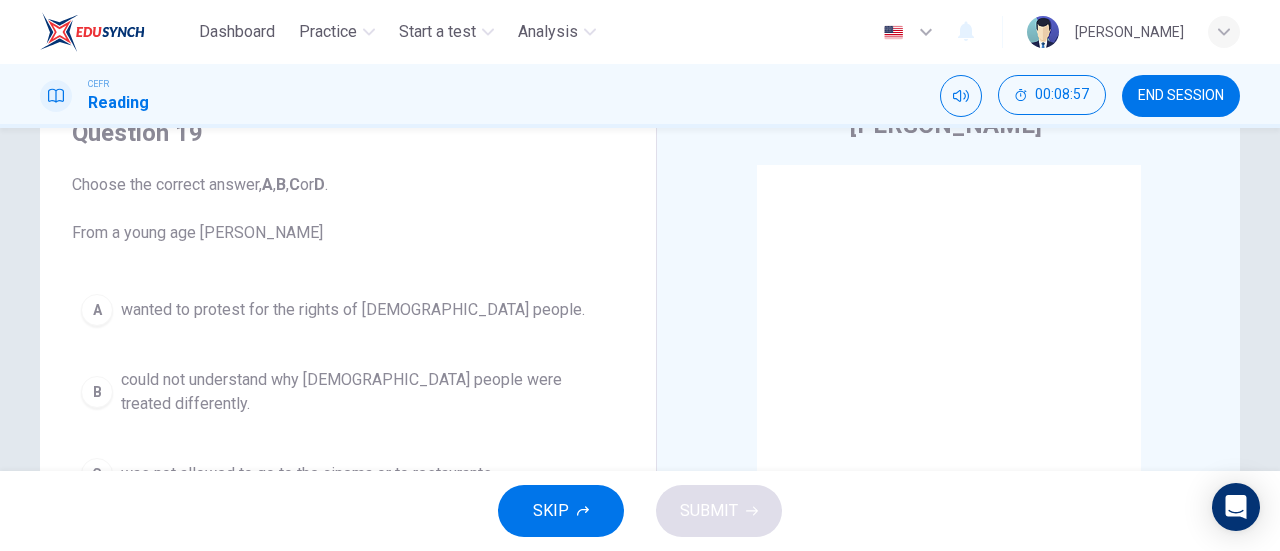 scroll, scrollTop: 197, scrollLeft: 0, axis: vertical 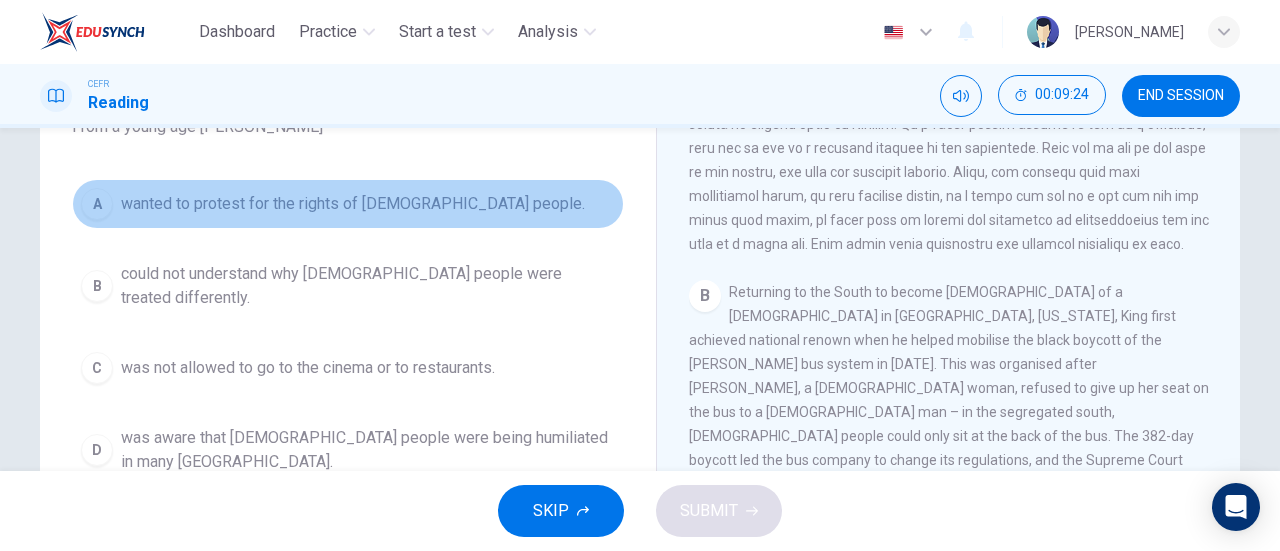 click on "wanted to protest for the rights of black people." at bounding box center (353, 204) 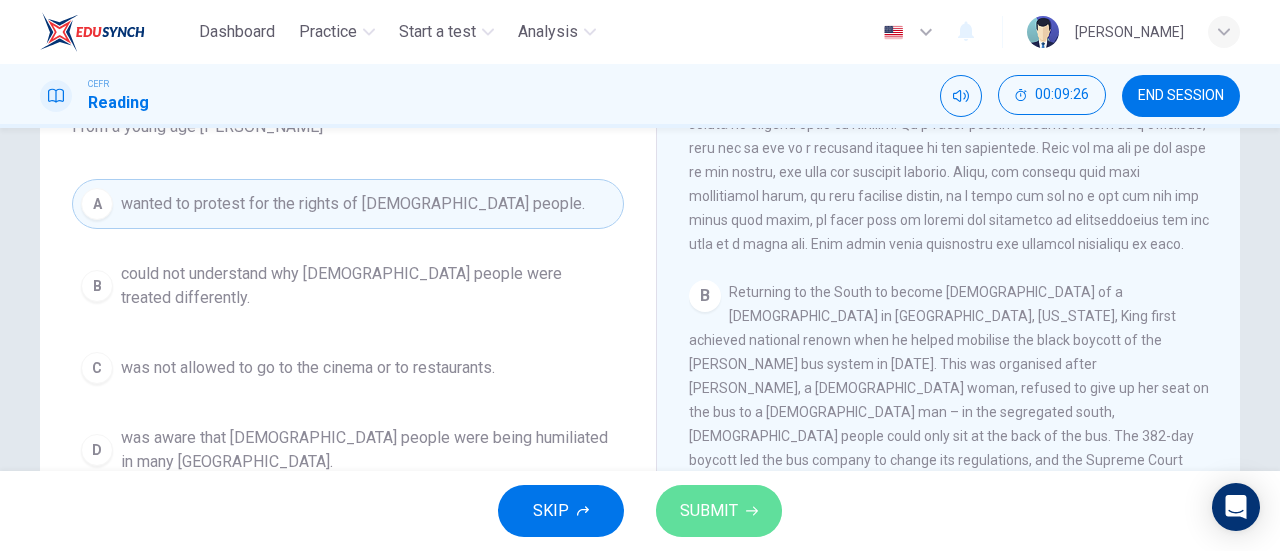 click on "SUBMIT" at bounding box center [719, 511] 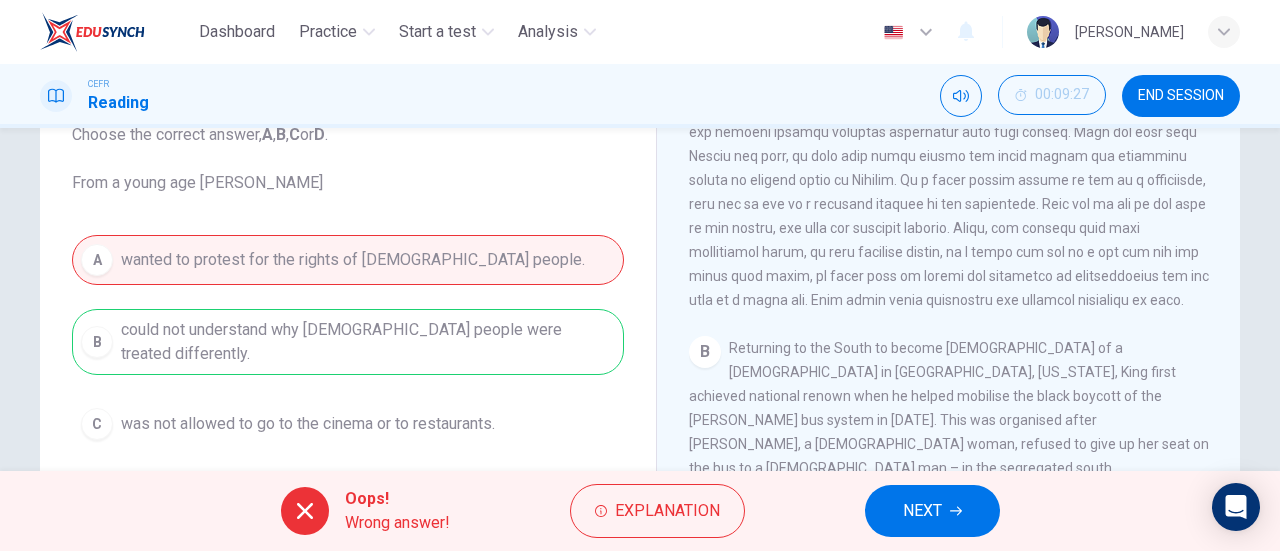 scroll, scrollTop: 137, scrollLeft: 0, axis: vertical 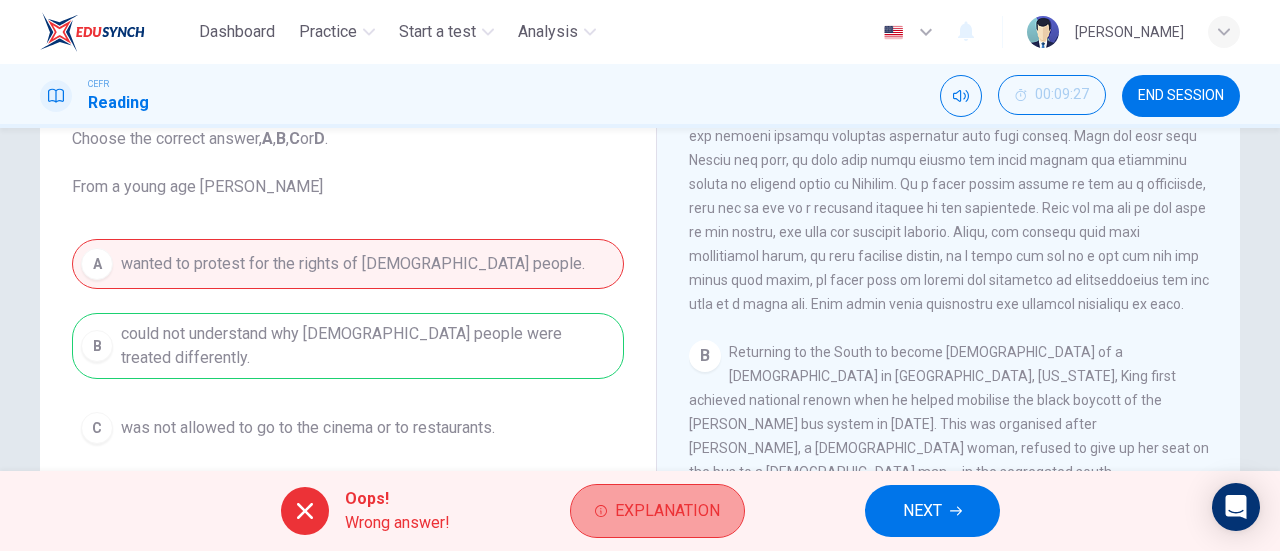 click on "Explanation" at bounding box center (667, 511) 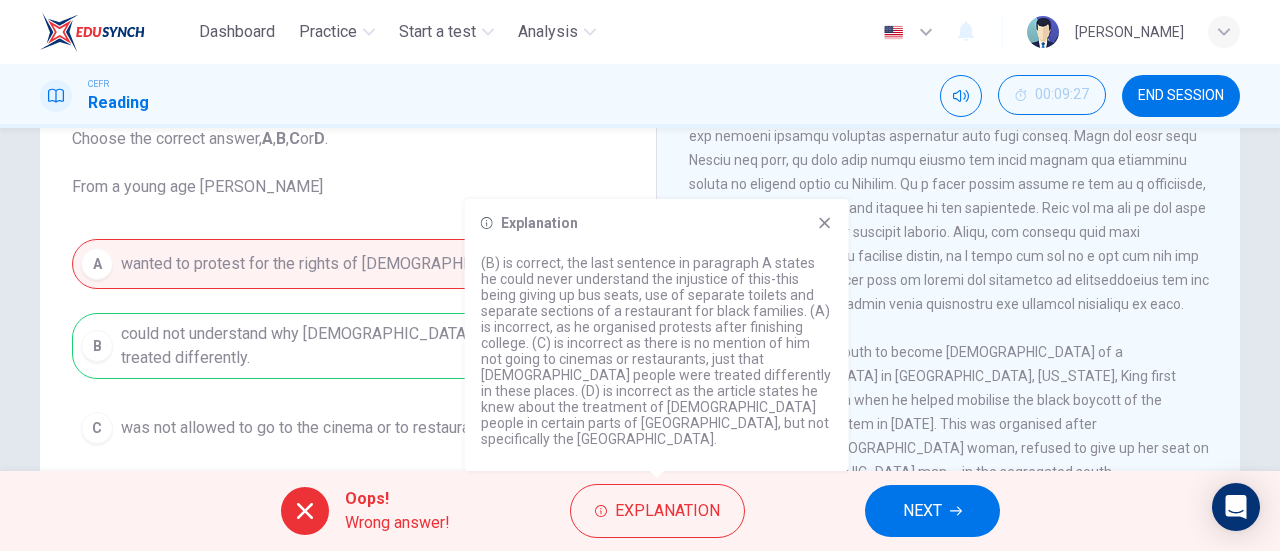 click on "Explanation (B) is correct, the last sentence in paragraph A states he could never understand the injustice of this-this being giving up bus seats, use of separate toilets and separate sections of a restaurant for black families. (A) is incorrect, as he organised protests after finishing college. (C) is incorrect as there is no mention of him not going to cinemas or restaurants, just that black people were treated differently in these places. (D) is incorrect as the article states he knew about the treatment of black people in certain parts of America, but not specifically the northern states." at bounding box center [657, 335] 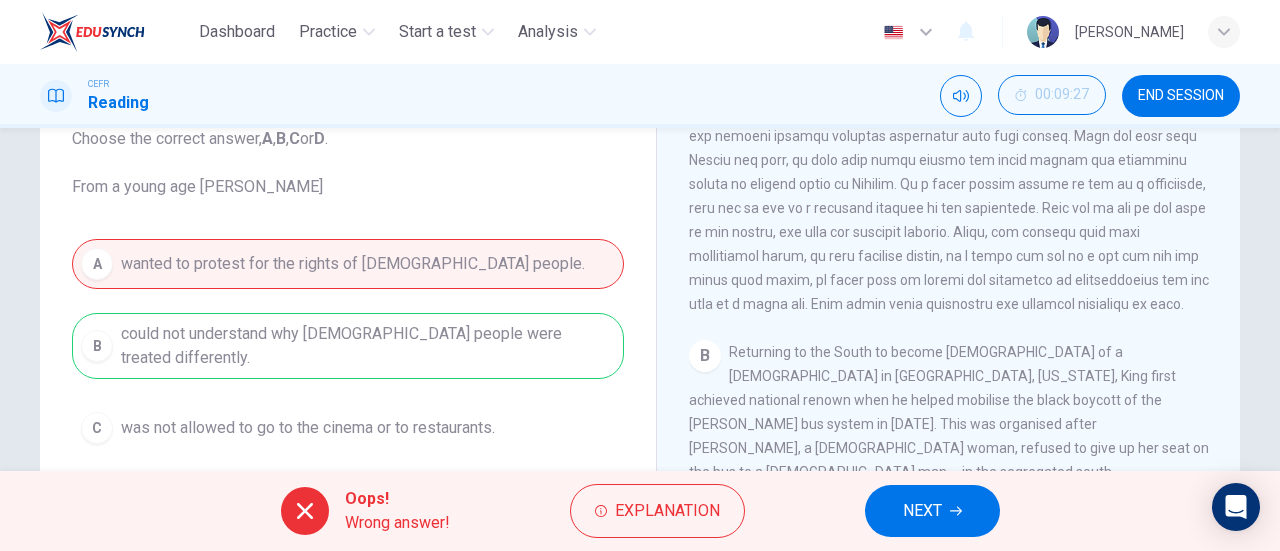 click on "NEXT" at bounding box center [932, 511] 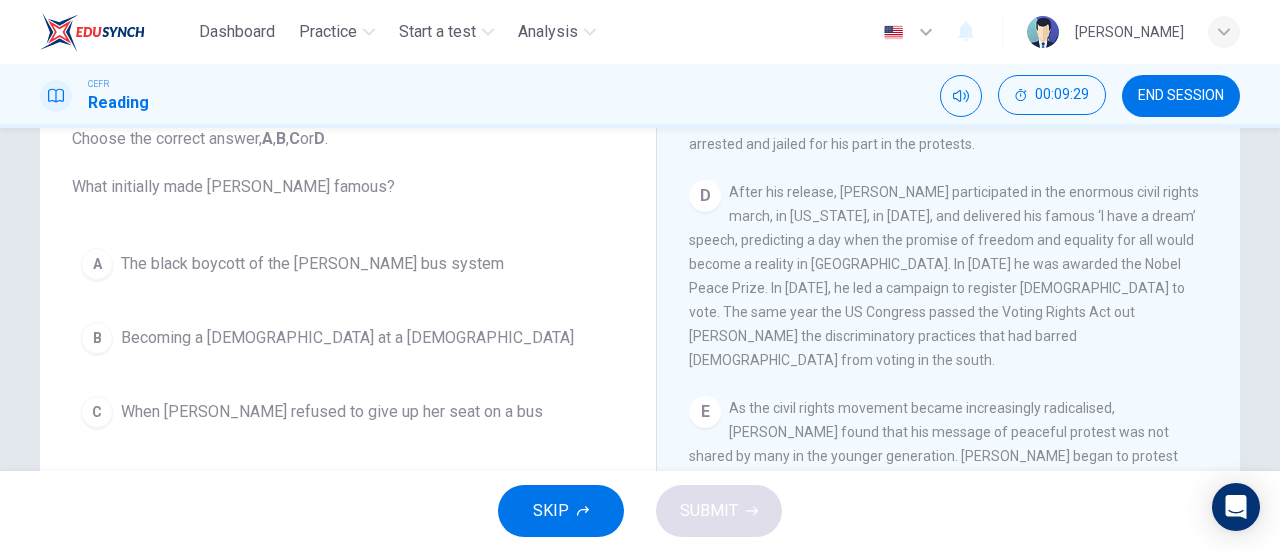 scroll, scrollTop: 1265, scrollLeft: 0, axis: vertical 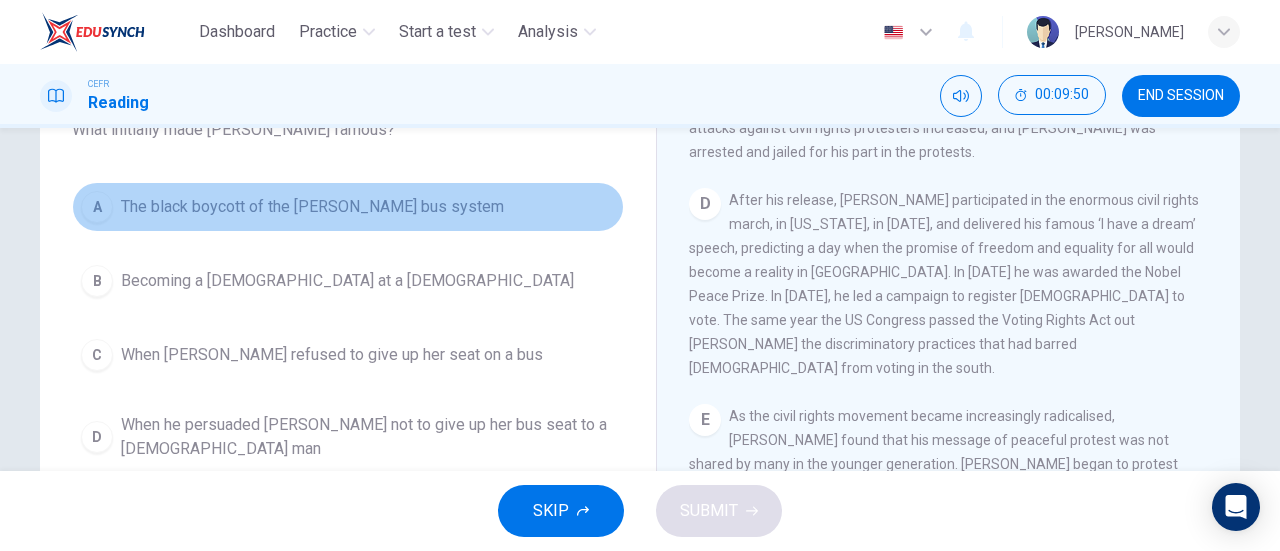 click on "The black boycott of the Montgomery bus system" at bounding box center [312, 207] 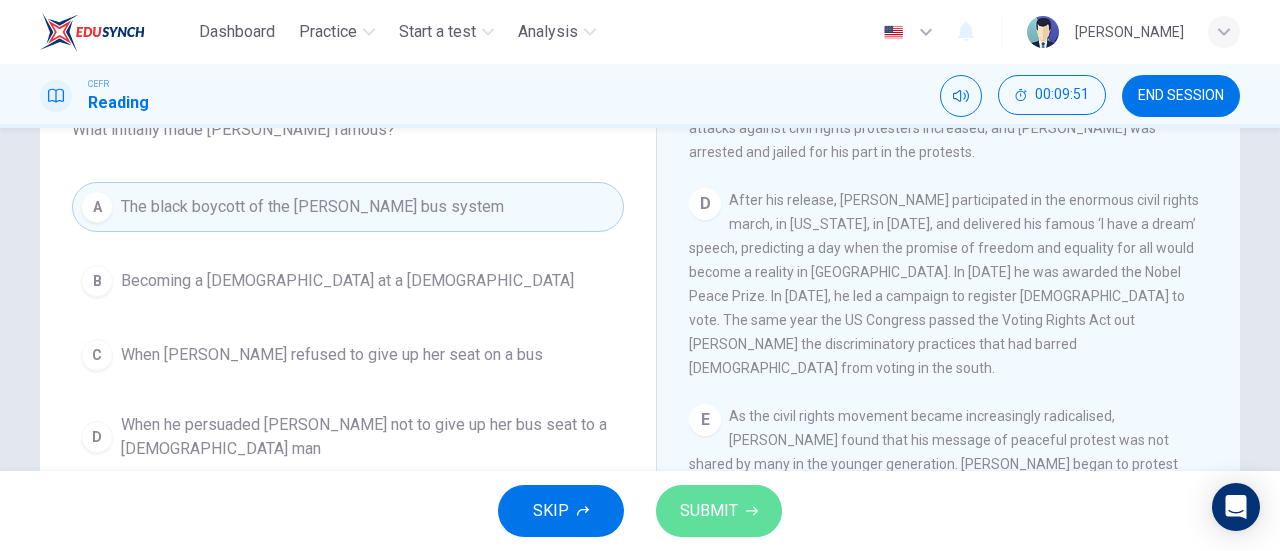 click on "SUBMIT" at bounding box center (709, 511) 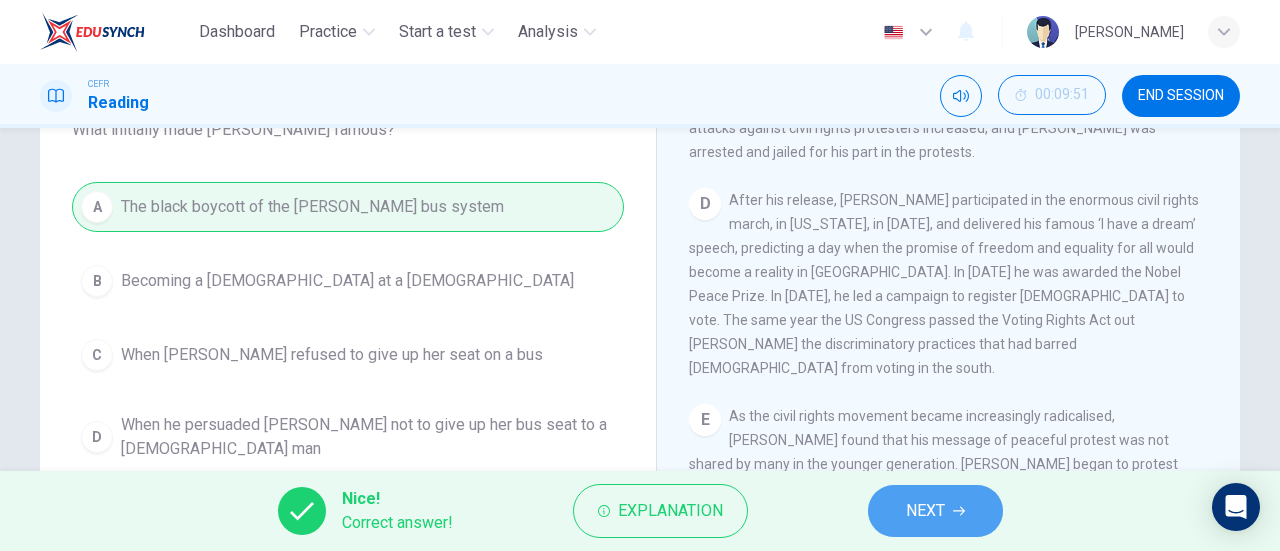 click on "NEXT" at bounding box center (925, 511) 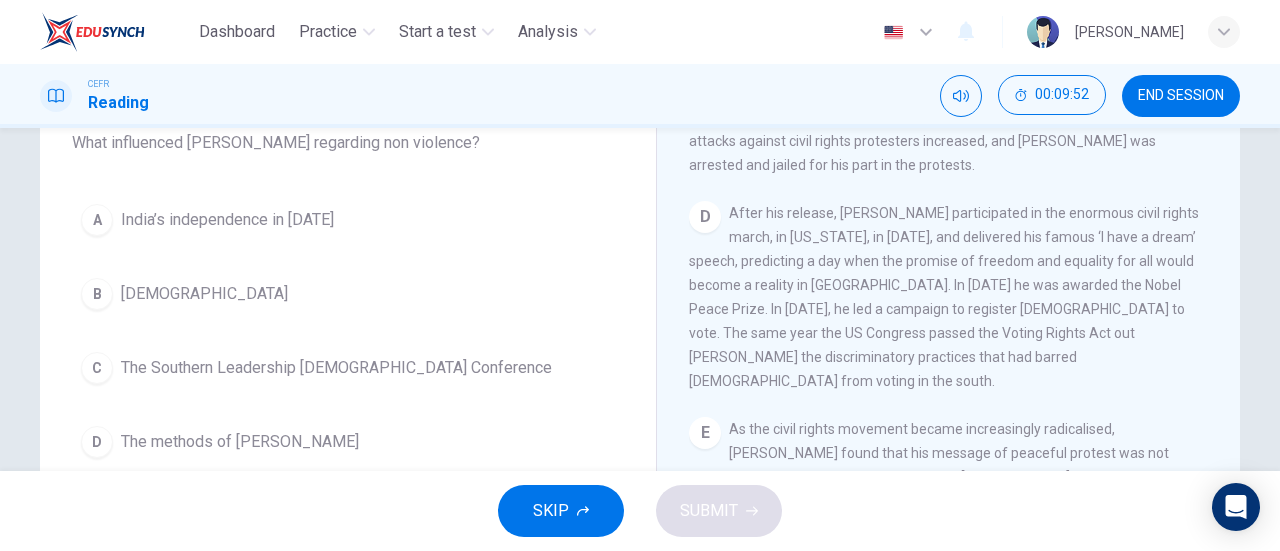scroll, scrollTop: 184, scrollLeft: 0, axis: vertical 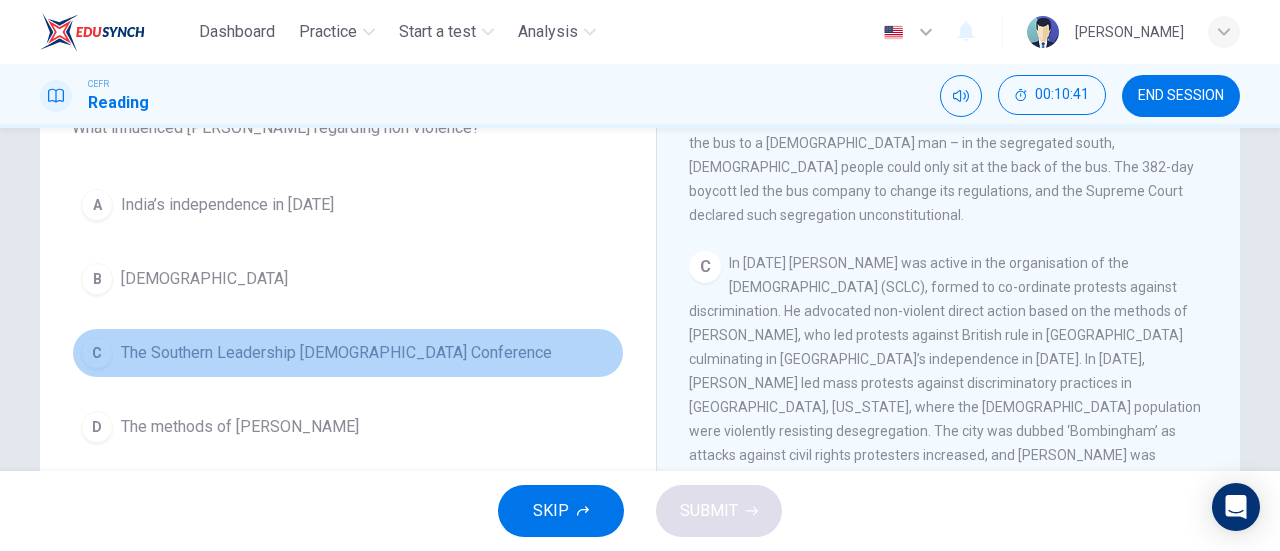 click on "C The Southern Leadership Christian Conference" at bounding box center (348, 353) 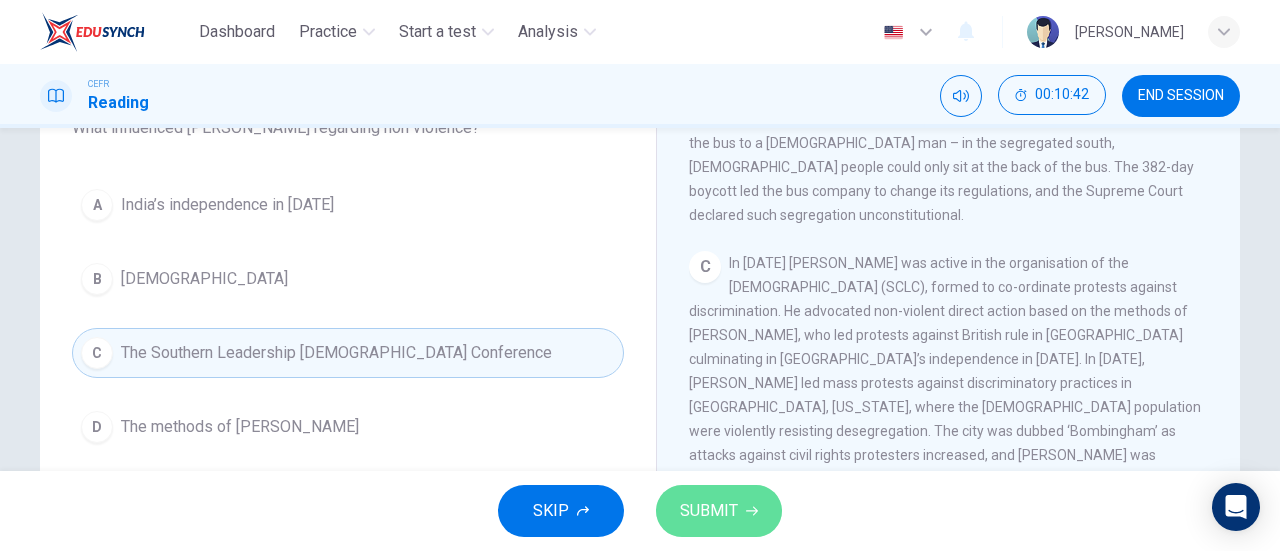 click on "SUBMIT" at bounding box center [709, 511] 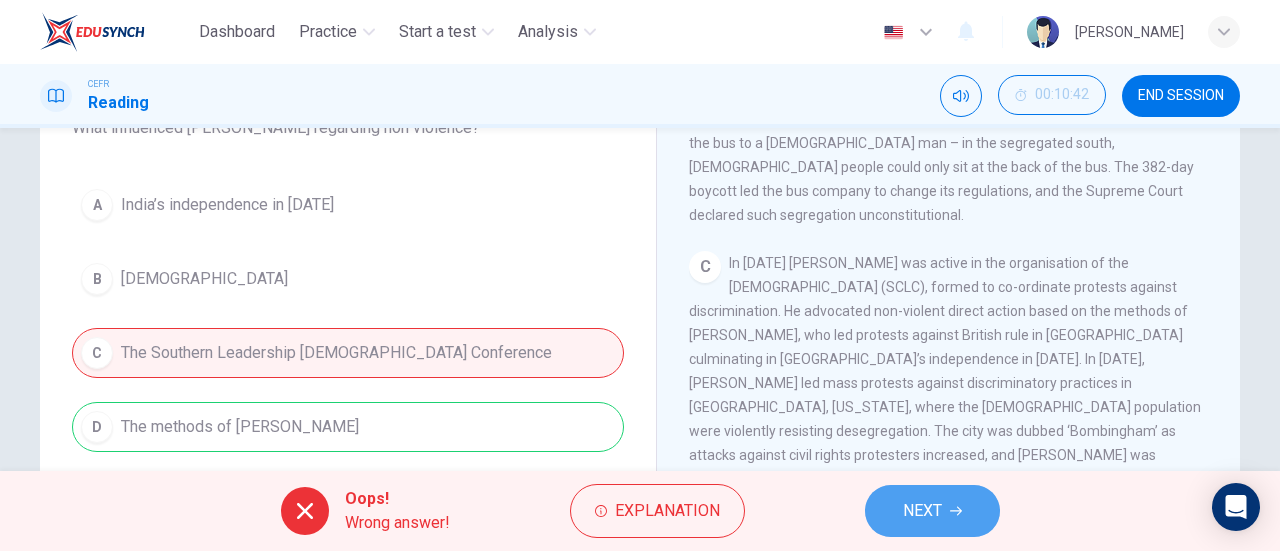 click on "NEXT" at bounding box center [922, 511] 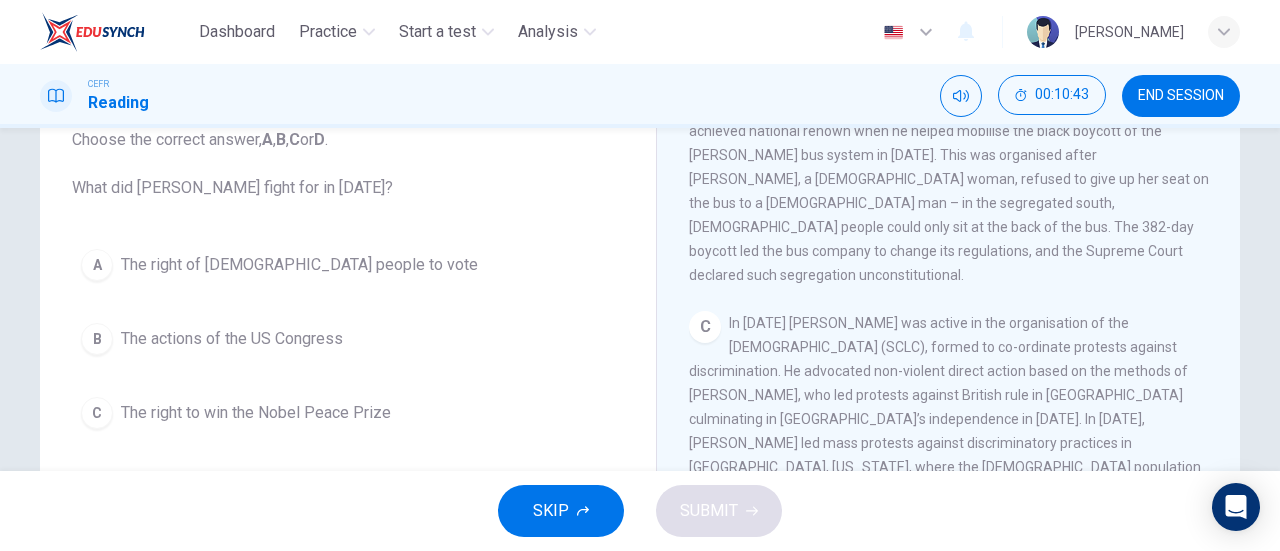 scroll, scrollTop: 135, scrollLeft: 0, axis: vertical 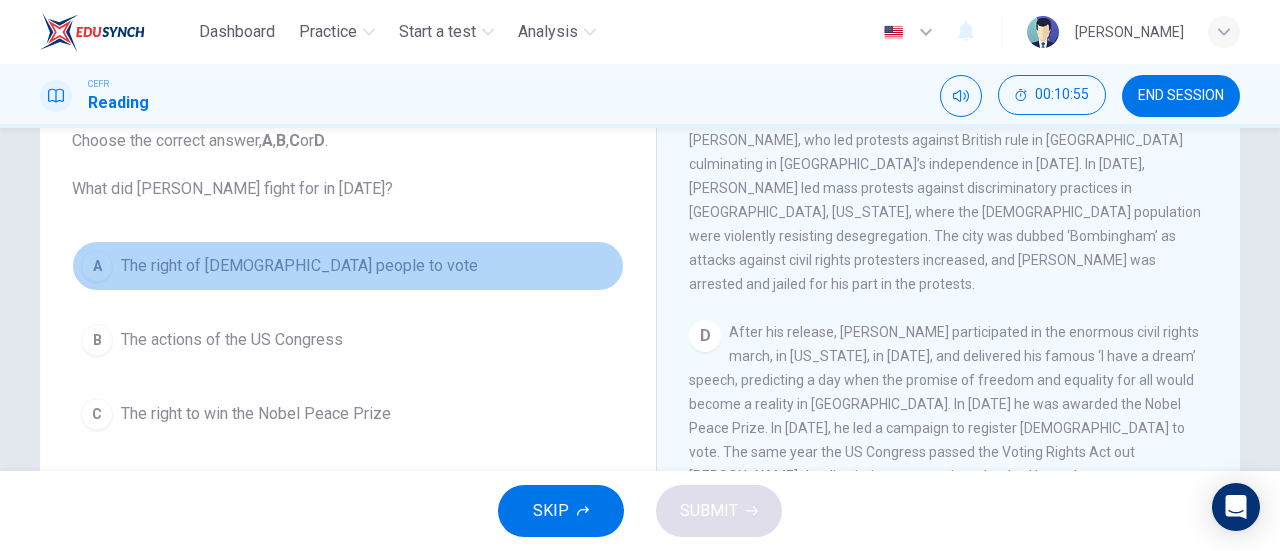 click on "A The right of black people to vote" at bounding box center [348, 266] 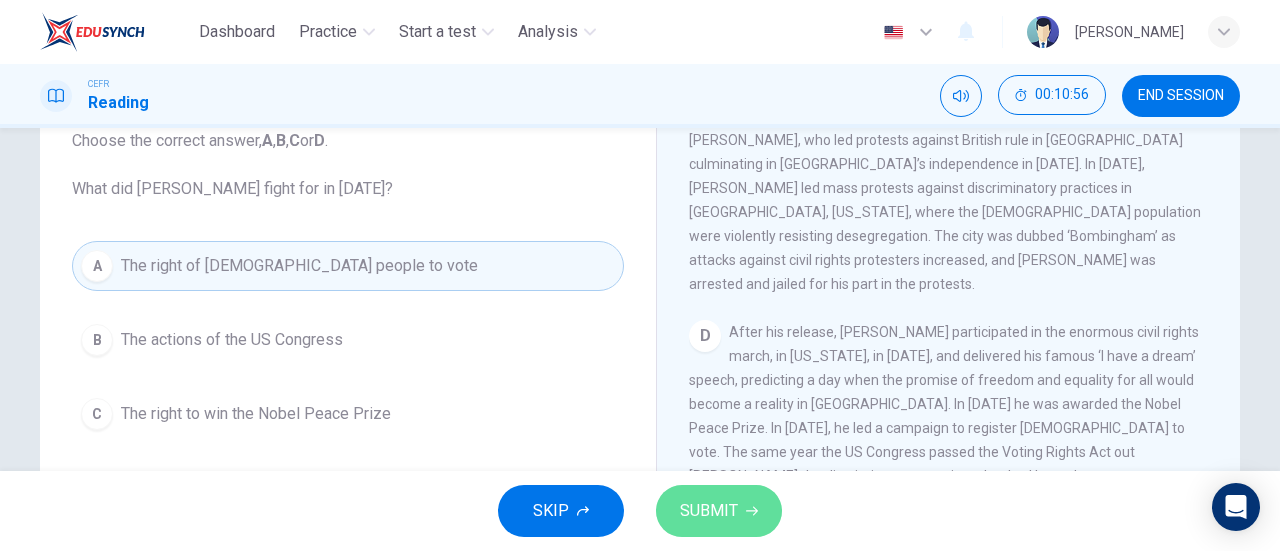 click on "SUBMIT" at bounding box center [719, 511] 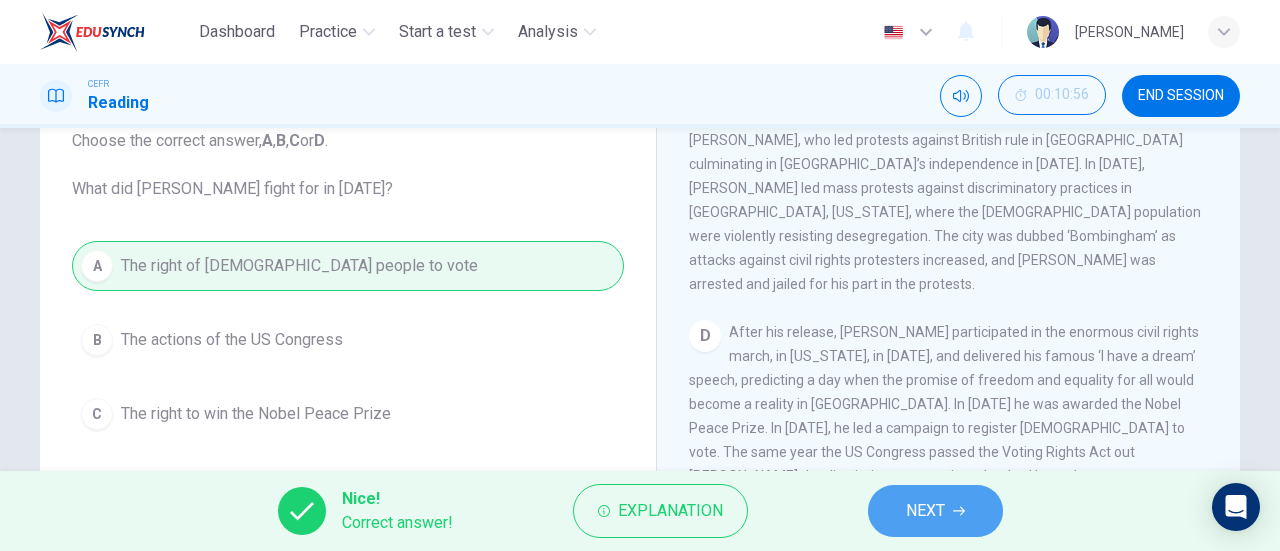 click on "NEXT" at bounding box center (925, 511) 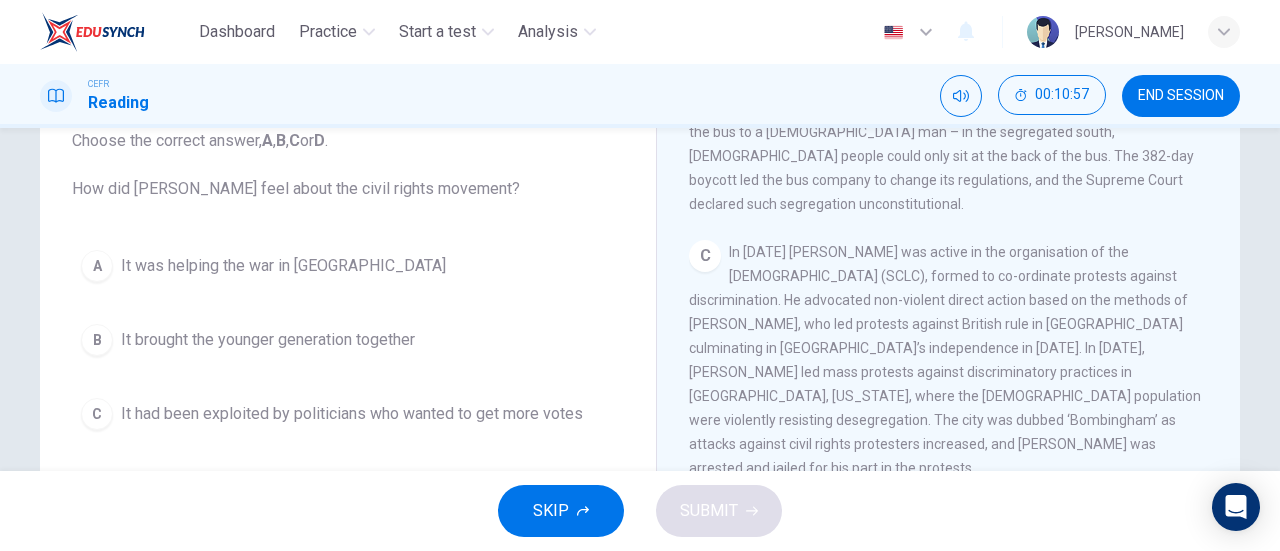 scroll, scrollTop: 877, scrollLeft: 0, axis: vertical 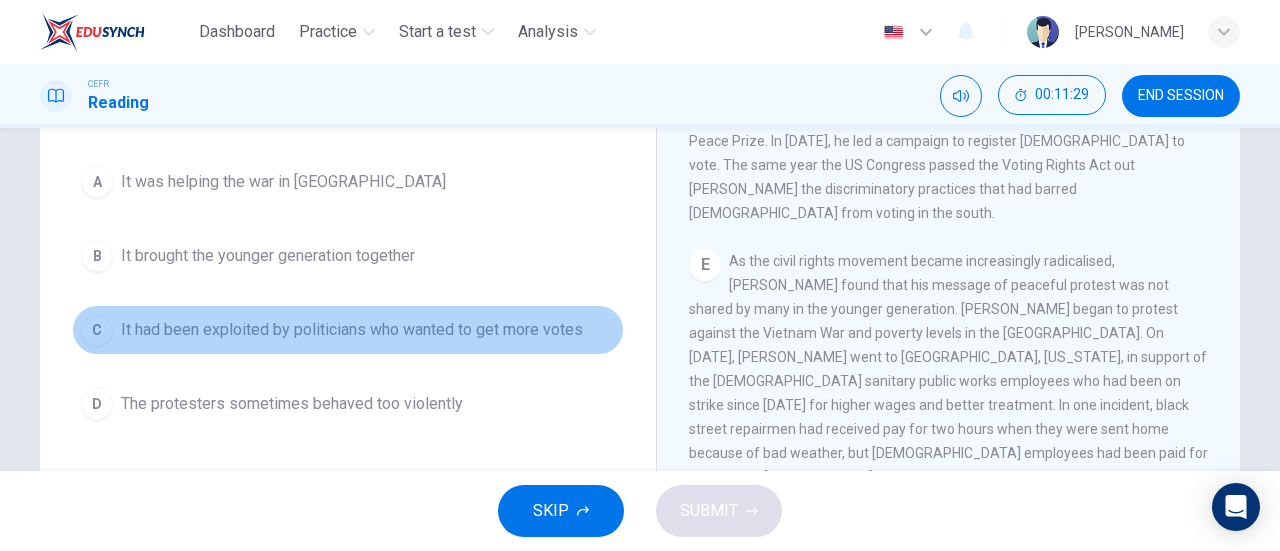 click on "It had been exploited by politicians who wanted to get more votes" at bounding box center [352, 330] 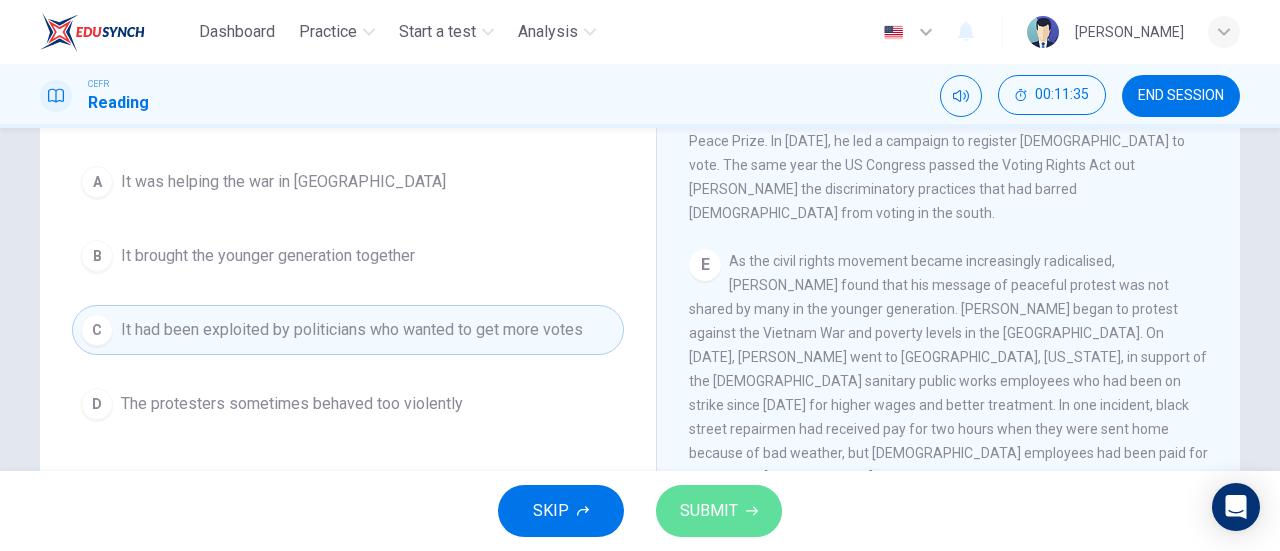 click on "SUBMIT" at bounding box center (719, 511) 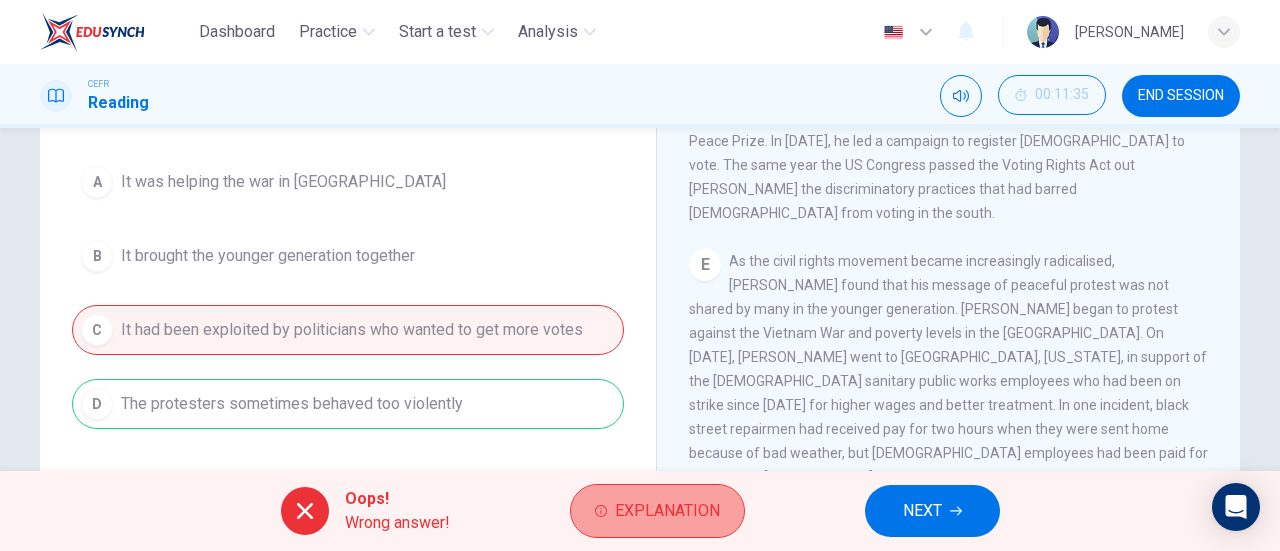 click on "Explanation" at bounding box center (657, 511) 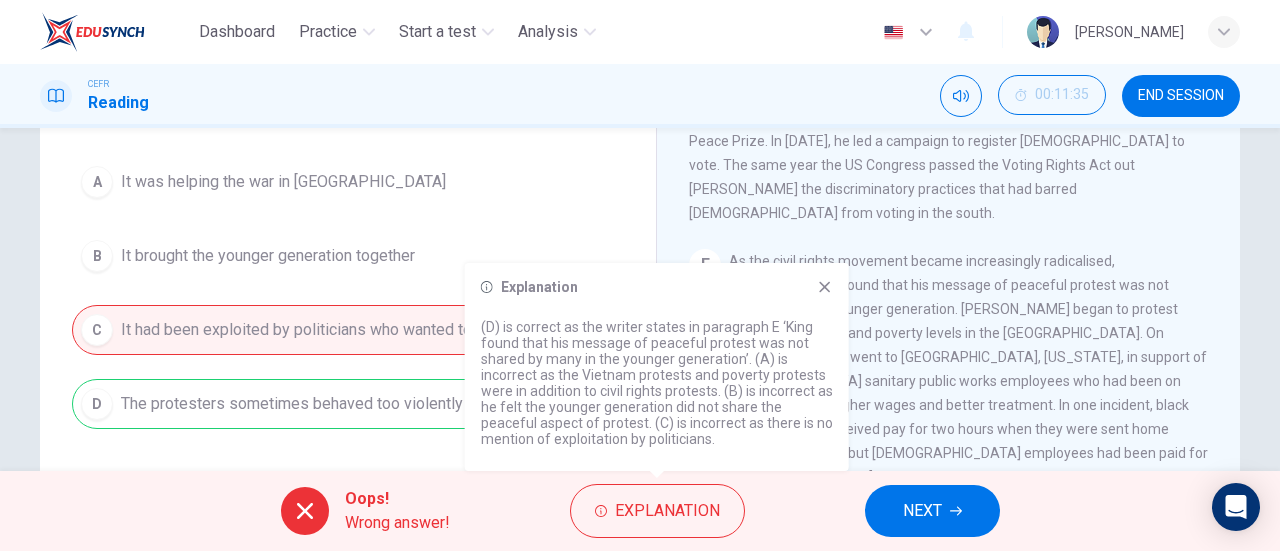 click 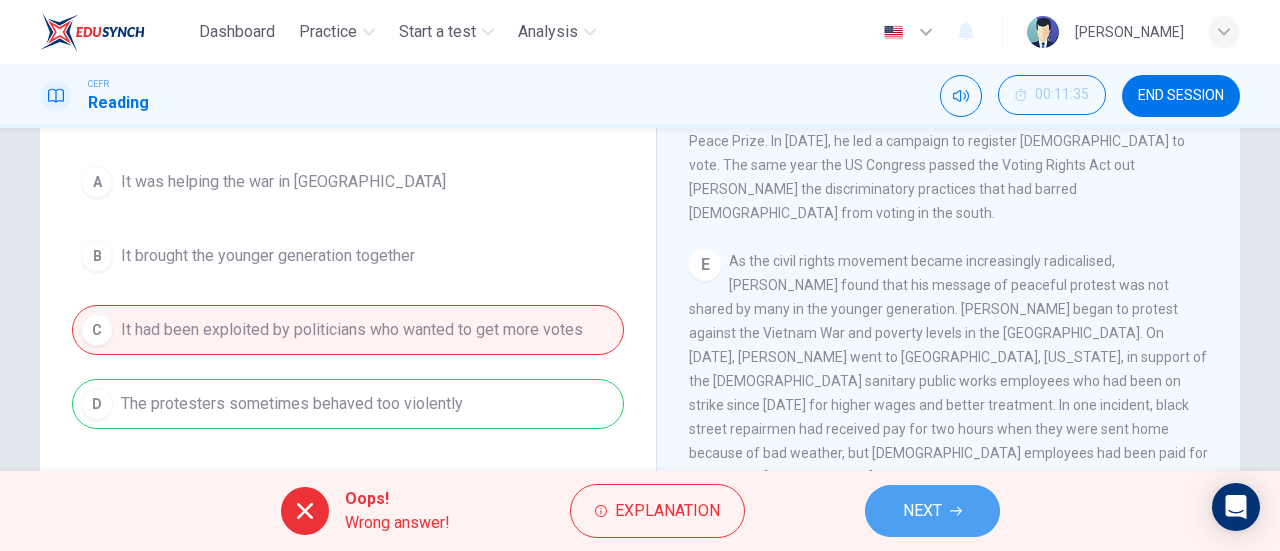 click on "NEXT" at bounding box center [922, 511] 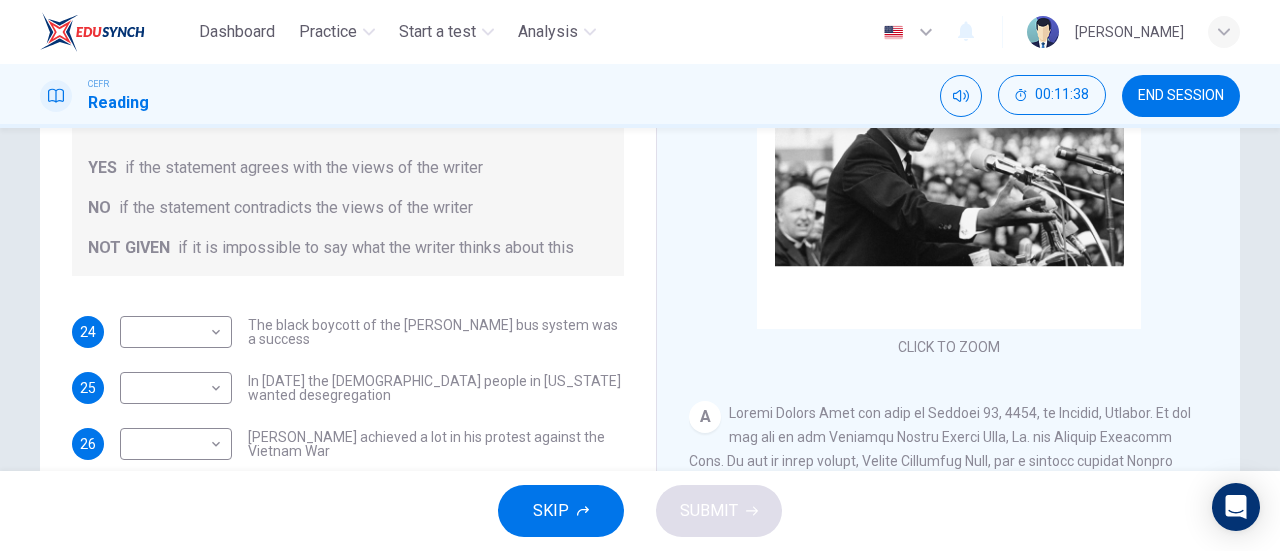 scroll, scrollTop: 277, scrollLeft: 0, axis: vertical 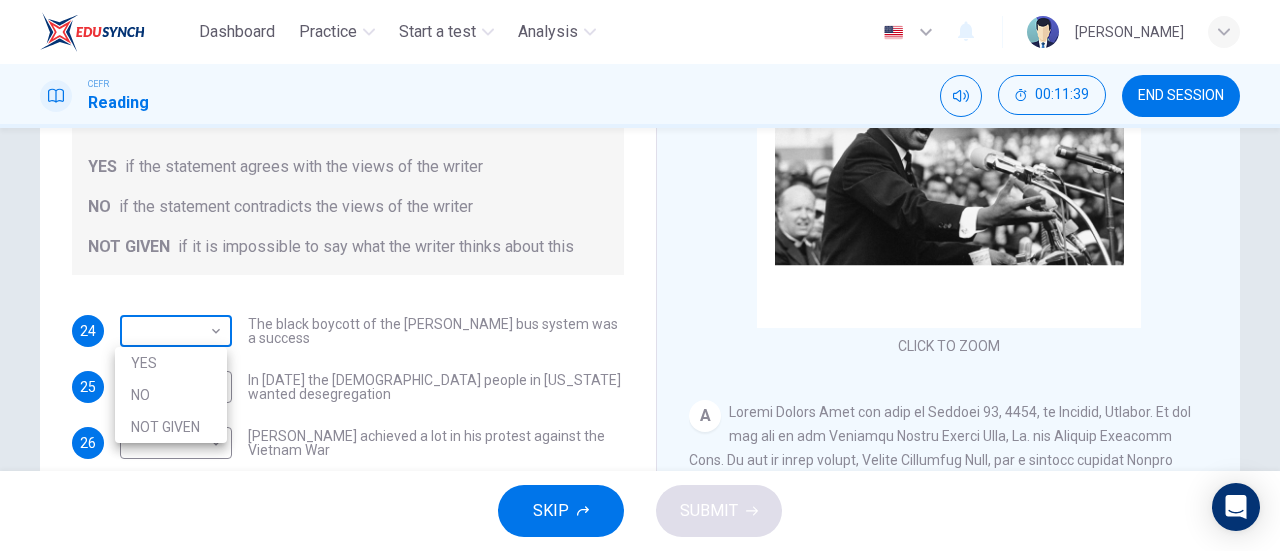 click on "Dashboard Practice Start a test Analysis English en ​ NURUL AQILAH BINTI HARZARI CEFR Reading 00:11:39 END SESSION Questions 24 - 26 Do the following statements agree with the information given in the Reading Passage? In the space below, write YES if the statement agrees with the views of the writer NO if the statement contradicts the views of the writer NOT GIVEN if it is impossible to say what the writer thinks about this 24 ​ ​ The black boycott of the Montgomery bus system was a success 25 ​ ​ In 1963 the white people in Alabama wanted desegregation 26 ​ ​ Martin Luther King achieved a lot in his protest against the Vietnam War Martin Luther King CLICK TO ZOOM Click to Zoom A B C D E F SKIP SUBMIT EduSynch - Online Language Proficiency Testing
Dashboard Practice Start a test Analysis Notifications © Copyright  2025 YES NO NOT GIVEN" at bounding box center [640, 275] 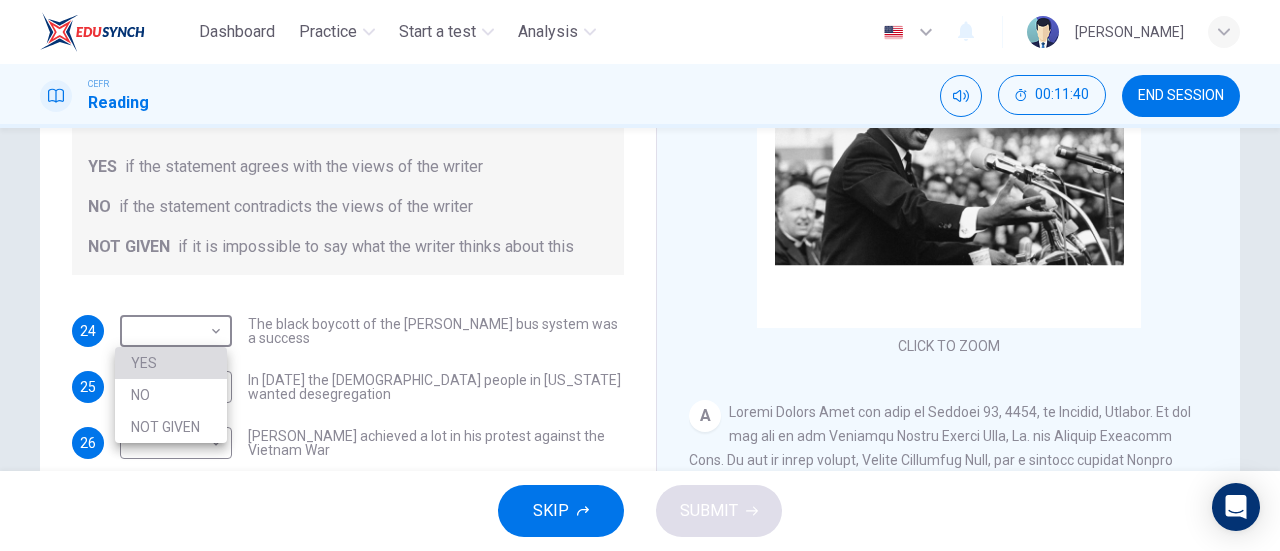click on "YES" at bounding box center (171, 363) 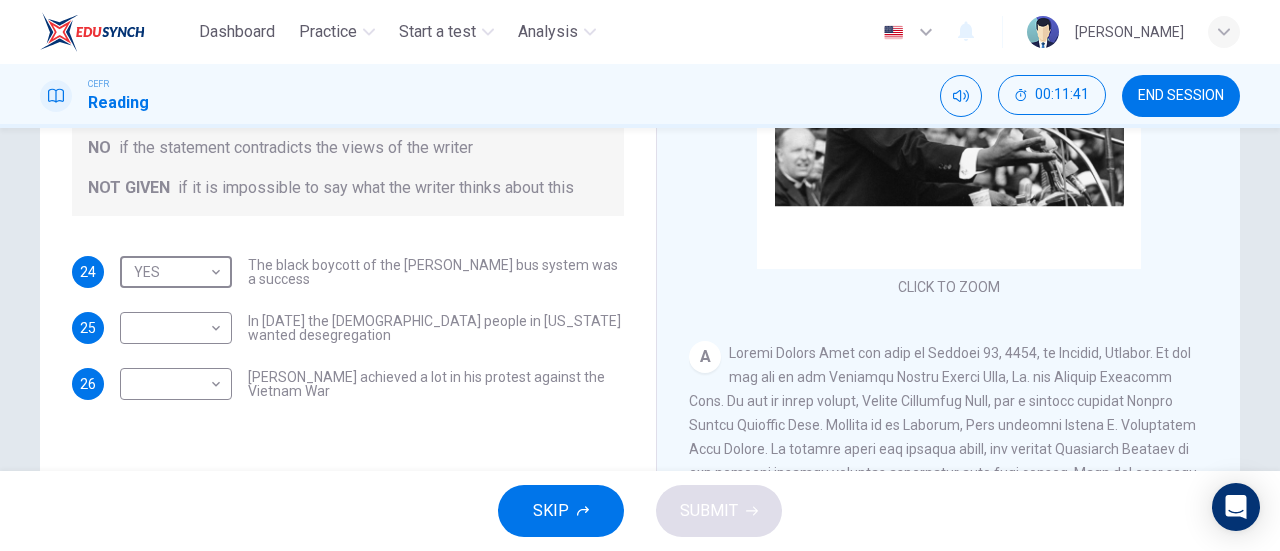 scroll, scrollTop: 337, scrollLeft: 0, axis: vertical 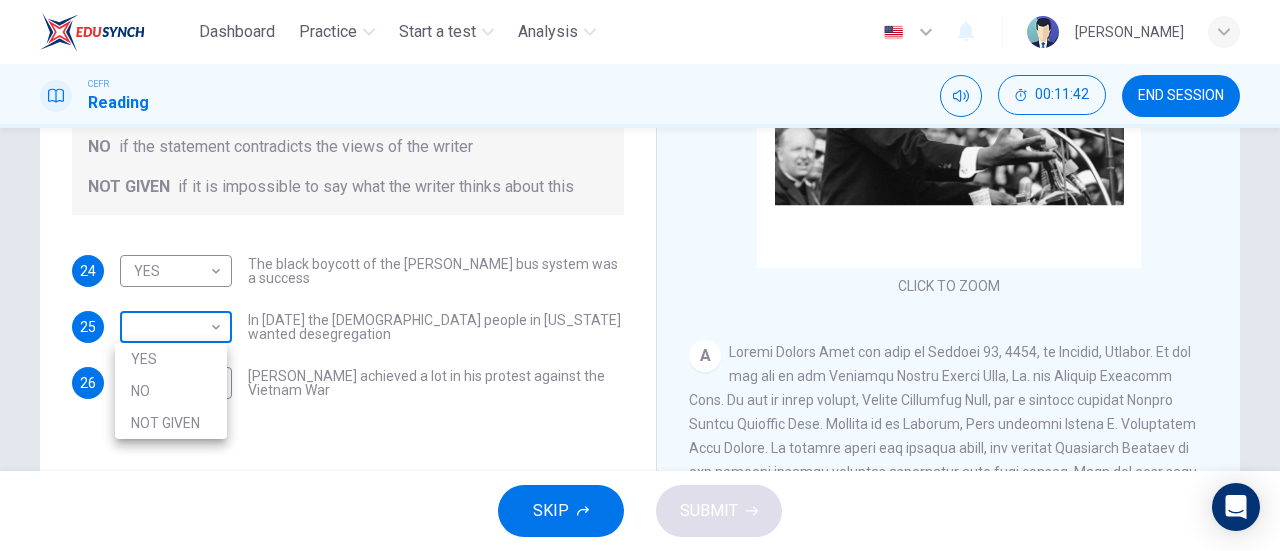 click on "Dashboard Practice Start a test Analysis English en ​ NURUL AQILAH BINTI HARZARI CEFR Reading 00:11:42 END SESSION Questions 24 - 26 Do the following statements agree with the information given in the Reading Passage? In the space below, write YES if the statement agrees with the views of the writer NO if the statement contradicts the views of the writer NOT GIVEN if it is impossible to say what the writer thinks about this 24 YES YES ​ The black boycott of the Montgomery bus system was a success 25 ​ ​ In 1963 the white people in Alabama wanted desegregation 26 ​ ​ Martin Luther King achieved a lot in his protest against the Vietnam War Martin Luther King CLICK TO ZOOM Click to Zoom A B C D E F SKIP SUBMIT EduSynch - Online Language Proficiency Testing
Dashboard Practice Start a test Analysis Notifications © Copyright  2025 YES NO NOT GIVEN" at bounding box center (640, 275) 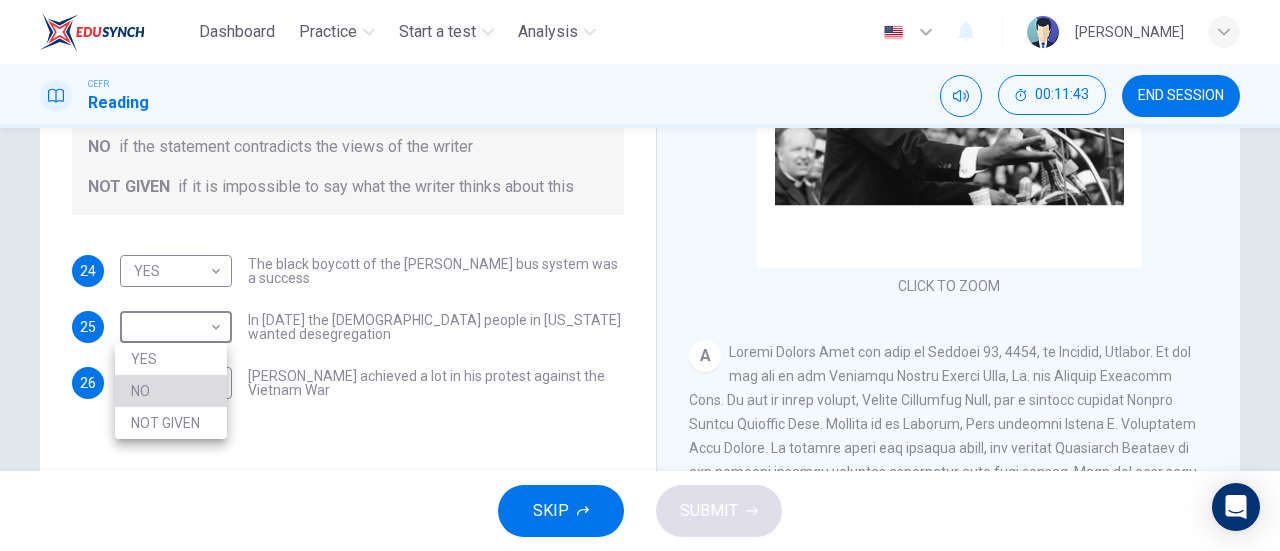 click on "NO" at bounding box center (171, 391) 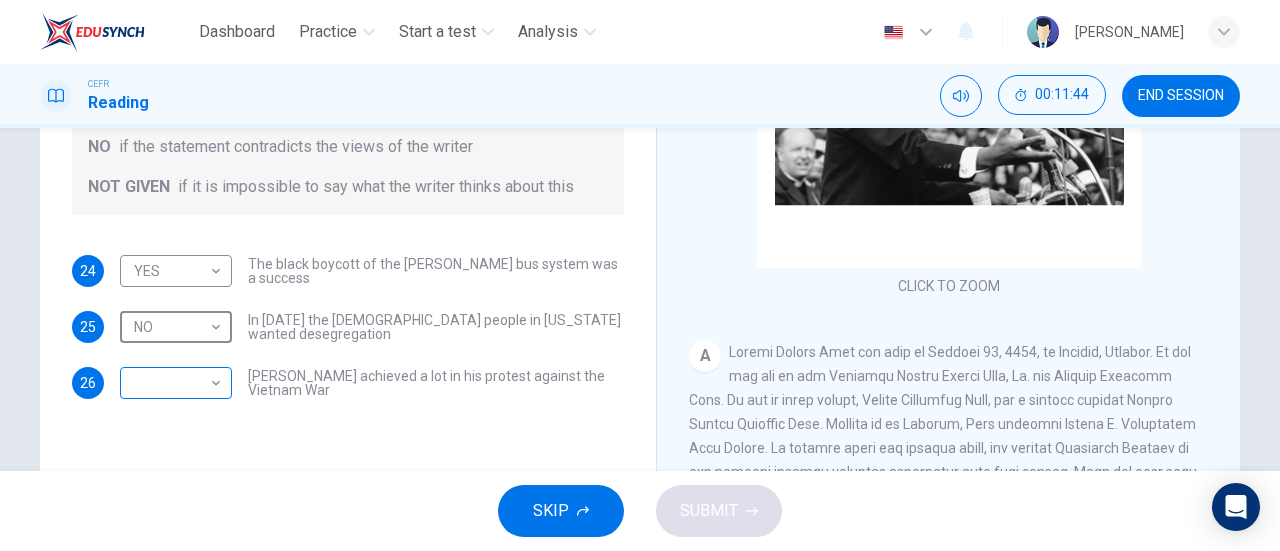 click on "Dashboard Practice Start a test Analysis English en ​ NURUL AQILAH BINTI HARZARI CEFR Reading 00:11:44 END SESSION Questions 24 - 26 Do the following statements agree with the information given in the Reading Passage? In the space below, write YES if the statement agrees with the views of the writer NO if the statement contradicts the views of the writer NOT GIVEN if it is impossible to say what the writer thinks about this 24 YES YES ​ The black boycott of the Montgomery bus system was a success 25 NO NO ​ In 1963 the white people in Alabama wanted desegregation 26 ​ ​ Martin Luther King achieved a lot in his protest against the Vietnam War Martin Luther King CLICK TO ZOOM Click to Zoom A B C D E F SKIP SUBMIT EduSynch - Online Language Proficiency Testing
Dashboard Practice Start a test Analysis Notifications © Copyright  2025" at bounding box center (640, 275) 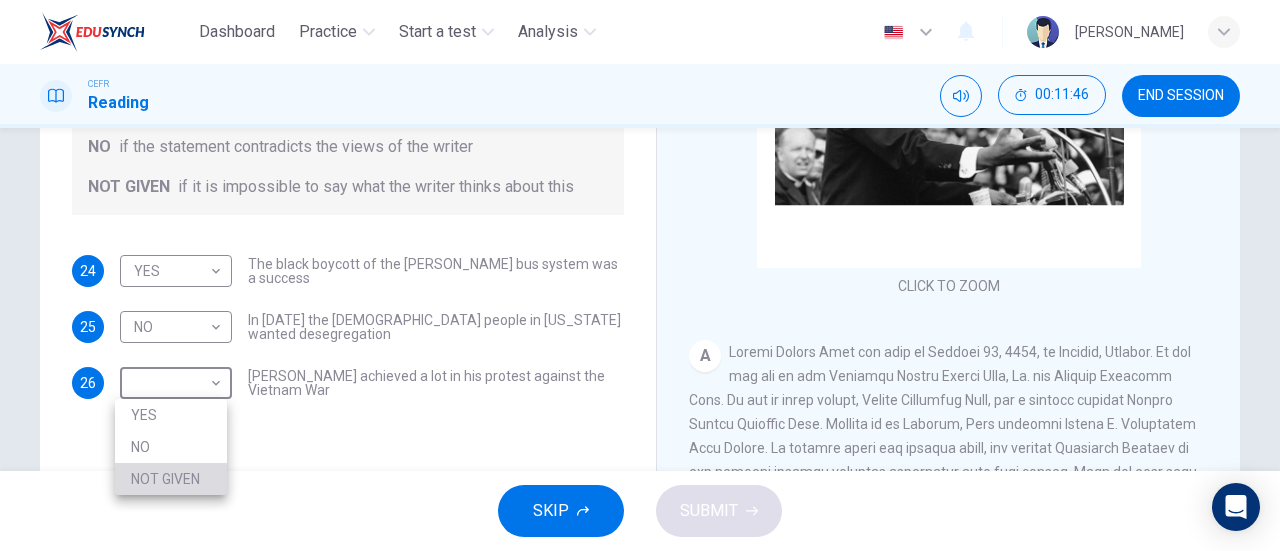click on "NOT GIVEN" at bounding box center (171, 479) 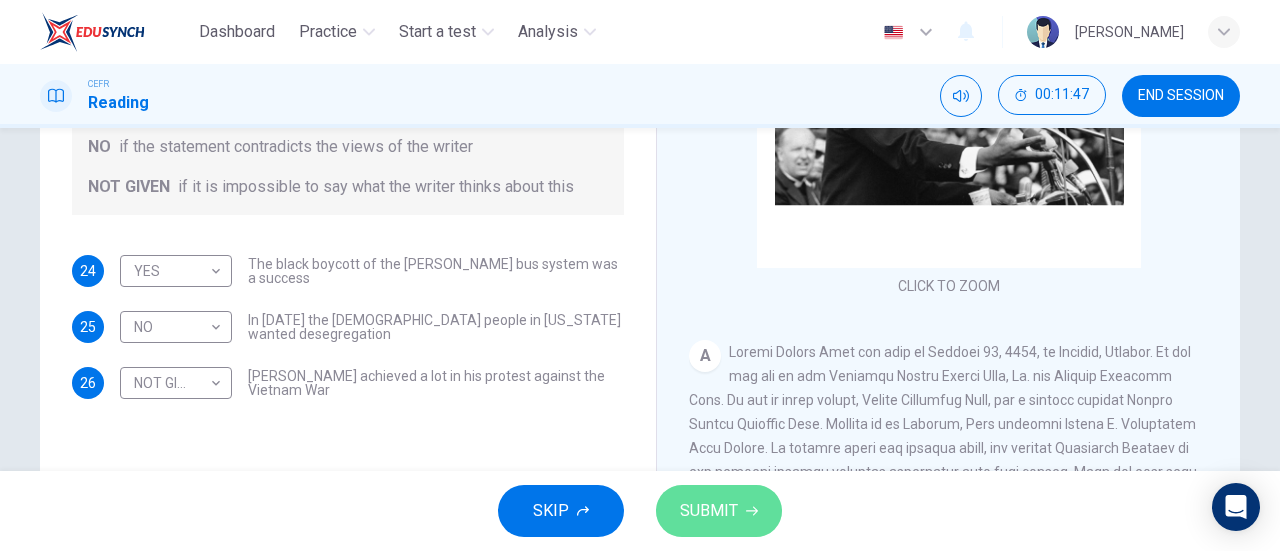 click on "SUBMIT" at bounding box center (709, 511) 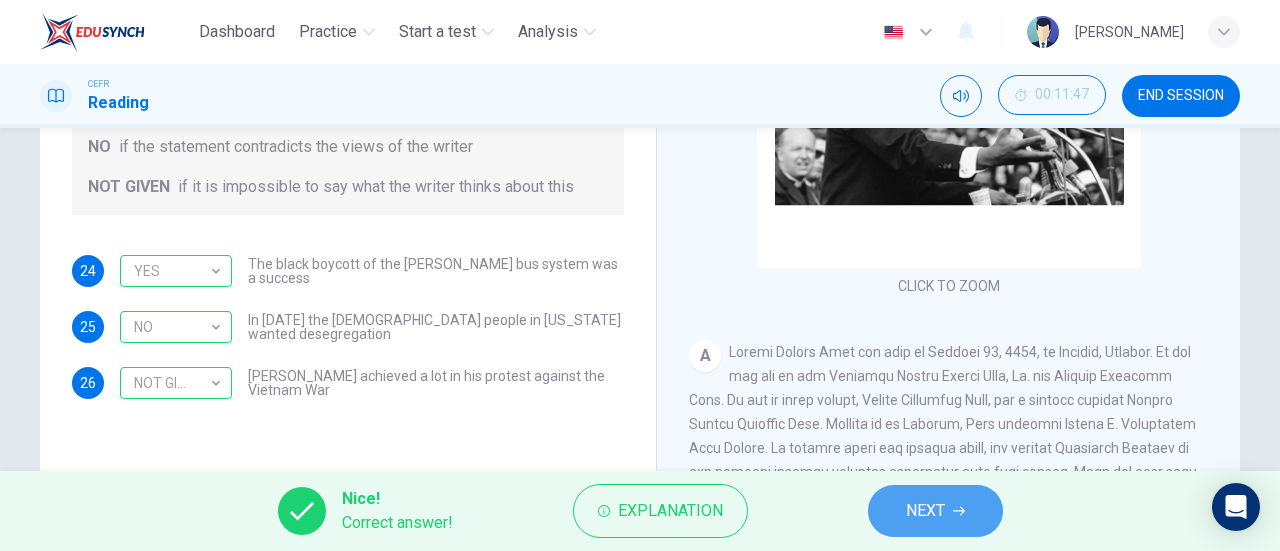 click on "NEXT" at bounding box center [925, 511] 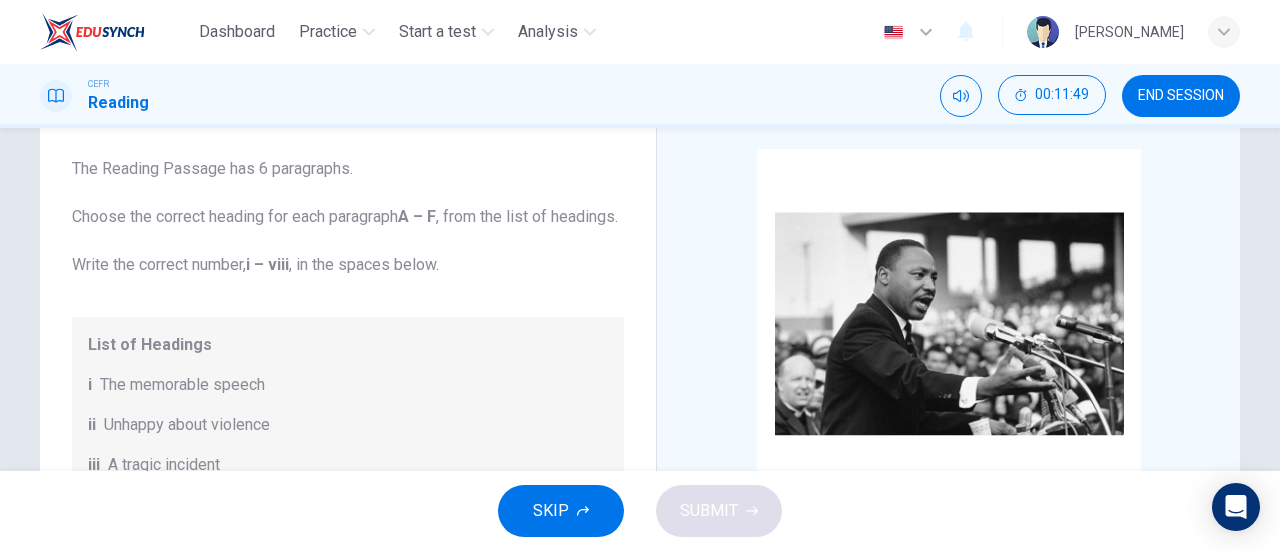 scroll, scrollTop: 104, scrollLeft: 0, axis: vertical 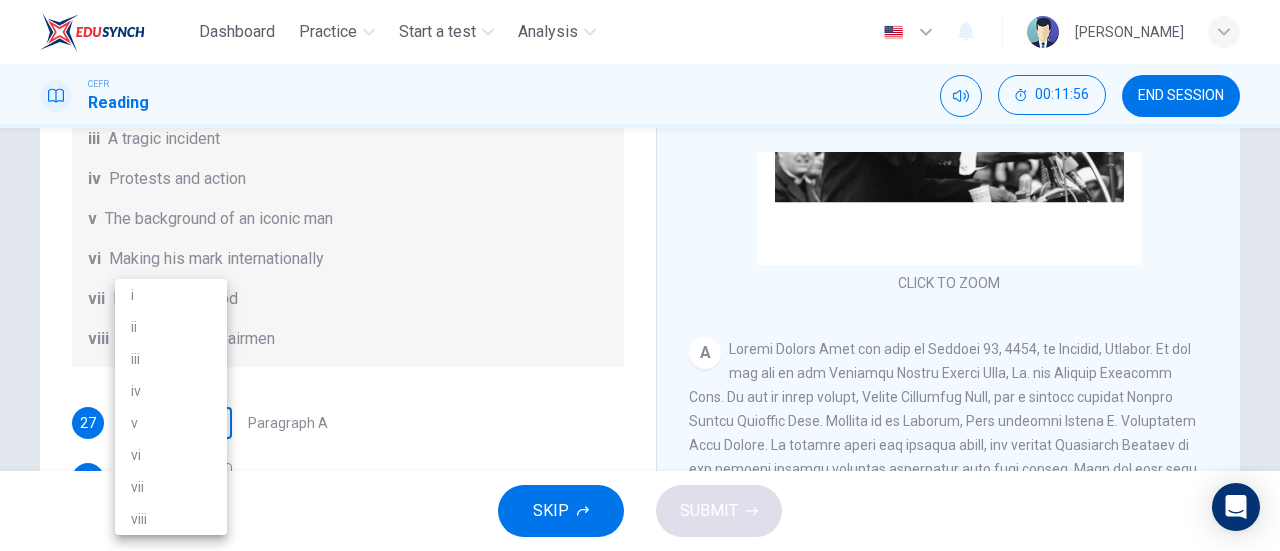 click on "Dashboard Practice Start a test Analysis English en ​ NURUL AQILAH BINTI HARZARI CEFR Reading 00:11:56 END SESSION Questions 27 - 32 The Reading Passage has 6 paragraphs.
Choose the correct heading for each paragraph  A – F , from the list of headings.
Write the correct number,  i – viii , in the spaces below. List of Headings i The memorable speech ii Unhappy about violence iii A tragic incident iv Protests and action v The background of an iconic man vi Making his mark internationally vii Difficult childhood viii Black street repairmen 27 ​ ​ Paragraph A 28 ​ ​ Paragraph B 29 ​ ​ Paragraph C 30 ​ ​ Paragraph D 31 ​ ​ Paragraph E 32 ​ ​ Paragraph F Martin Luther King CLICK TO ZOOM Click to Zoom A B C D E F SKIP SUBMIT EduSynch - Online Language Proficiency Testing
Dashboard Practice Start a test Analysis Notifications © Copyright  2025 i ii iii iv v vi vii viii" at bounding box center [640, 275] 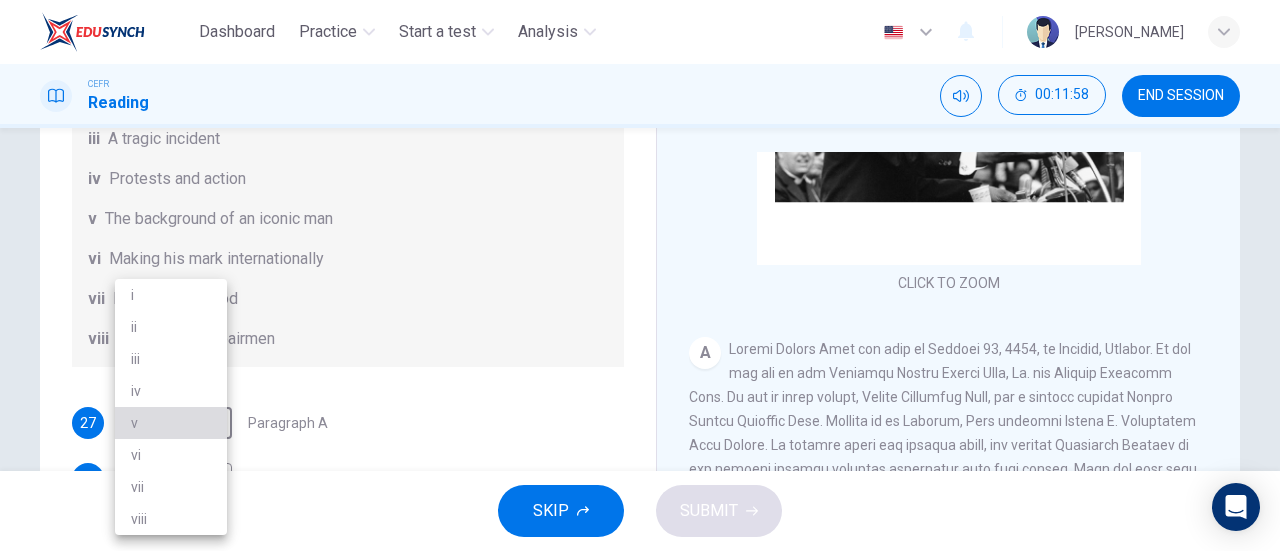 click on "v" at bounding box center (171, 423) 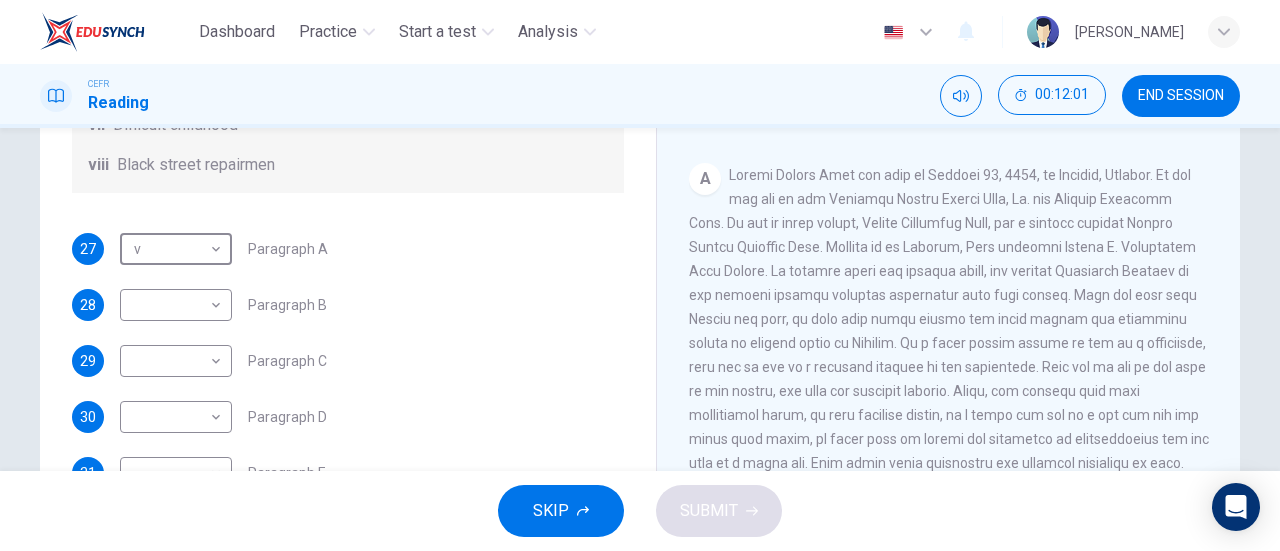 scroll, scrollTop: 281, scrollLeft: 0, axis: vertical 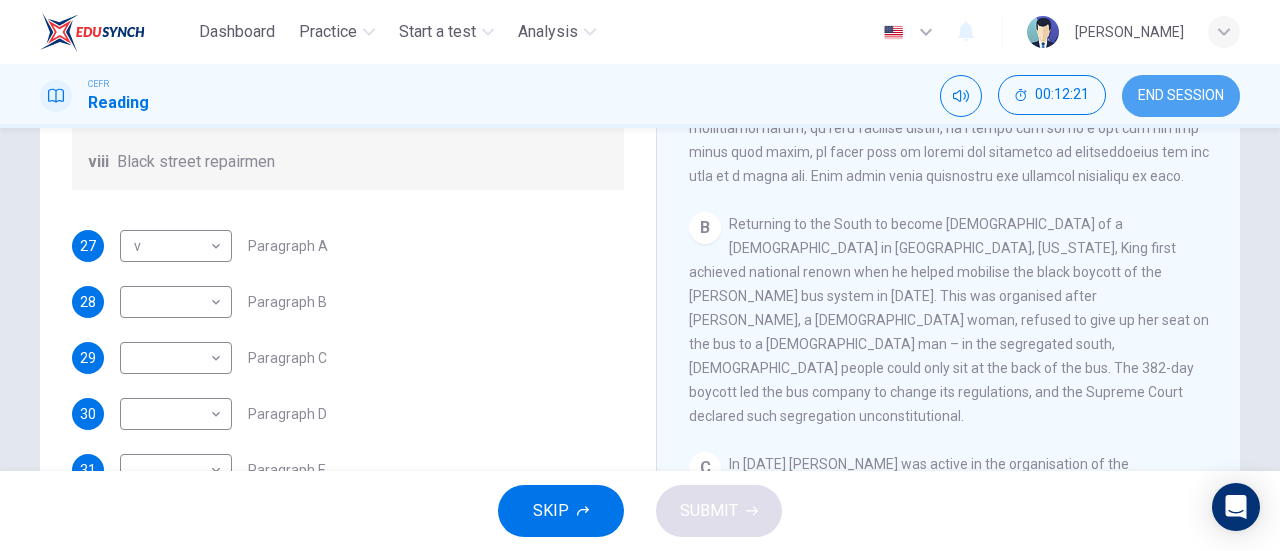 click on "END SESSION" at bounding box center [1181, 96] 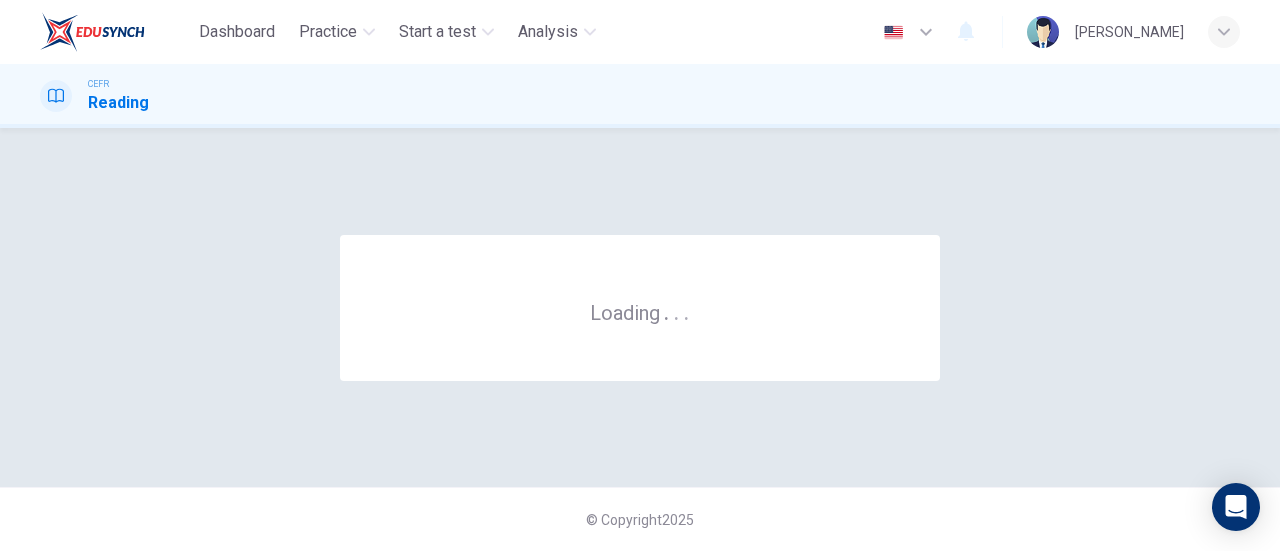 scroll, scrollTop: 0, scrollLeft: 0, axis: both 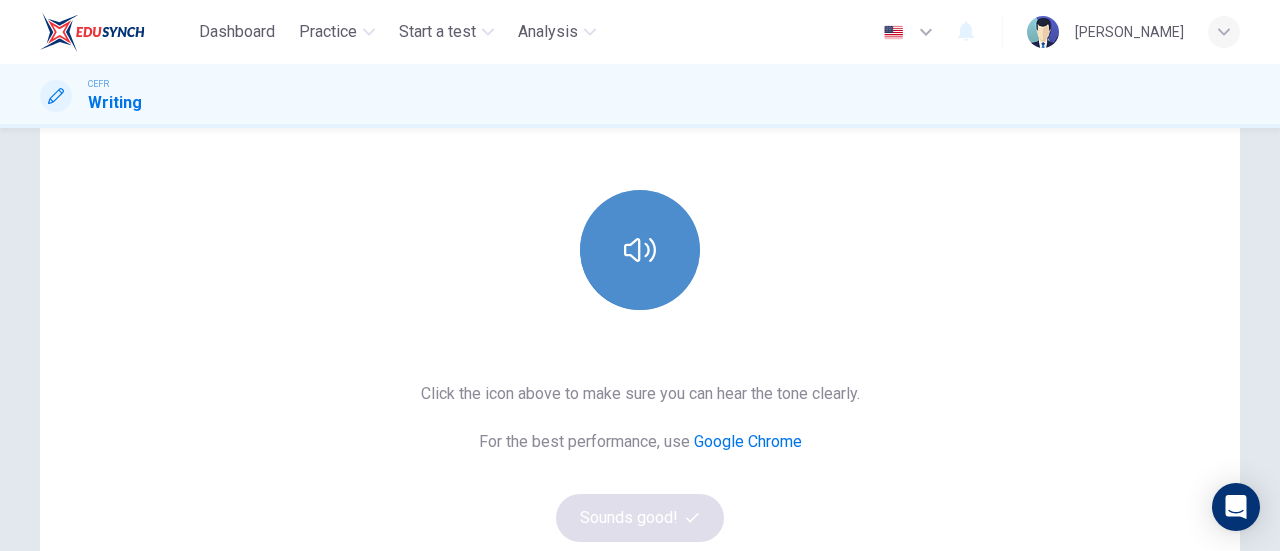 click at bounding box center (640, 250) 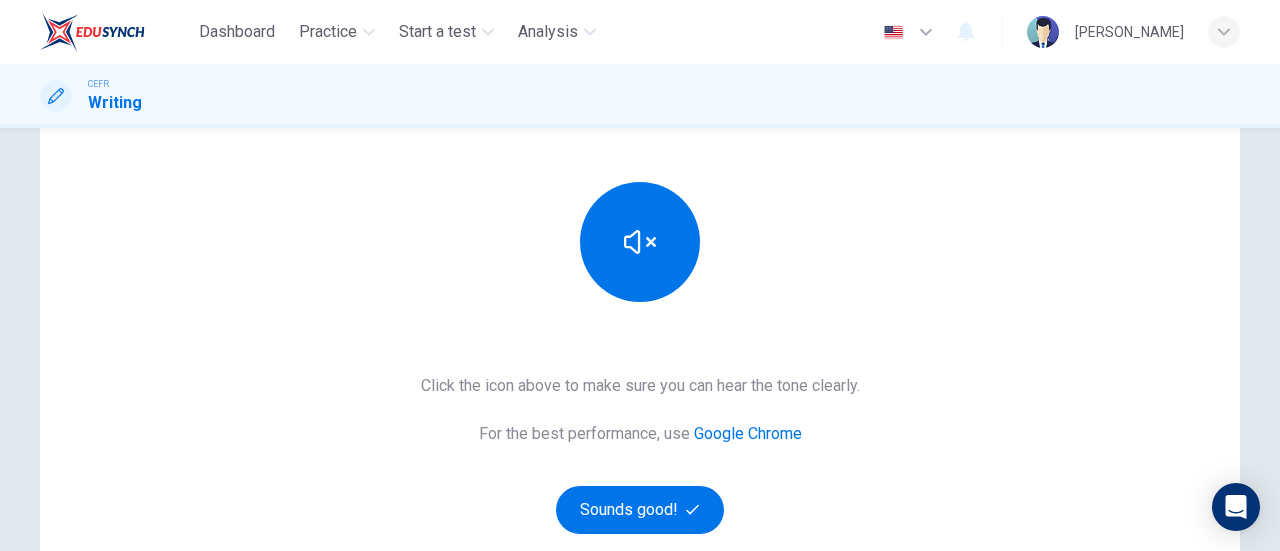 scroll, scrollTop: 203, scrollLeft: 0, axis: vertical 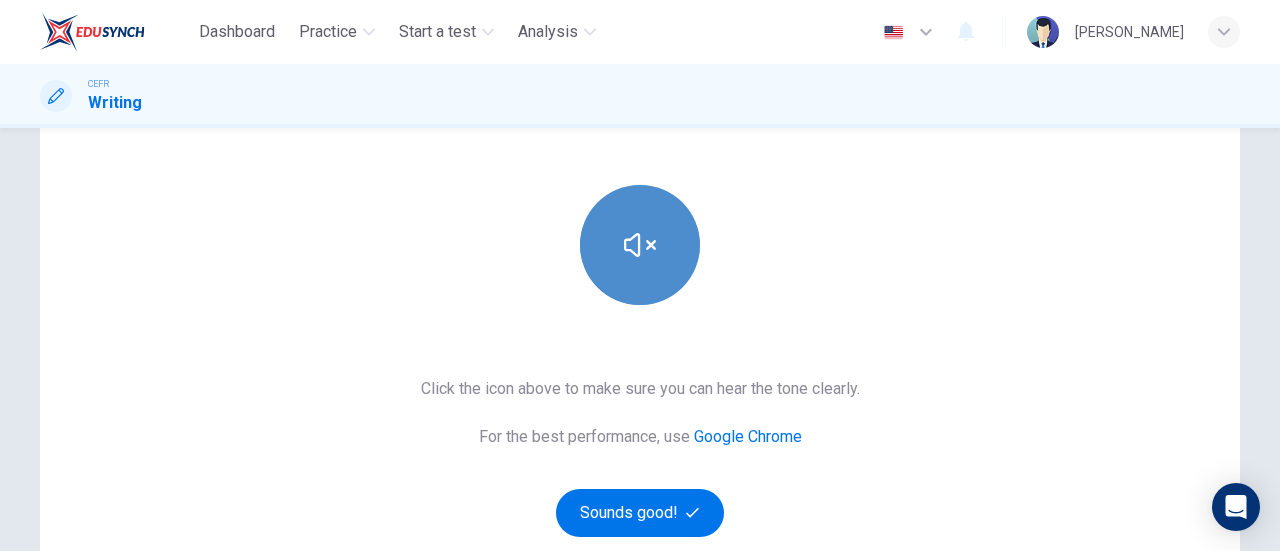click at bounding box center (640, 245) 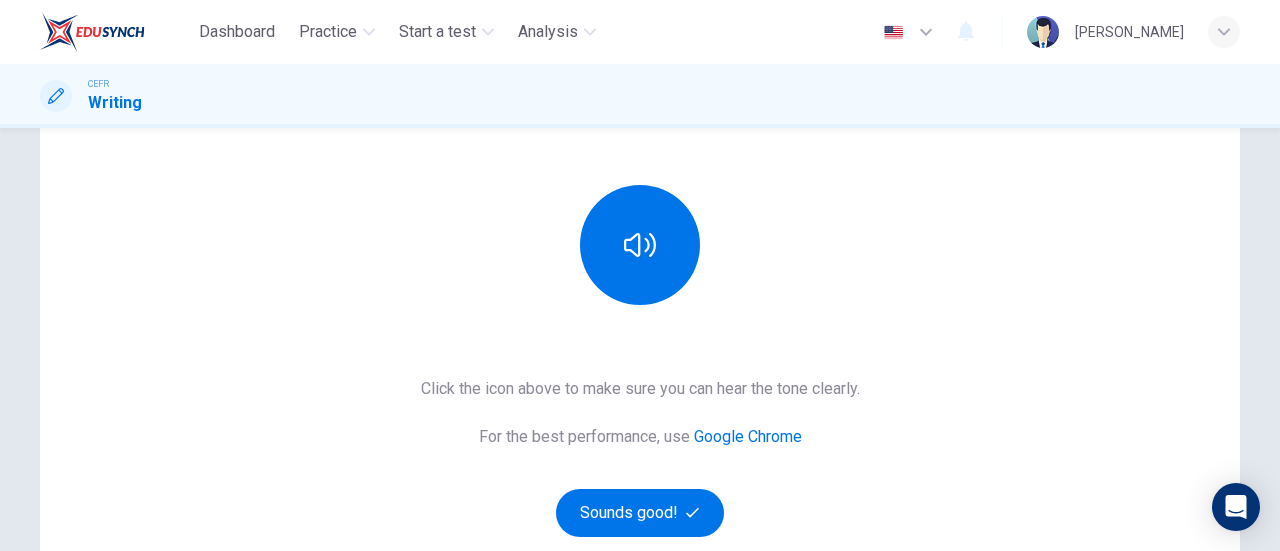 type 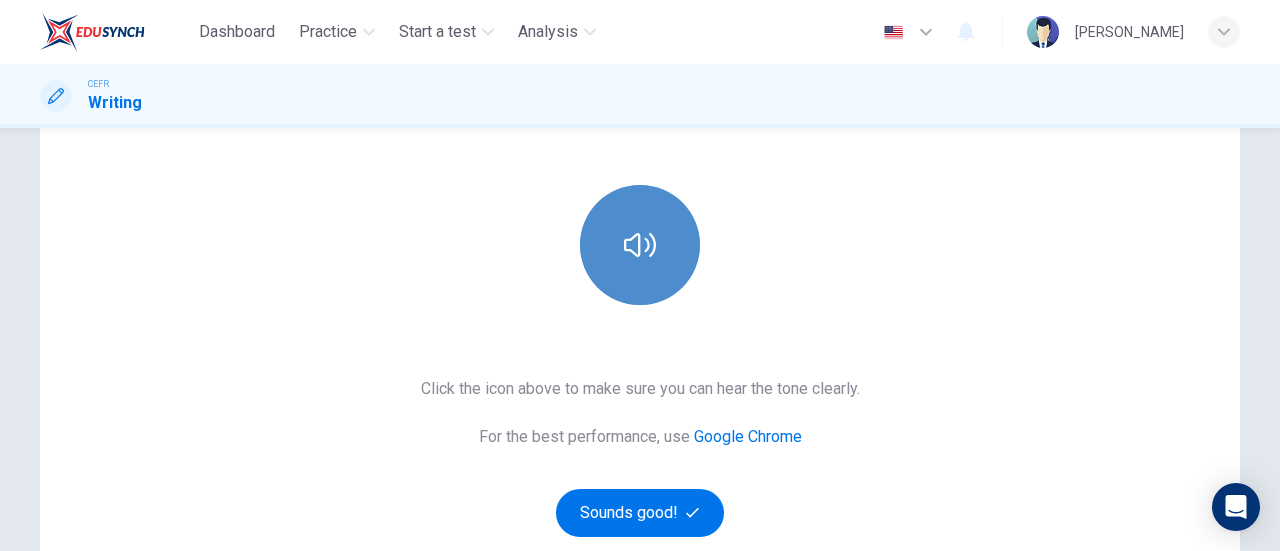 click at bounding box center [640, 245] 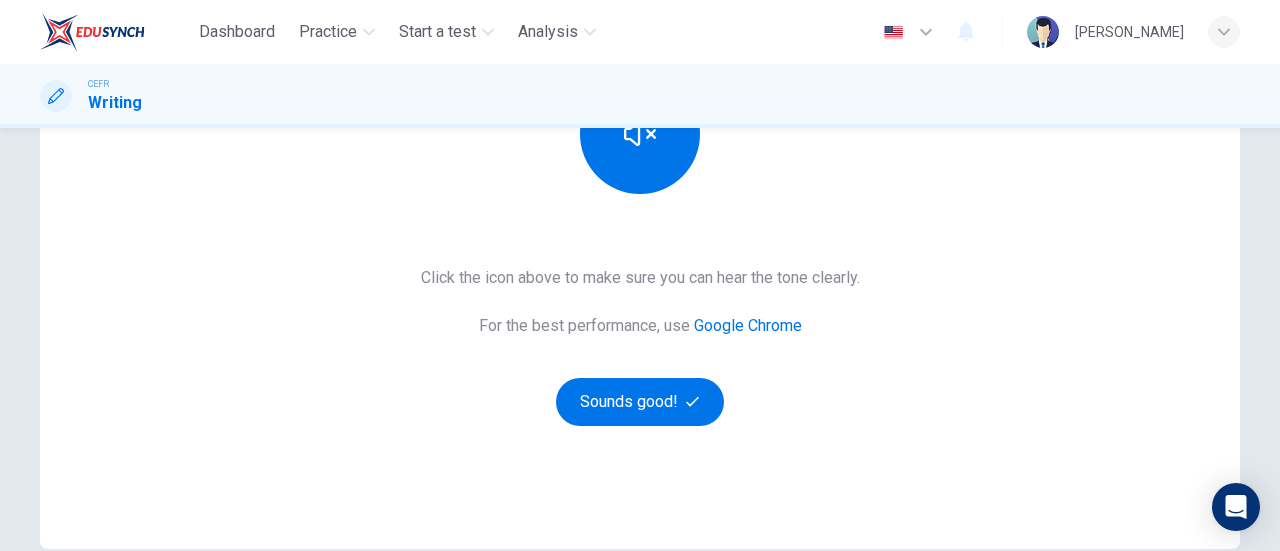 scroll, scrollTop: 274, scrollLeft: 0, axis: vertical 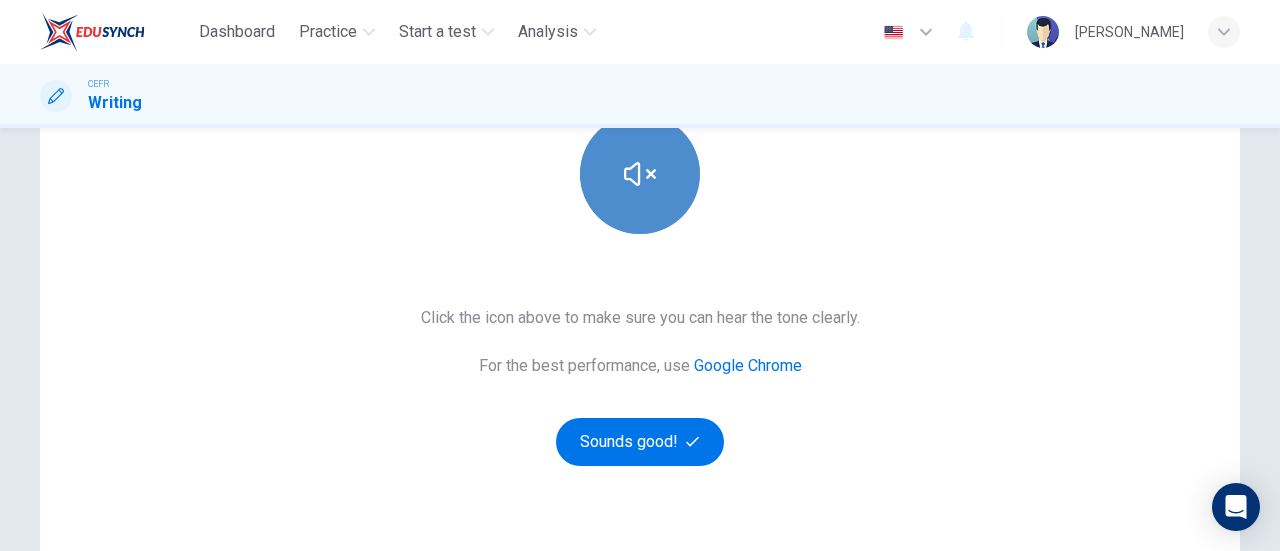 click 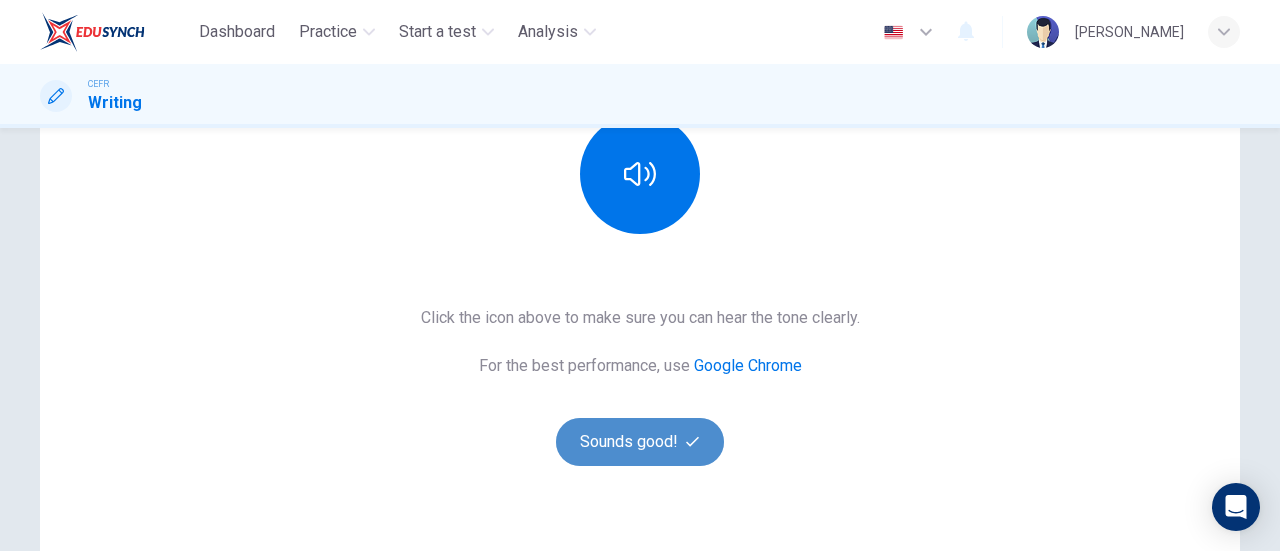 click on "Sounds good!" at bounding box center [640, 442] 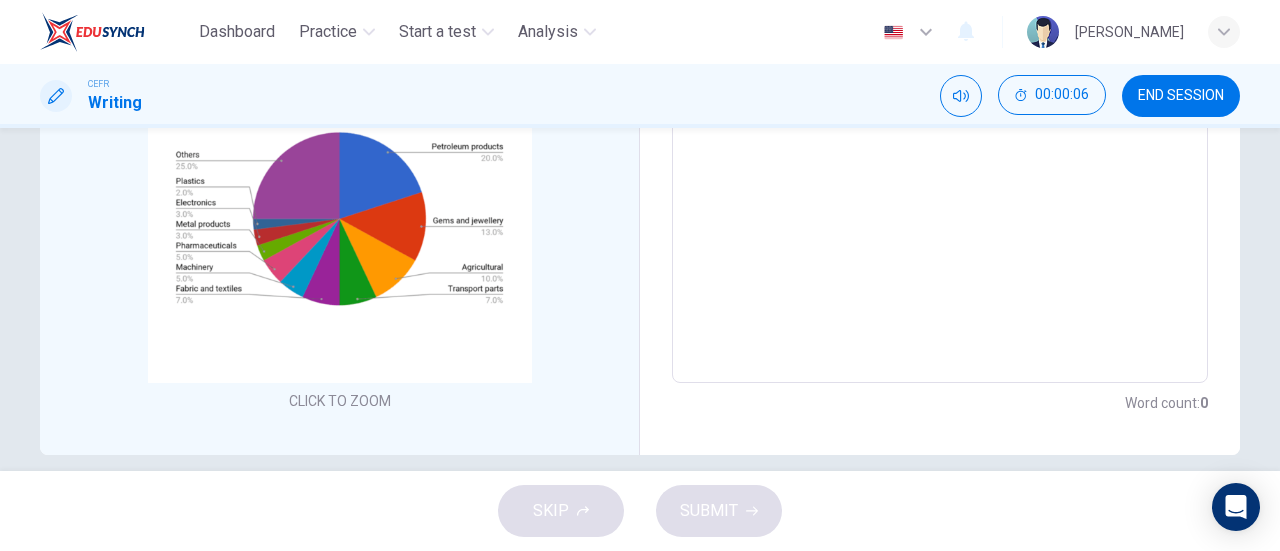 scroll, scrollTop: 0, scrollLeft: 0, axis: both 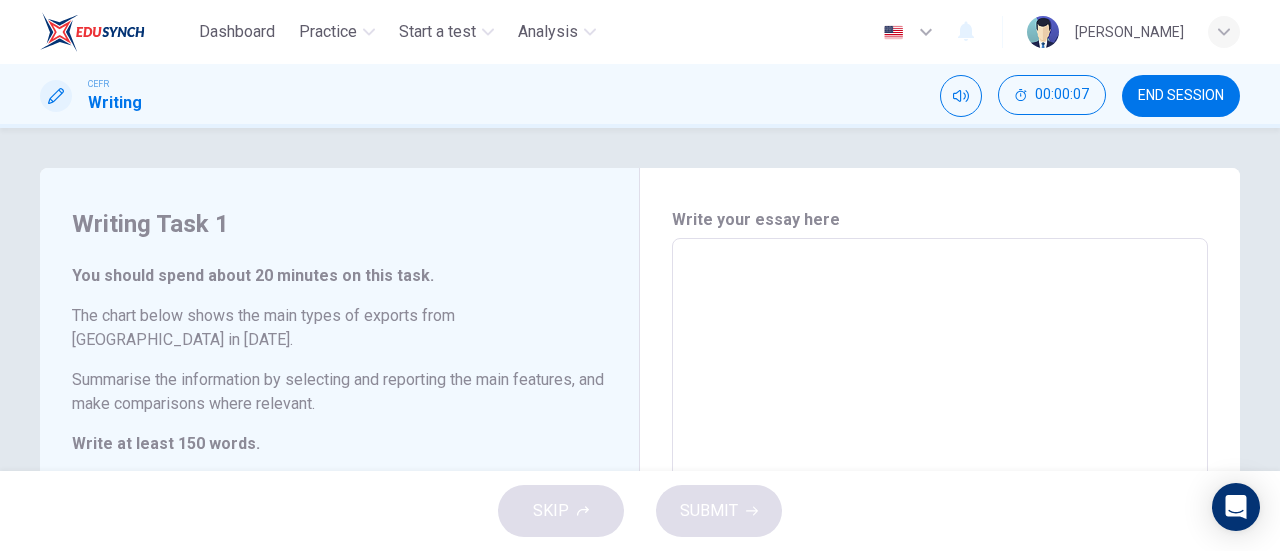 click at bounding box center (940, 534) 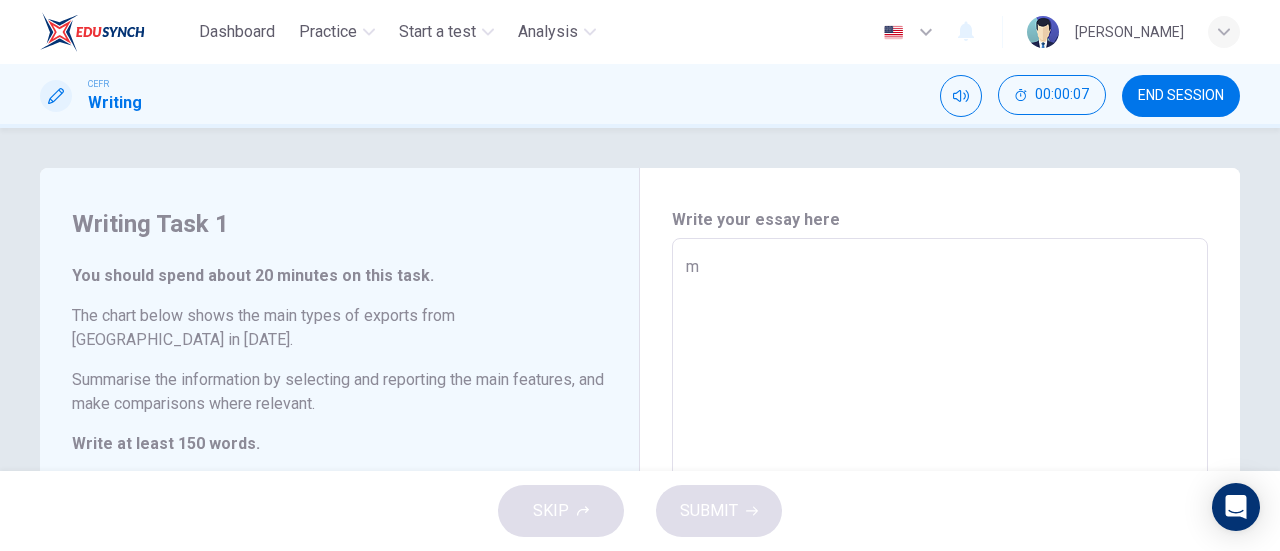 type on "x" 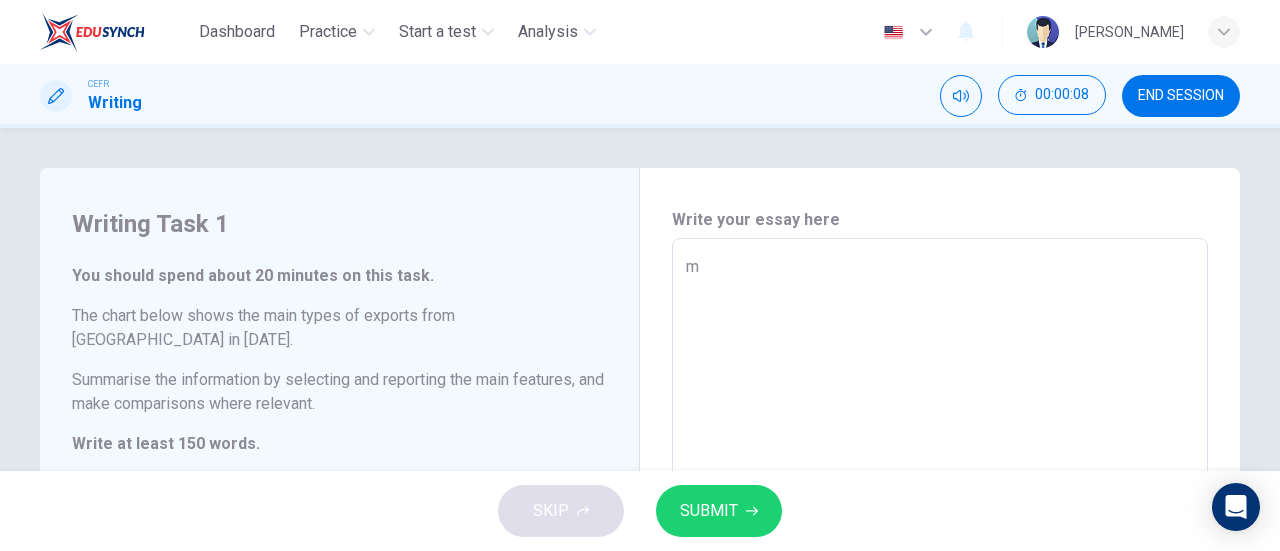 type on "m" 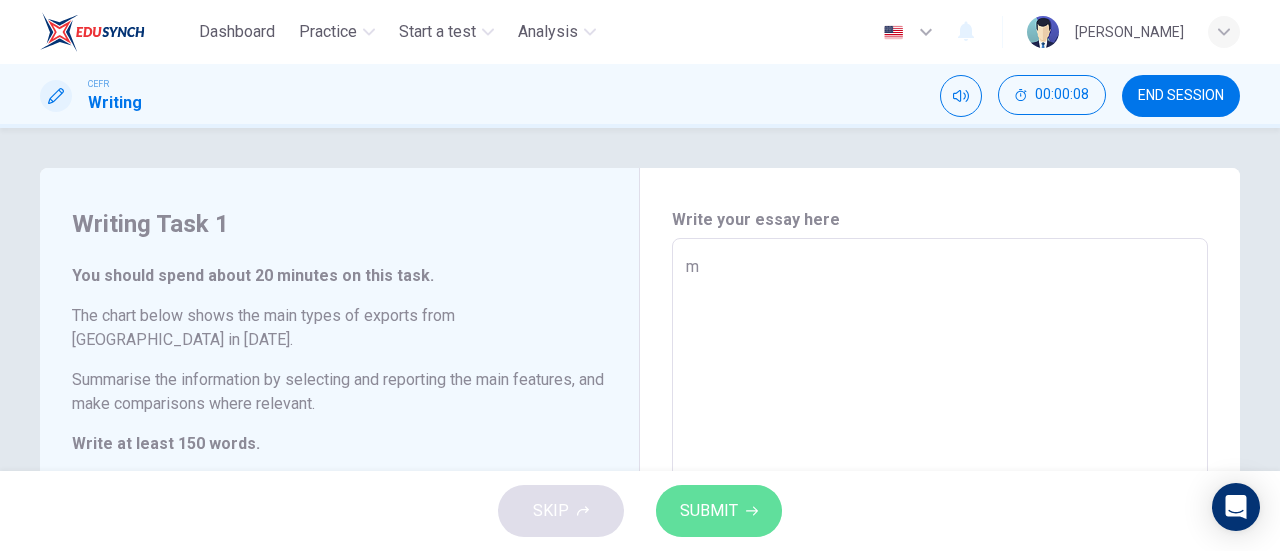 click on "SUBMIT" at bounding box center [709, 511] 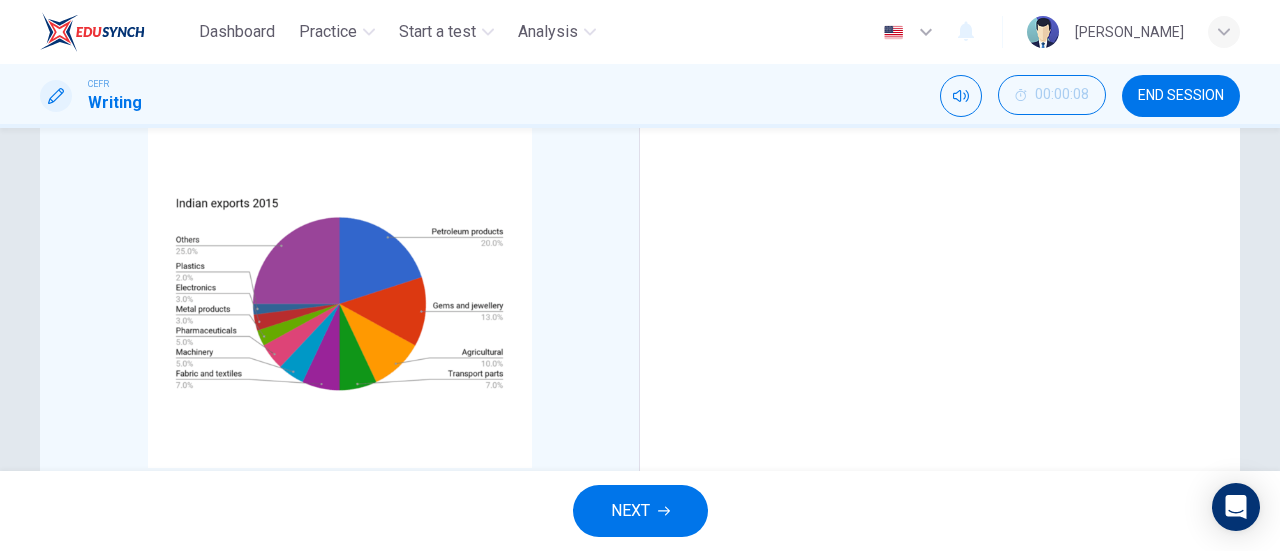 scroll, scrollTop: 446, scrollLeft: 0, axis: vertical 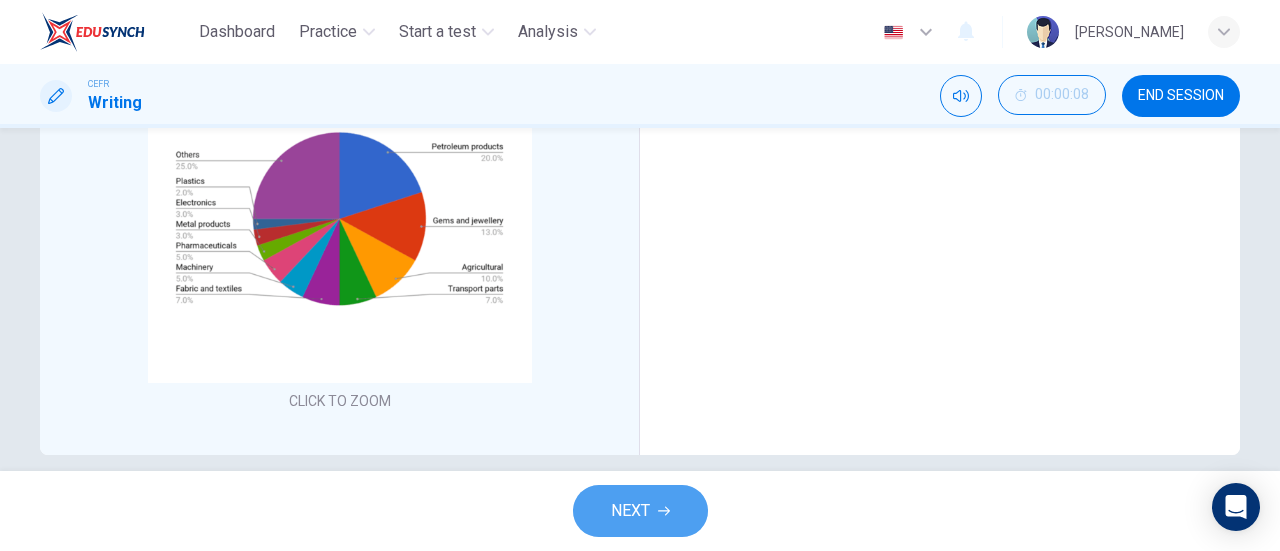 click on "NEXT" at bounding box center (630, 511) 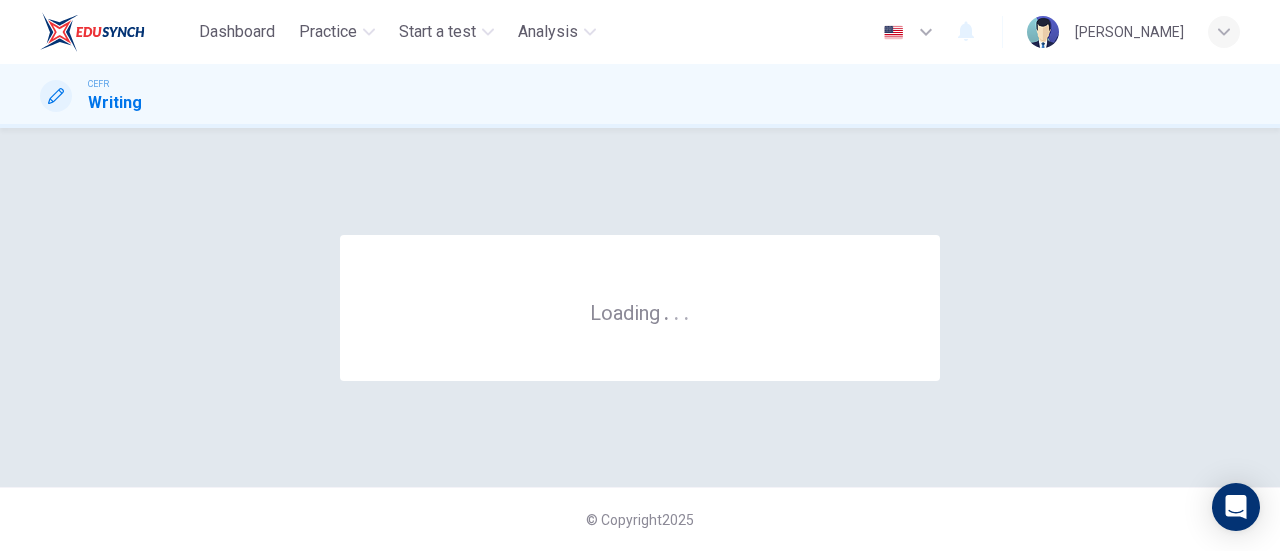 scroll, scrollTop: 0, scrollLeft: 0, axis: both 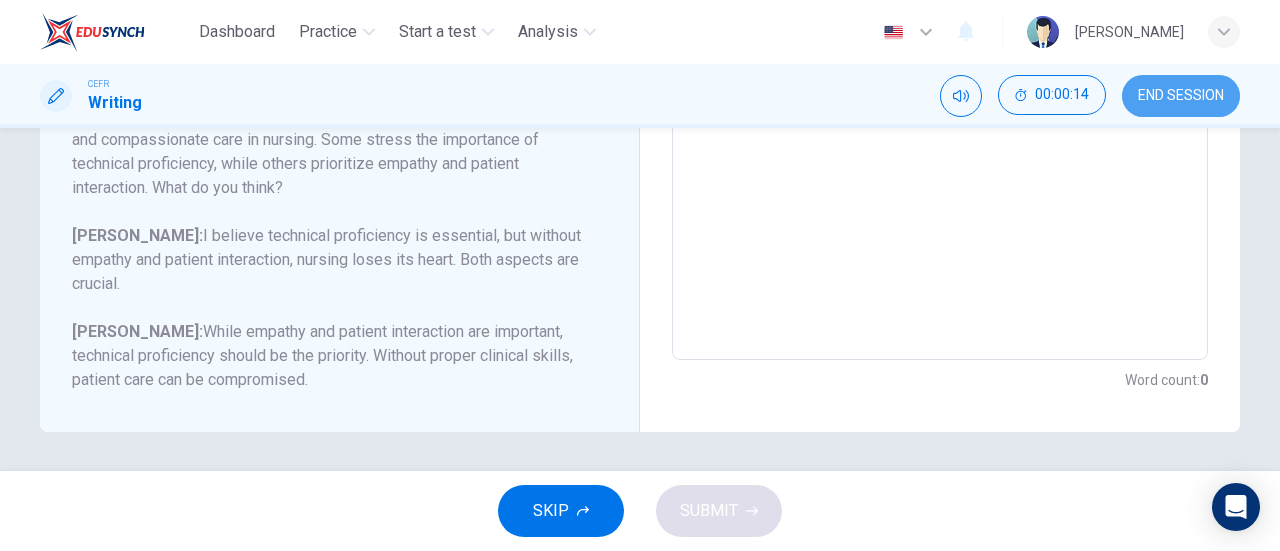 click on "END SESSION" at bounding box center (1181, 96) 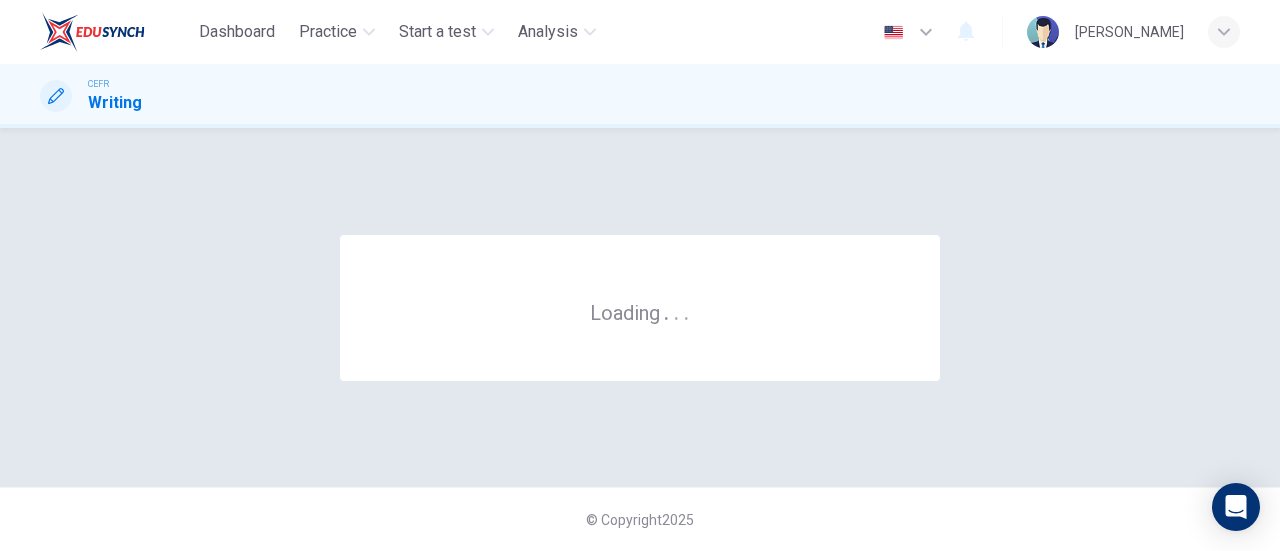 scroll, scrollTop: 0, scrollLeft: 0, axis: both 